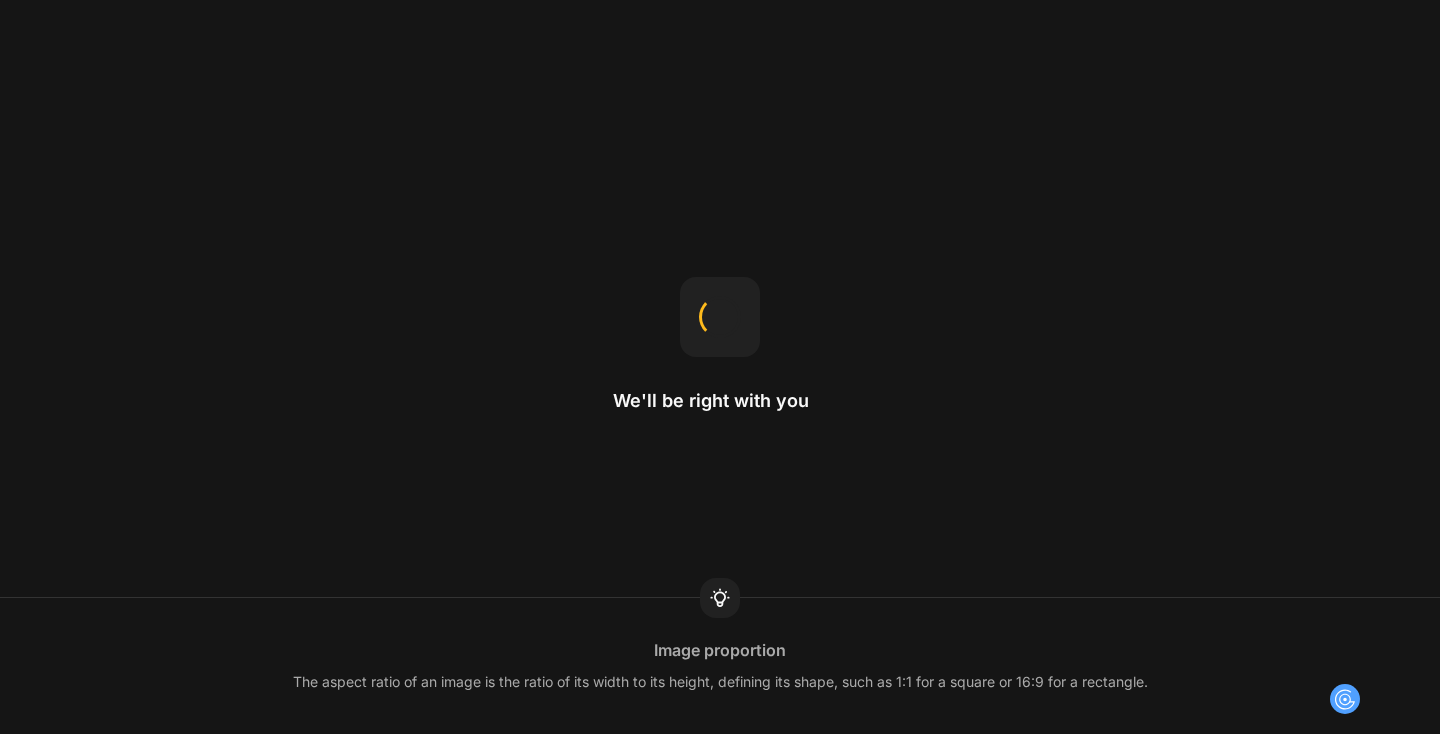scroll, scrollTop: 0, scrollLeft: 0, axis: both 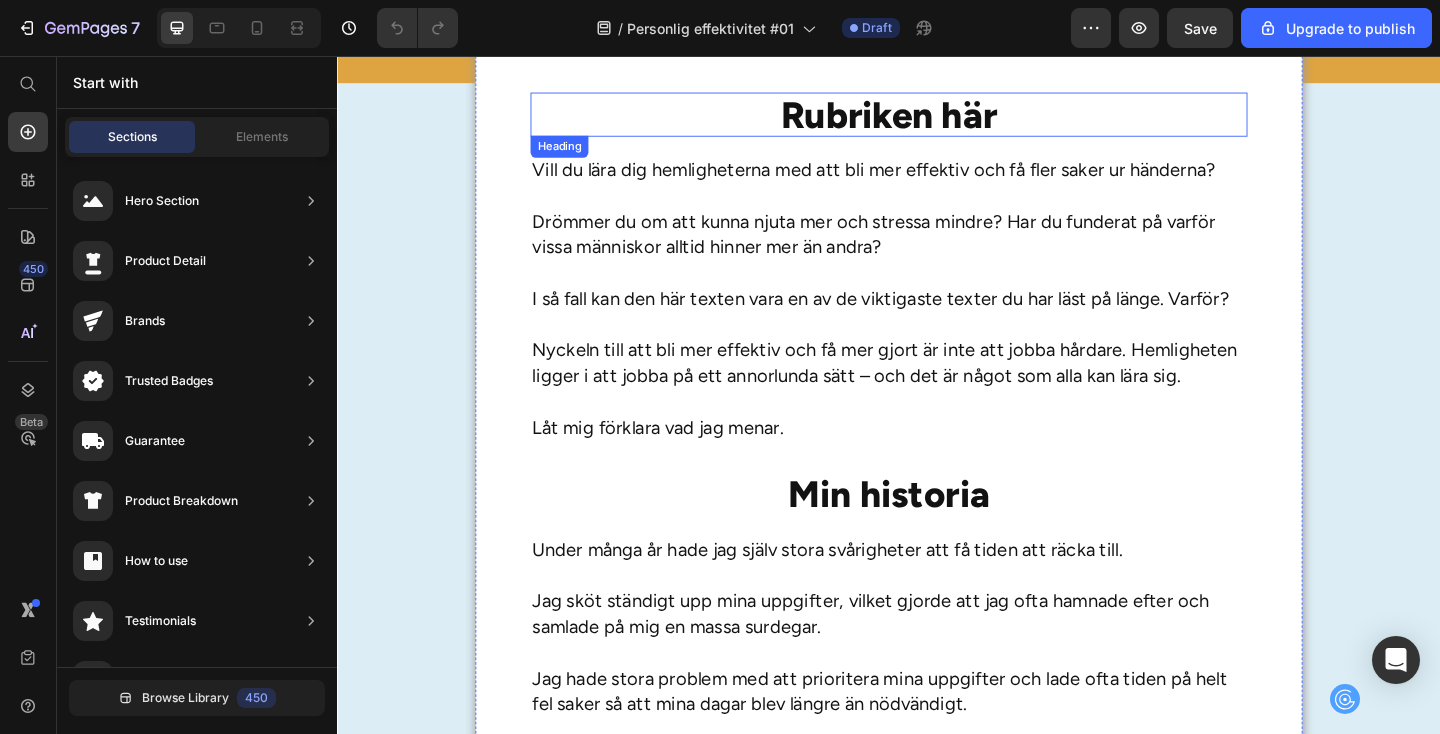 click on "Rubriken här" at bounding box center (937, 120) 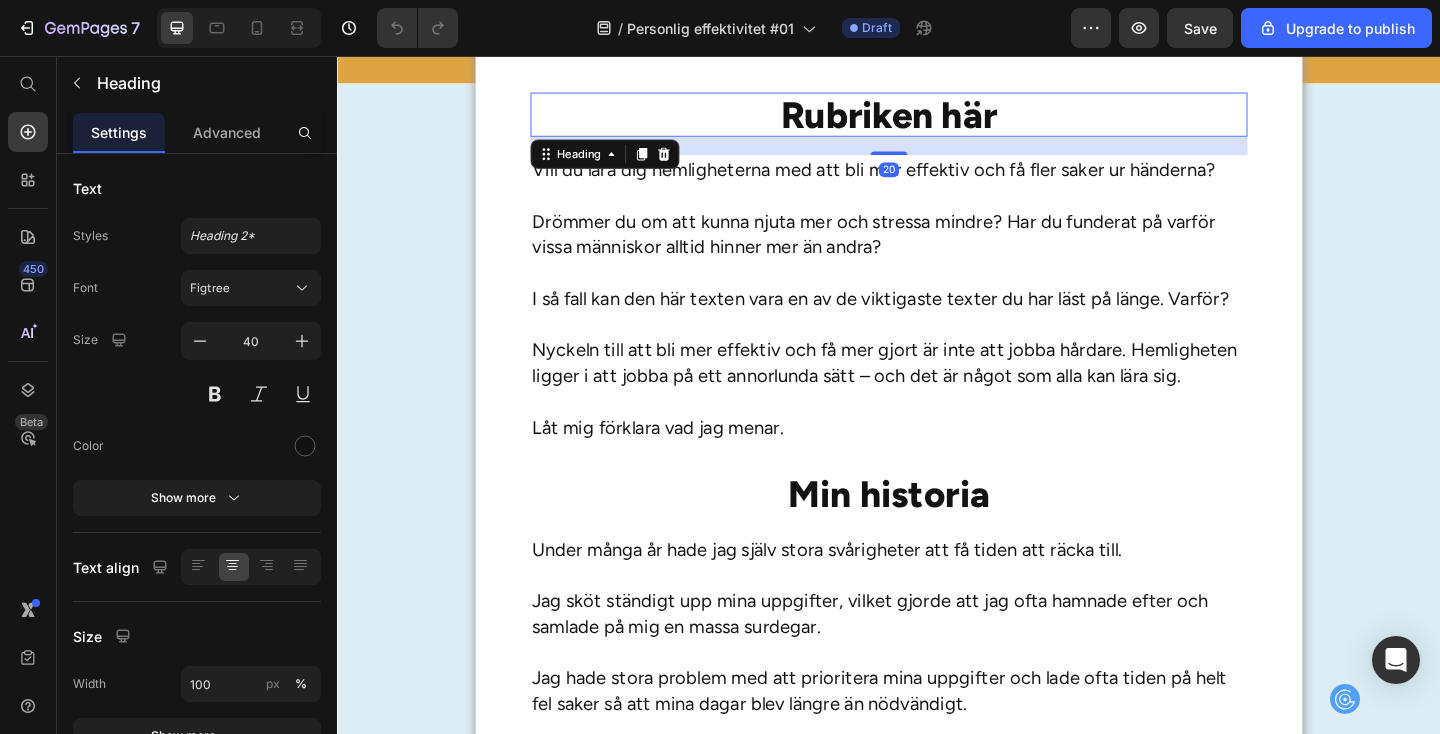 click on "Rubriken här" at bounding box center (937, 120) 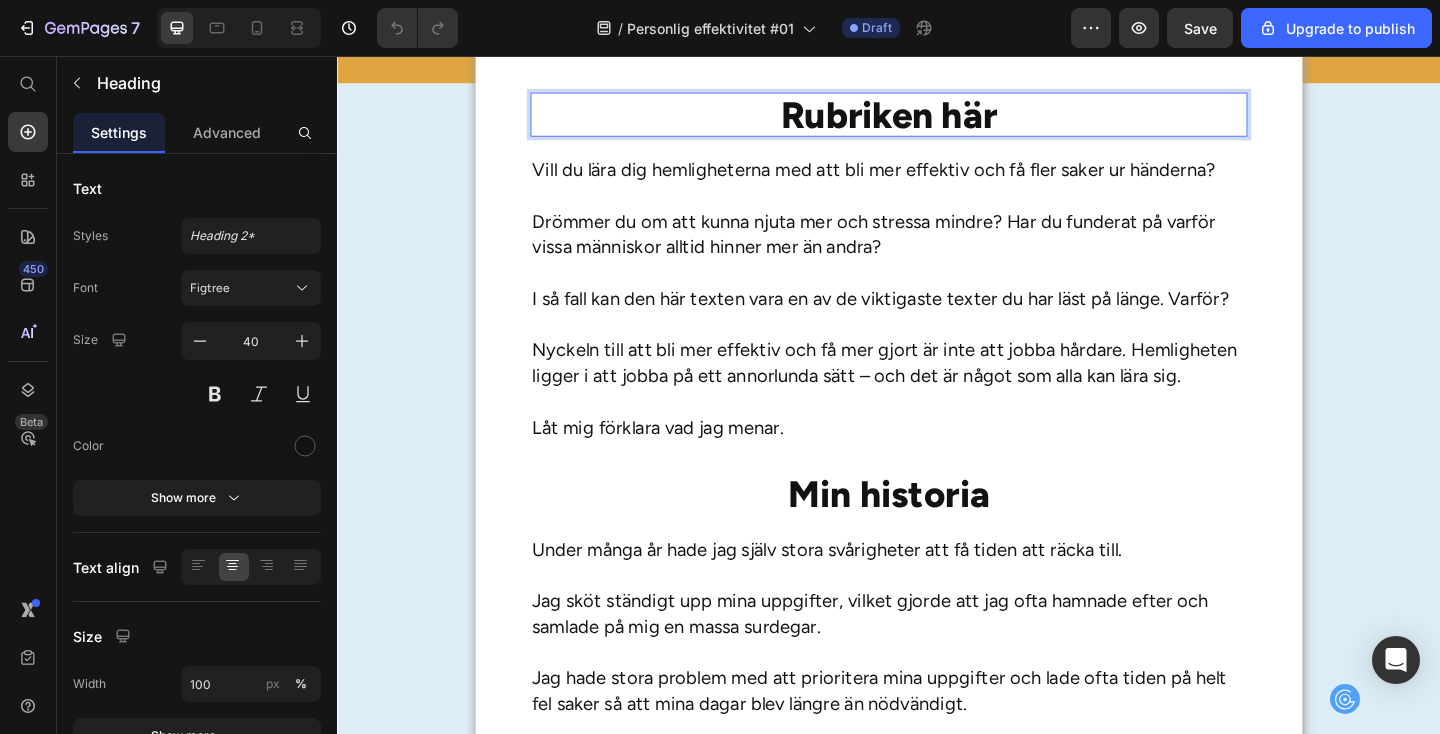 click on "Rubriken här" at bounding box center (937, 120) 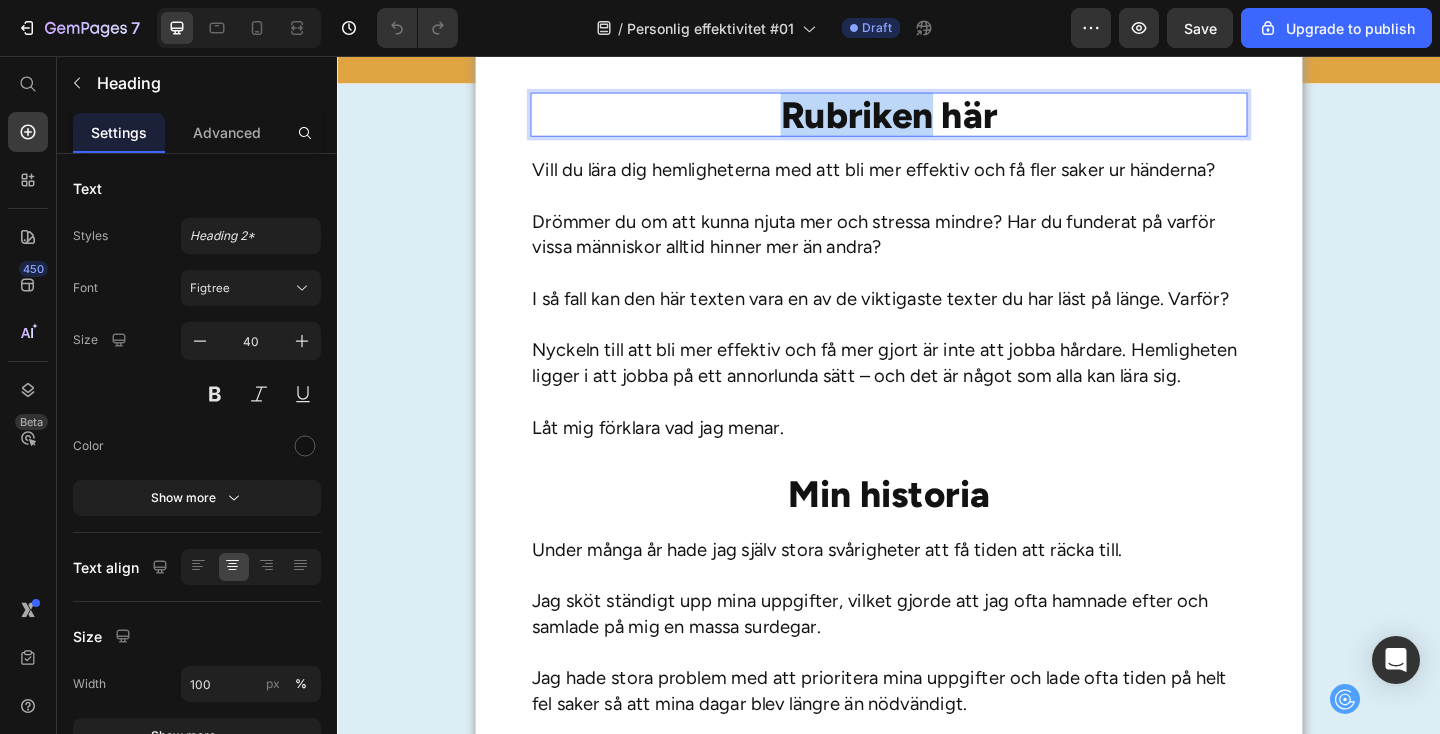 click on "Rubriken här" at bounding box center (937, 120) 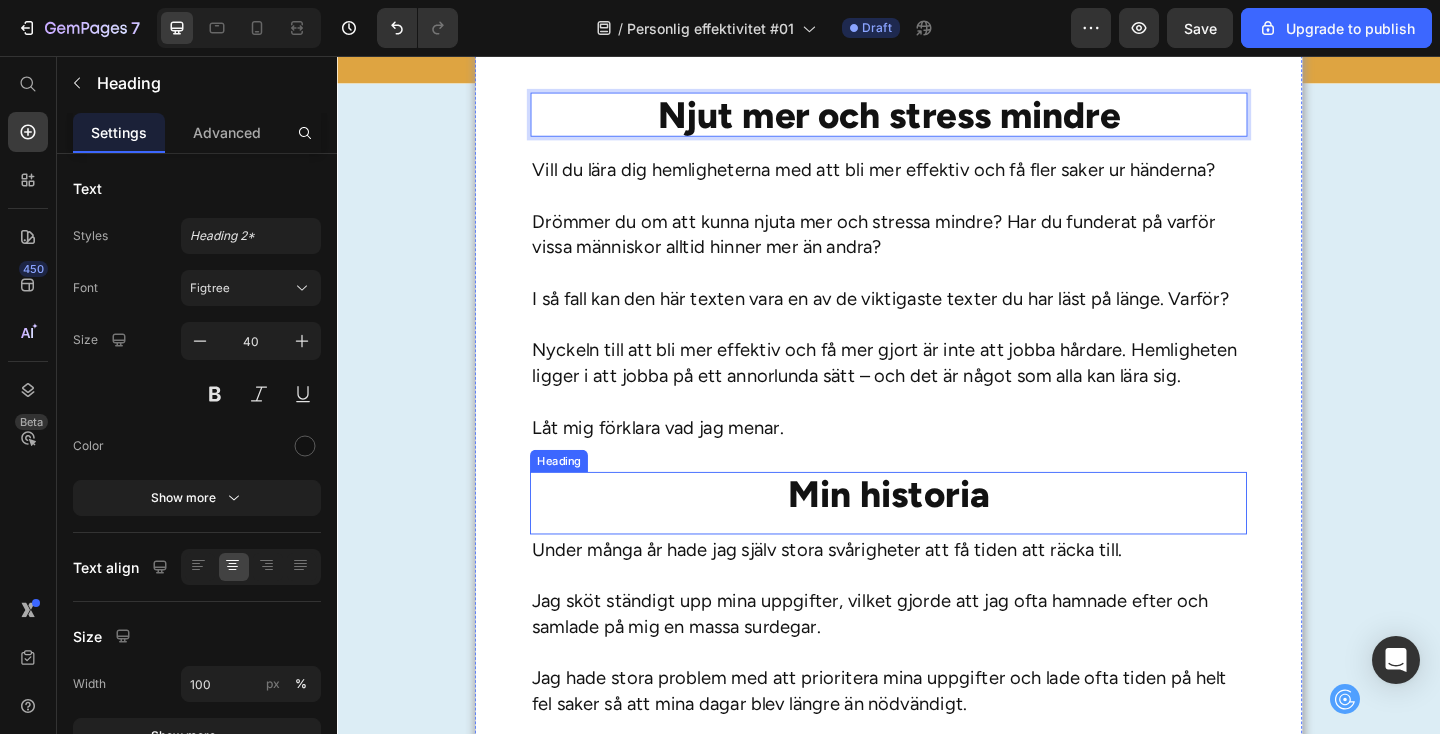 click on "Min historia" at bounding box center (937, 533) 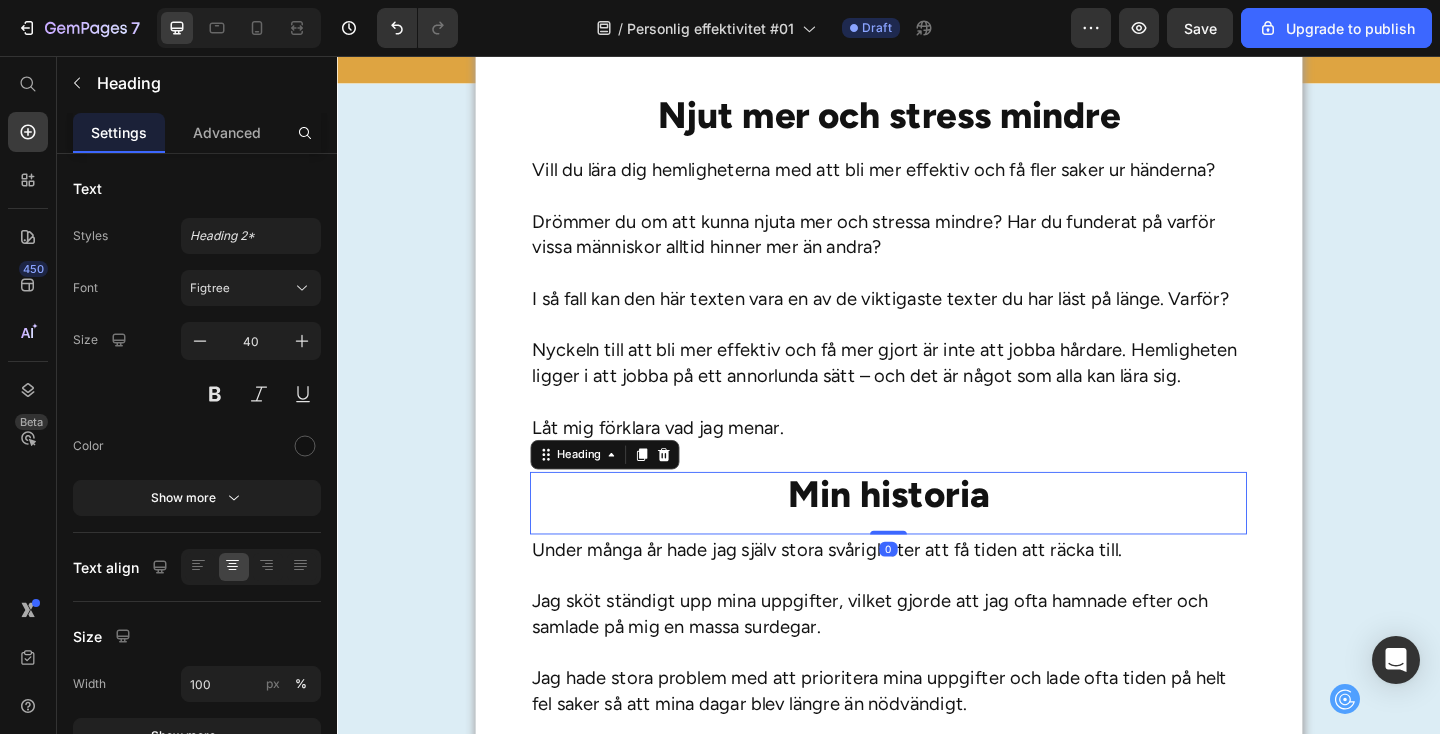 click on "Min historia" at bounding box center (937, 533) 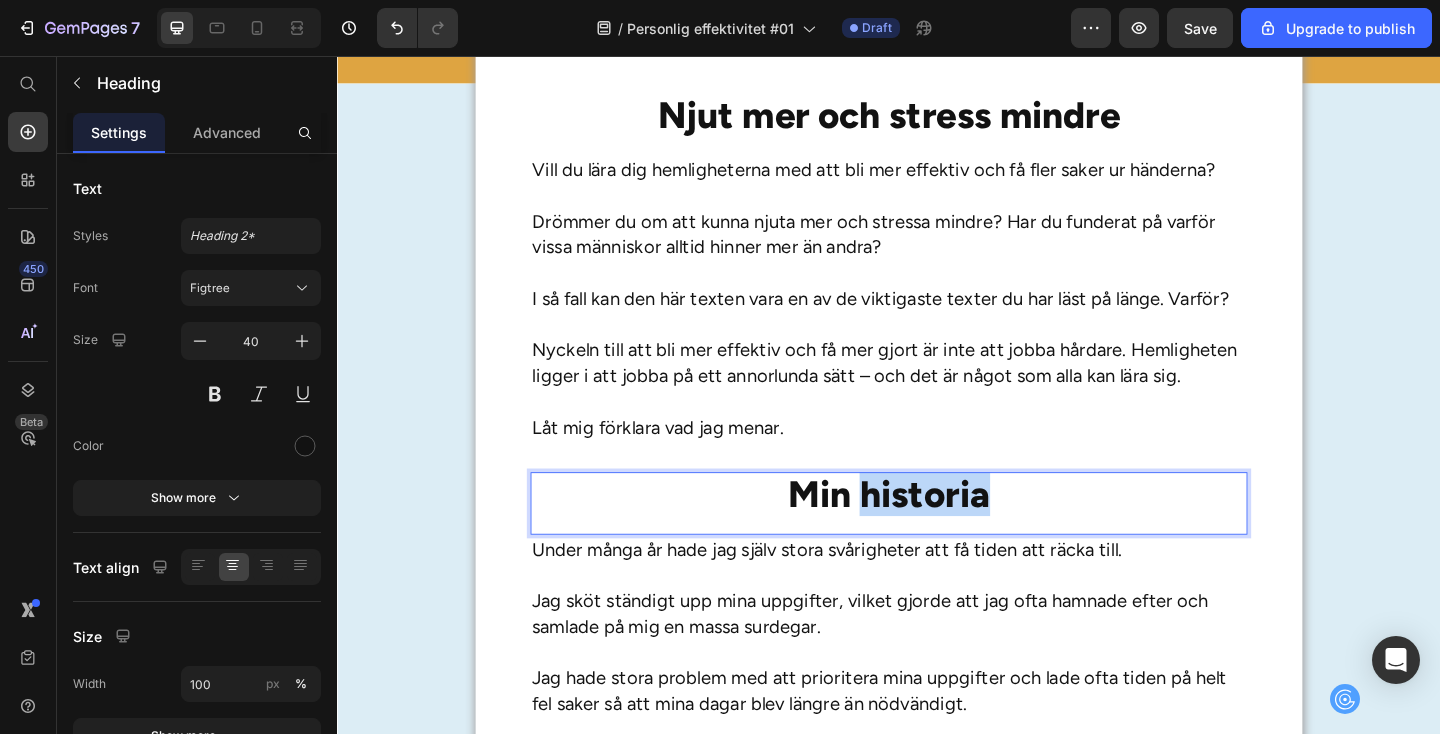 click on "Min historia" at bounding box center [937, 533] 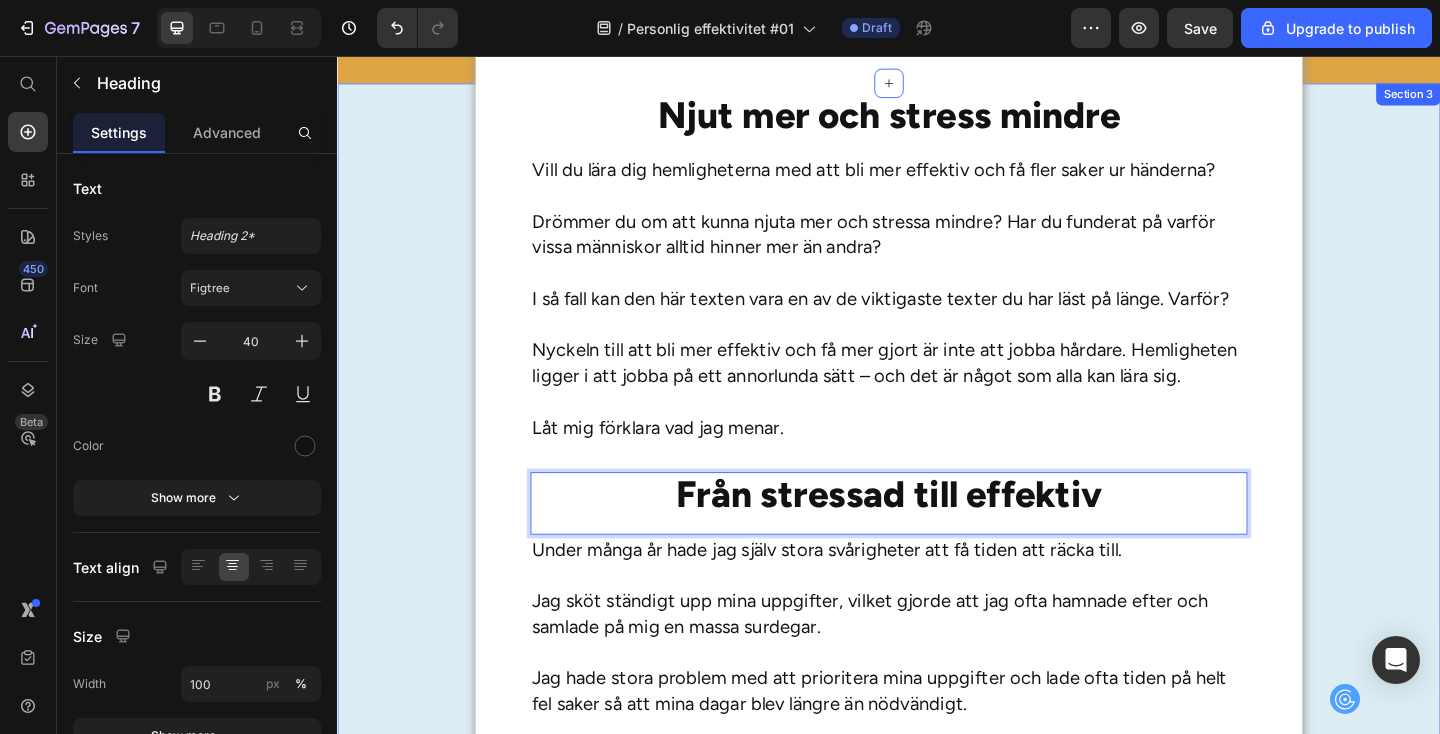 click on "Njut mer och stress mindre Heading Vill du lära dig hemligheterna med att bli mer effektiv och få fler saker ur händerna? Drömmer du om att kunna njuta mer och stressa mindre? Har du funderat på varför vissa människor alltid hinner mer än andra? I så fall kan den här texten vara en av de viktigaste texter du har läst på länge. Varför? Nyckeln till att bli mer effektiv och få mer gjort är inte att jobba hårdare. Hemligheten ligger i att jobba på ett annorlunda sätt – och det är något som alla kan lära sig. Låt mig förklara vad jag menar. Text Block Från stressad till effektiv Heading 0 Under många år hade jag själv stora svårigheter att få tiden att räcka till. Jag sköt ständigt upp mina uppgifter, vilket gjorde att jag ofta hamnade efter och samlade på mig en massa surdegar. Jag hade stora problem med att prioritera mina uppgifter och lade ofta tiden på helt fel saker så att mina dagar blev längre än nödvändigt. Text Block Heading" at bounding box center (937, 1501) 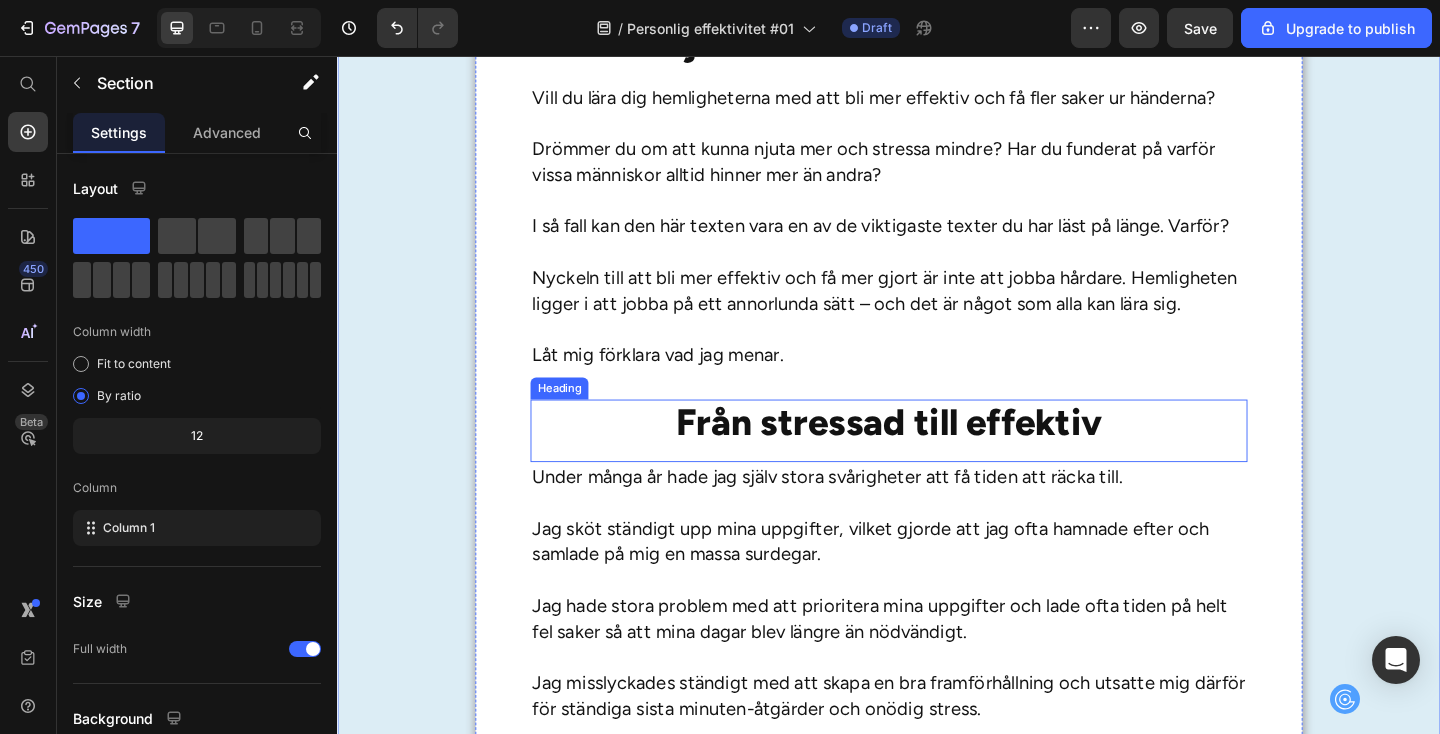 scroll, scrollTop: 767, scrollLeft: 0, axis: vertical 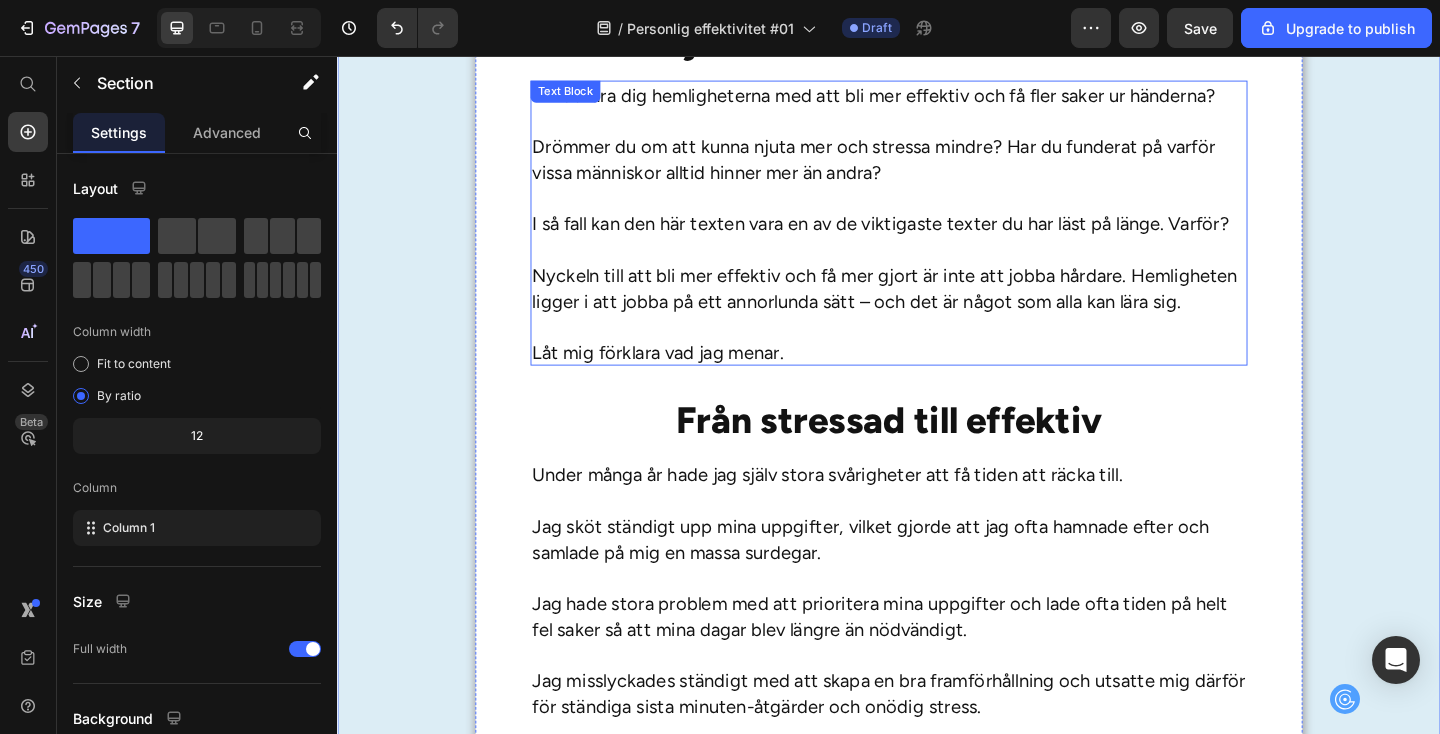 click on "Låt mig förklara vad jag menar." at bounding box center [937, 379] 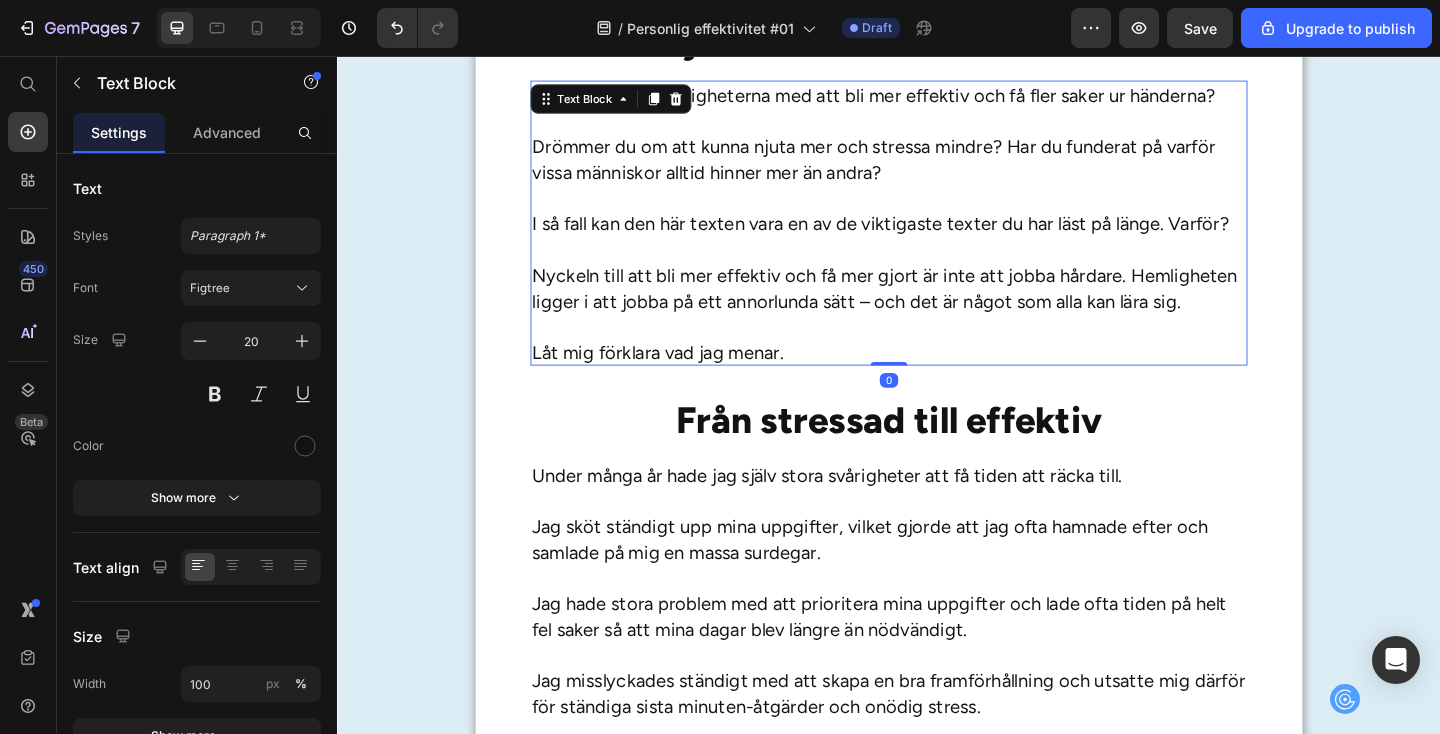 click on "Låt mig förklara vad jag menar." at bounding box center (937, 379) 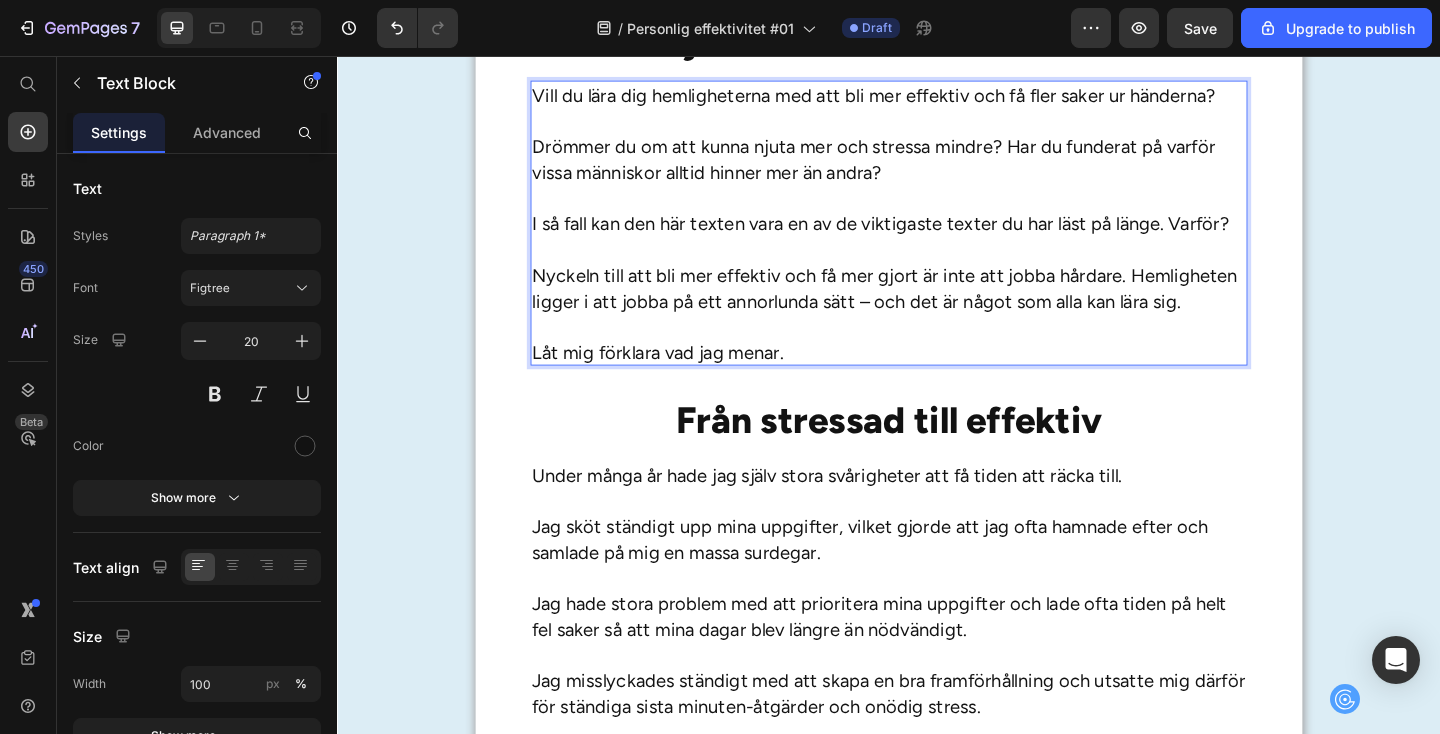 click on "Låt mig förklara vad jag menar." at bounding box center [937, 379] 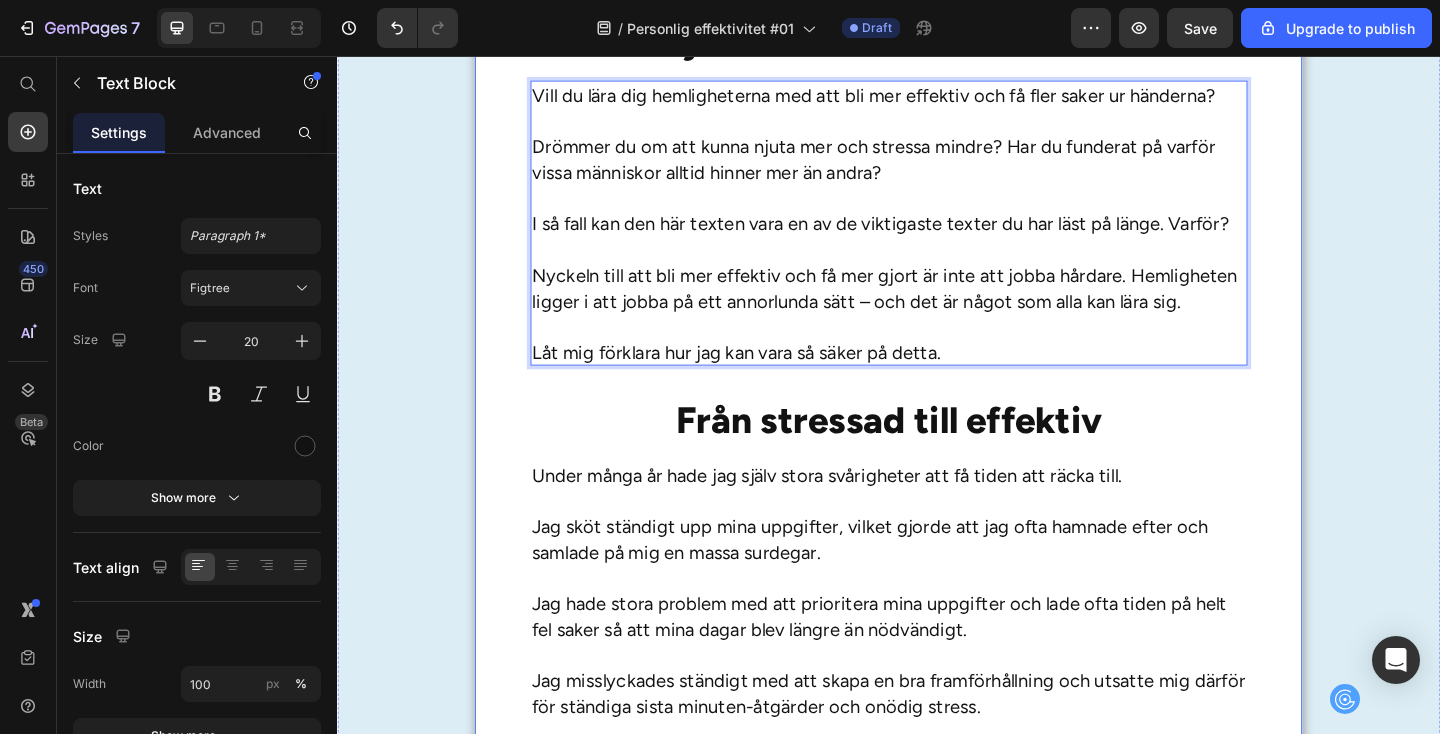 click on "Njut mer och stress mindre Heading Vill du lära dig hemligheterna med att bli mer effektiv och få fler saker ur händerna?  Drömmer du om att kunna njuta mer och stressa mindre? Har du funderat på varför vissa människor alltid hinner mer än andra?  I så fall kan den här texten vara en av de viktigaste texter du har läst på länge. Varför?  Nyckeln till att bli mer effektiv och få mer gjort är inte att jobba hårdare. Hemligheten ligger i att jobba på ett annorlunda sätt – och det är något som alla kan lära sig. Låt mig förklara hur jag kan vara så säker på detta. Text Block   0 Från stressad till effektiv Heading Under många år hade jag själv stora svårigheter att få tiden att räcka till.    Jag sköt ständigt upp mina uppgifter, vilket gjorde att jag ofta hamnade efter och samlade på mig en massa surdegar.   Jag hade stora problem med att prioritera mina uppgifter och lade ofta tiden på helt fel saker så att mina dagar blev längre än nödvändigt.       Heading" at bounding box center [937, 1360] 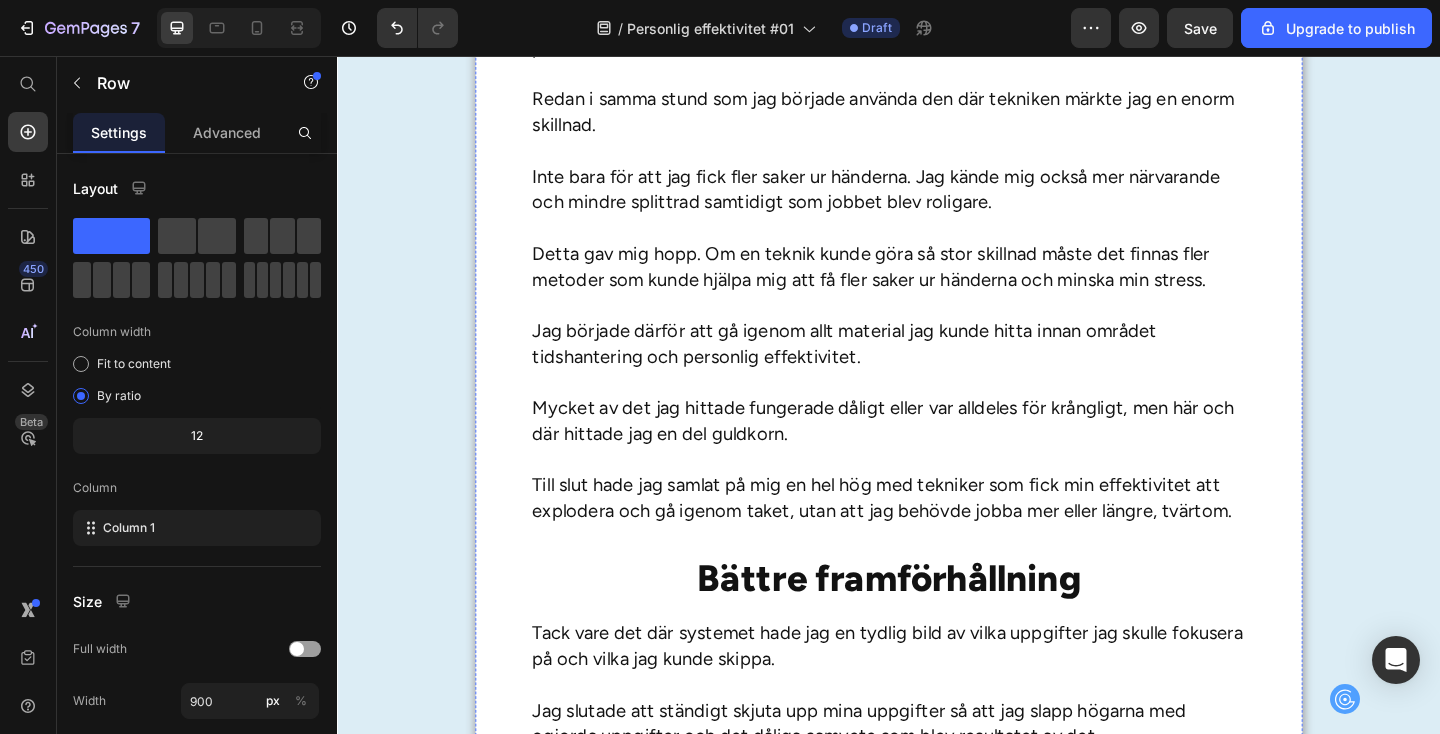 scroll, scrollTop: 1812, scrollLeft: 0, axis: vertical 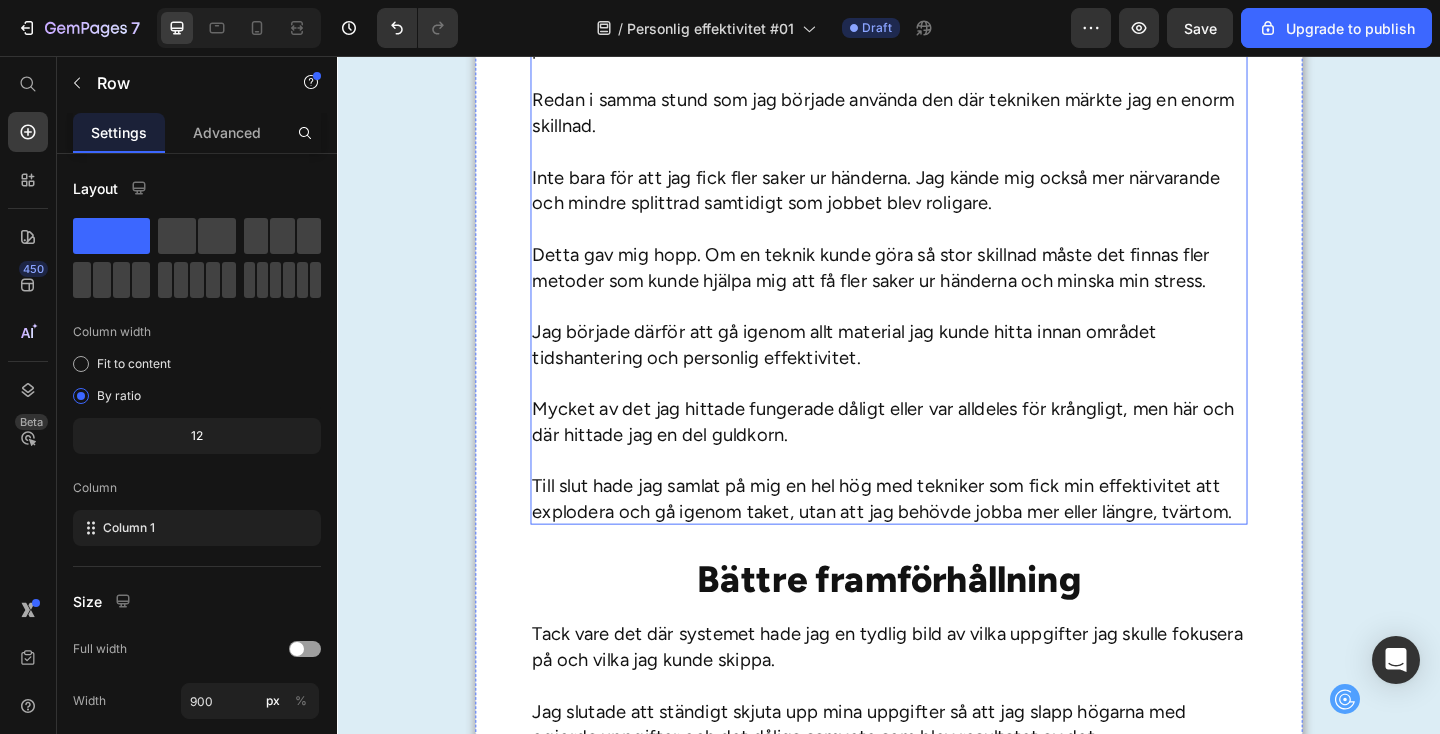 click on "Jag började därför att gå igenom allt material jag kunde hitta innan området tidshantering och personlig effektivitet." at bounding box center (937, 384) 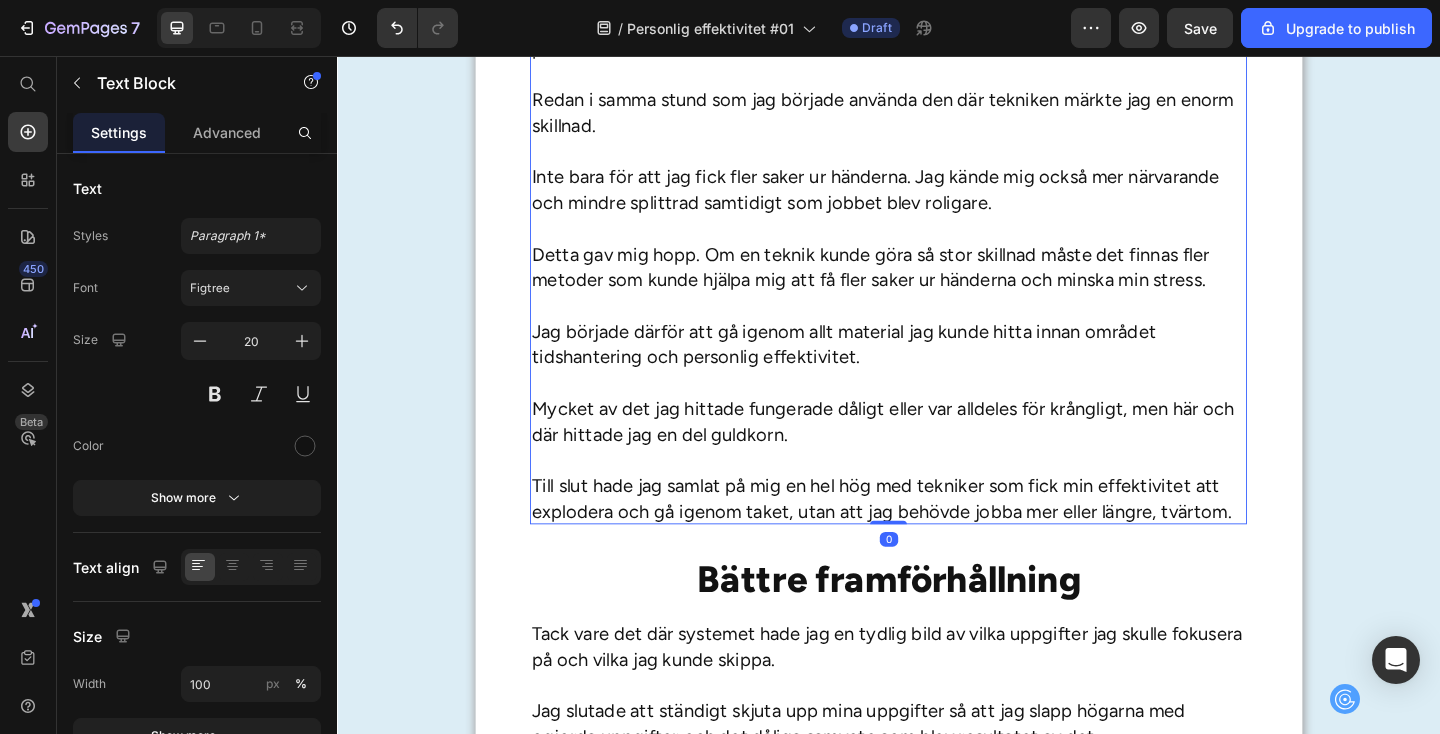 click on "Mycket av det jag hittade fungerade dåligt eller var alldeles för krångligt, men här och där hittade jag en del guldkorn." at bounding box center (937, 468) 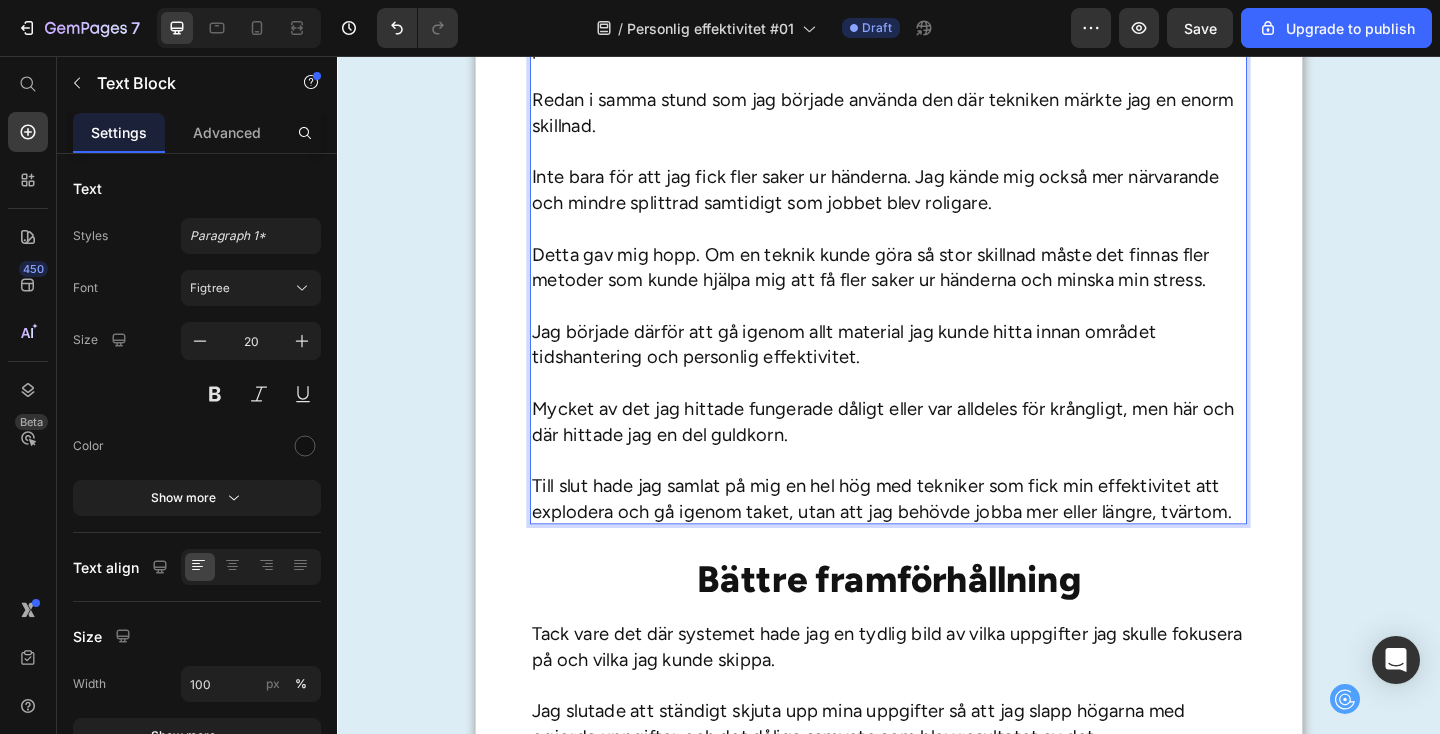 scroll, scrollTop: 1893, scrollLeft: 0, axis: vertical 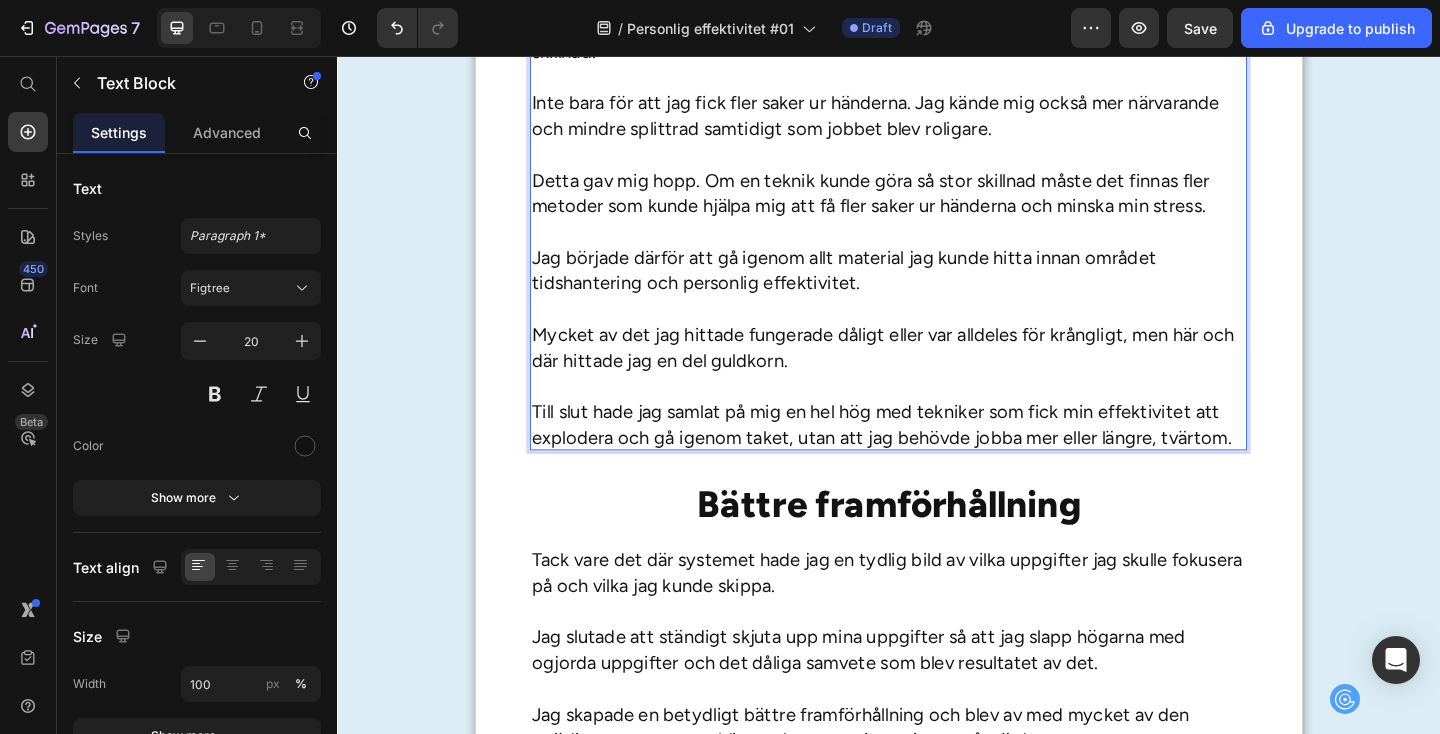 click on "Till slut hade jag samlat på mig en hel hög med tekniker som fick min effektivitet att explodera och gå igenom taket, utan att jag behövde jobba mer eller längre, tvärtom." at bounding box center (937, 457) 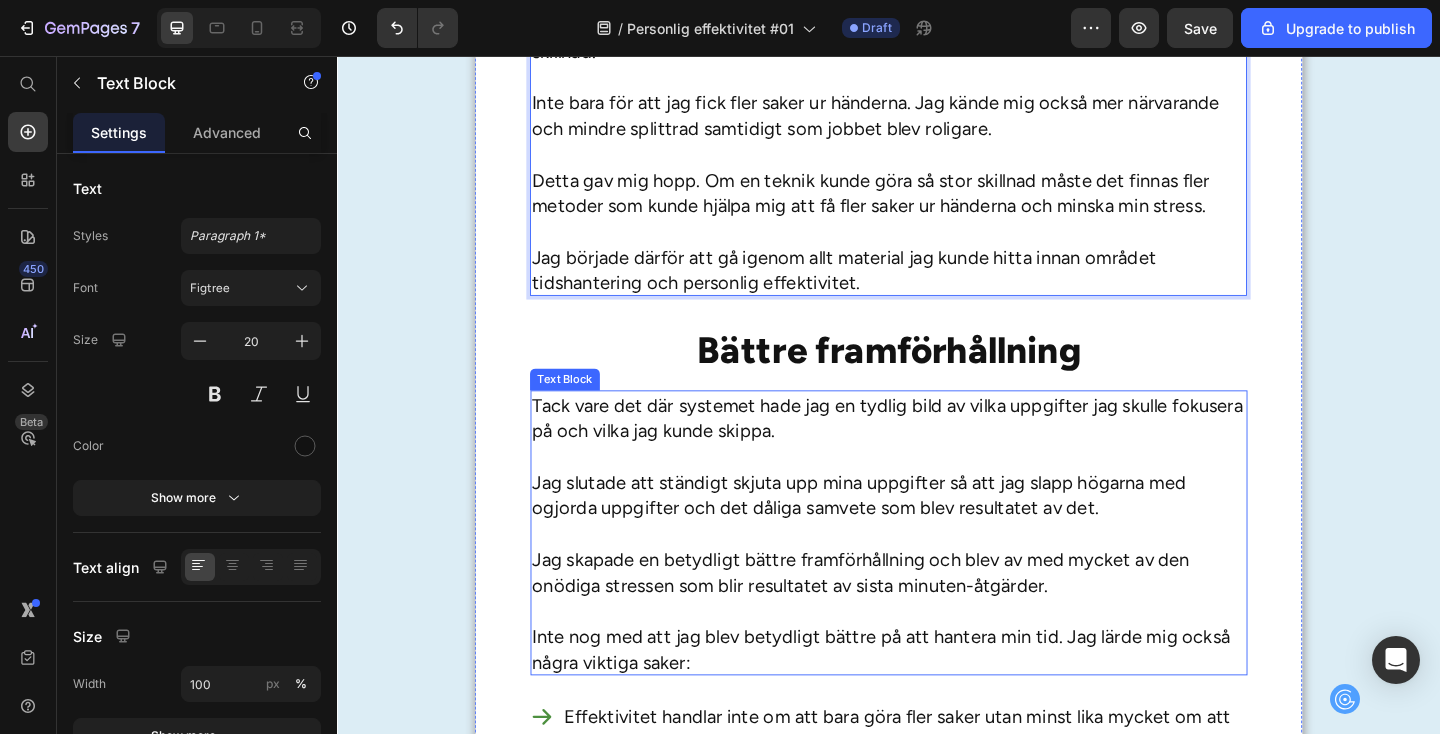 click on "Jag slutade att ständigt skjuta upp mina uppgifter så att jag slapp högarna med ogjorda uppgifter och det dåliga samvete som blev resultatet av det." at bounding box center (937, 534) 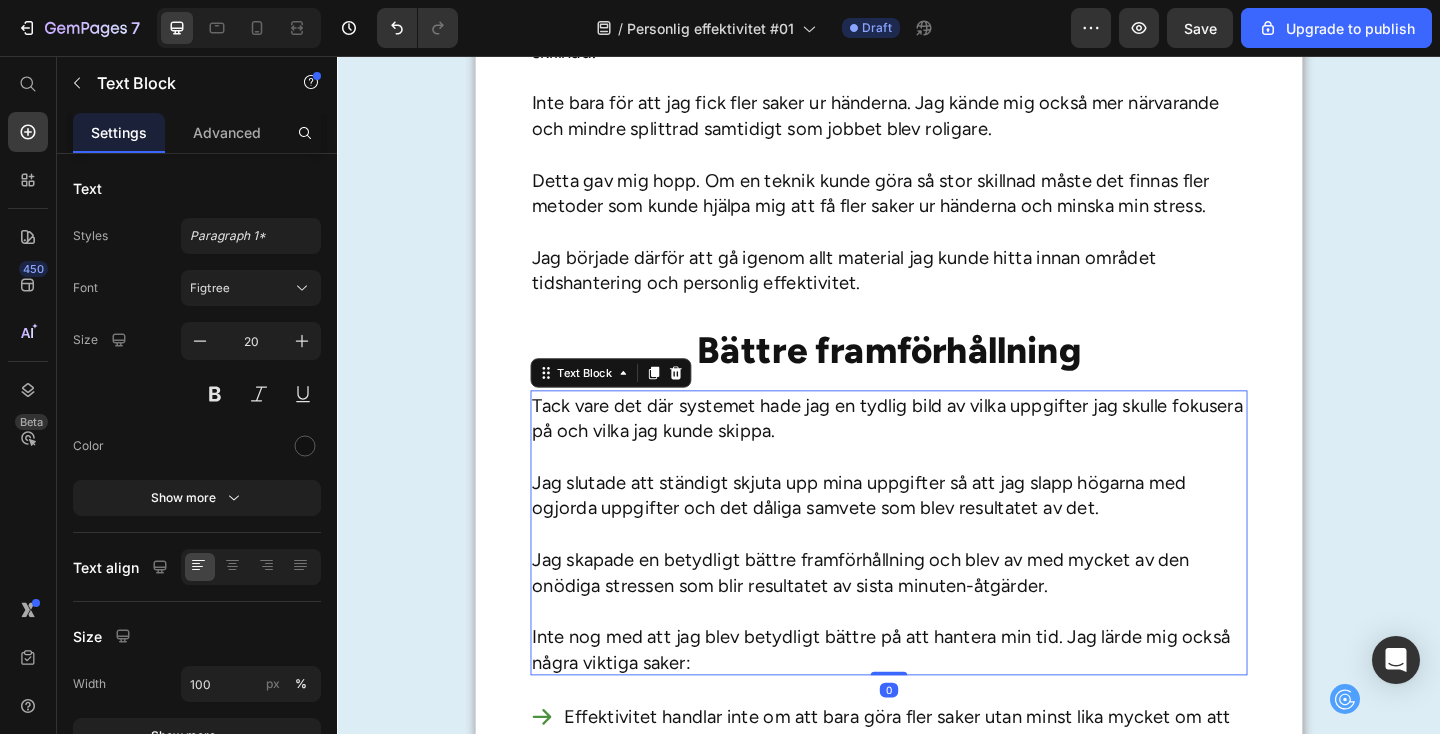 click on "Tack vare det där systemet hade jag en tydlig bild av vilka uppgifter jag skulle fokusera på och vilka jag kunde skippa." at bounding box center (937, 450) 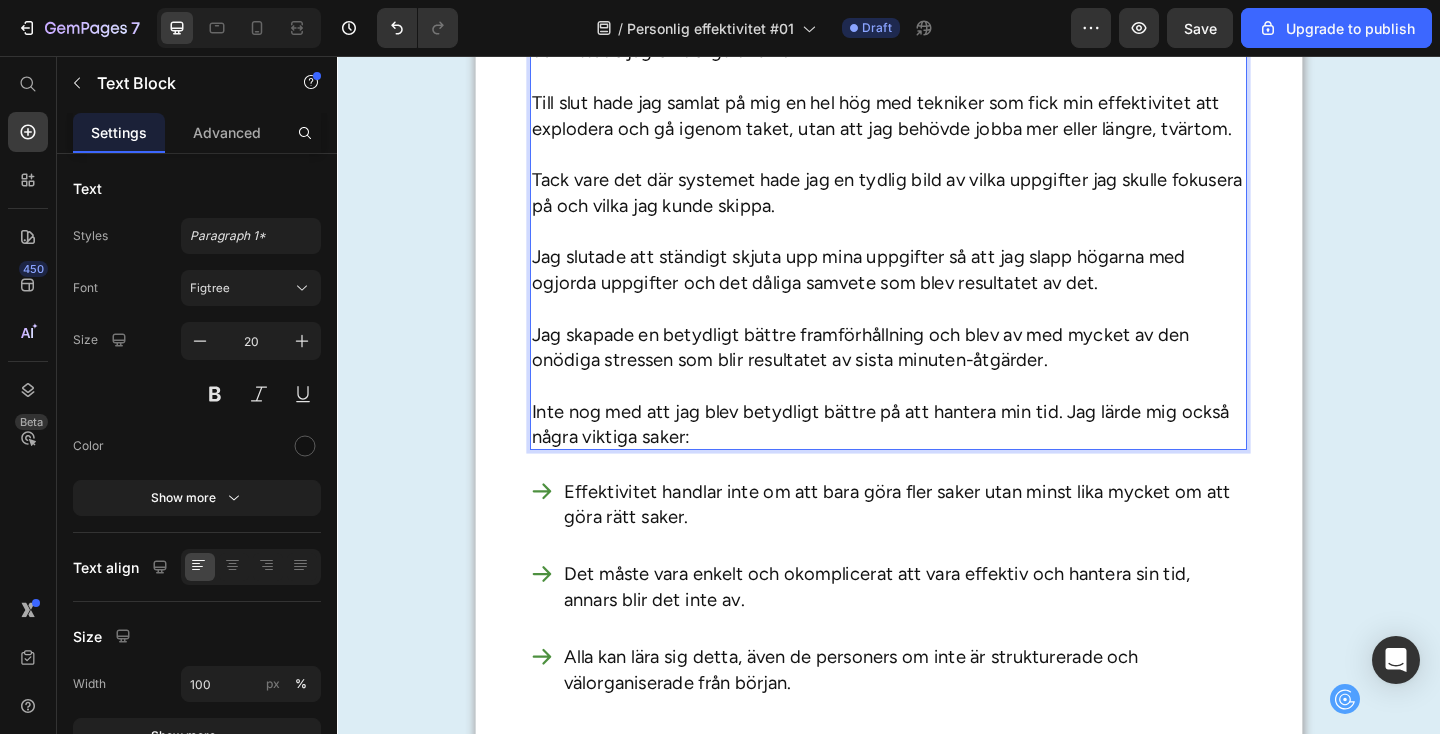 scroll, scrollTop: 2327, scrollLeft: 0, axis: vertical 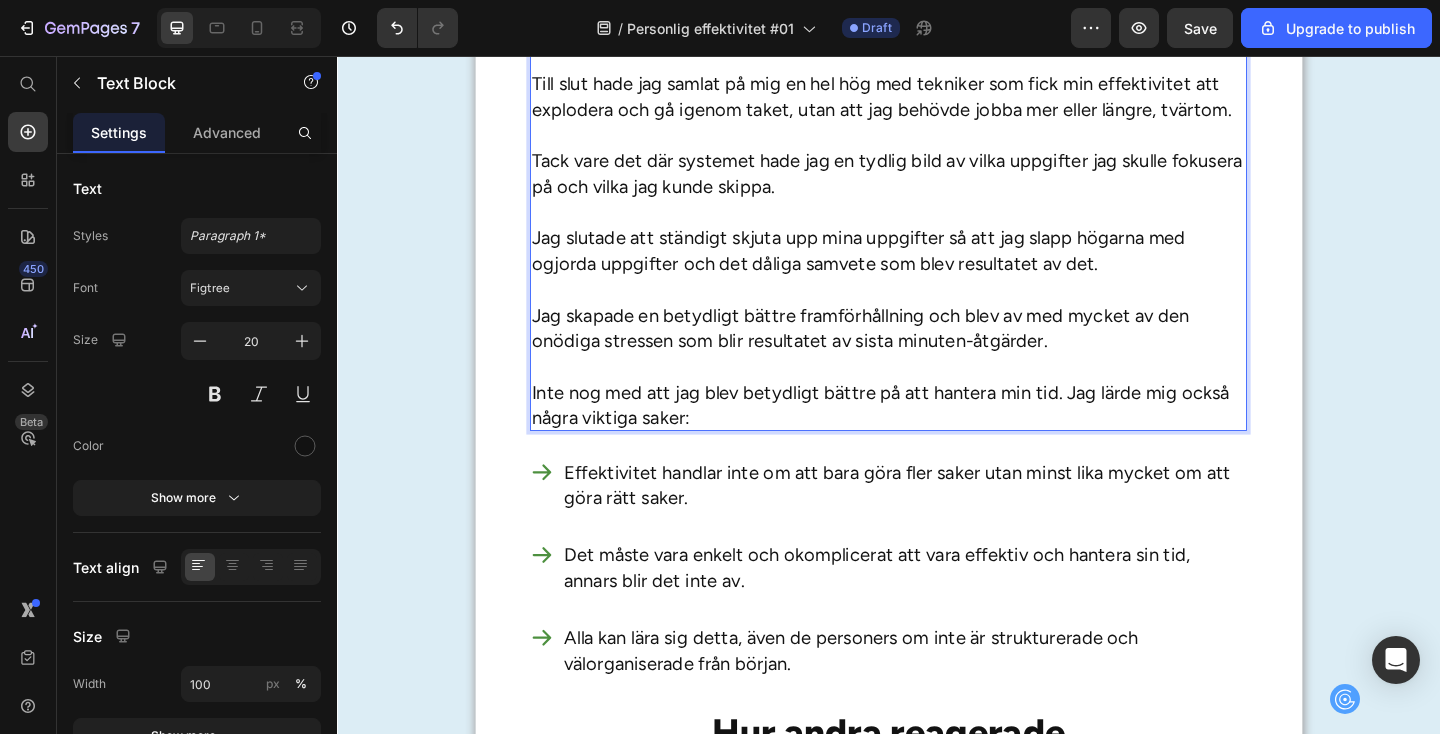 click on "Jag slutade att ständigt skjuta upp mina uppgifter så att jag slapp högarna med ogjorda uppgifter och det dåliga samvete som blev resultatet av det." at bounding box center (937, 268) 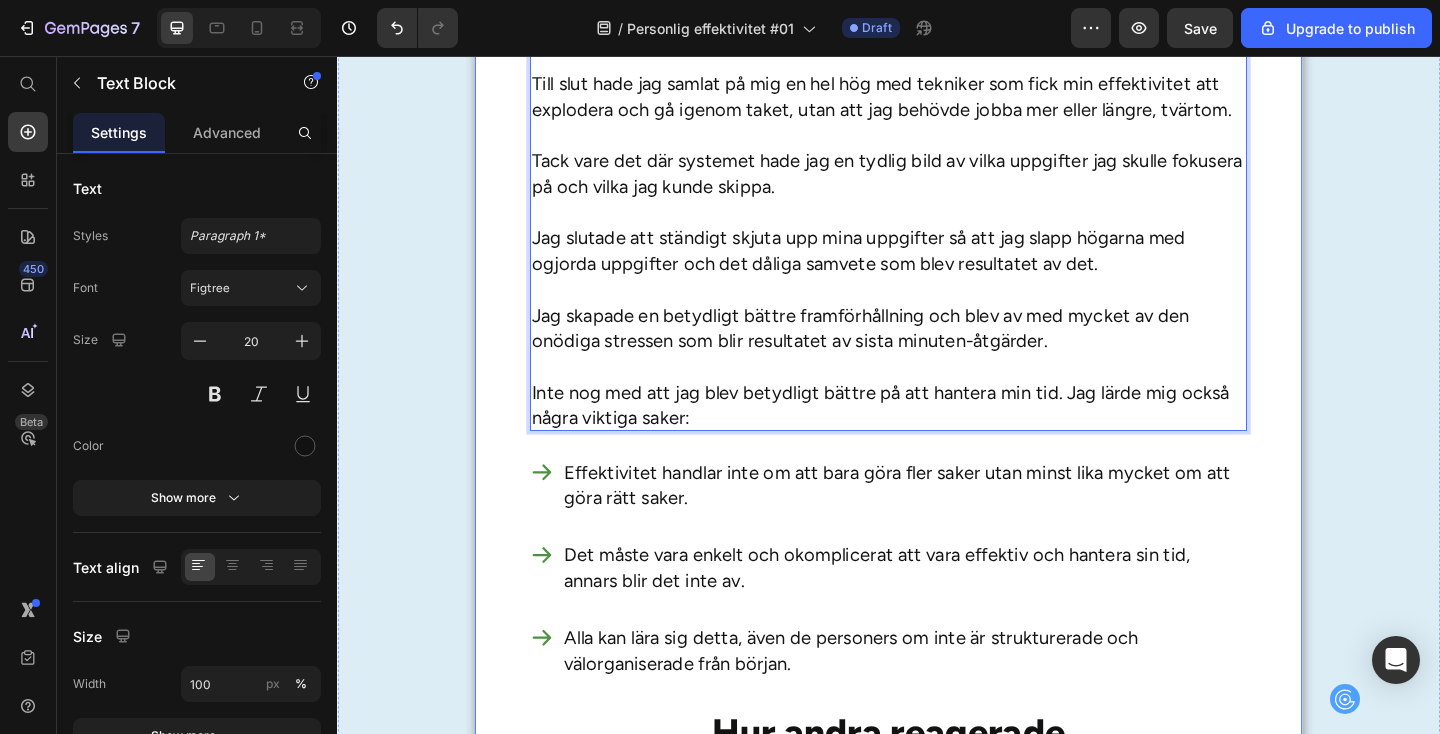 click on "Njut mer och stress mindre Heading Vill du lära dig hemligheterna med att bli mer effektiv och få fler saker ur händerna?  Drömmer du om att kunna njuta mer och stressa mindre? Har du funderat på varför vissa människor alltid hinner mer än andra?  I så fall kan den här texten vara en av de viktigaste texter du har läst på länge. Varför?  Nyckeln till att bli mer effektiv och få mer gjort är inte att jobba hårdare. Hemligheten ligger i att jobba på ett annorlunda sätt – och det är något som alla kan lära sig. Låt mig förklara hur jag kan vara så säker på detta. Text Block Från stressad till effektiv Heading Under många år hade jag själv stora svårigheter att få tiden att räcka till.    Jag sköt ständigt upp mina uppgifter, vilket gjorde att jag ofta hamnade efter och samlade på mig en massa surdegar.   Jag hade stora problem med att prioritera mina uppgifter och lade ofta tiden på helt fel saker så att mina dagar blev längre än nödvändigt.       Text Block" at bounding box center (937, -200) 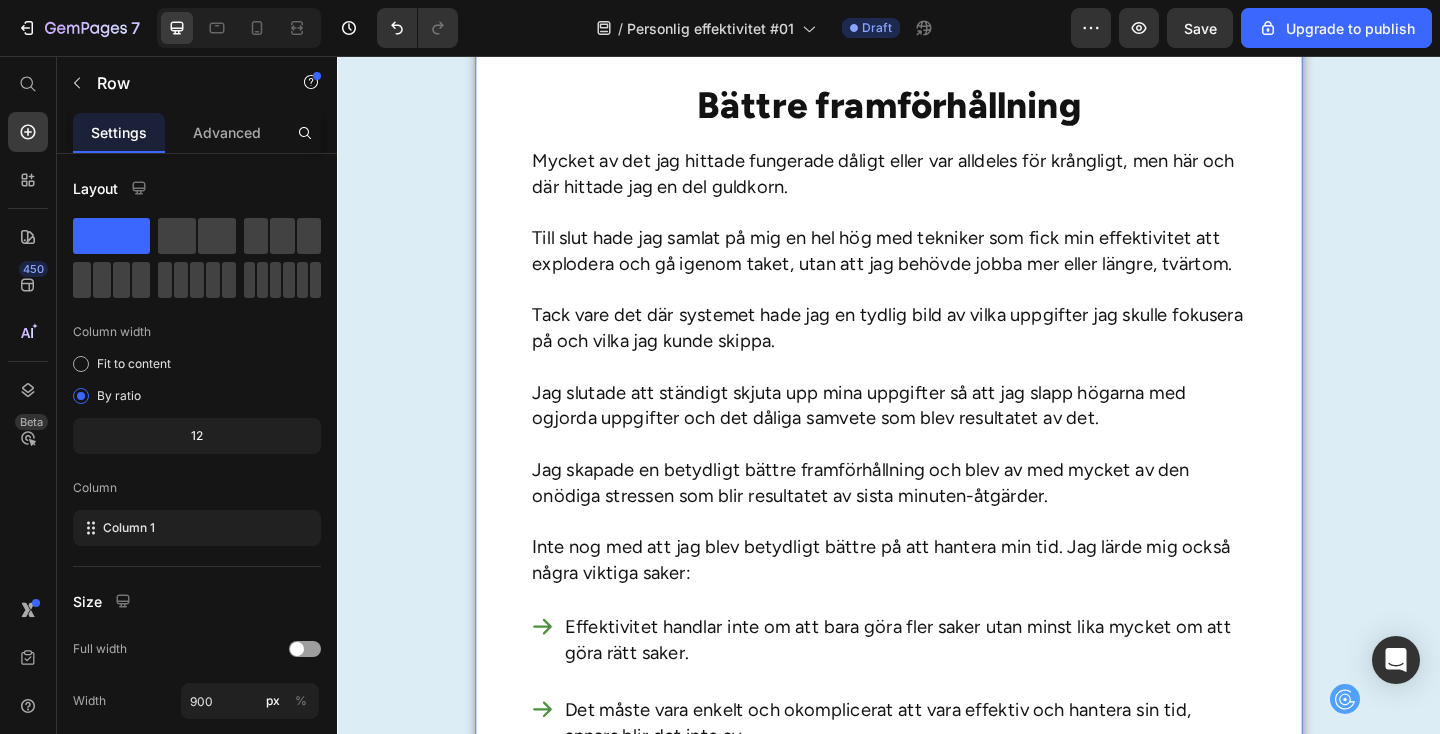 scroll, scrollTop: 2117, scrollLeft: 0, axis: vertical 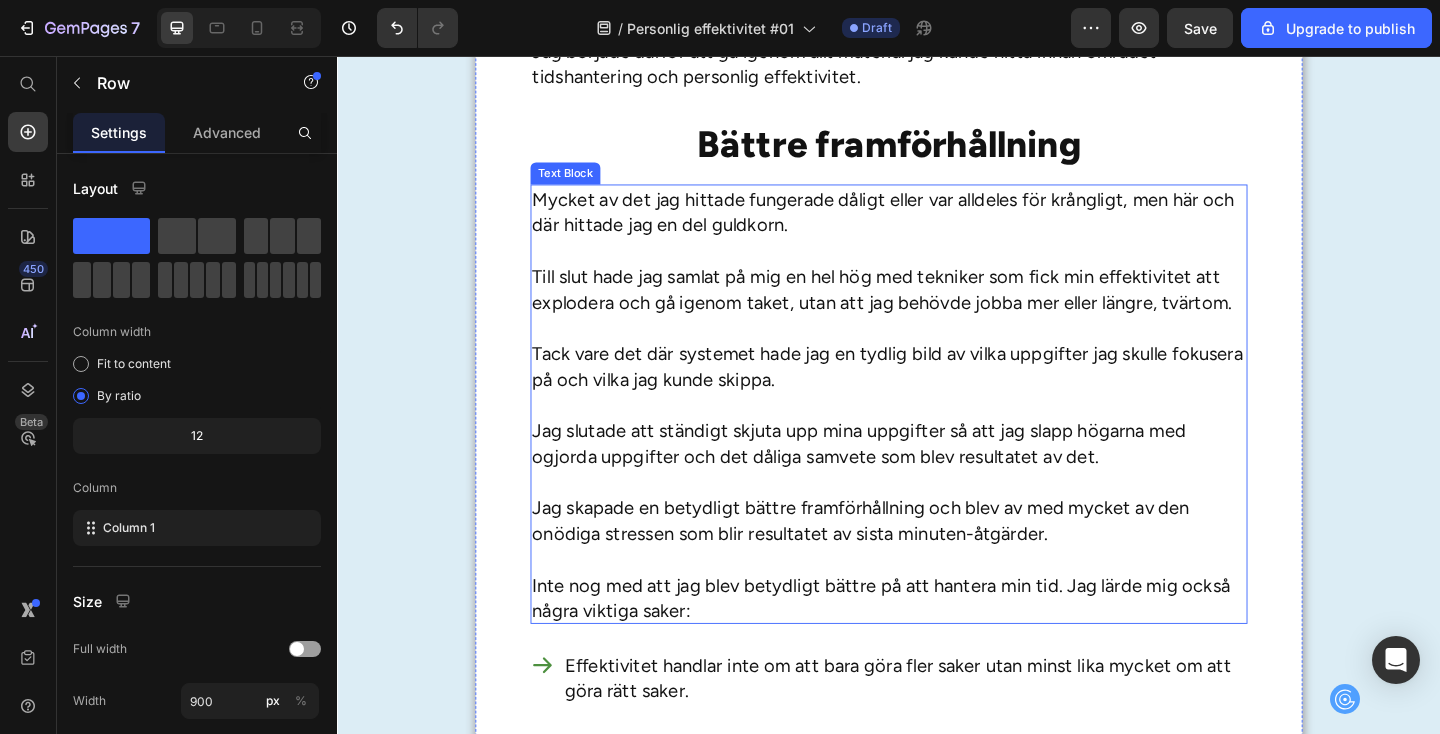 click on "Till slut hade jag samlat på mig en hel hög med tekniker som fick min effektivitet att explodera och gå igenom taket, utan att jag behövde jobba mer eller längre, tvärtom." at bounding box center (937, 310) 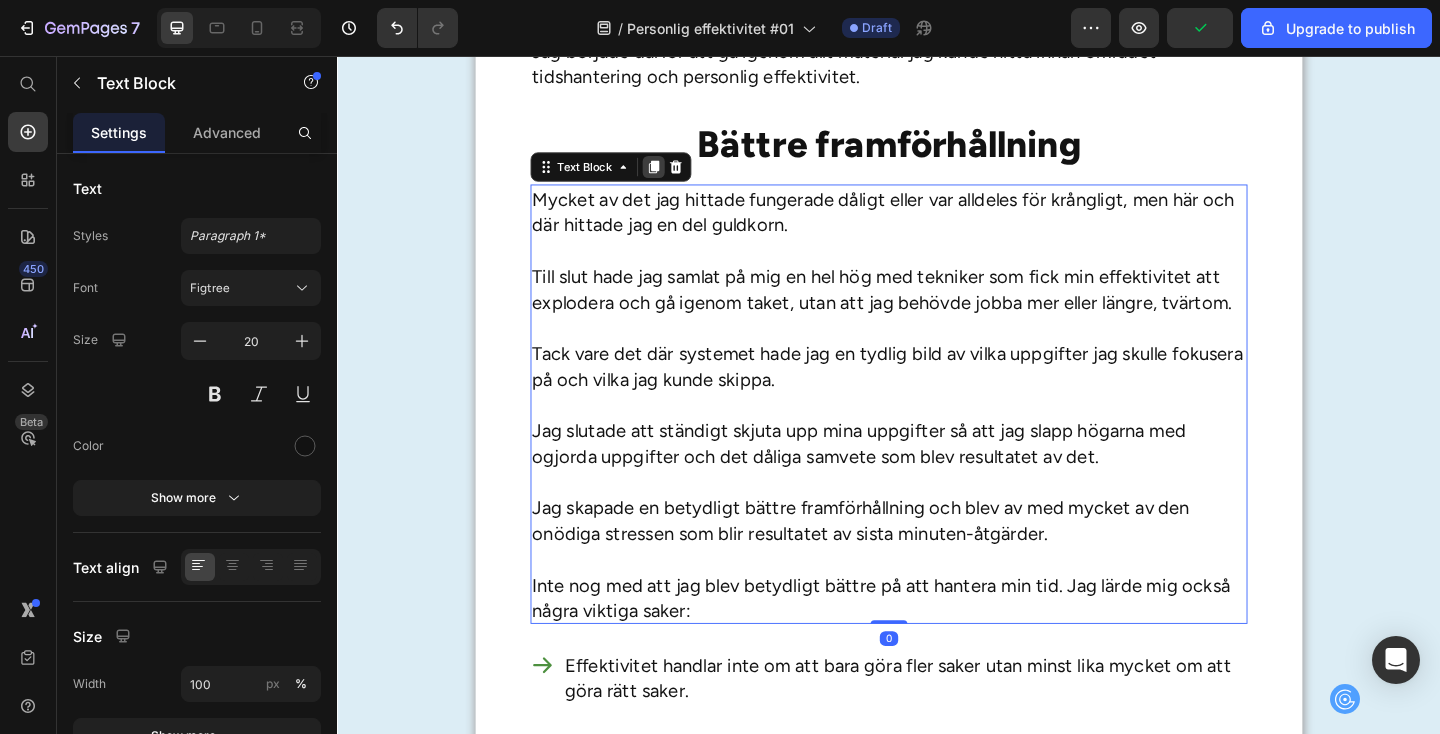 click 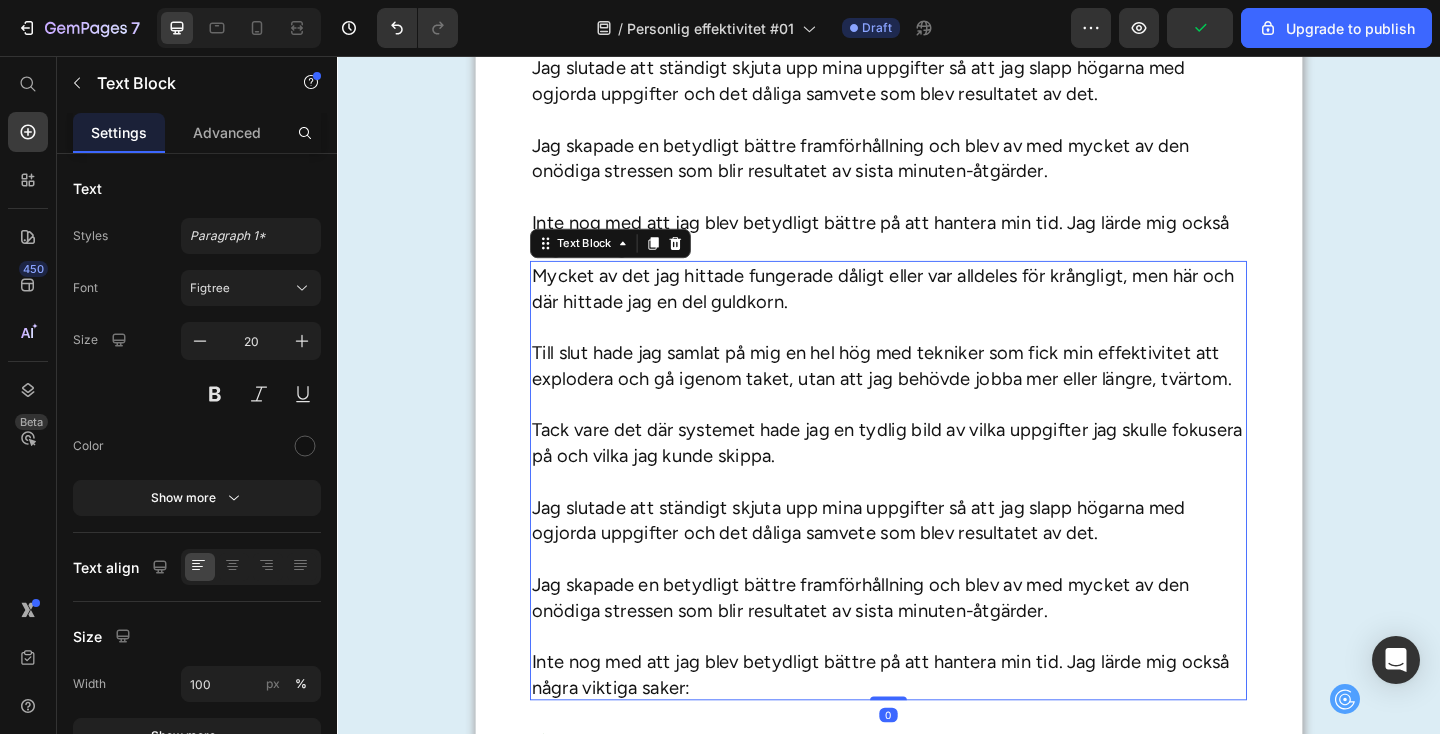 scroll, scrollTop: 2664, scrollLeft: 0, axis: vertical 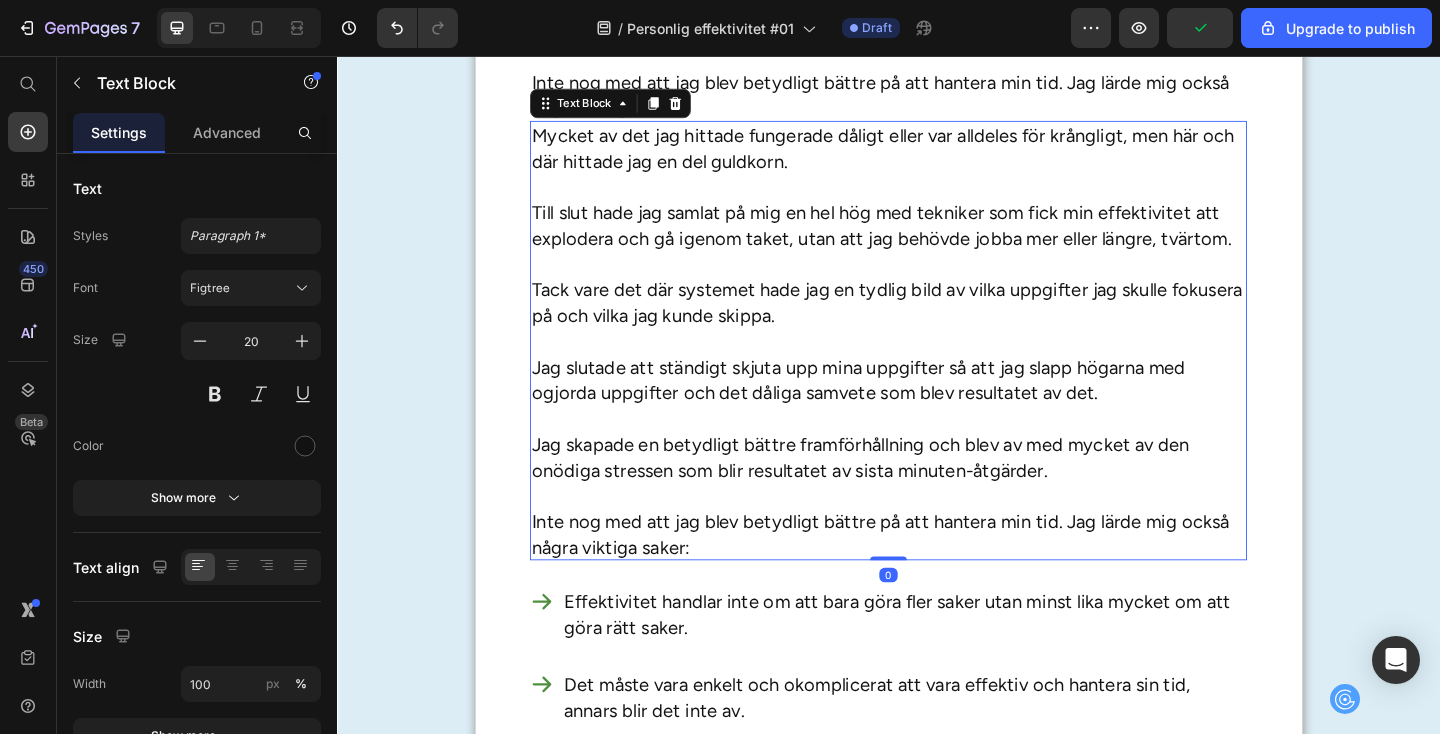 click on "Jag skapade en betydligt bättre framförhållning och blev av med mycket av den onödiga stressen som blir resultatet av sista minuten-åtgärder." at bounding box center [937, 507] 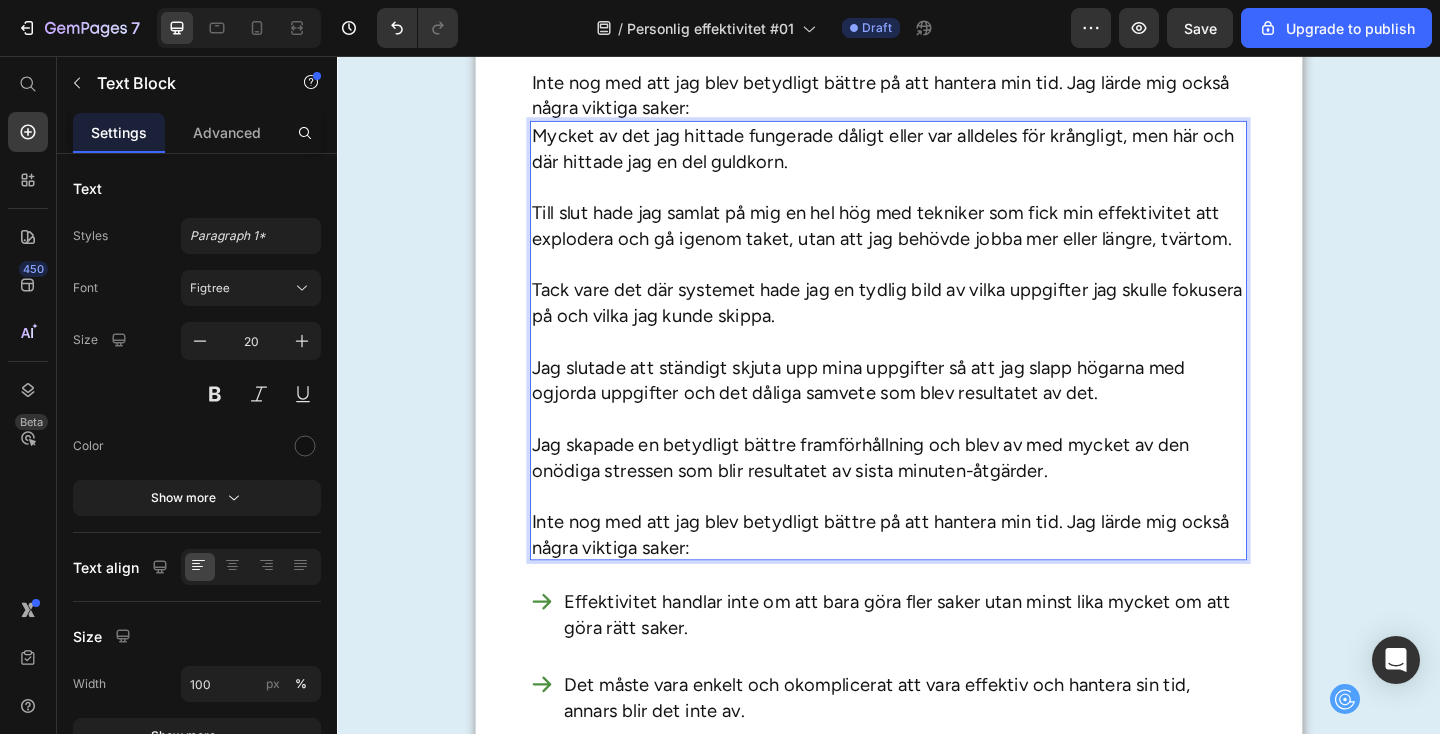 click on "Jag skapade en betydligt bättre framförhållning och blev av med mycket av den onödiga stressen som blir resultatet av sista minuten-åtgärder." at bounding box center (937, 507) 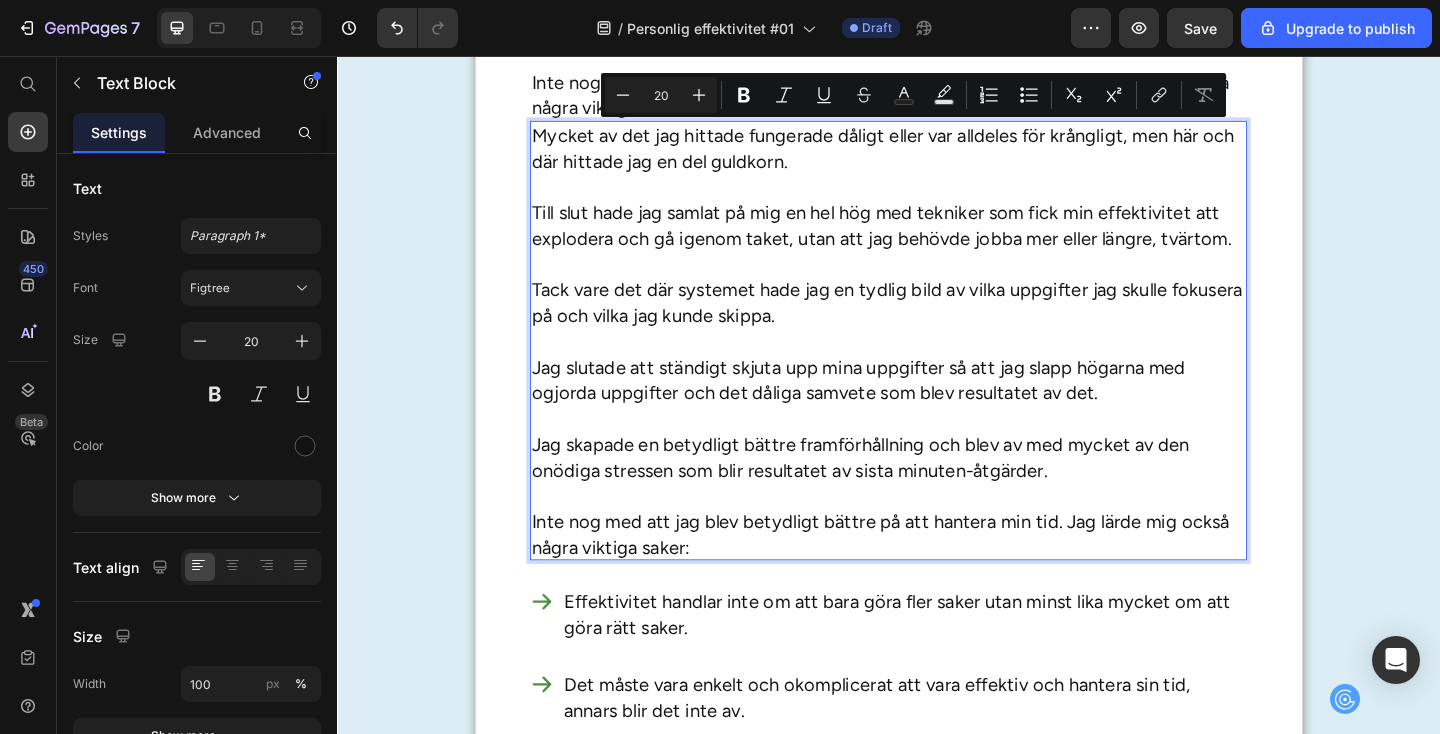drag, startPoint x: 1130, startPoint y: 508, endPoint x: 548, endPoint y: 144, distance: 686.45465 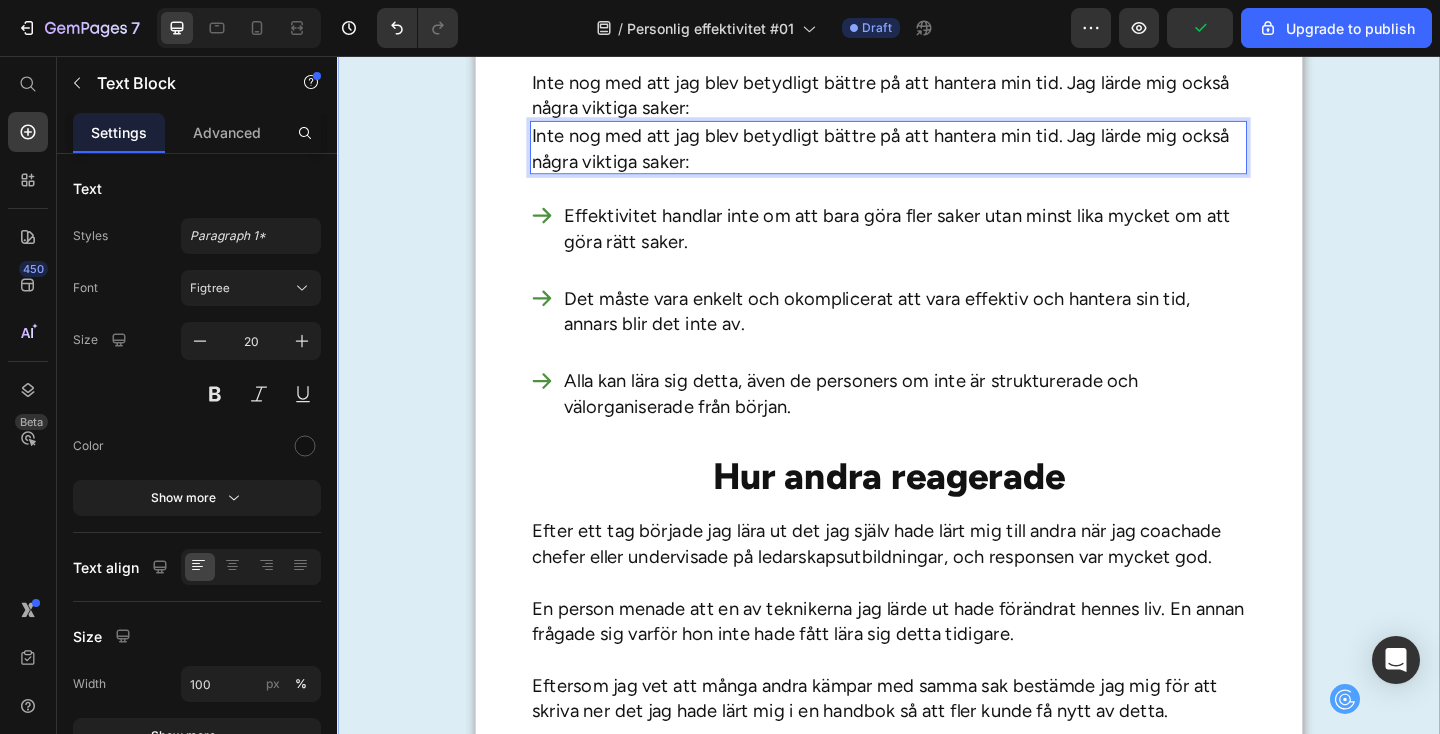 click on "Njut mer och stress mindre Heading Vill du lära dig hemligheterna med att bli mer effektiv och få fler saker ur händerna?  Drömmer du om att kunna njuta mer och stressa mindre? Har du funderat på varför vissa människor alltid hinner mer än andra?  I så fall kan den här texten vara en av de viktigaste texter du har läst på länge. Varför?  Nyckeln till att bli mer effektiv och få mer gjort är inte att jobba hårdare. Hemligheten ligger i att jobba på ett annorlunda sätt – och det är något som alla kan lära sig. Låt mig förklara hur jag kan vara så säker på detta. Text Block Från stressad till effektiv Heading Under många år hade jag själv stora svårigheter att få tiden att räcka till.    Jag sköt ständigt upp mina uppgifter, vilket gjorde att jag ofta hamnade efter och samlade på mig en massa surdegar.   Jag hade stora problem med att prioritera mina uppgifter och lade ofta tiden på helt fel saker så att mina dagar blev längre än nödvändigt.       Text Block" at bounding box center [937, -448] 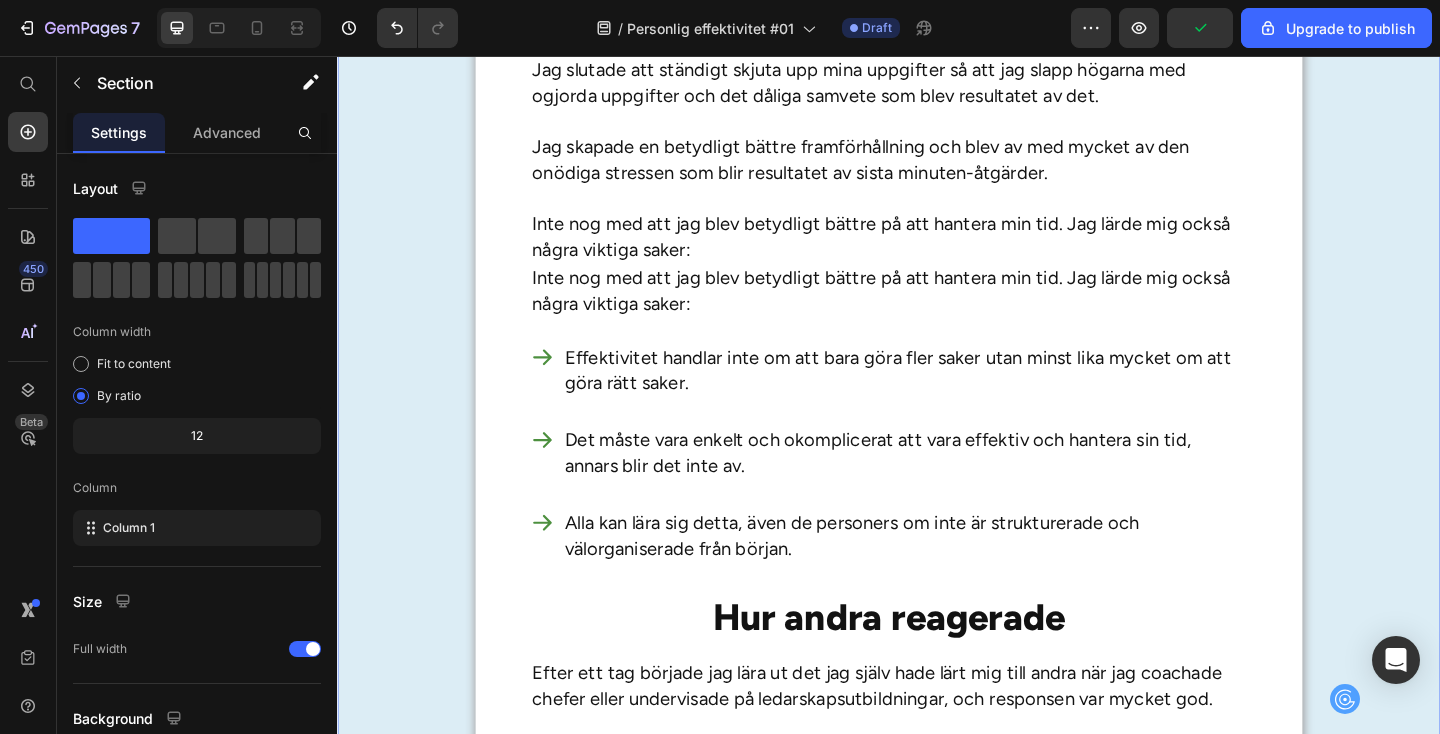 scroll, scrollTop: 2447, scrollLeft: 0, axis: vertical 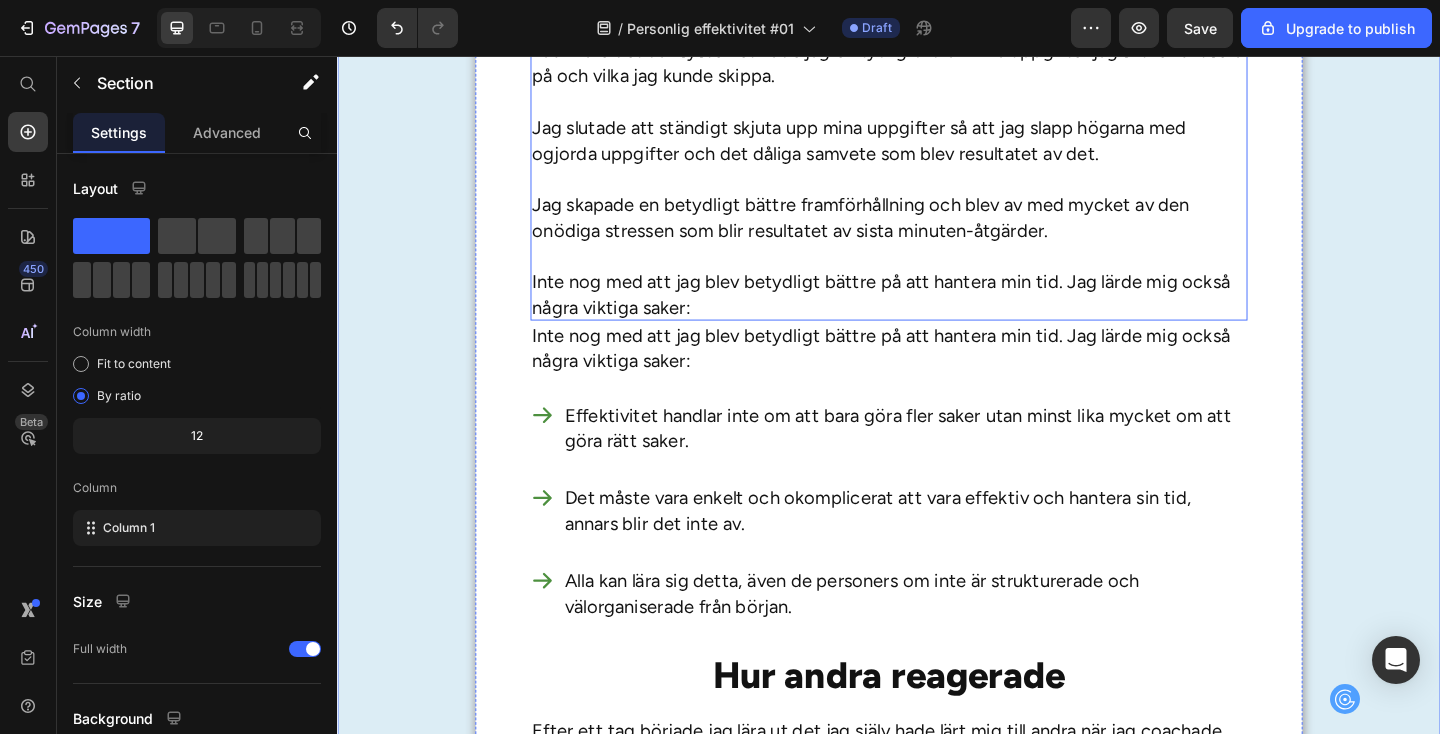 click on "Inte nog med att jag blev betydligt bättre på att hantera min tid. Jag lärde mig också några viktiga saker:" at bounding box center [937, 316] 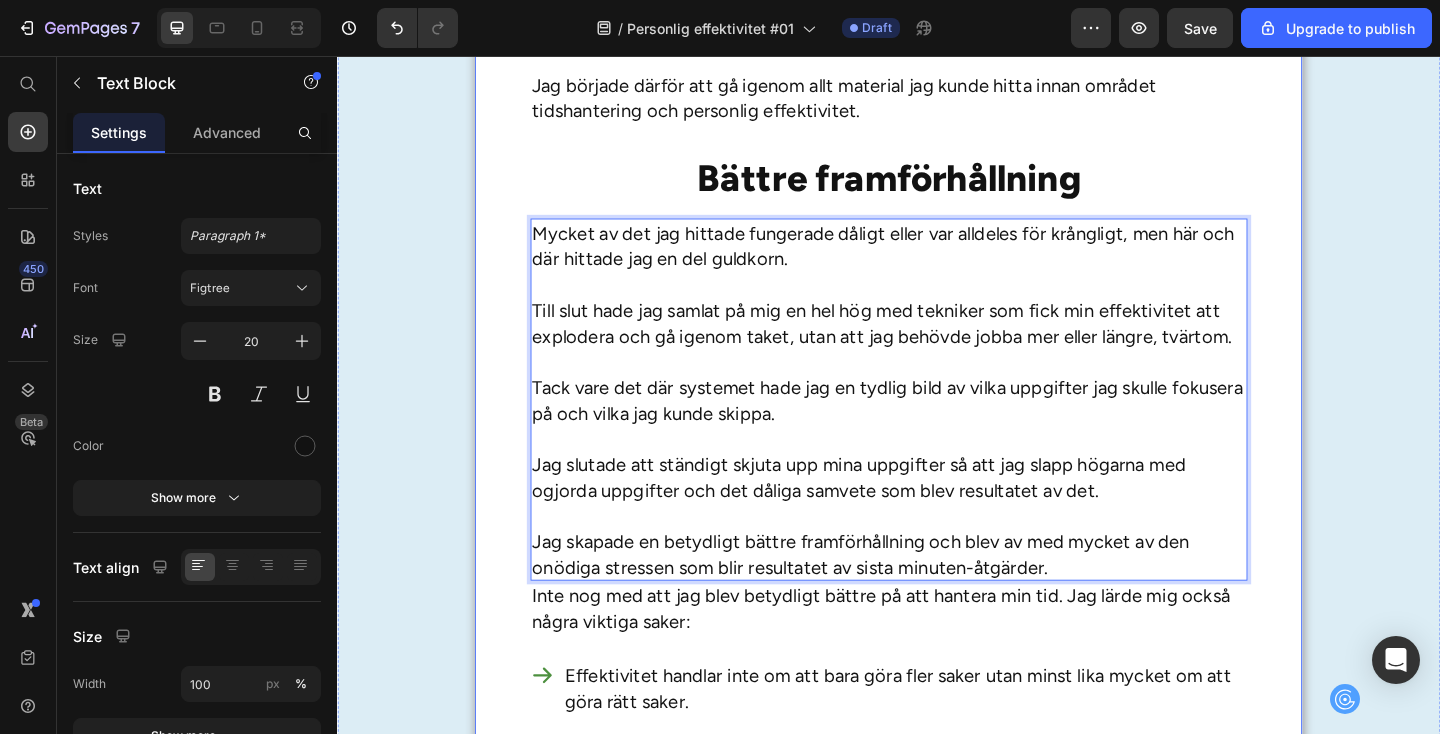 scroll, scrollTop: 2046, scrollLeft: 0, axis: vertical 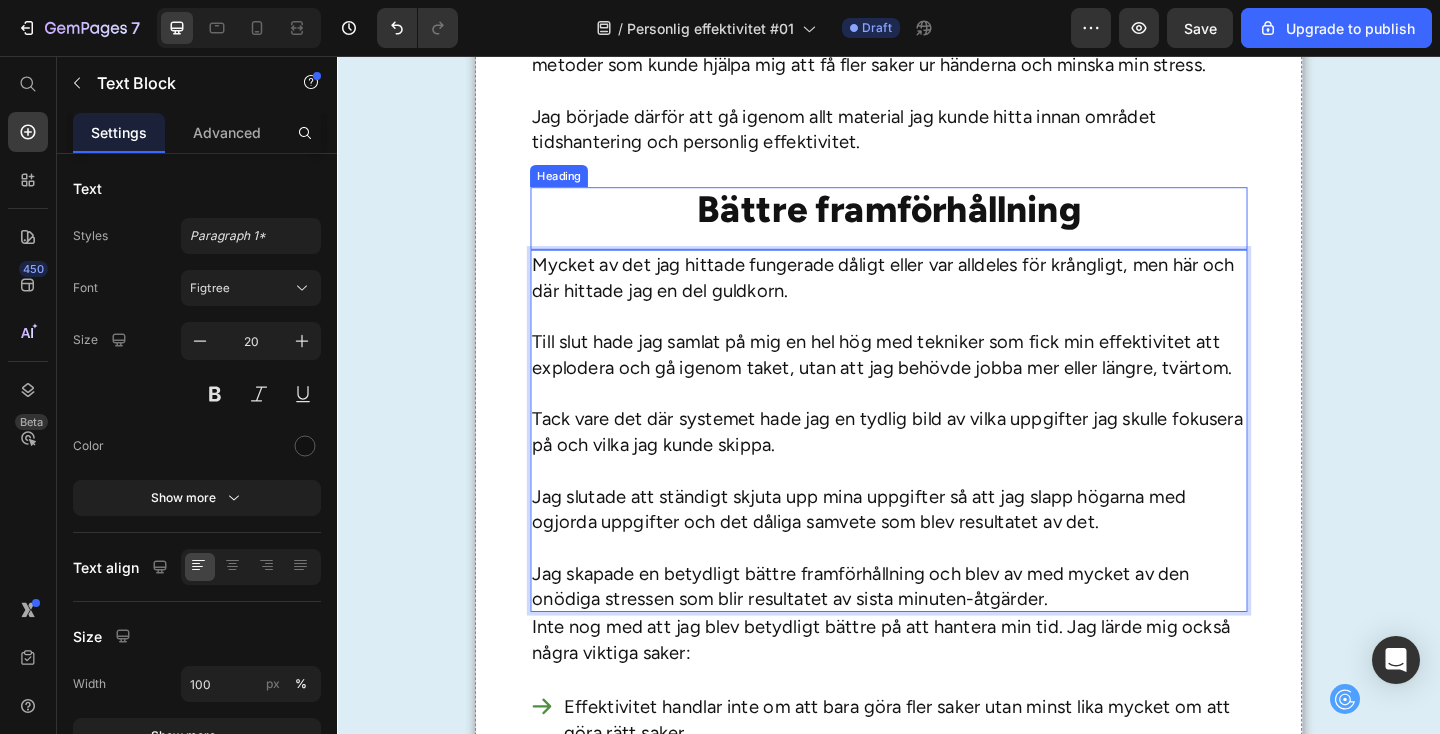 click on "Bättre framförhållning" at bounding box center (937, 223) 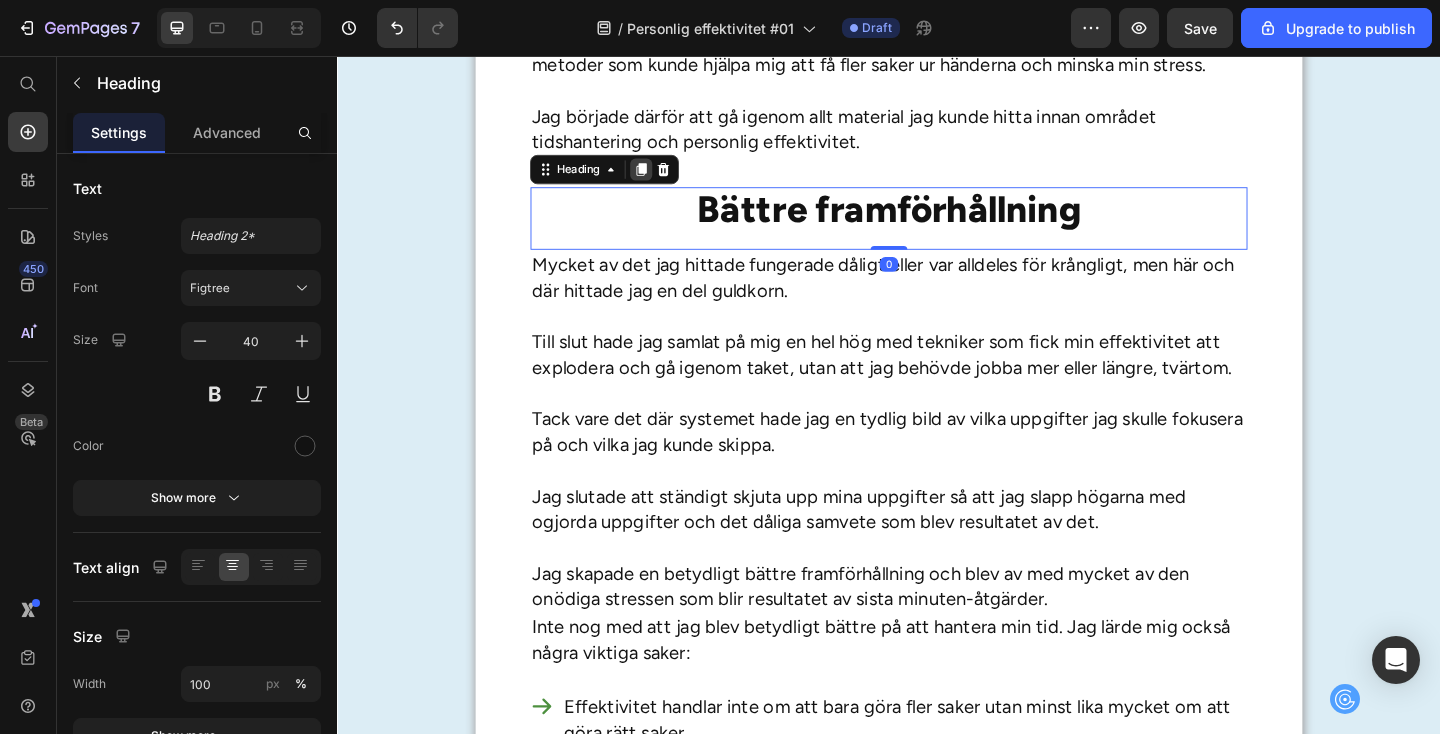 click 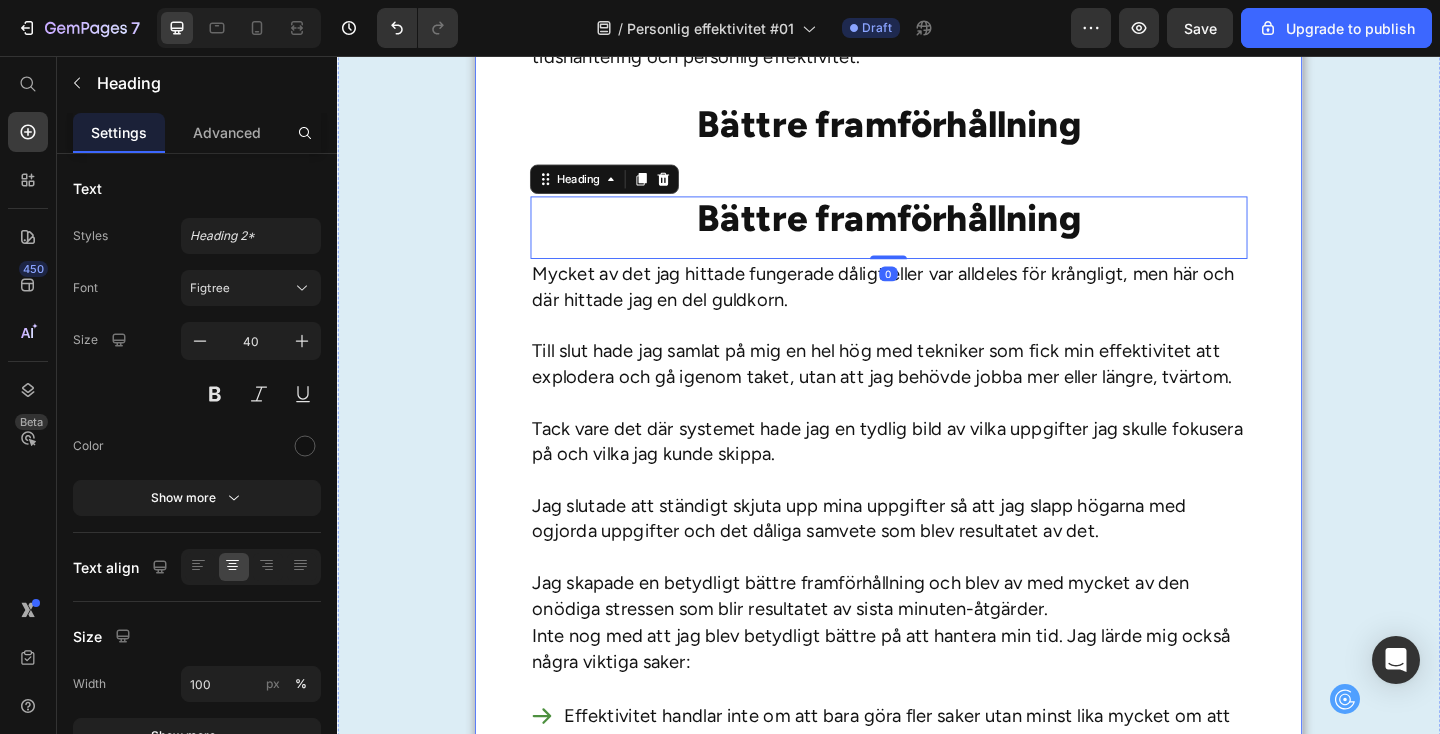 scroll, scrollTop: 2166, scrollLeft: 0, axis: vertical 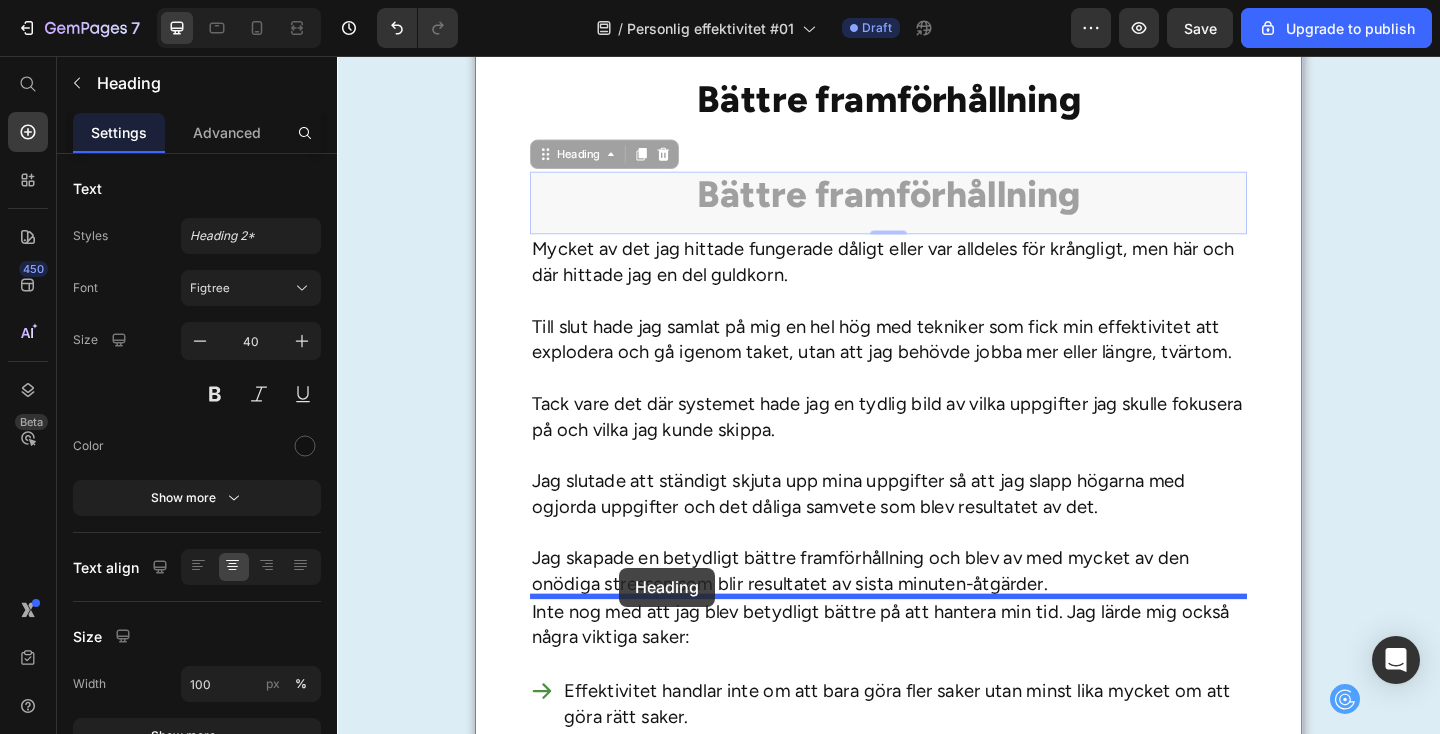 drag, startPoint x: 561, startPoint y: 162, endPoint x: 644, endPoint y: 613, distance: 458.57388 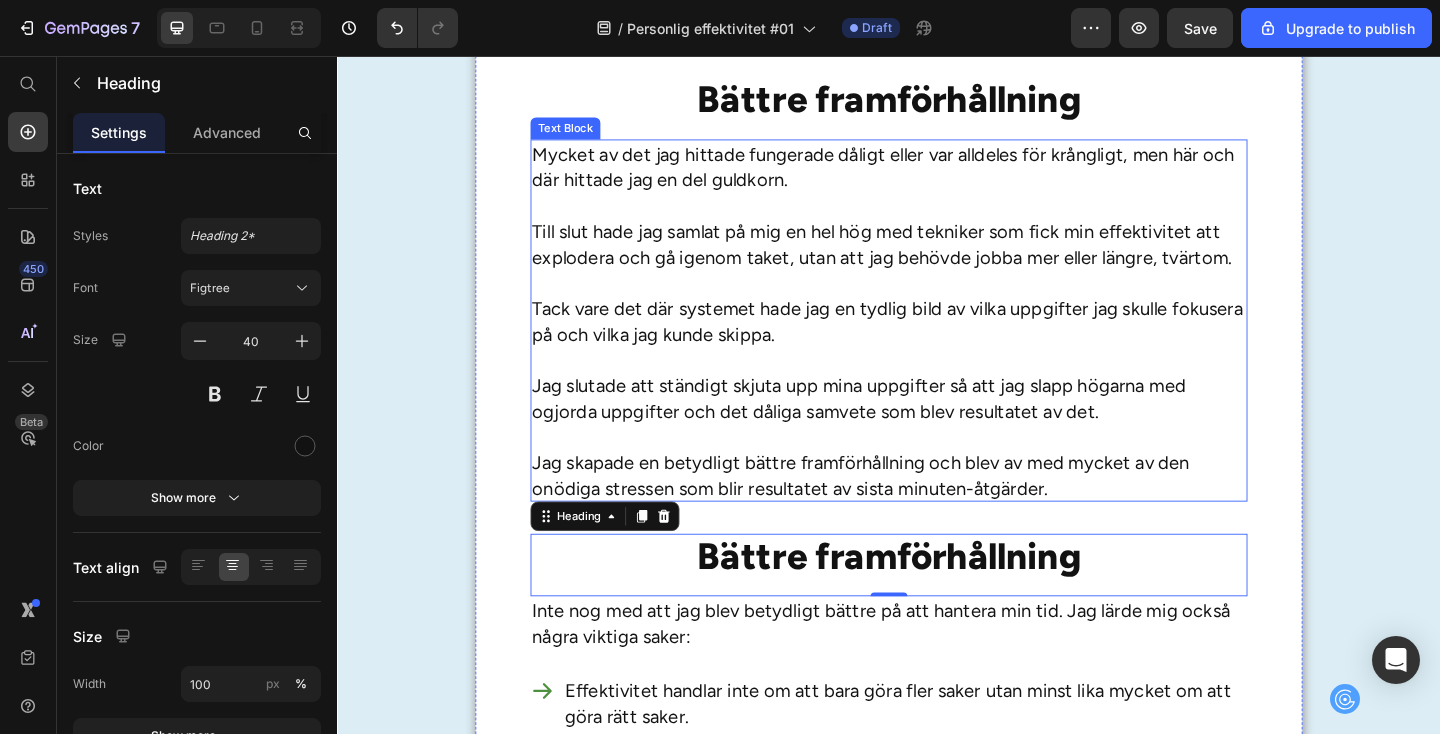 click on "Jag slutade att ständigt skjuta upp mina uppgifter så att jag slapp högarna med ogjorda uppgifter och det dåliga samvete som blev resultatet av det." at bounding box center [937, 429] 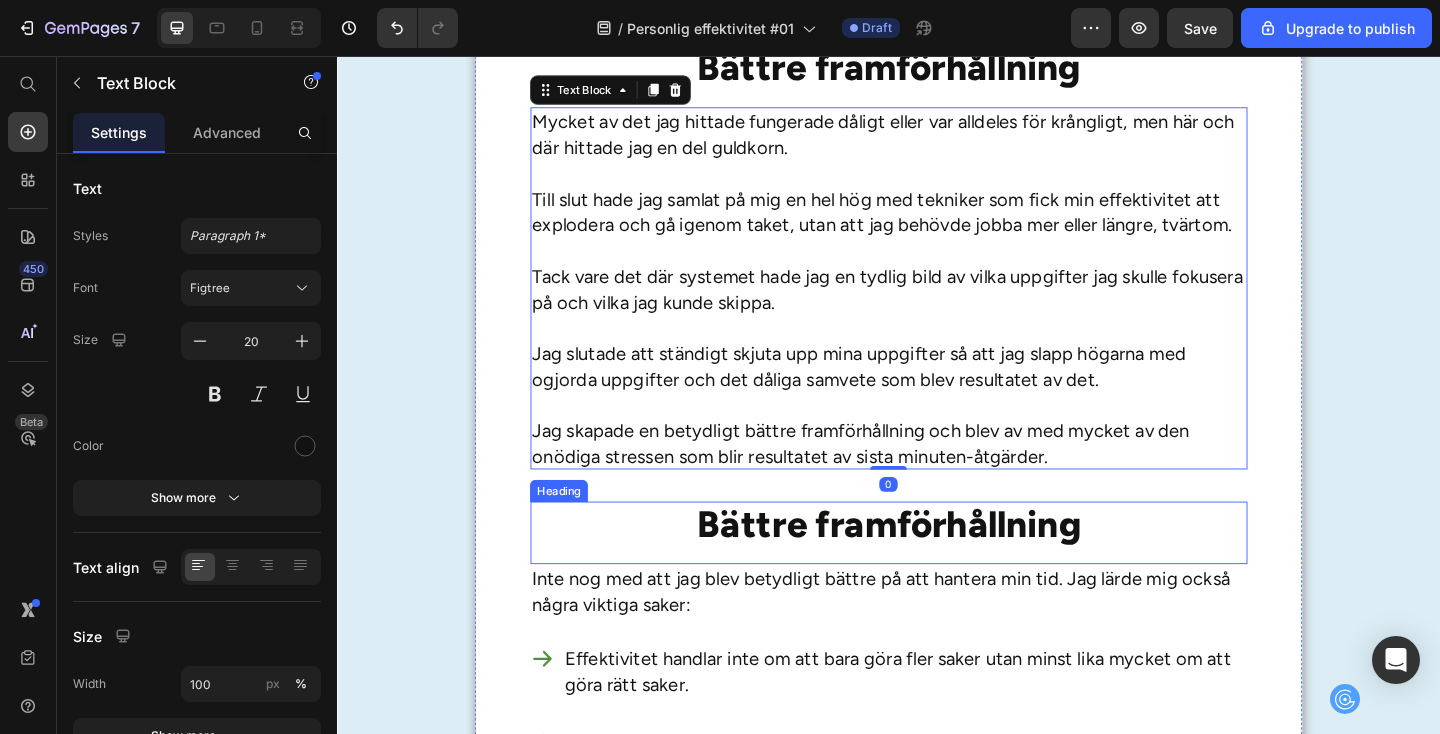 scroll, scrollTop: 2208, scrollLeft: 0, axis: vertical 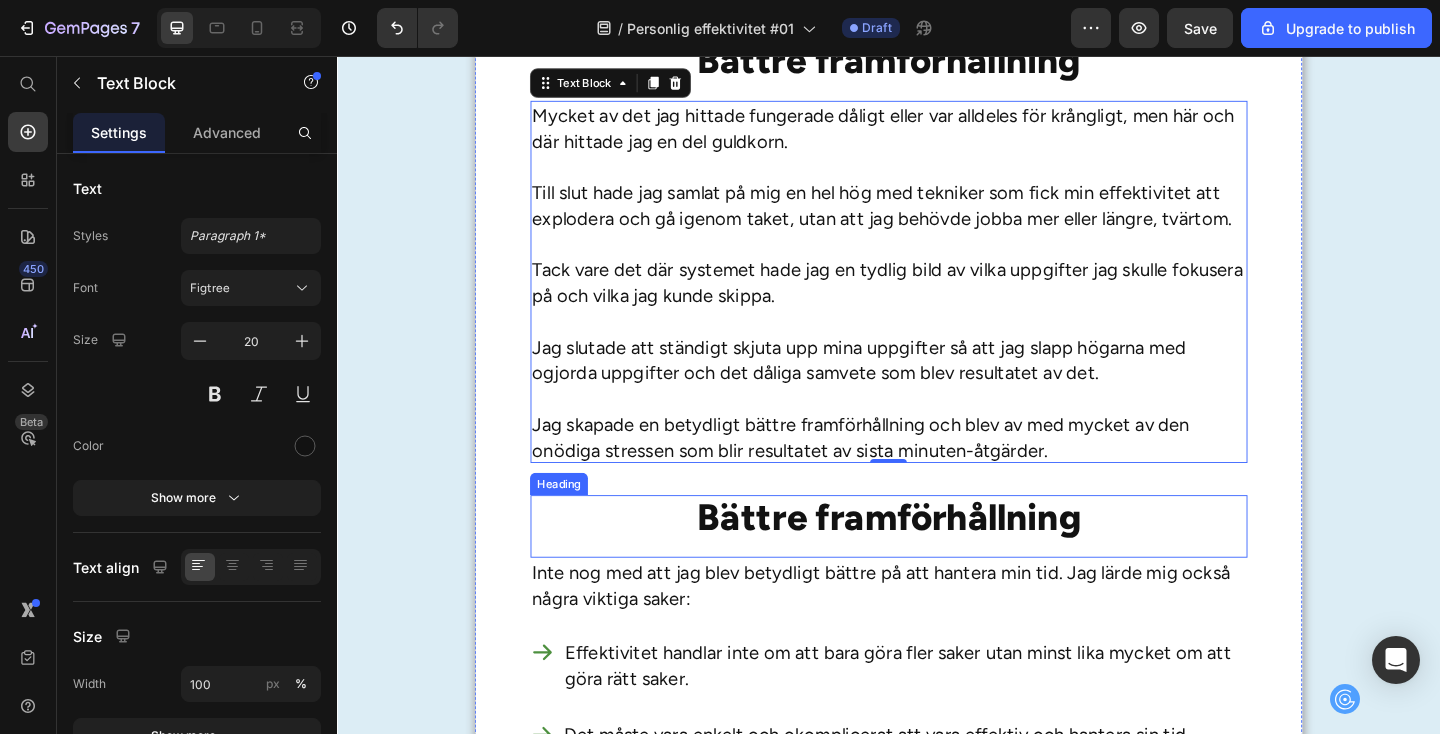 click on "Bättre framförhållning" at bounding box center [937, 558] 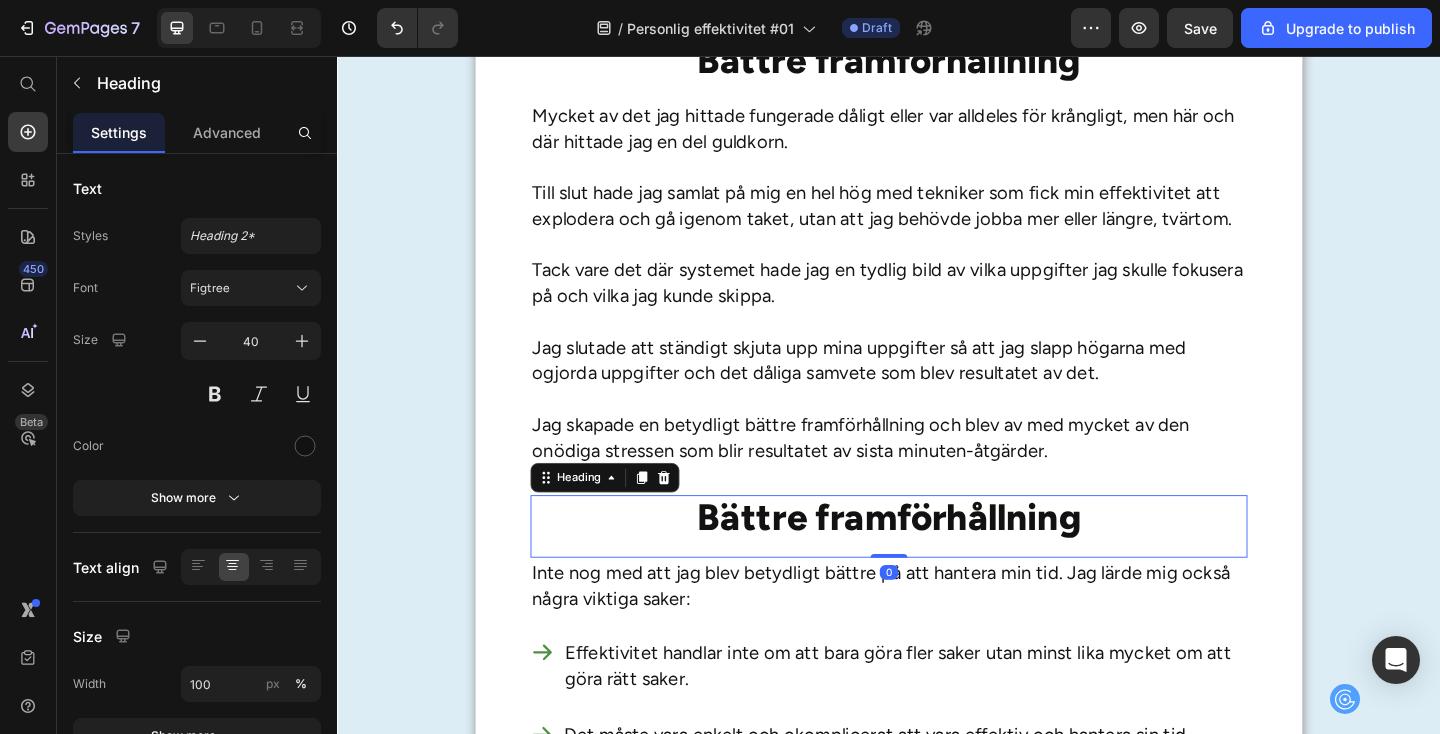 click on "Bättre framförhållning" at bounding box center (937, 558) 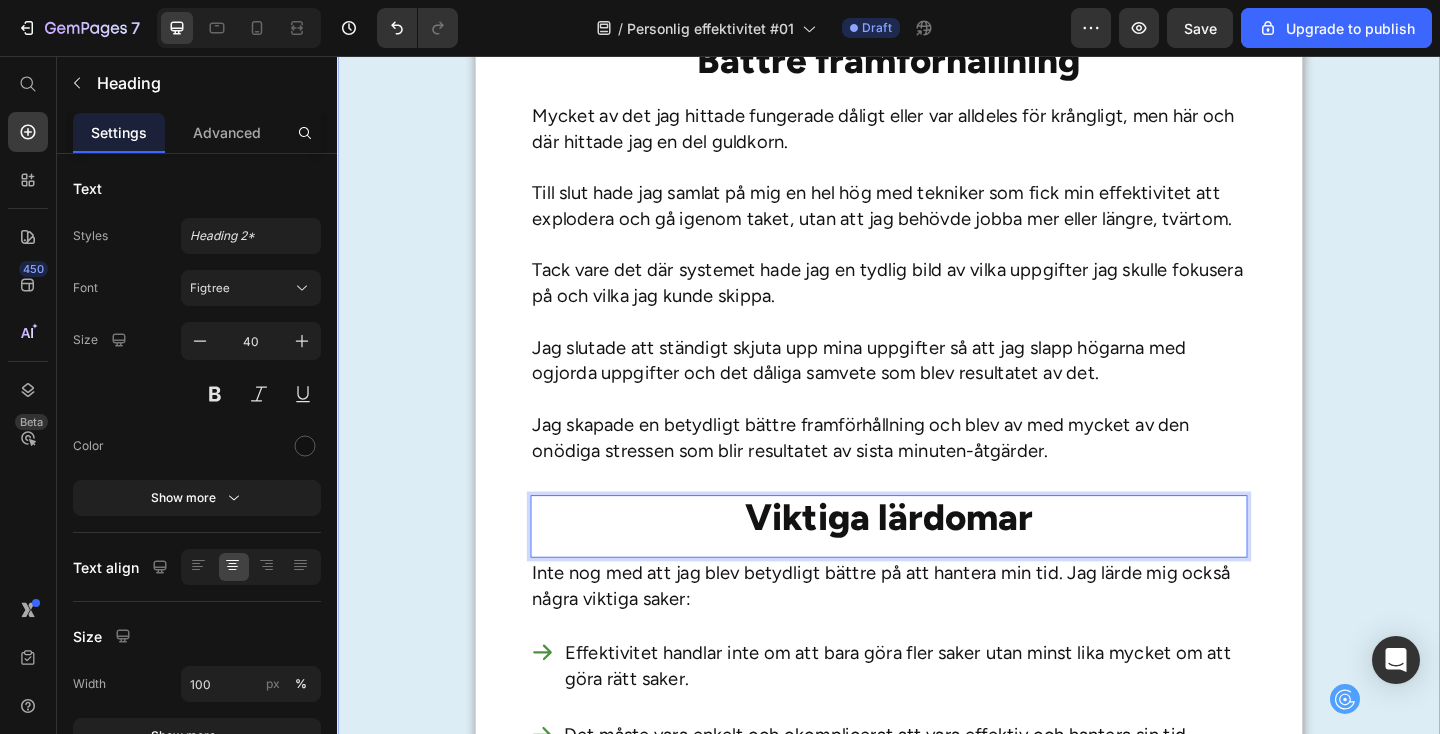click on "Njut mer och stress mindre Heading Vill du lära dig hemligheterna med att bli mer effektiv och få fler saker ur händerna?  Drömmer du om att kunna njuta mer och stressa mindre? Har du funderat på varför vissa människor alltid hinner mer än andra?  I så fall kan den här texten vara en av de viktigaste texter du har läst på länge. Varför?  Nyckeln till att bli mer effektiv och få mer gjort är inte att jobba hårdare. Hemligheten ligger i att jobba på ett annorlunda sätt – och det är något som alla kan lära sig. Låt mig förklara hur jag kan vara så säker på detta. Text Block Från stressad till effektiv Heading Under många år hade jag själv stora svårigheter att få tiden att räcka till.    Jag sköt ständigt upp mina uppgifter, vilket gjorde att jag ofta hamnade efter och samlade på mig en massa surdegar.   Jag hade stora problem med att prioritera mina uppgifter och lade ofta tiden på helt fel saker så att mina dagar blev längre än nödvändigt.       Text Block" at bounding box center [937, 18] 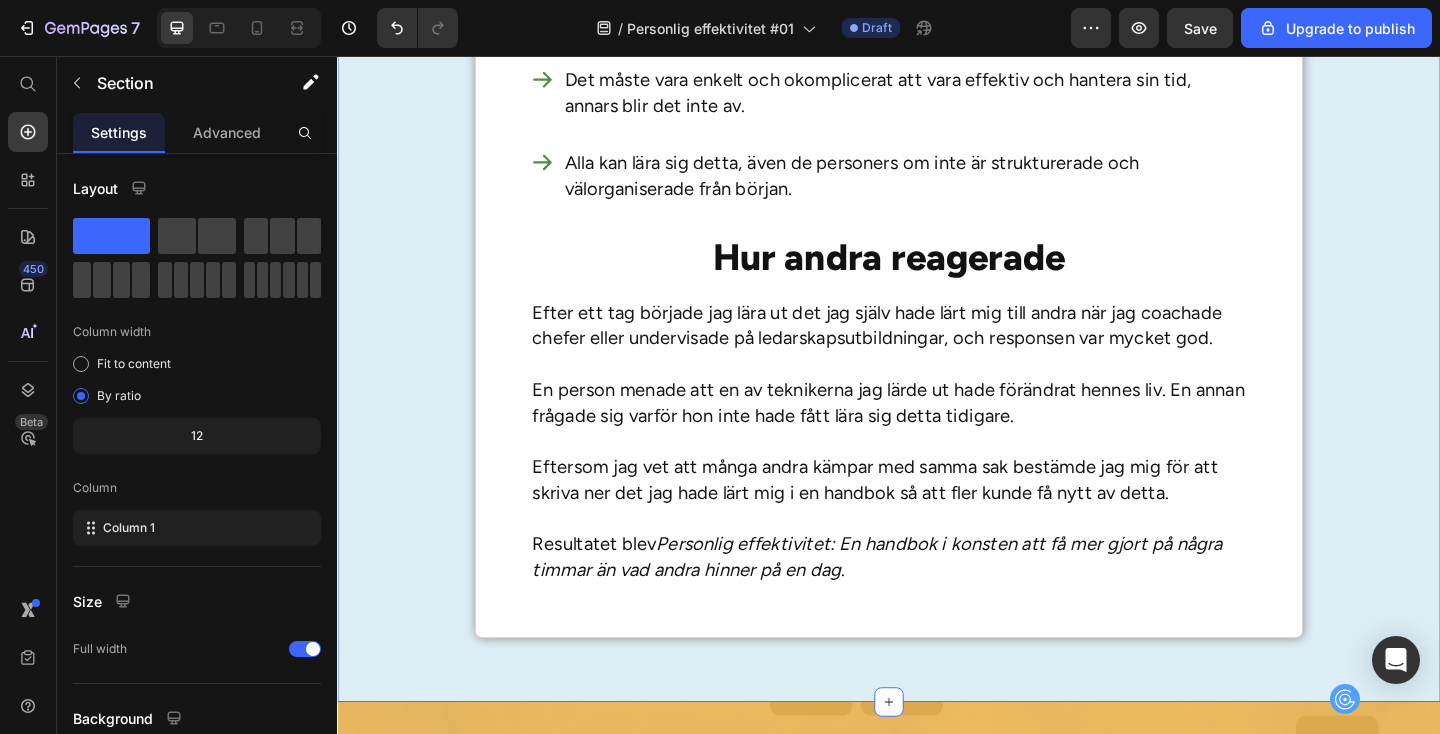 scroll, scrollTop: 2935, scrollLeft: 0, axis: vertical 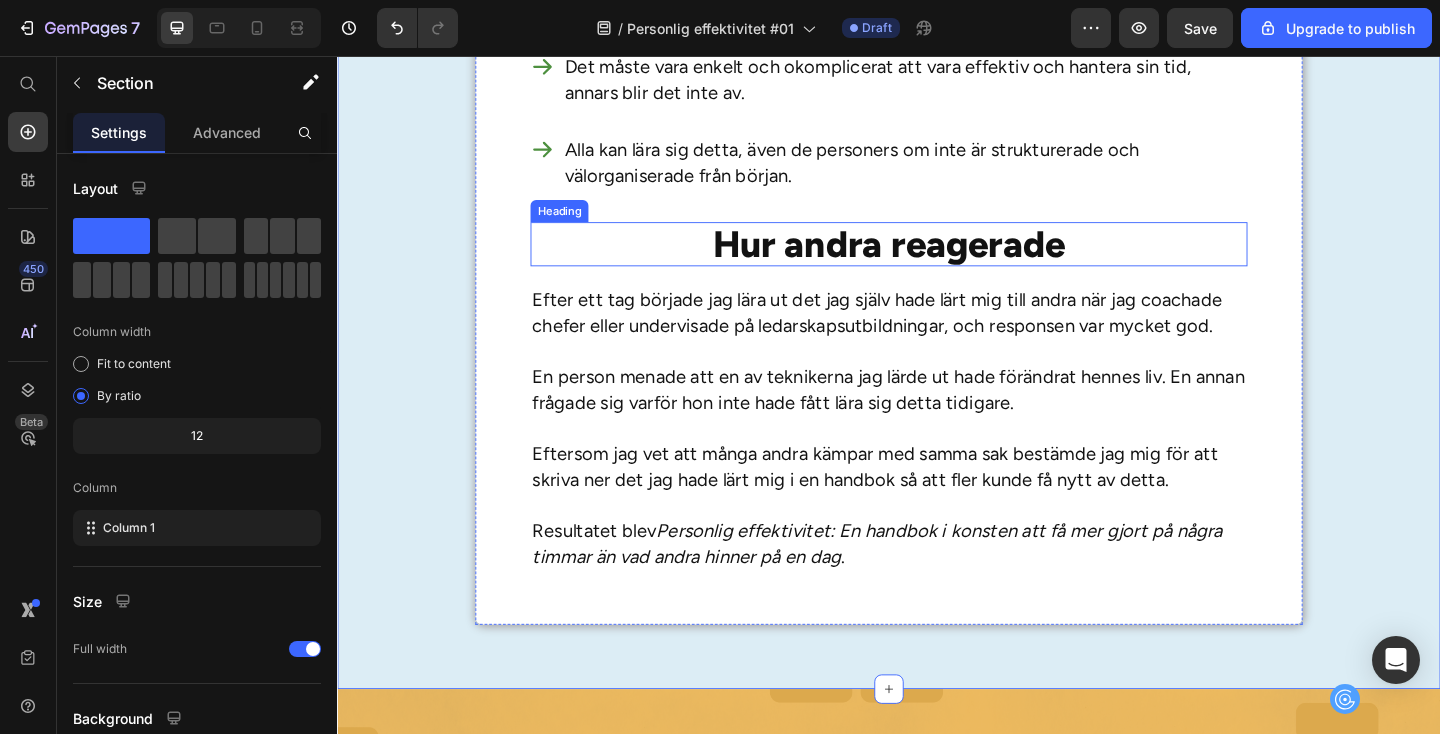 click on "Hur andra reagerade" at bounding box center (937, 261) 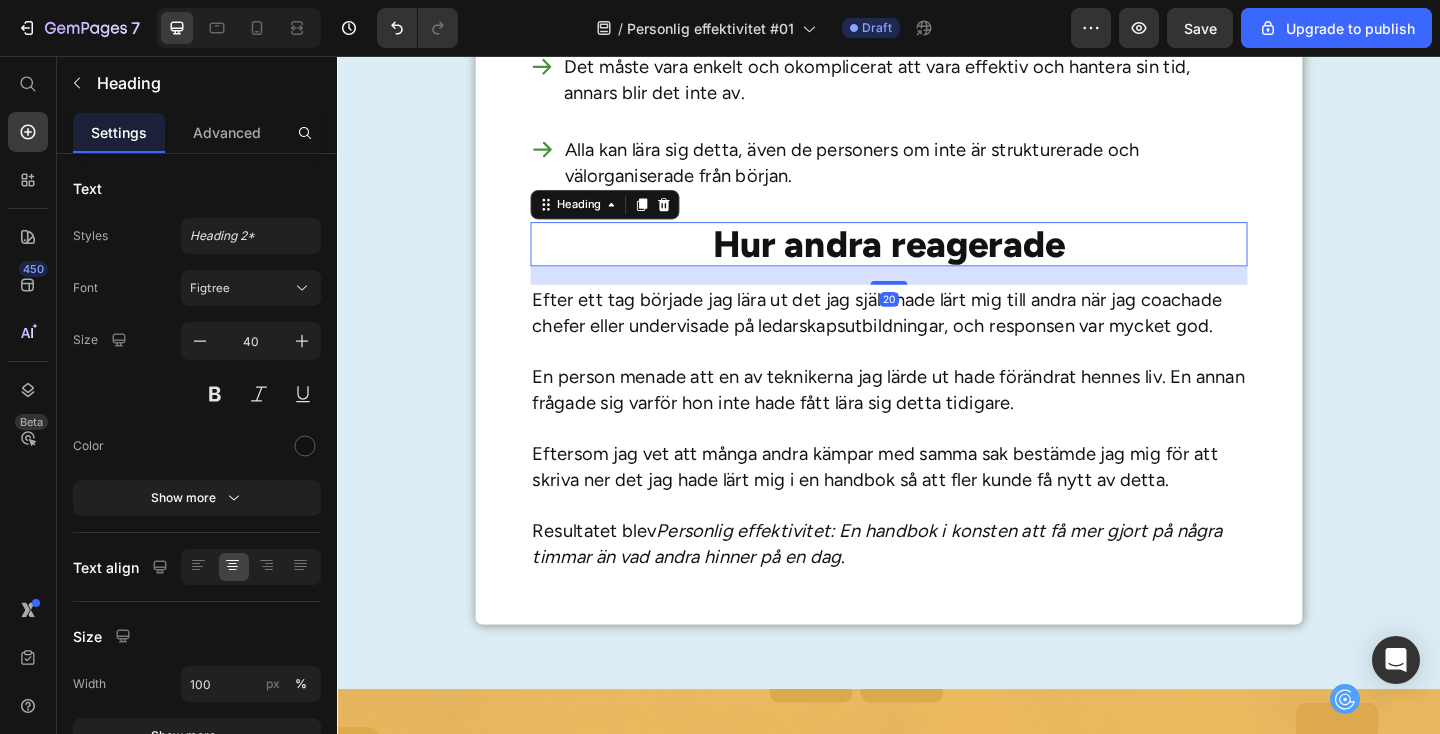 click on "Hur andra reagerade" at bounding box center [937, 261] 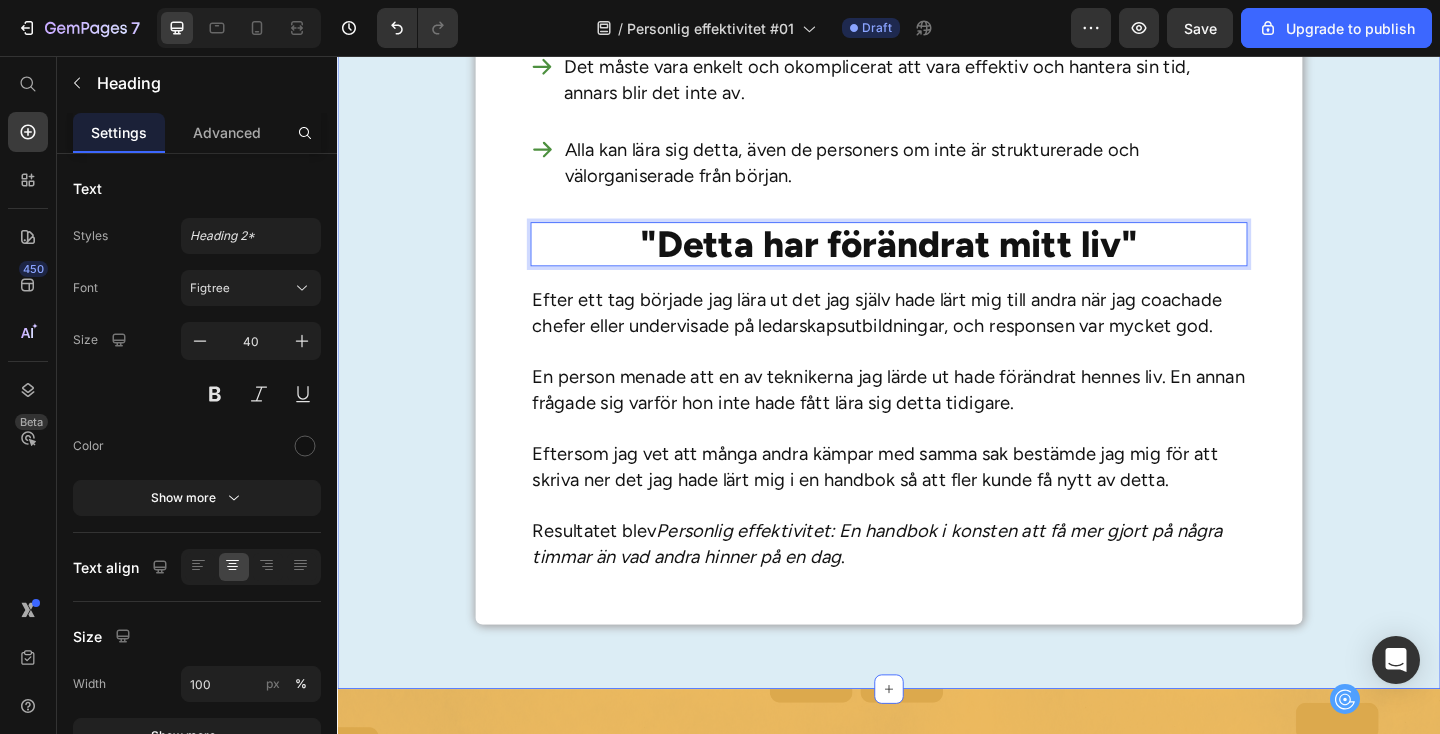 click on "Njut mer och stress mindre Heading Vill du lära dig hemligheterna med att bli mer effektiv och få fler saker ur händerna?  Drömmer du om att kunna njuta mer och stressa mindre? Har du funderat på varför vissa människor alltid hinner mer än andra?  I så fall kan den här texten vara en av de viktigaste texter du har läst på länge. Varför?  Nyckeln till att bli mer effektiv och få mer gjort är inte att jobba hårdare. Hemligheten ligger i att jobba på ett annorlunda sätt – och det är något som alla kan lära sig. Låt mig förklara hur jag kan vara så säker på detta. Text Block Från stressad till effektiv Heading Under många år hade jag själv stora svårigheter att få tiden att räcka till.    Jag sköt ständigt upp mina uppgifter, vilket gjorde att jag ofta hamnade efter och samlade på mig en massa surdegar.   Jag hade stora problem med att prioritera mina uppgifter och lade ofta tiden på helt fel saker så att mina dagar blev längre än nödvändigt.       Text Block" at bounding box center (937, -709) 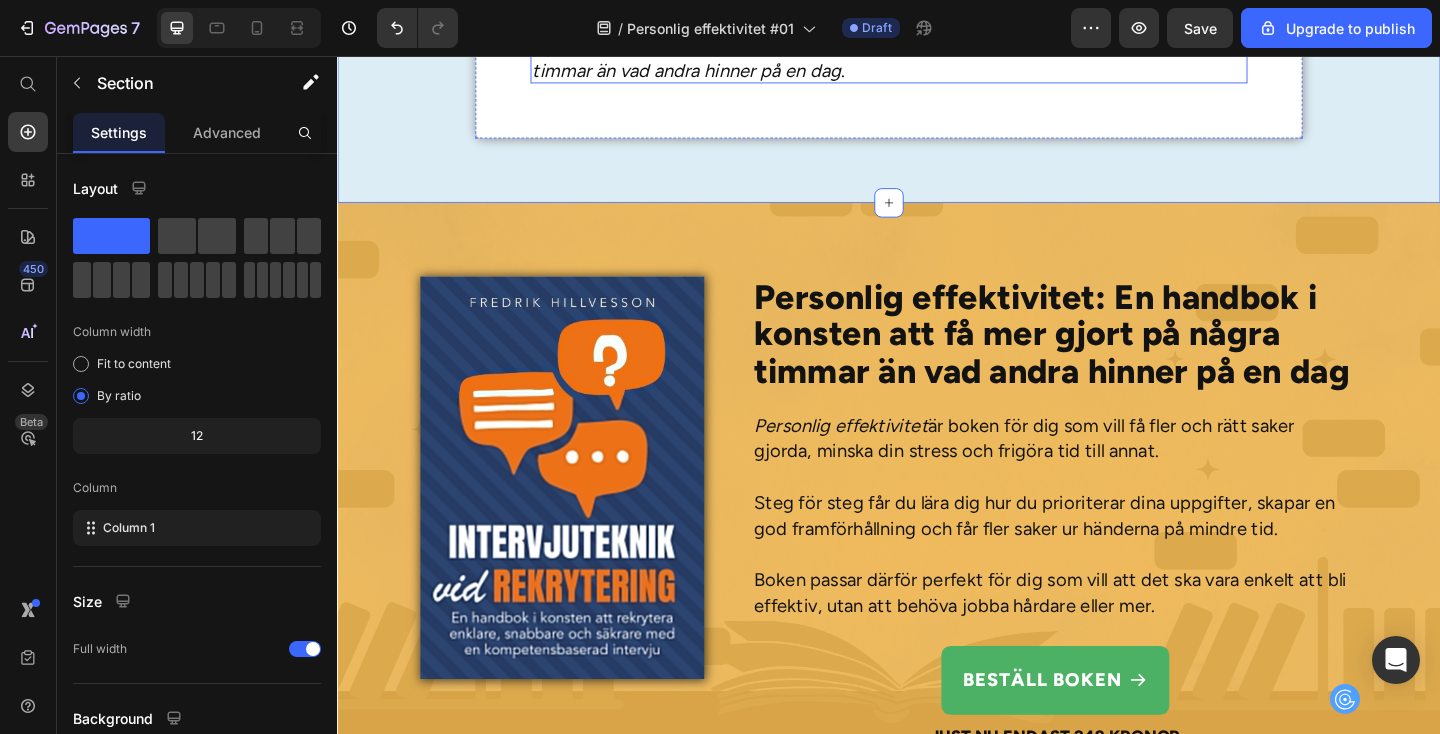 scroll, scrollTop: 3468, scrollLeft: 0, axis: vertical 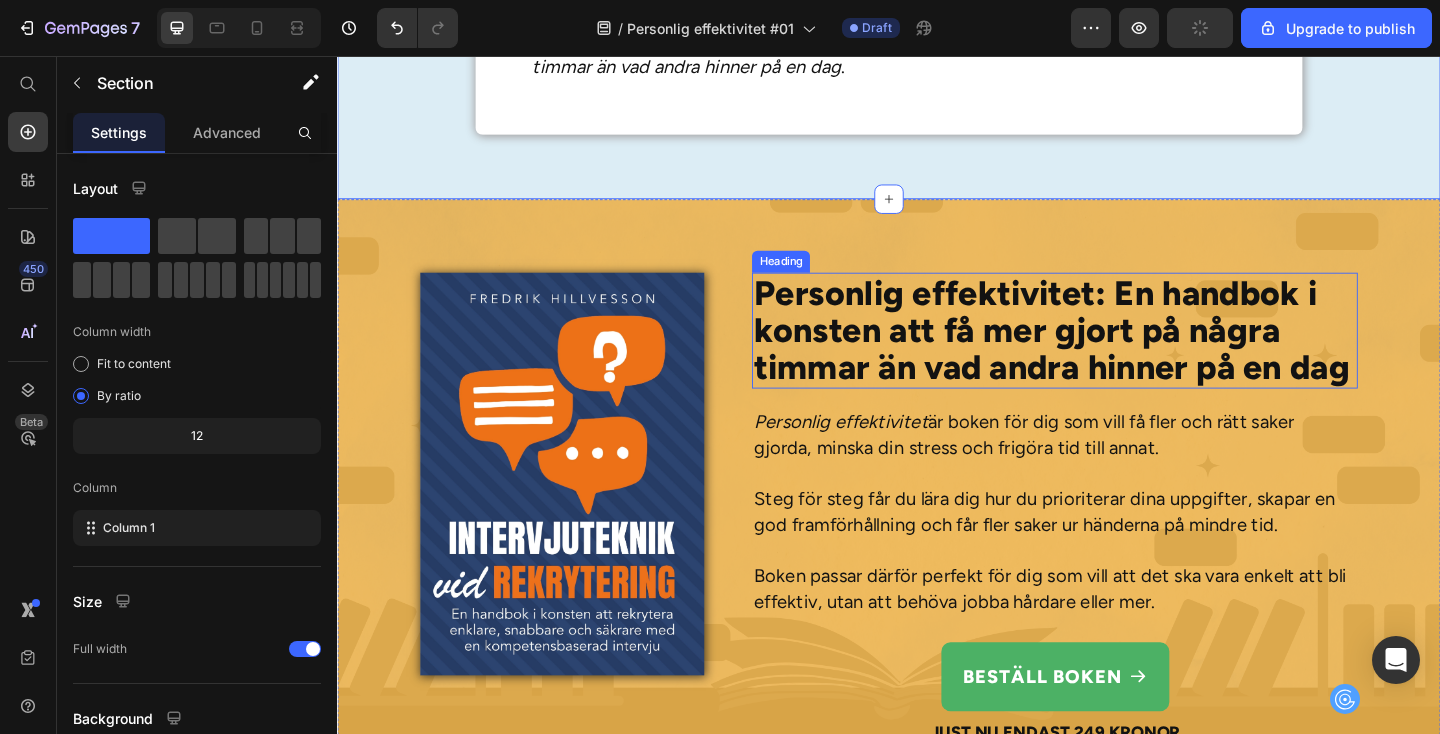 click on "Personlig effektivitet: En handbok i konsten att få mer gjort på några timmar än vad andra hinner på en dag" at bounding box center [1117, 355] 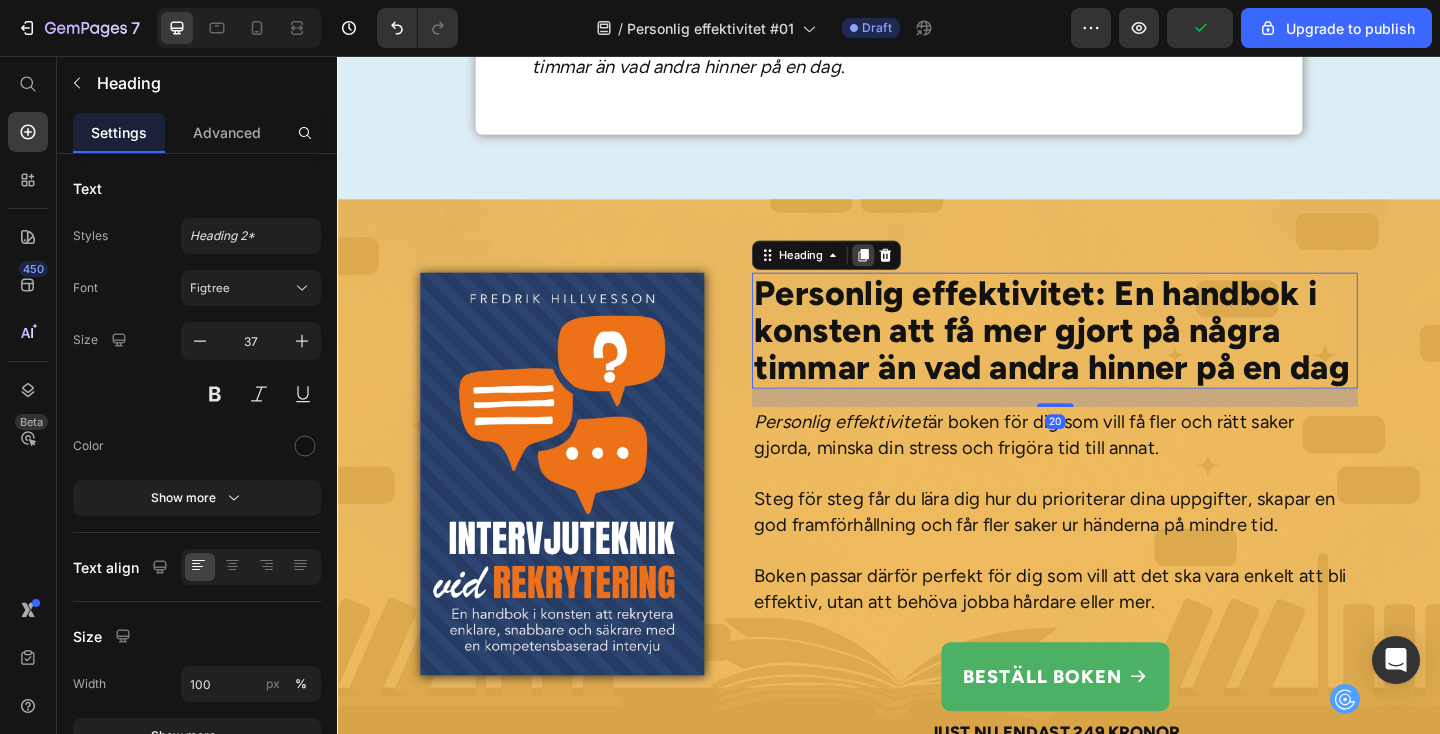 click 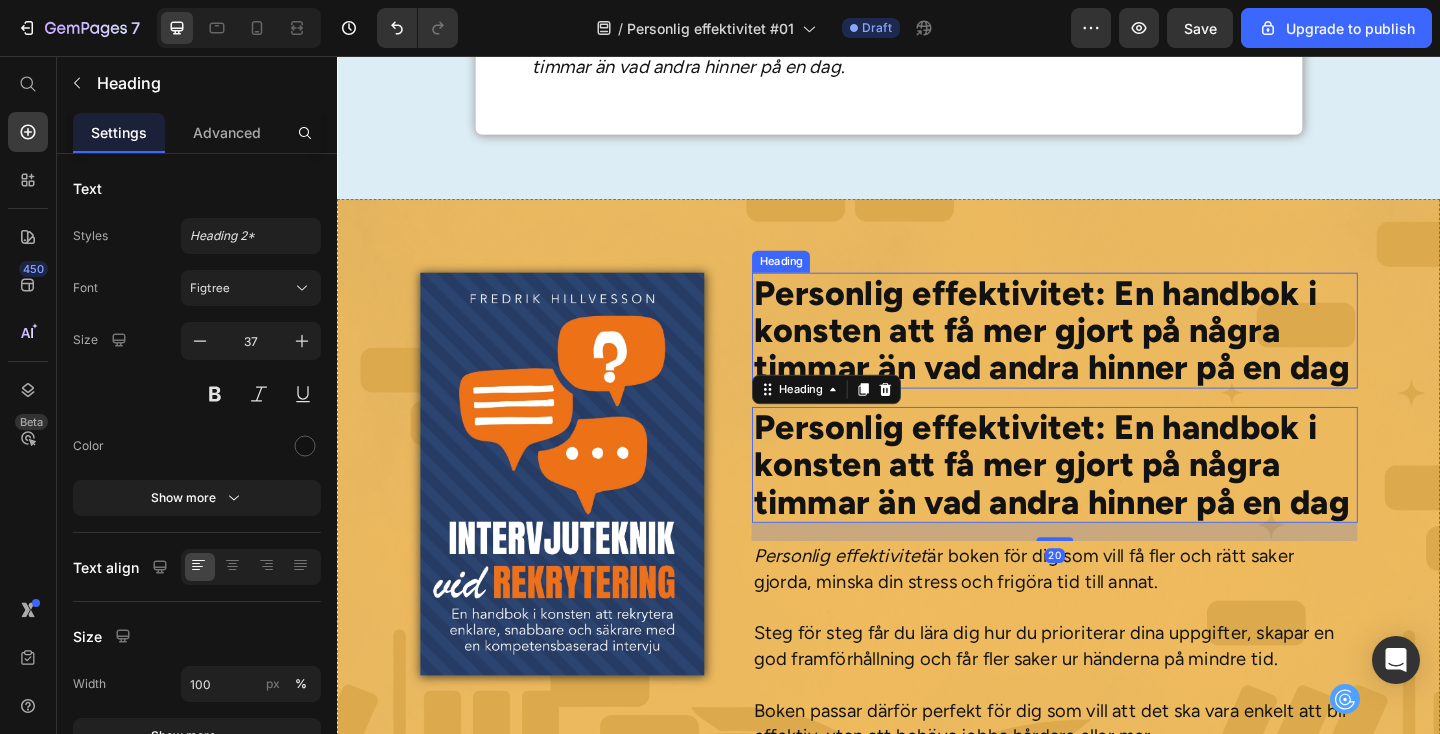 click on "Personlig effektivitet: En handbok i konsten att få mer gjort på några timmar än vad andra hinner på en dag" at bounding box center (1117, 355) 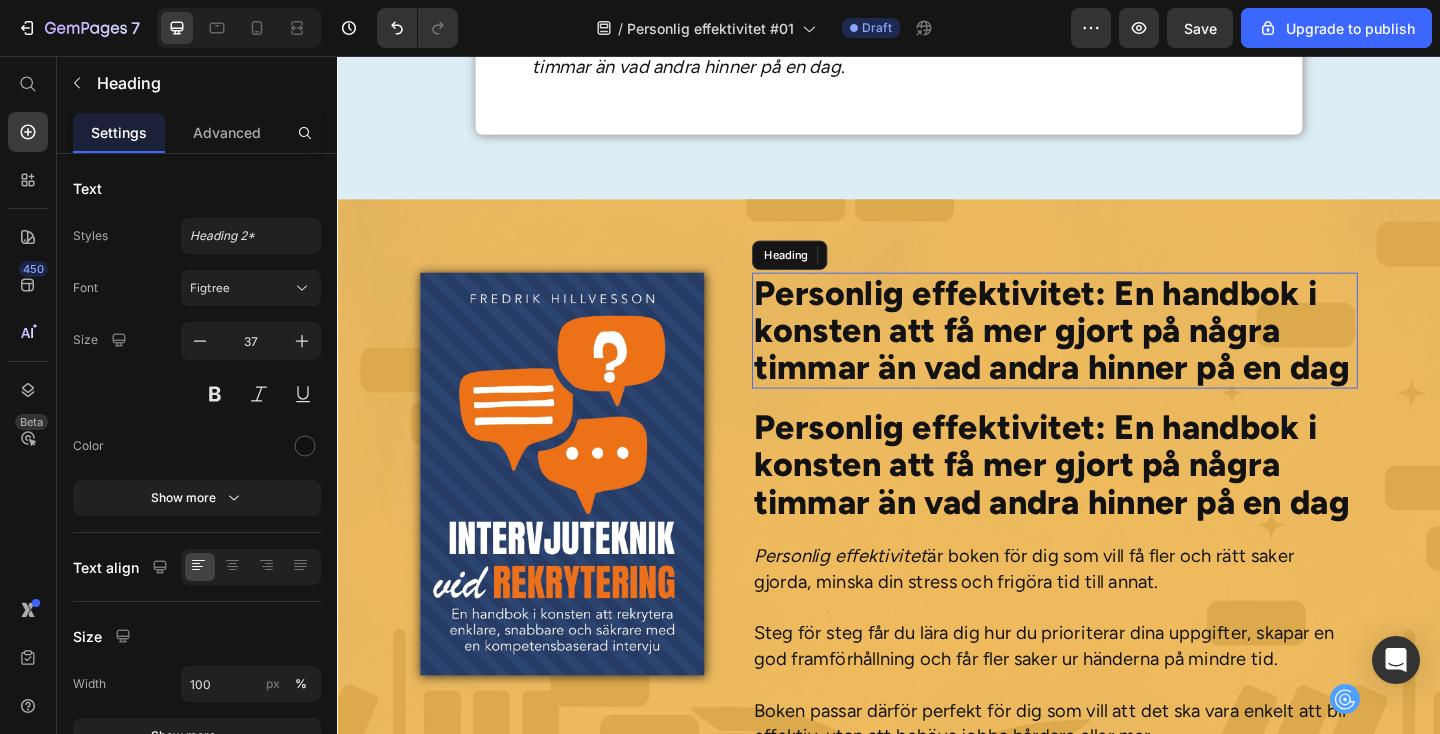 click on "Personlig effektivitet: En handbok i konsten att få mer gjort på några timmar än vad andra hinner på en dag" at bounding box center [1117, 355] 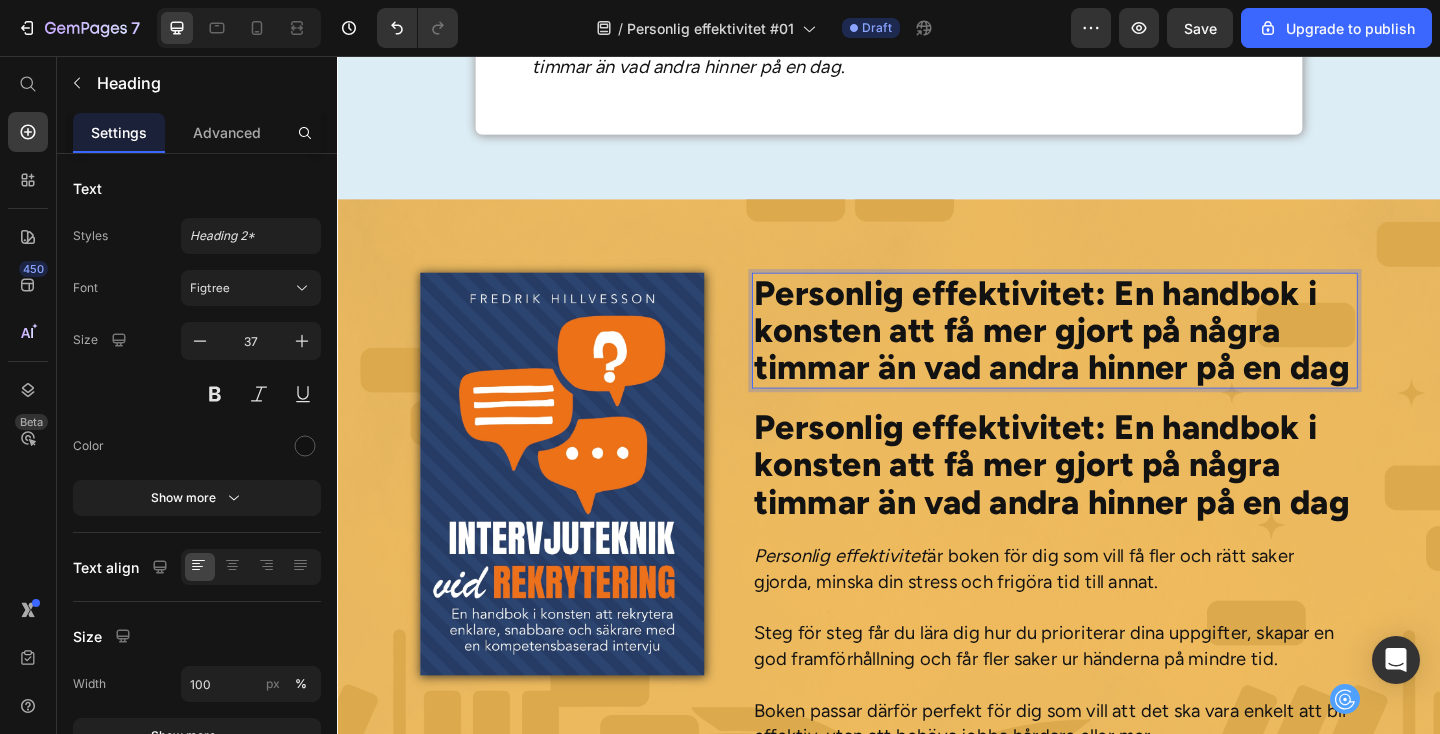 click on "Personlig effektivitet: En handbok i konsten att få mer gjort på några timmar än vad andra hinner på en dag" at bounding box center [1117, 355] 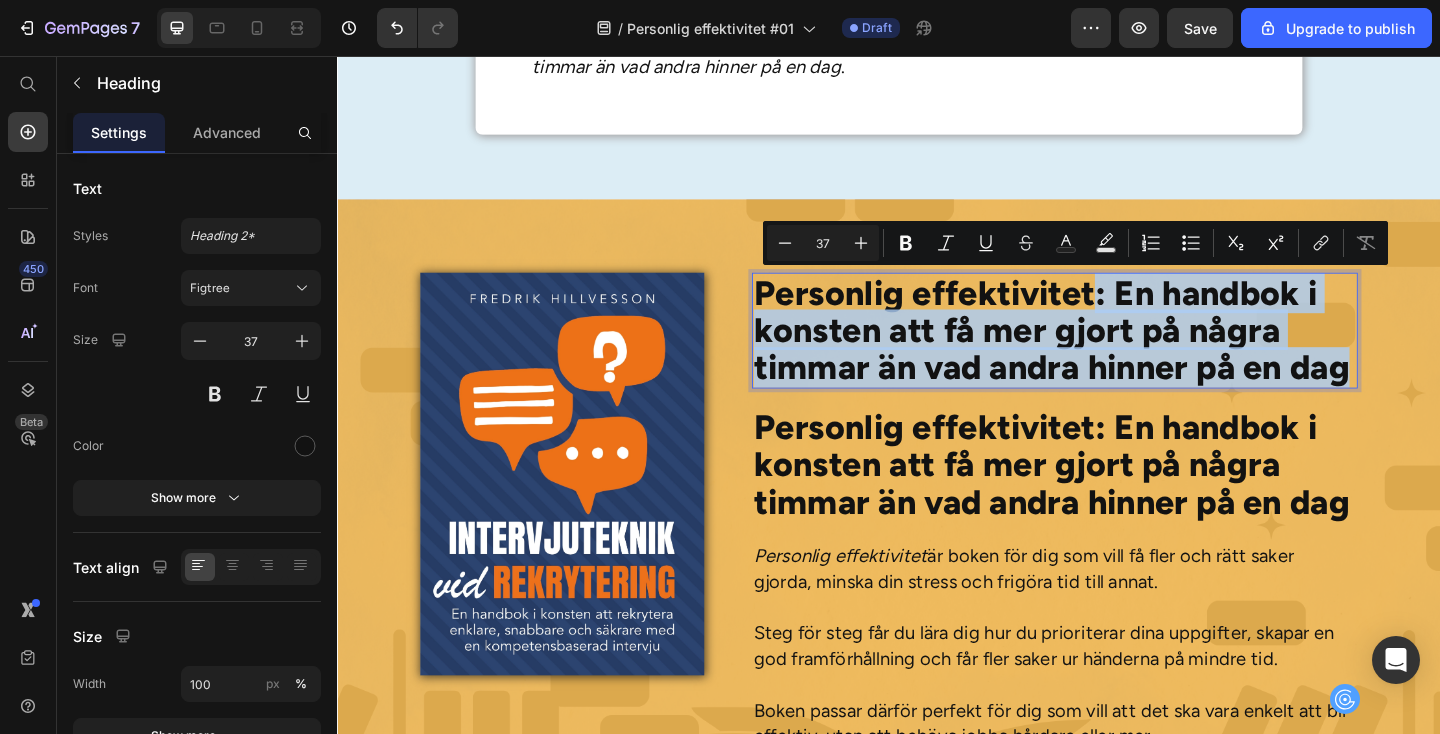 drag, startPoint x: 1434, startPoint y: 403, endPoint x: 1162, endPoint y: 322, distance: 283.8045 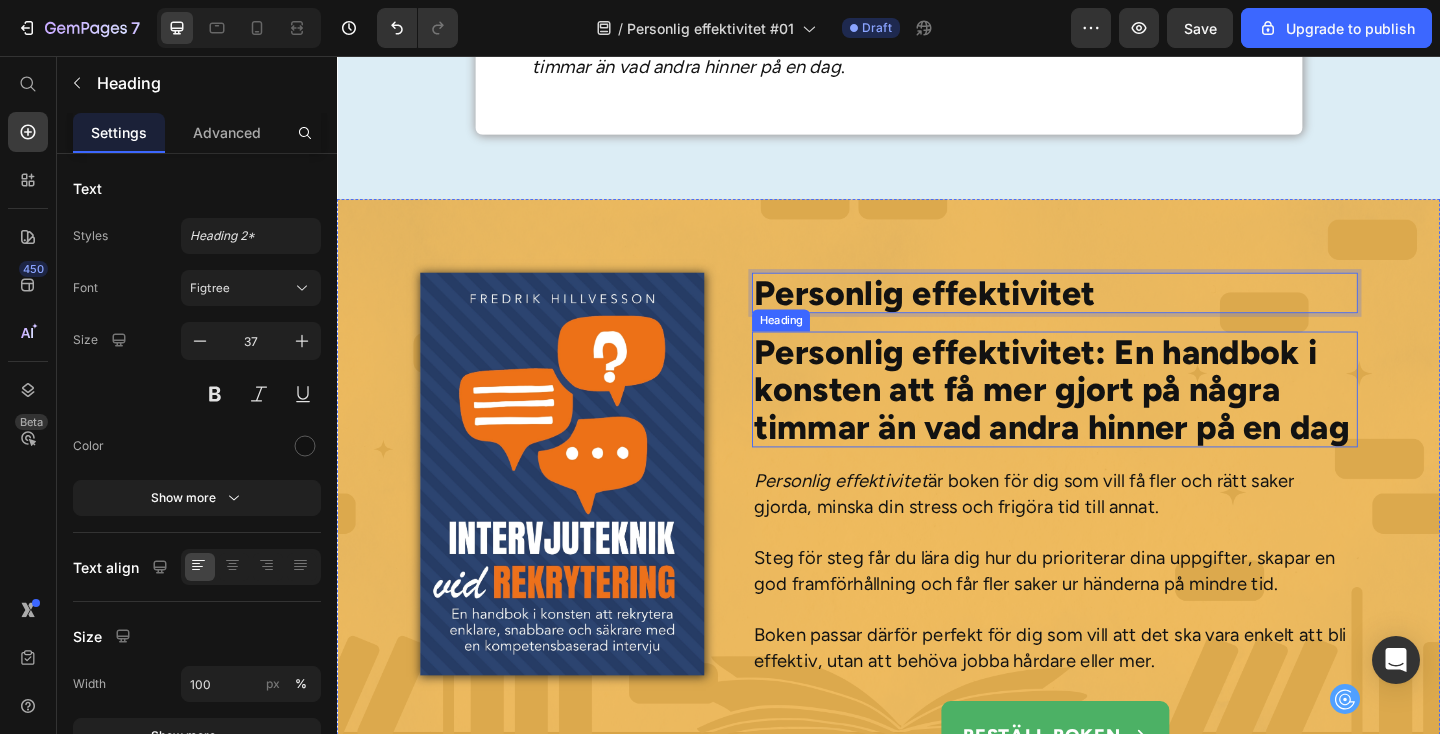 click on "Personlig effektivitet: En handbok i konsten att få mer gjort på några timmar än vad andra hinner på en dag" at bounding box center (1117, 419) 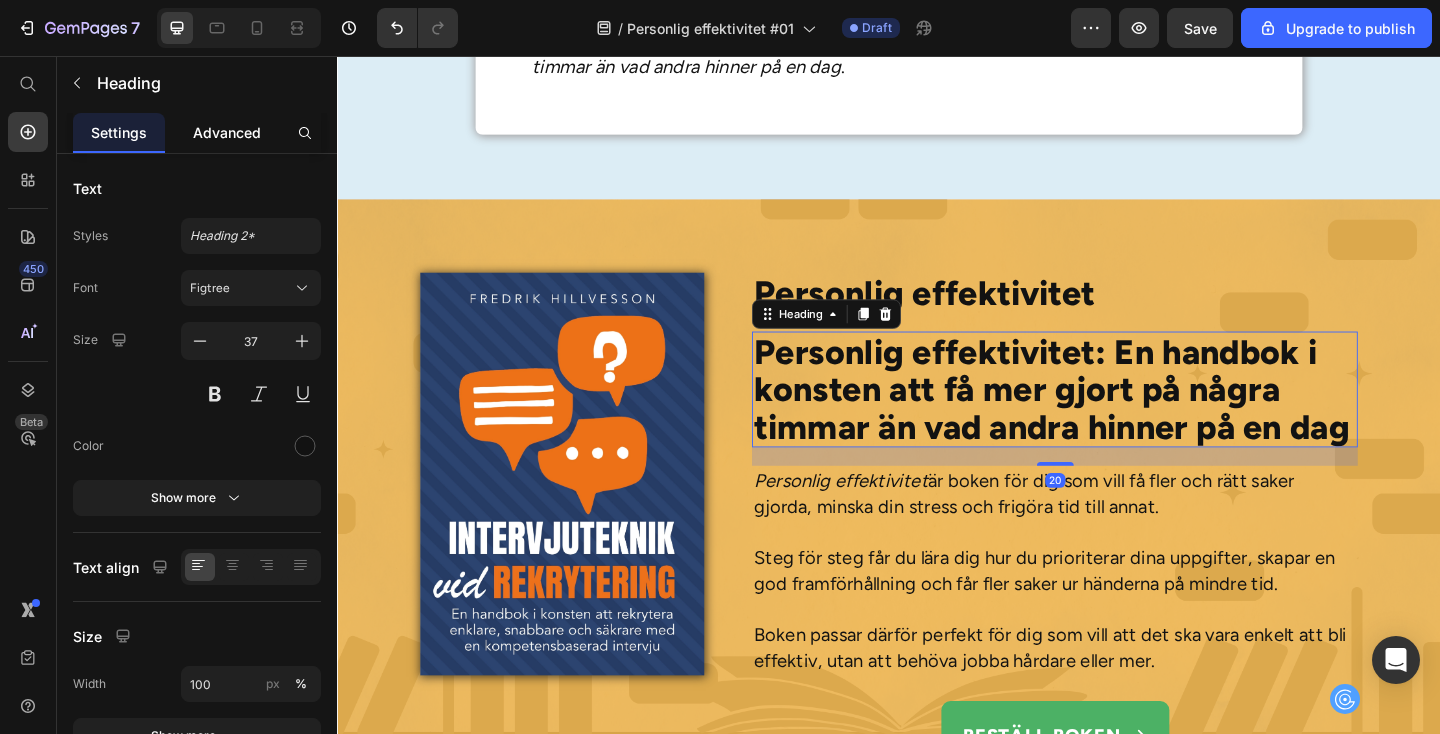 click on "Advanced" at bounding box center [227, 132] 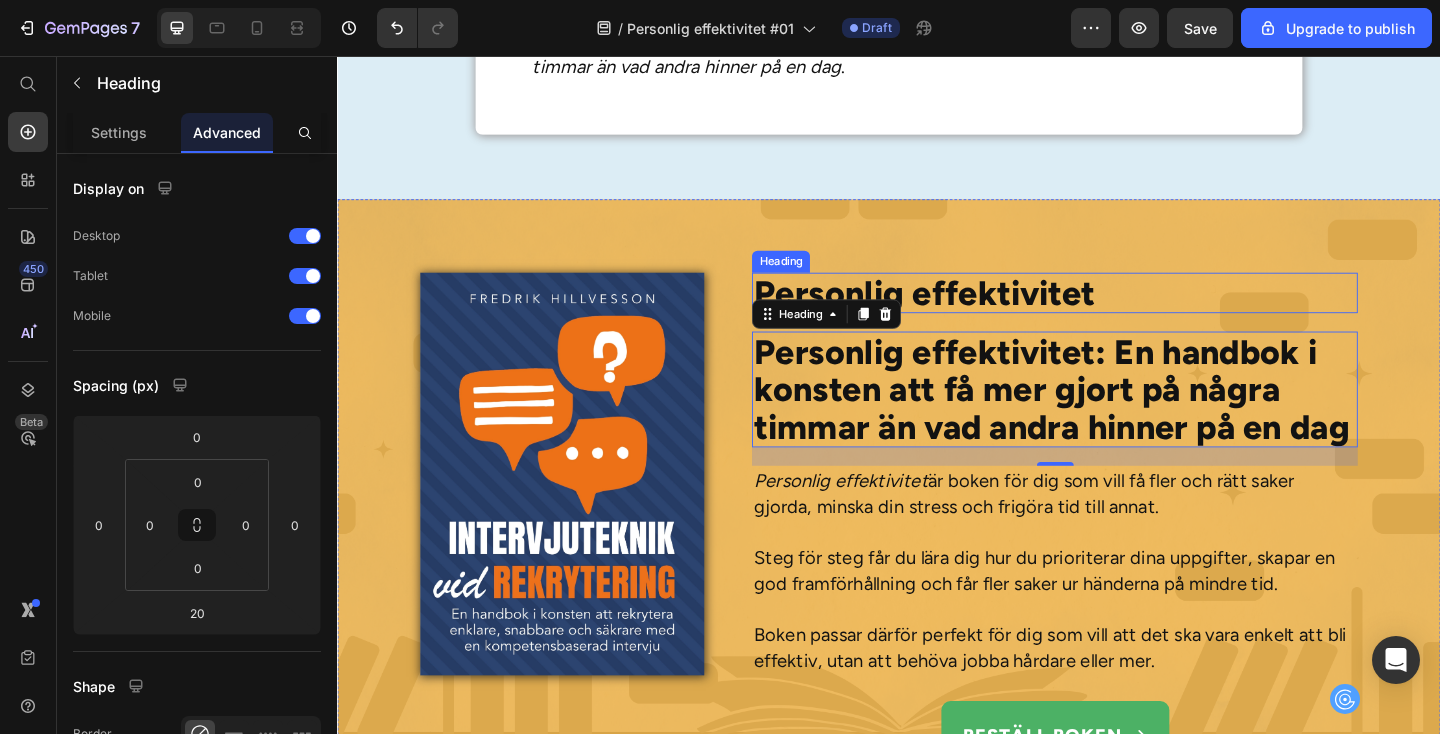 click on "Personlig effektivitet" at bounding box center [1117, 314] 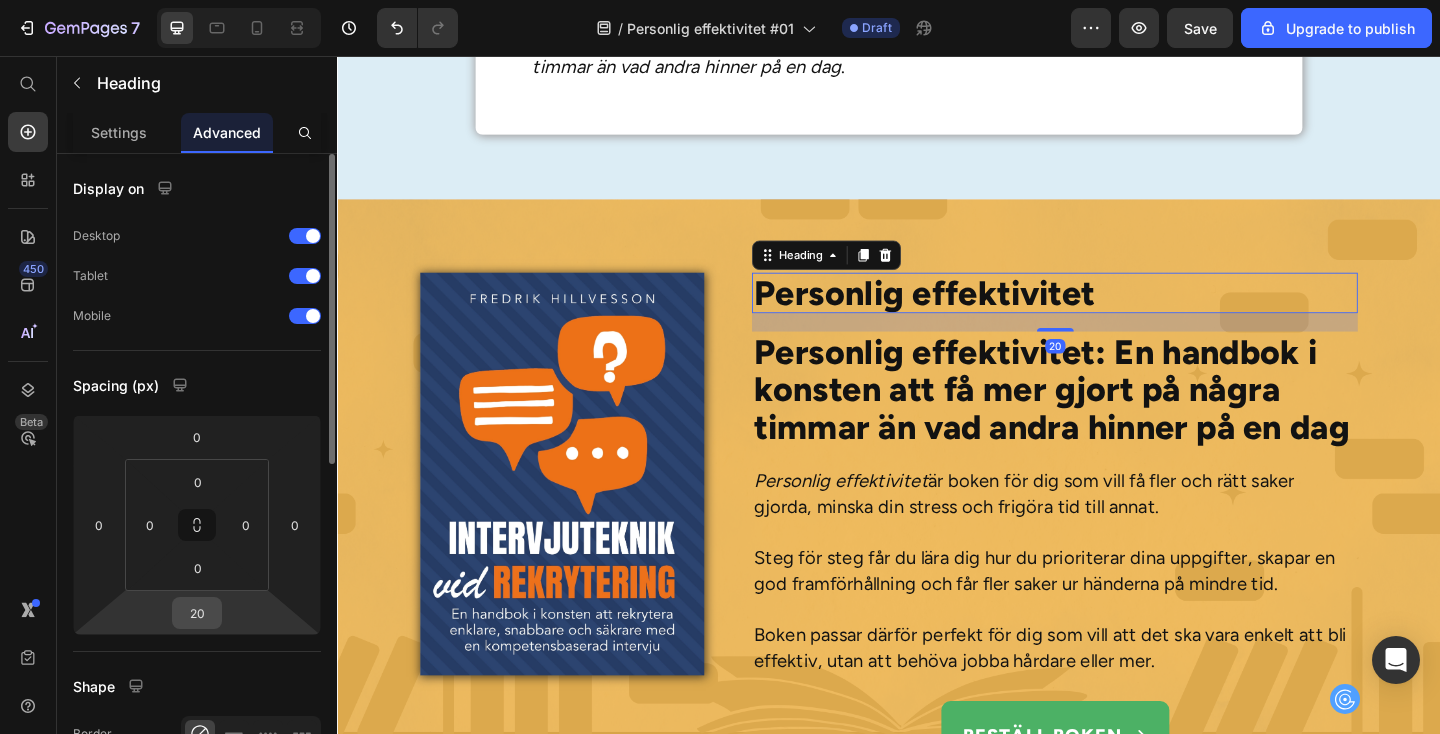 click on "20" at bounding box center [197, 613] 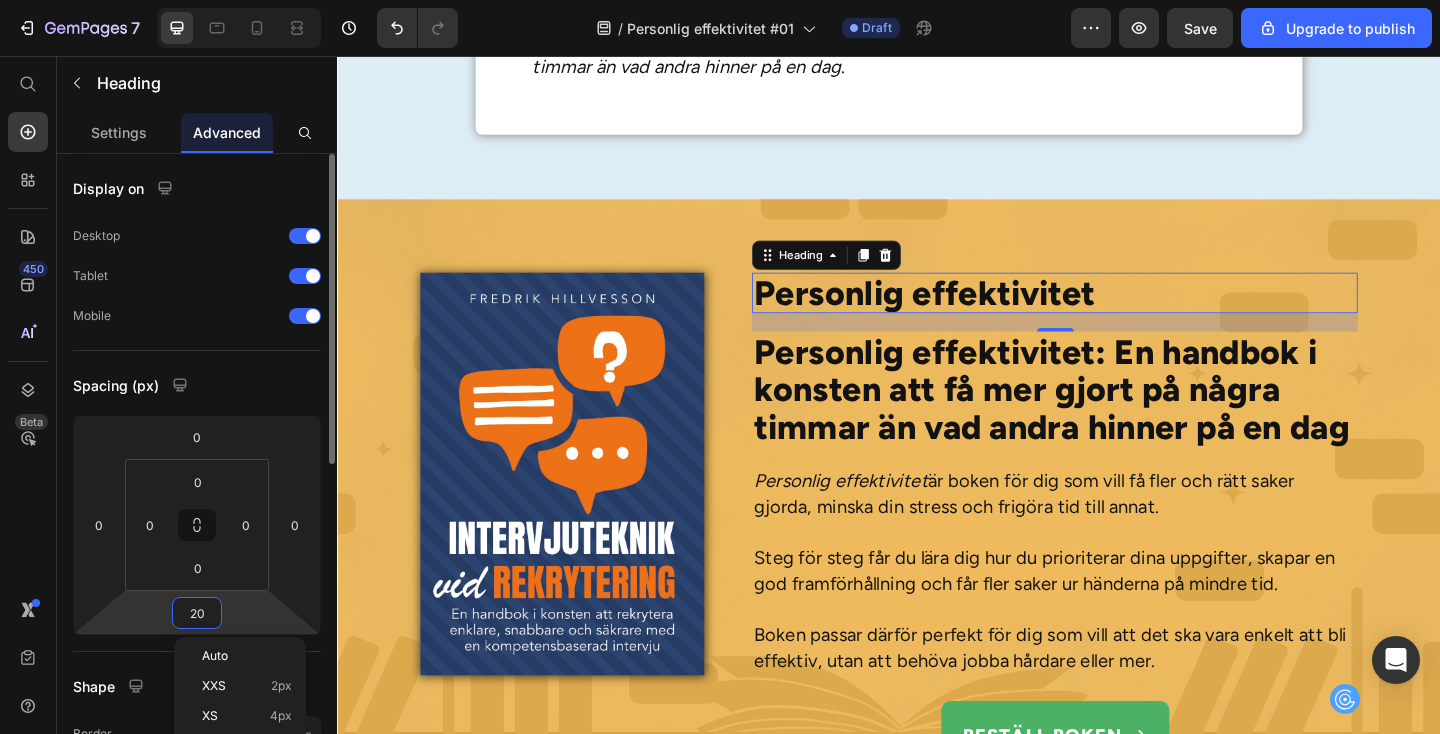 type on "0" 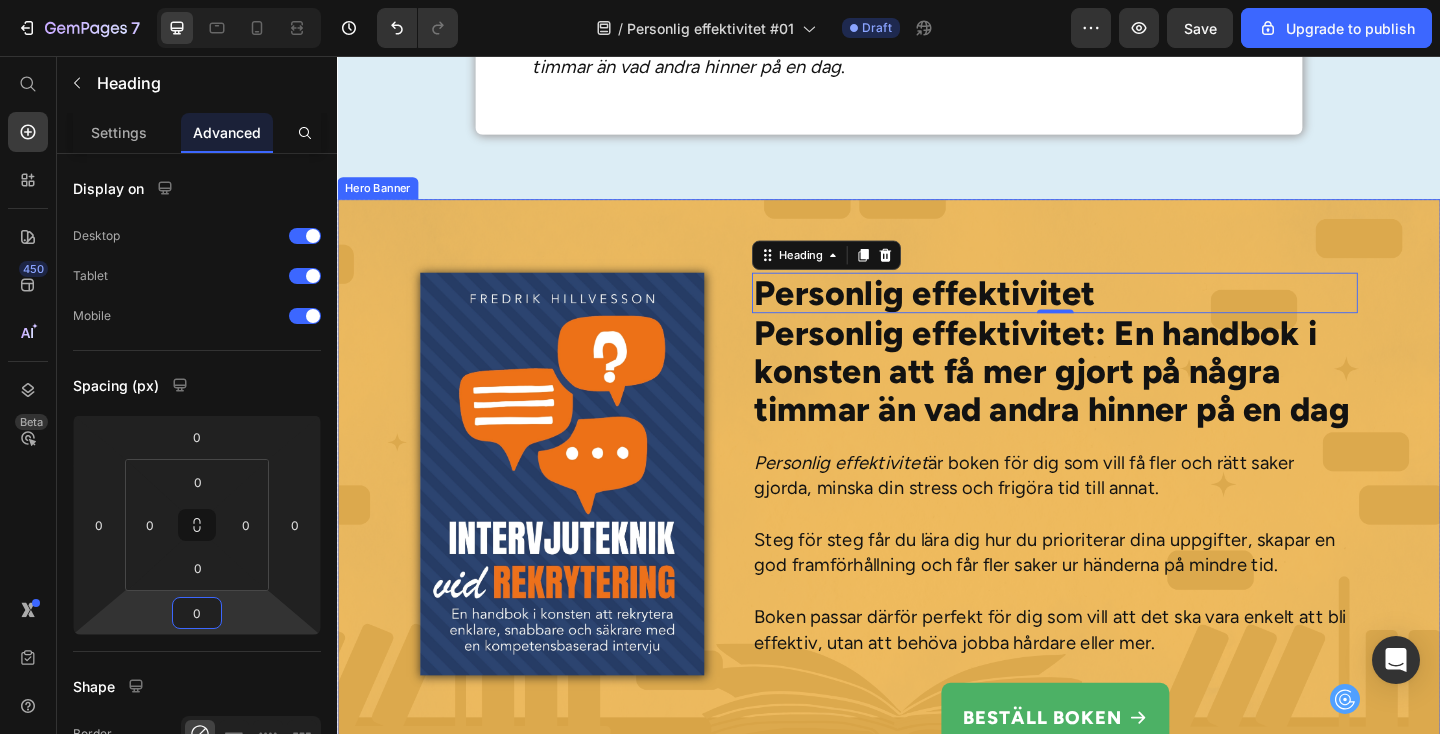 click on "Personlig effektivitet Heading   0 Personlig effektivitet: En handbok i konsten att få mer gjort på några timmar än vad andra hinner på en dag Heading Personlig effektivitet  är boken för dig som vill få fler och rätt saker gjorda, minska din stress och frigöra tid till annat.    Steg för steg får du lära dig hur du prioriterar dina uppgifter, skapar en god framförhållning och får fler saker ur händerna på mindre tid.   Boken passar därför perfekt för dig som vill att det ska vara enkelt att bli effektiv, utan att behöva jobba hårdare eller mer.  Text Block
Beställ boken Button Just nu endast 249 kronor Text Block Image" at bounding box center (937, 566) 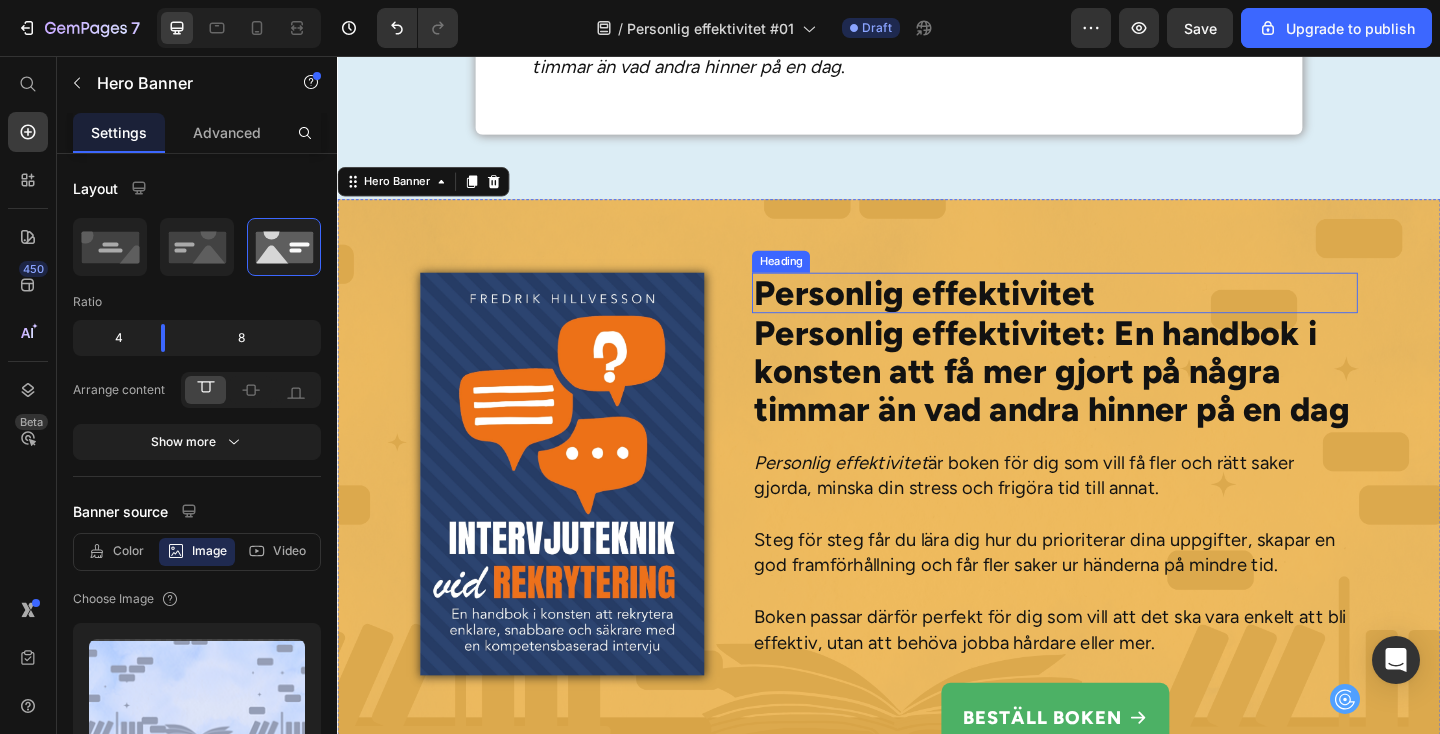 click on "Personlig effektivitet" at bounding box center [1117, 314] 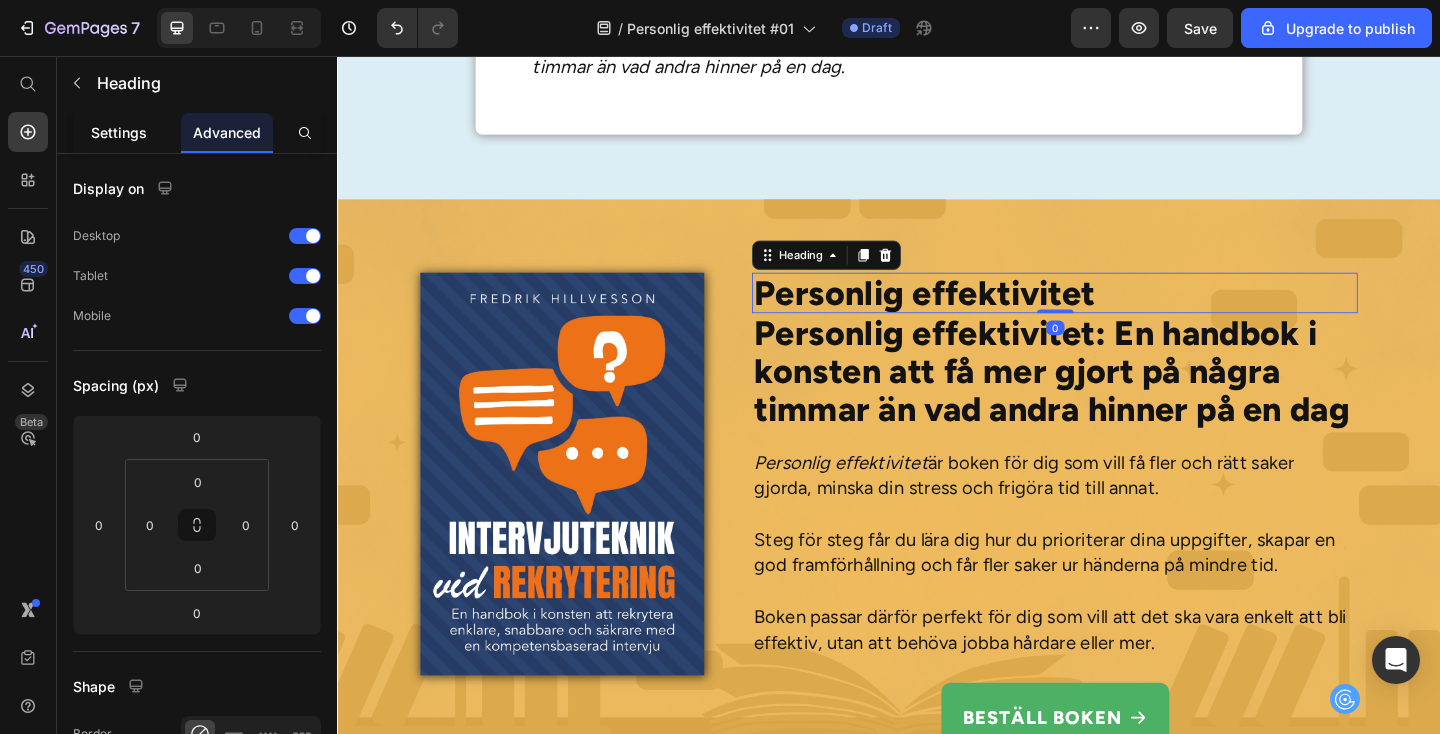 click on "Settings" at bounding box center (119, 132) 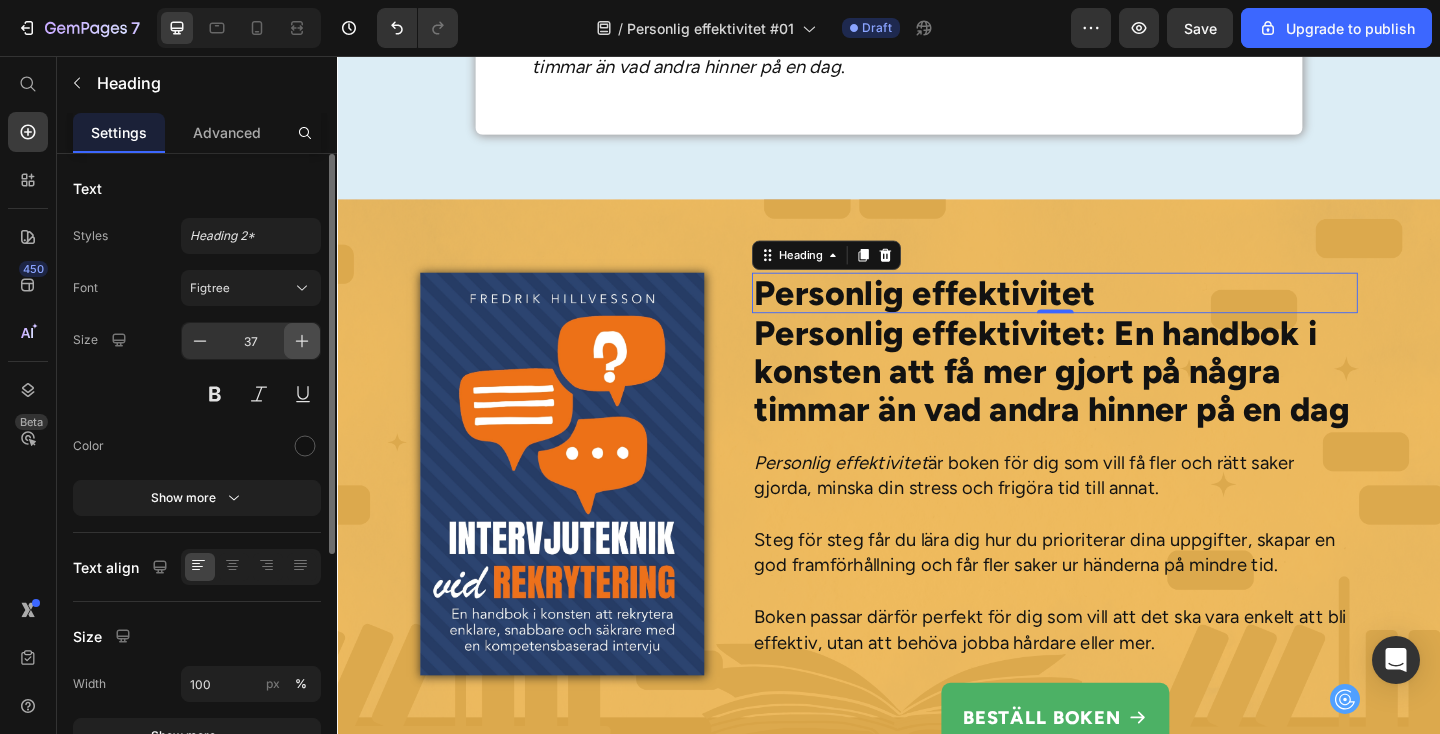click 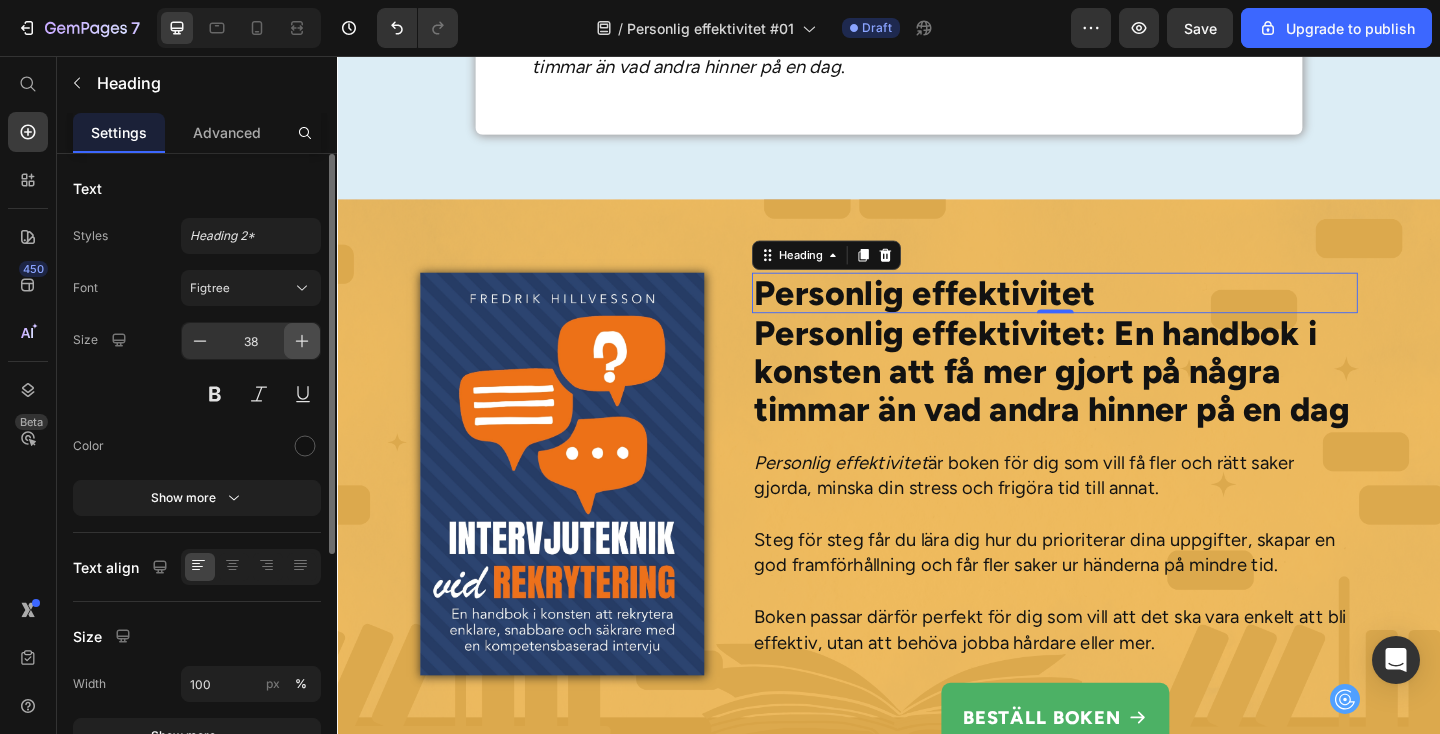 click 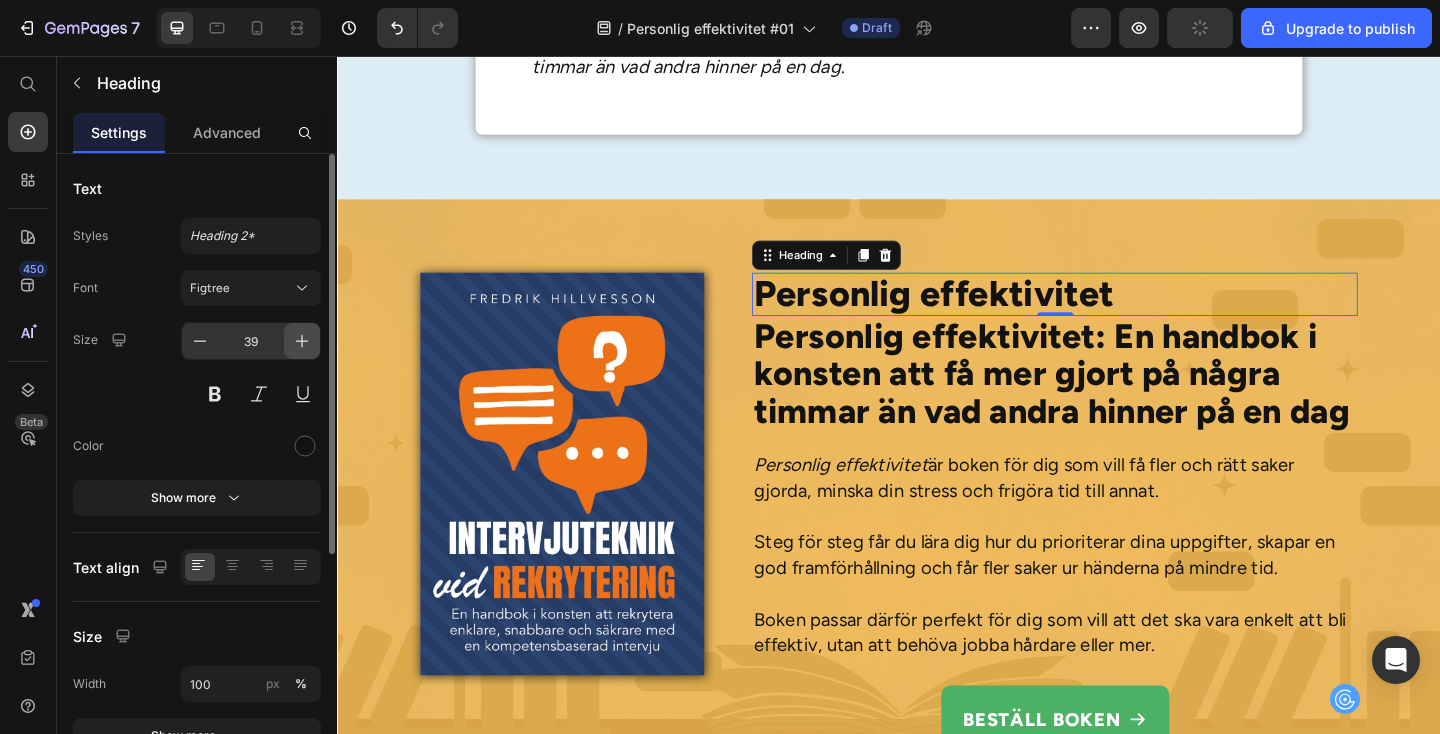 click 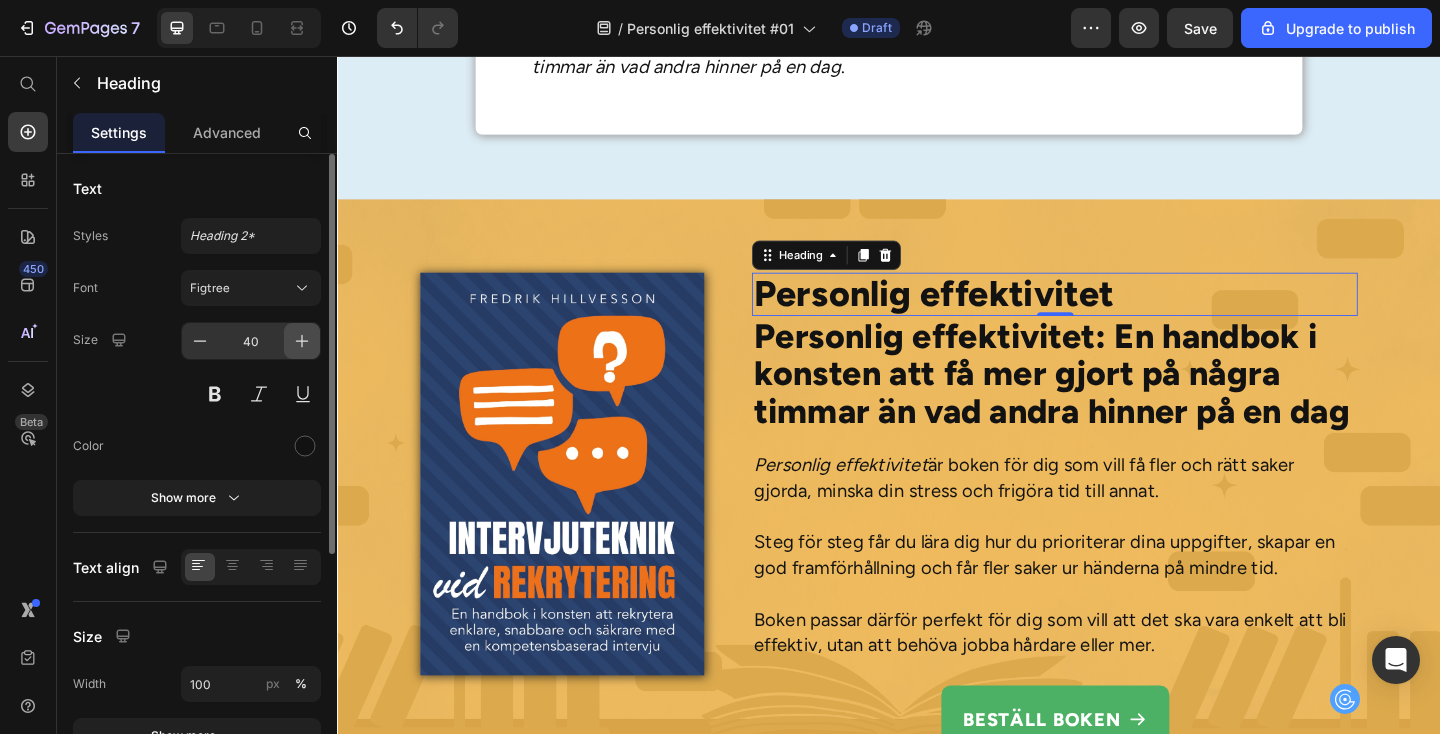 click 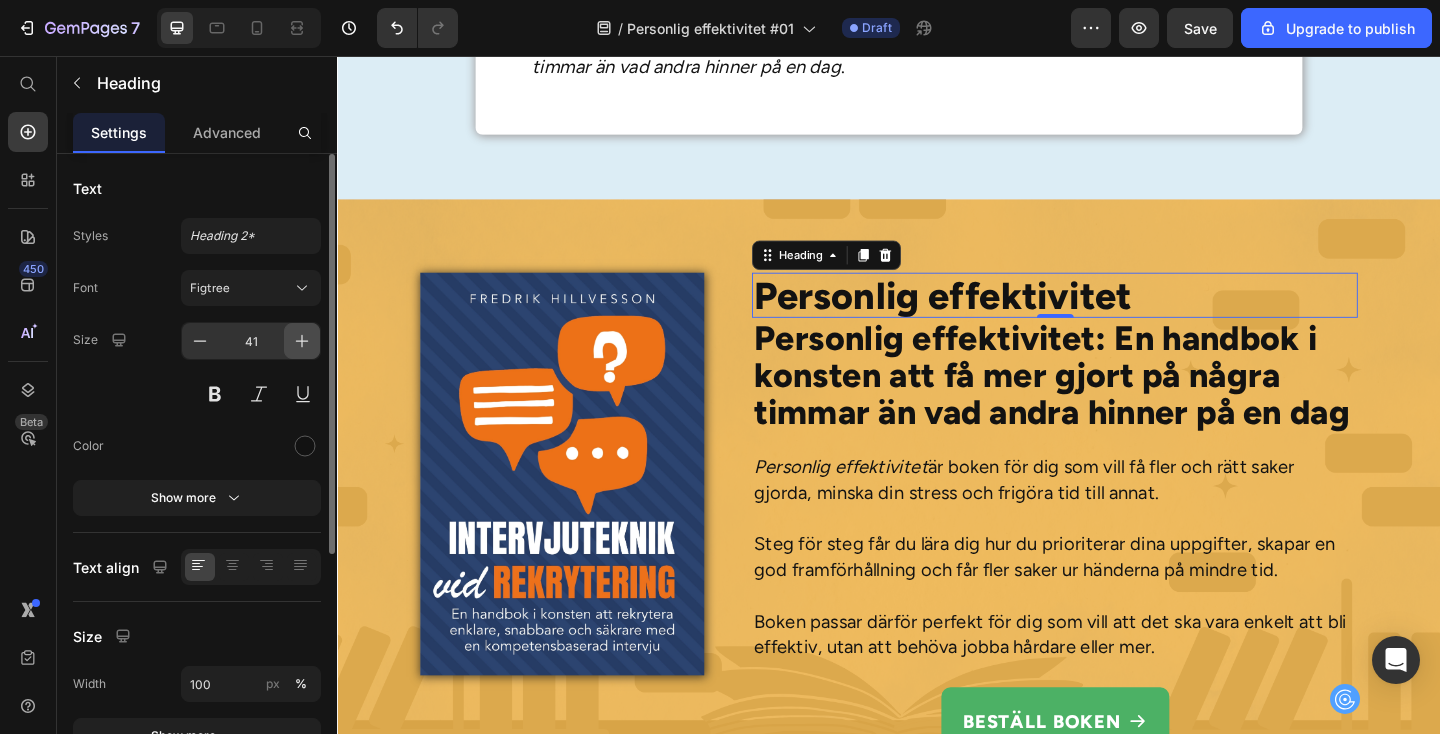 click 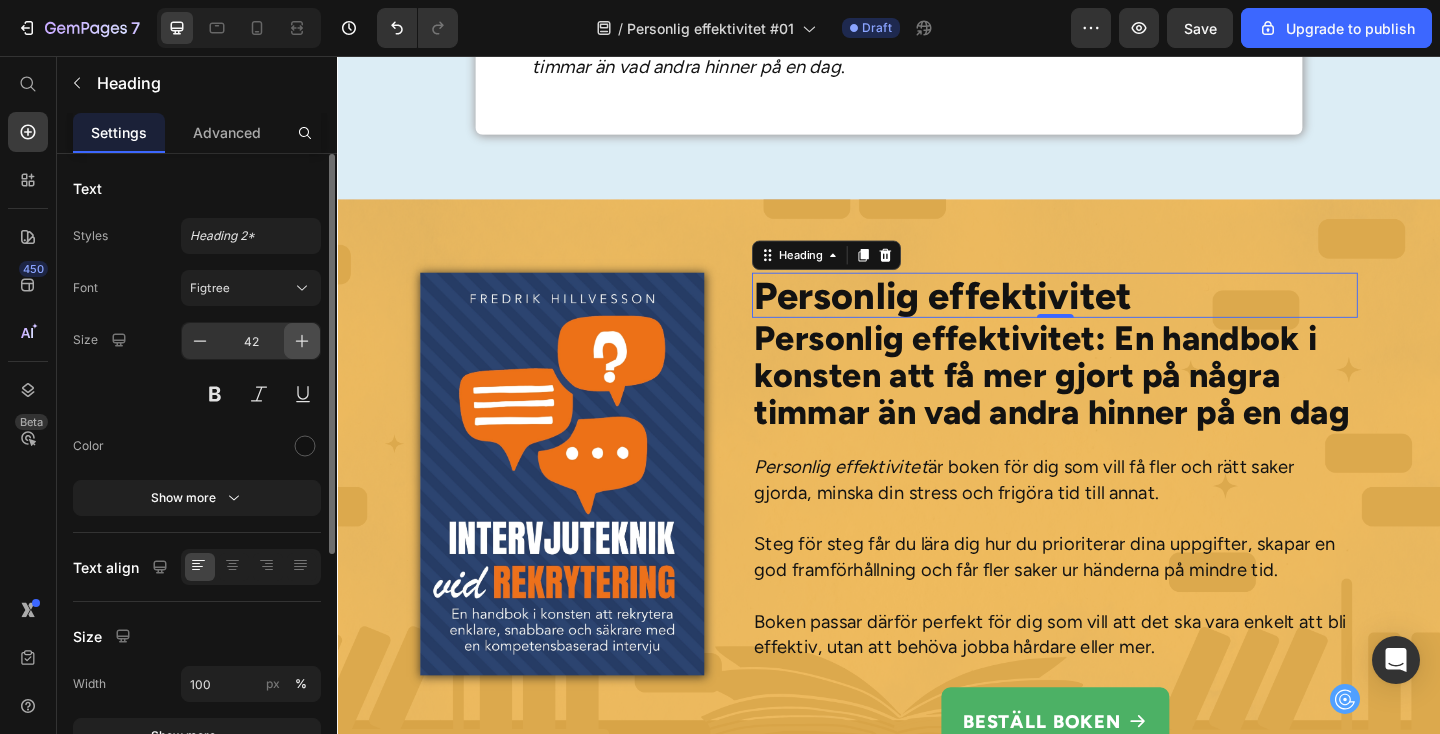 click 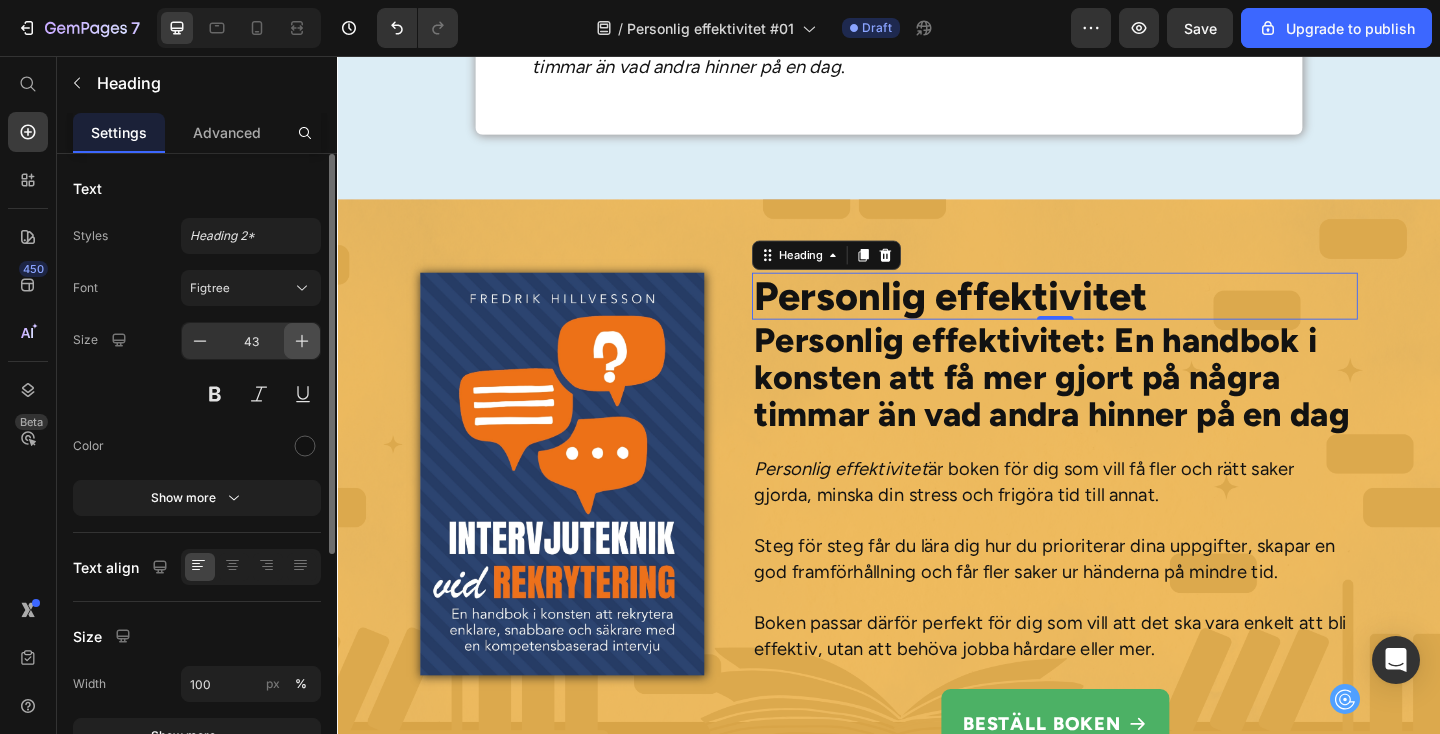 click 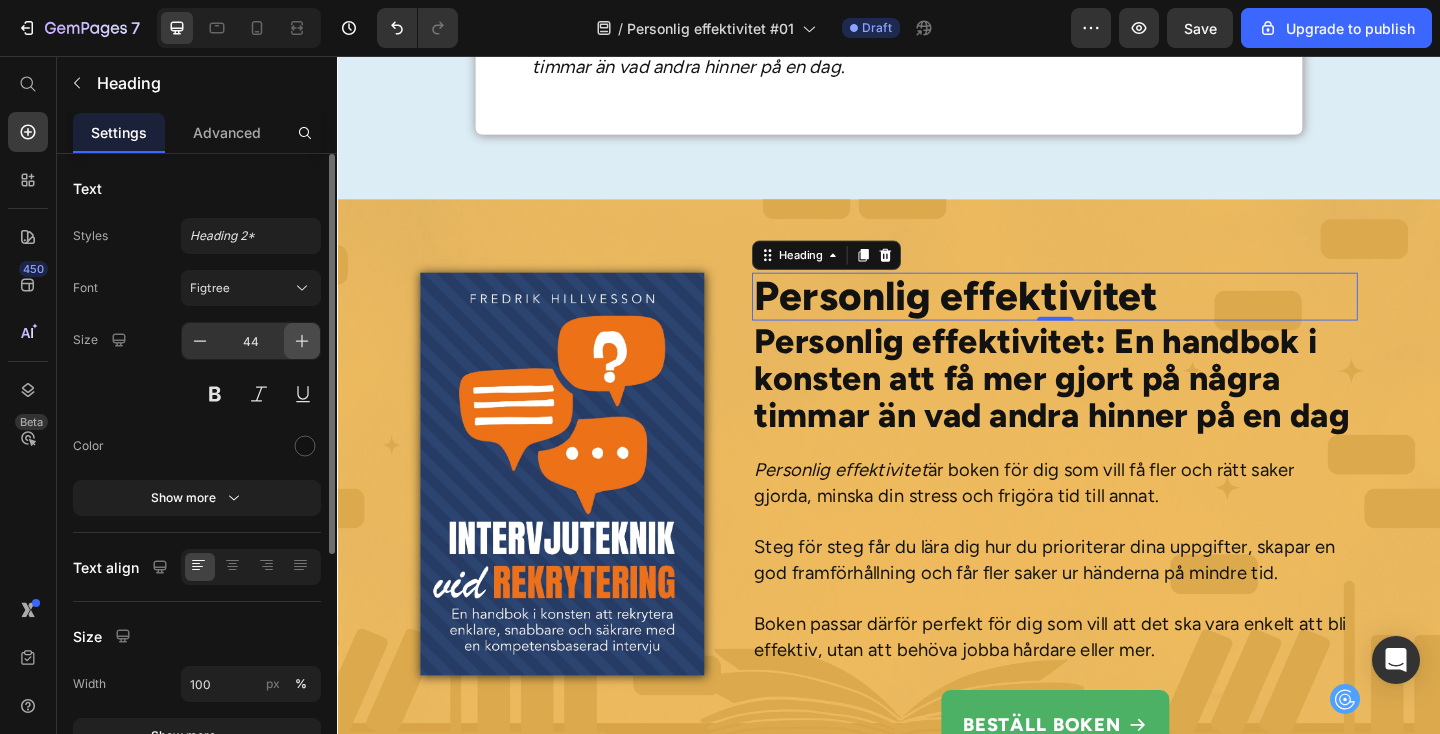 click 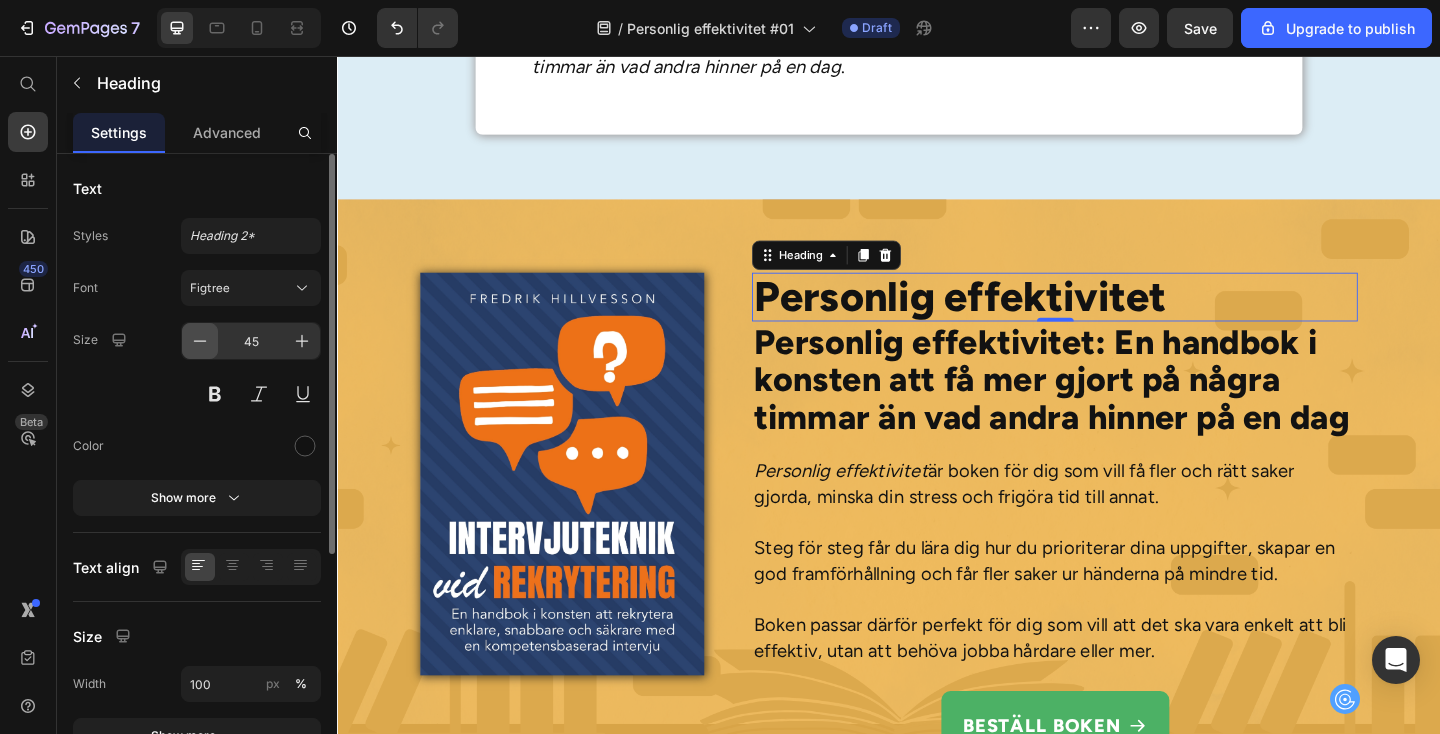 click 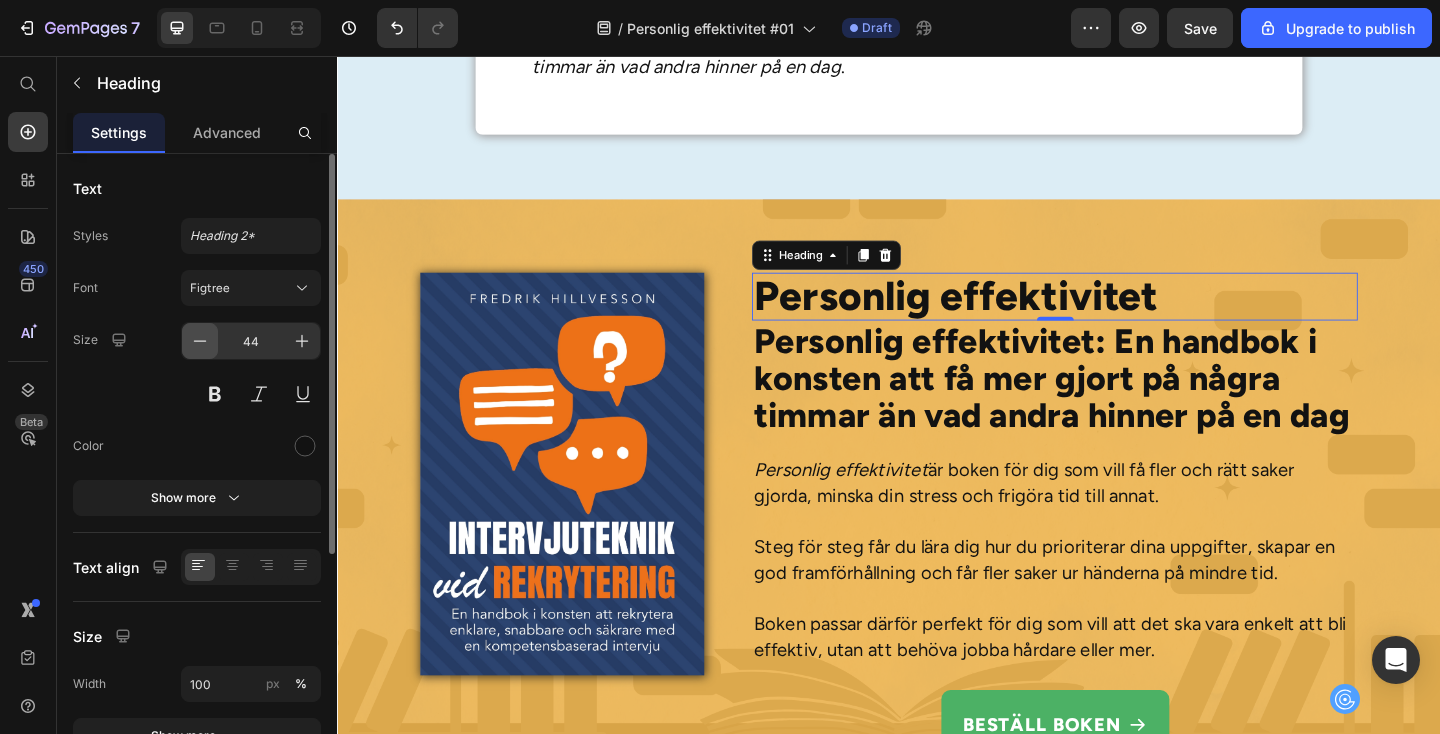 click 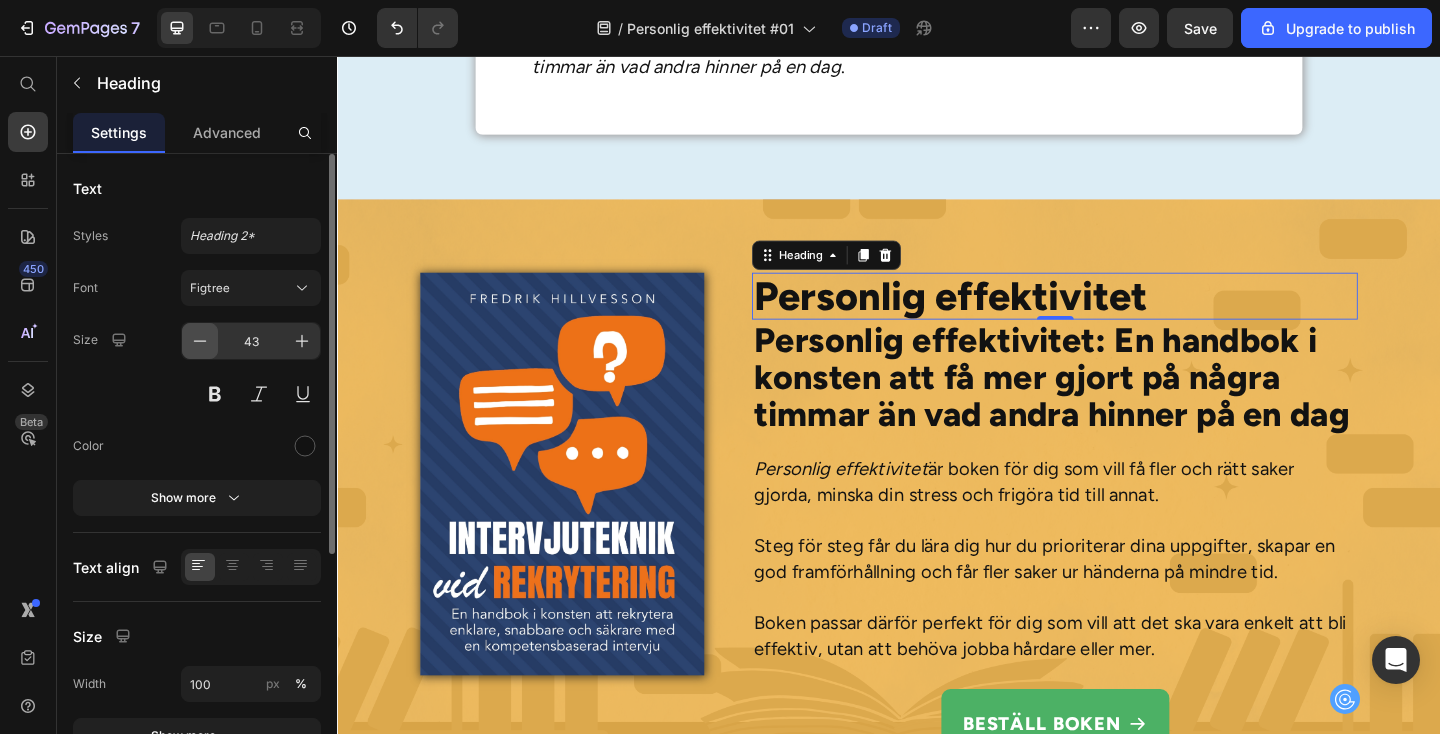 click 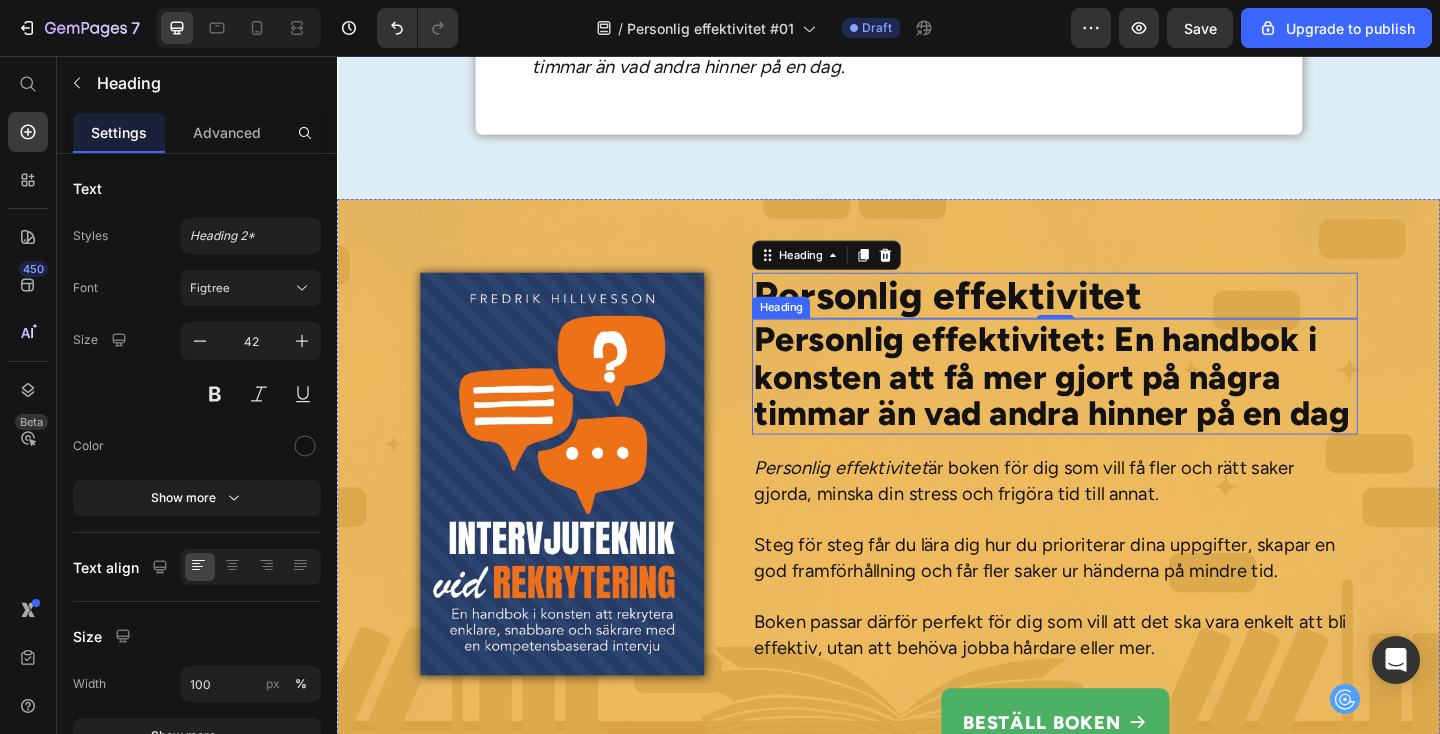 click on "Personlig effektivitet: En handbok i konsten att få mer gjort på några timmar än vad andra hinner på en dag" at bounding box center [1117, 405] 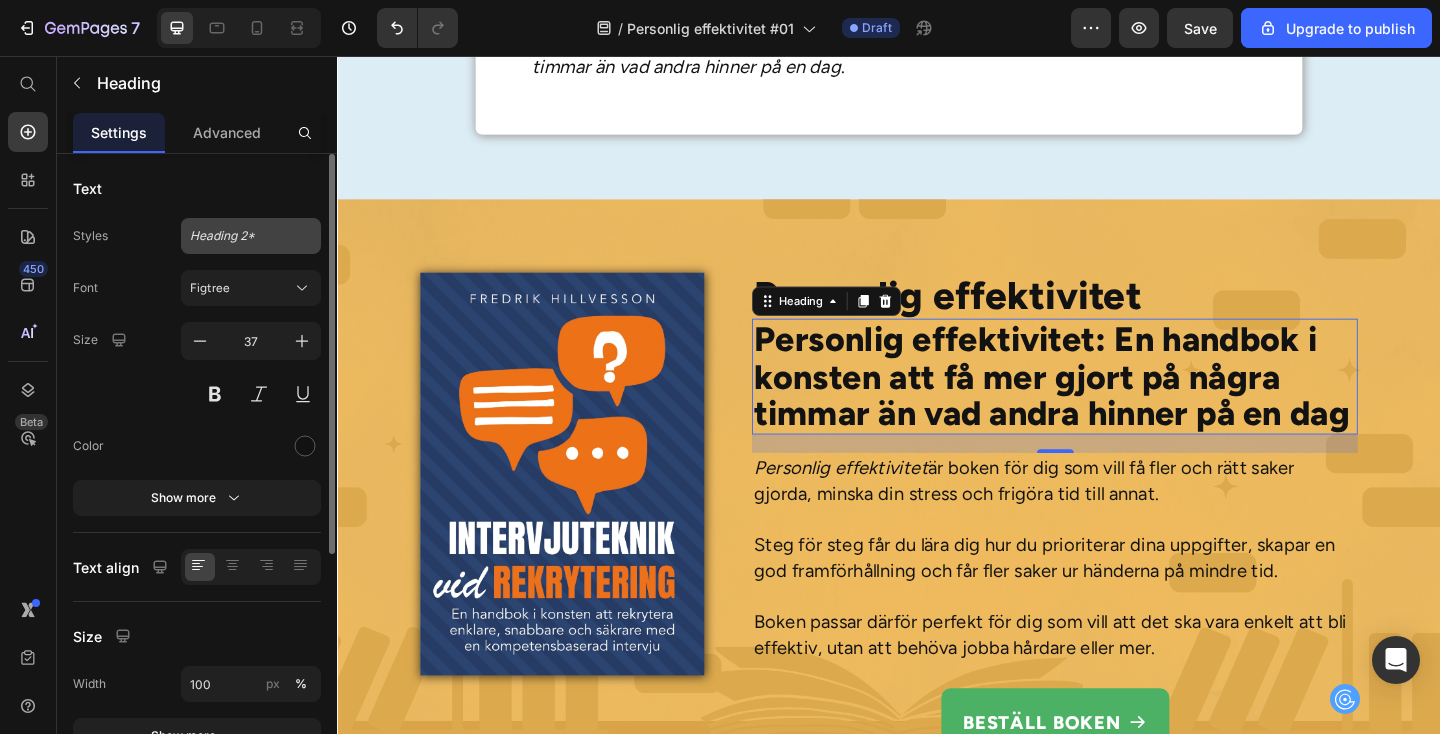 click on "Heading 2*" 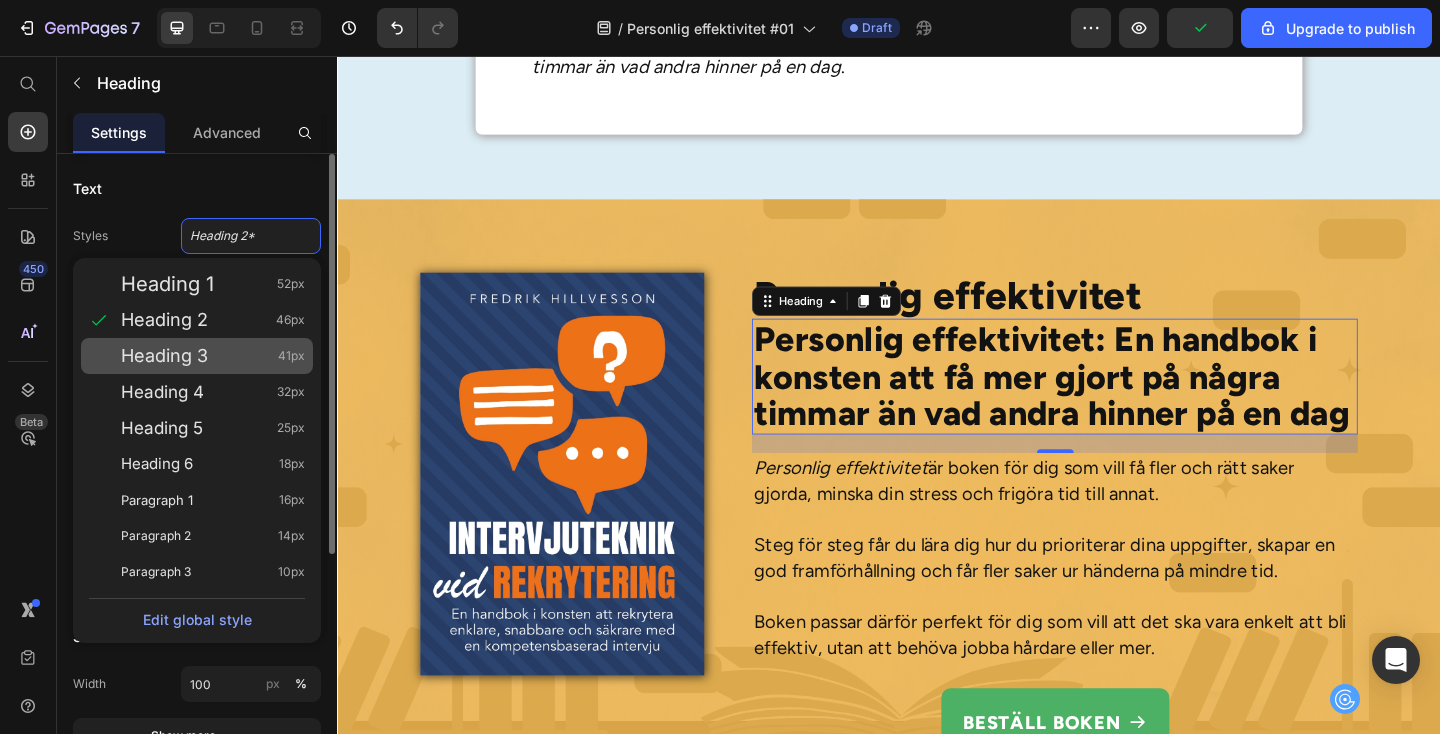 click on "Heading 3 41px" at bounding box center [213, 356] 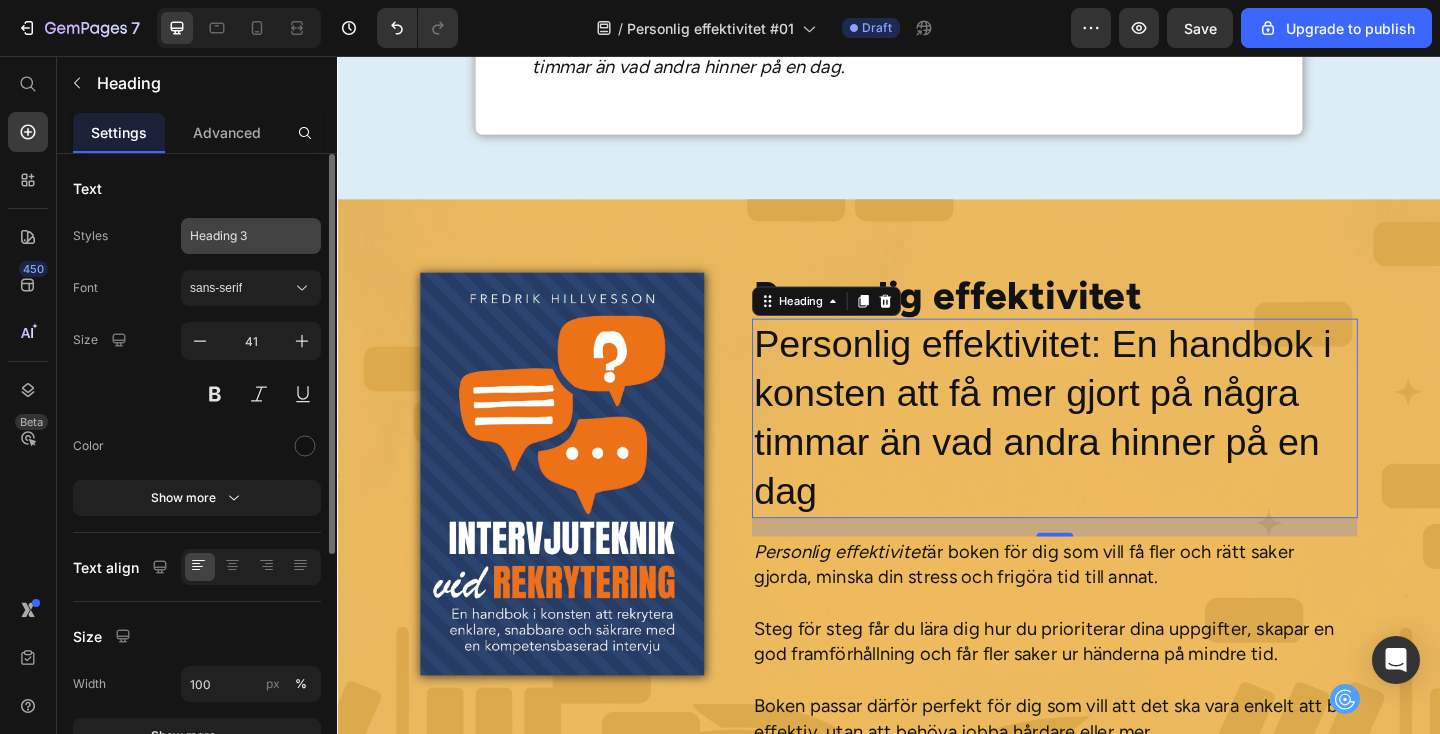 click on "Heading 3" 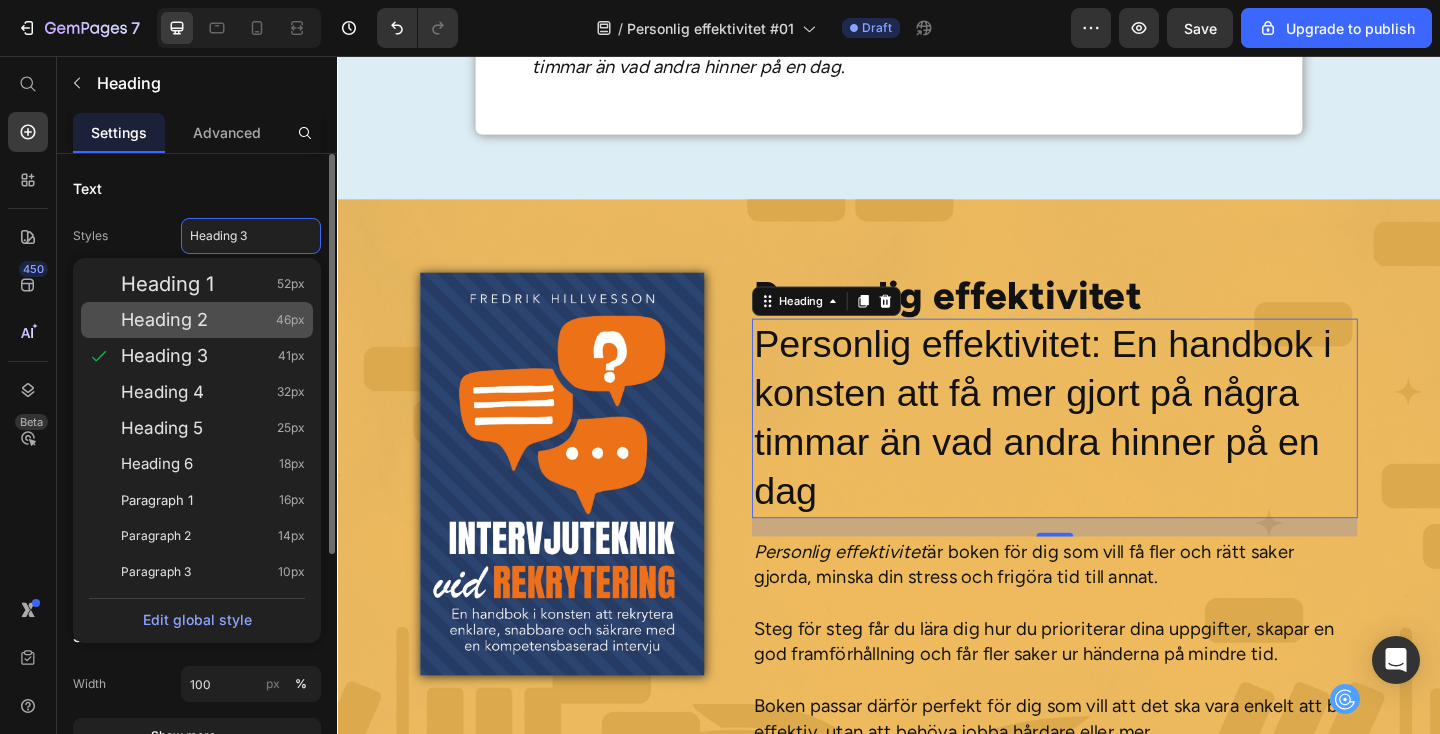 click on "Heading 2 46px" 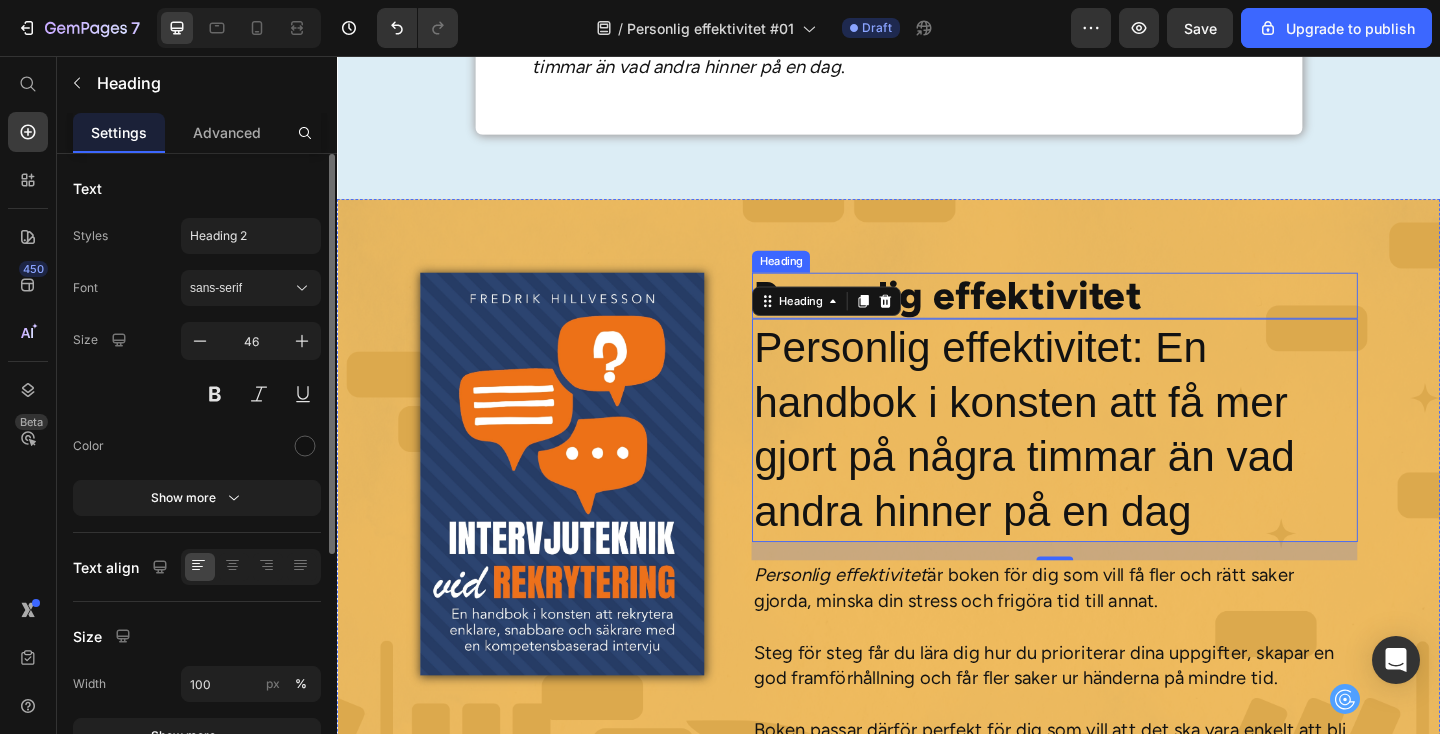 click on "Personlig effektivitet" at bounding box center (1117, 317) 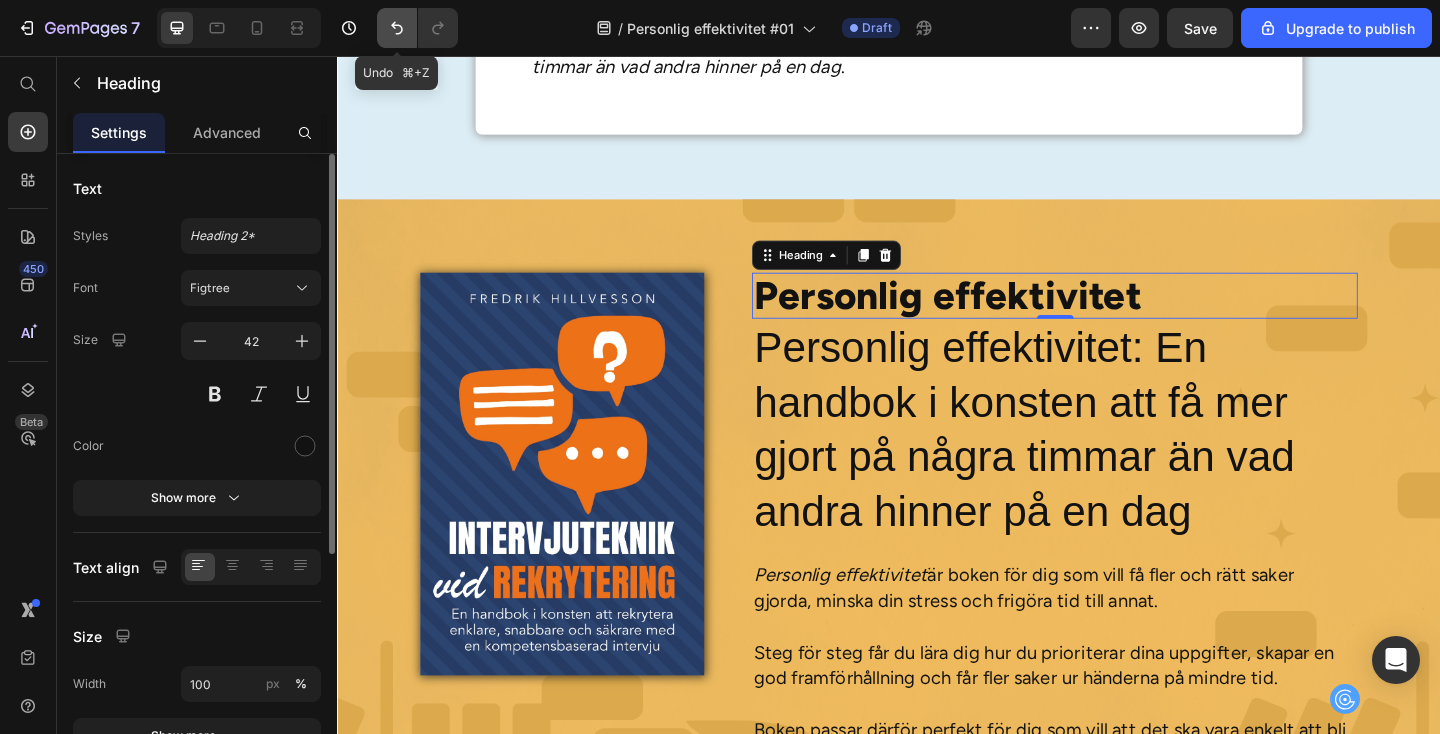 click 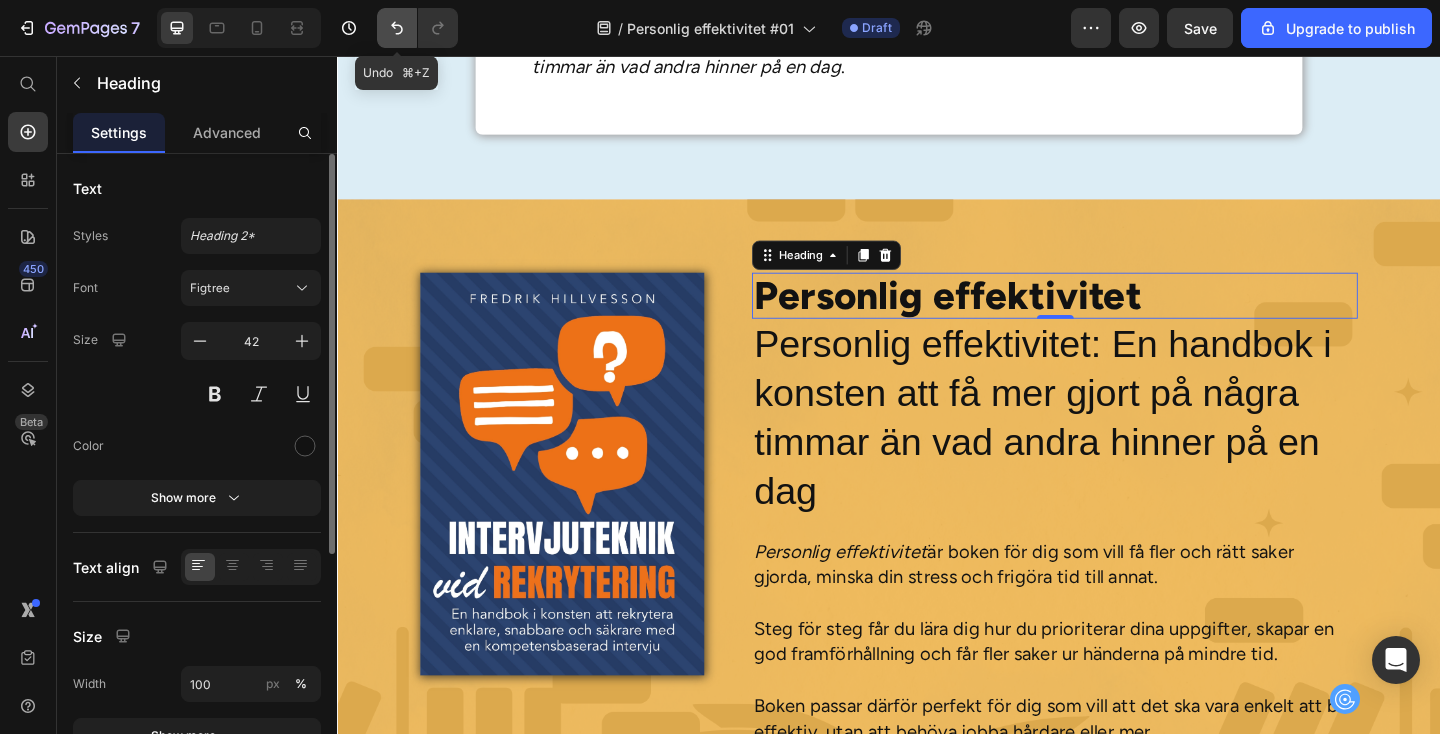 click 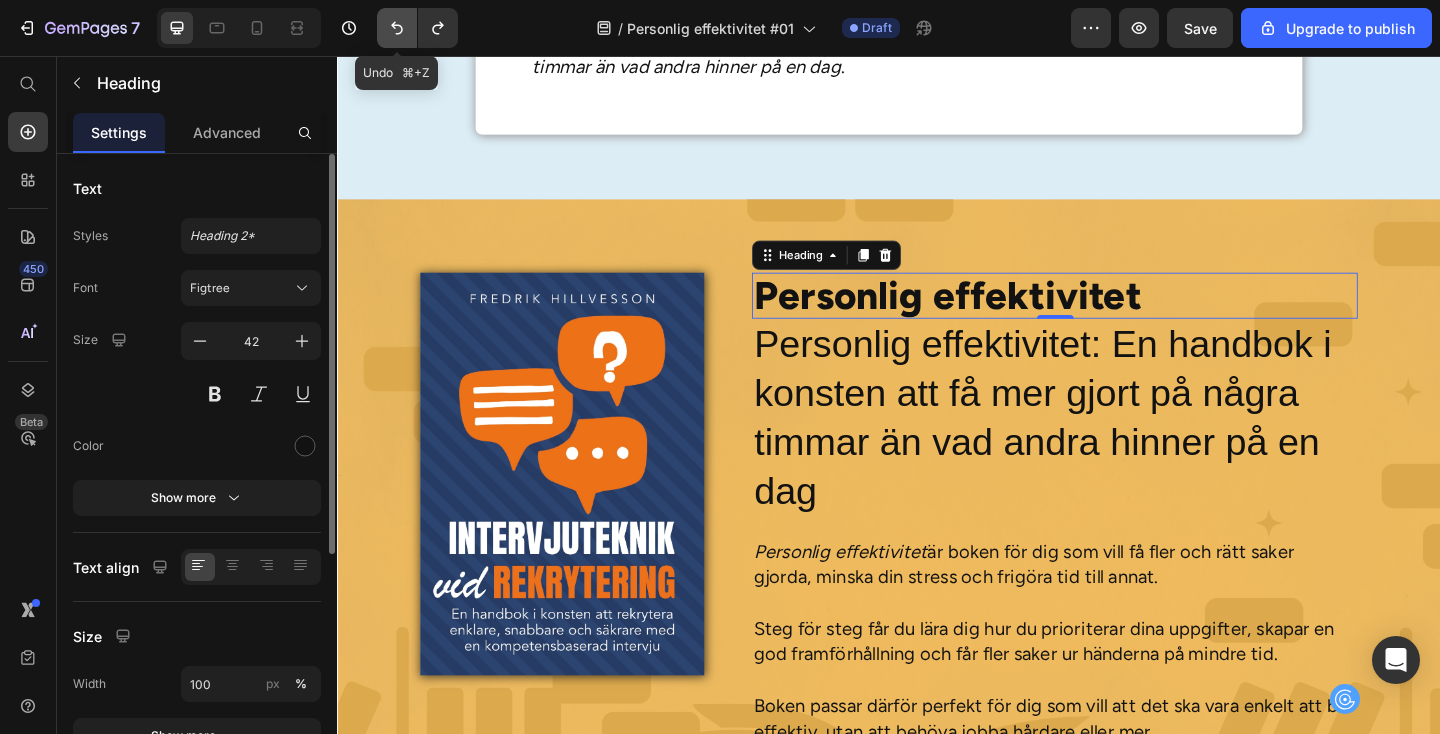 click 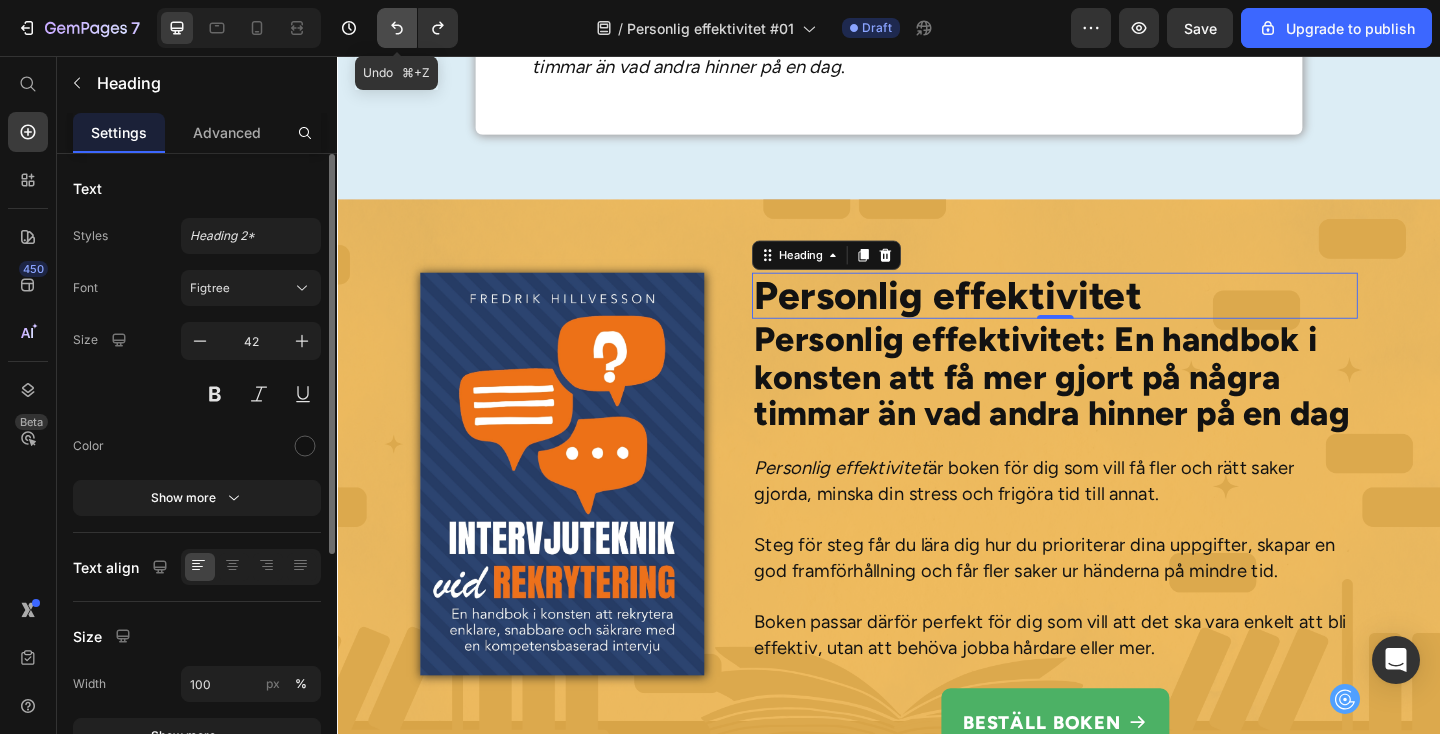 click 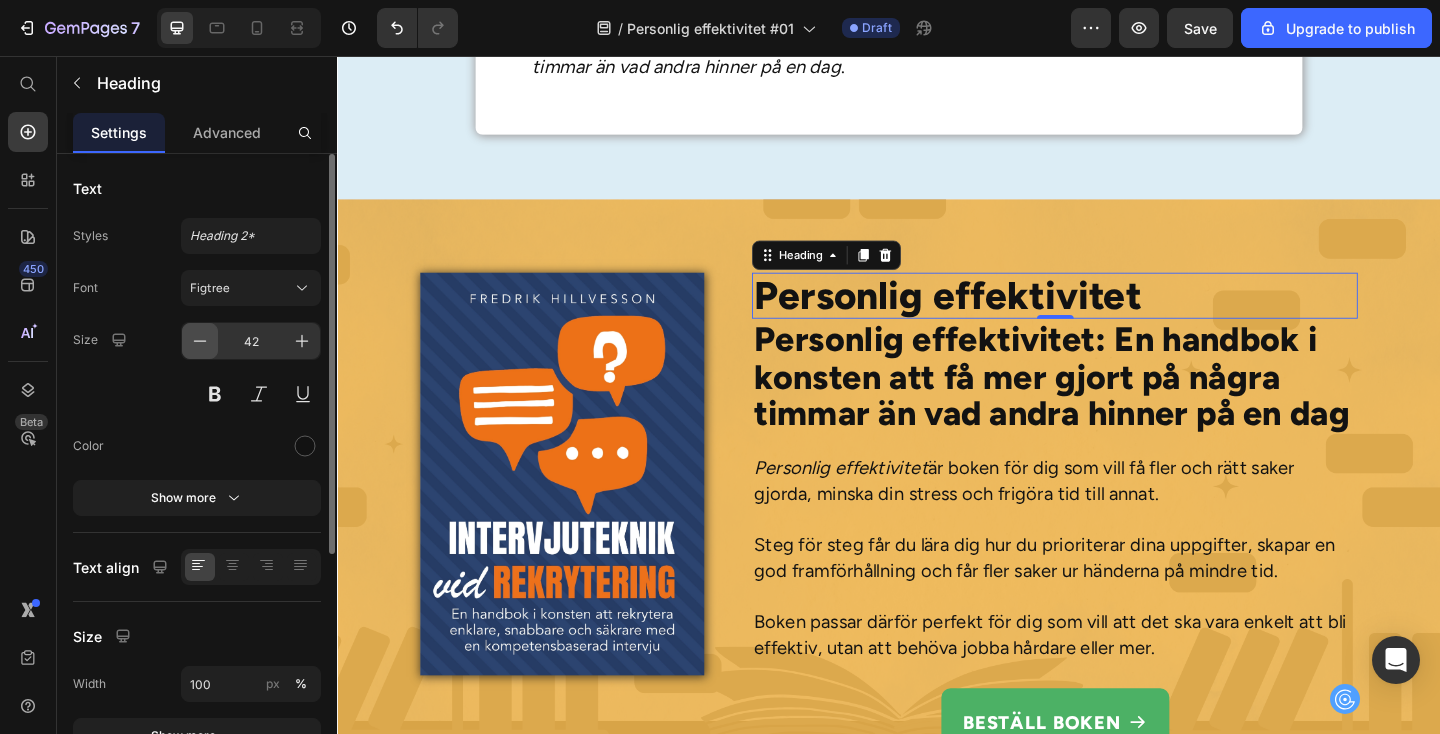 click 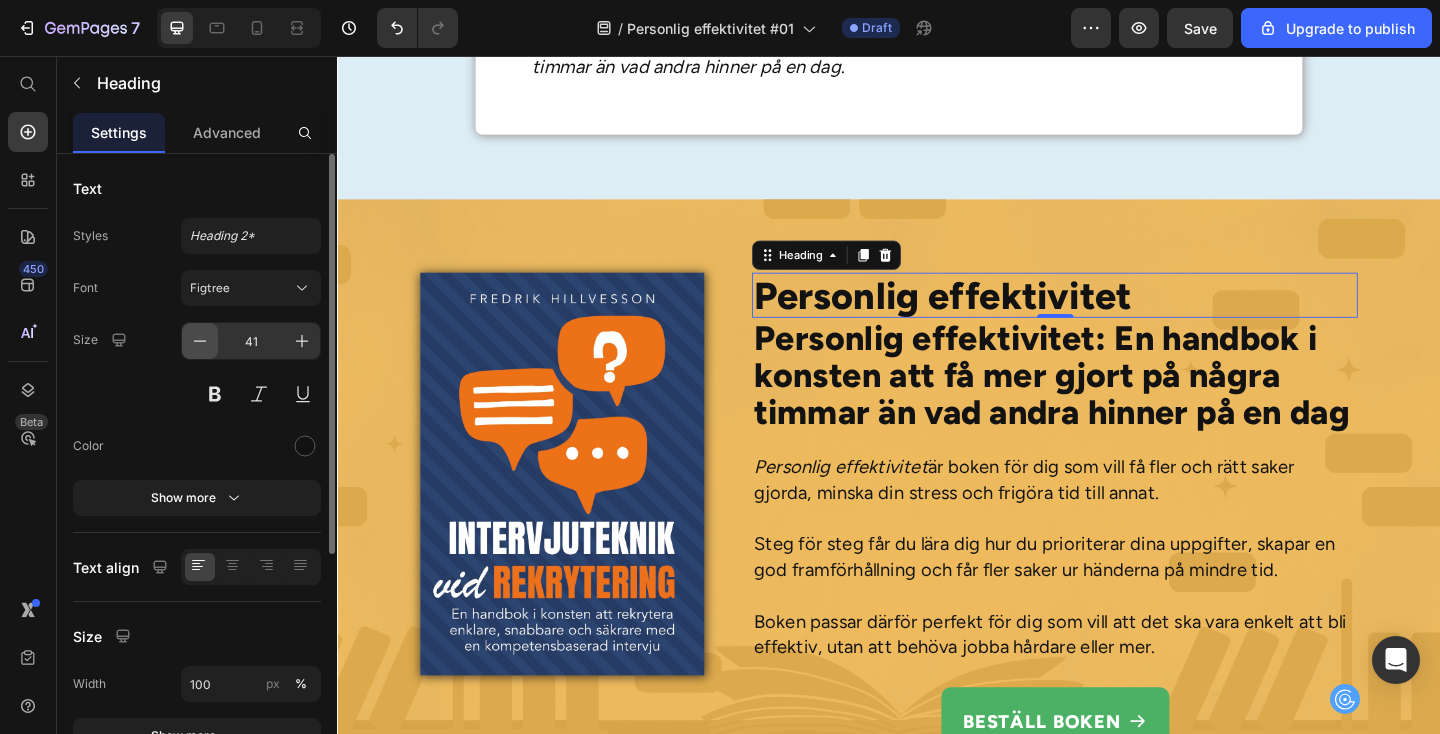 click 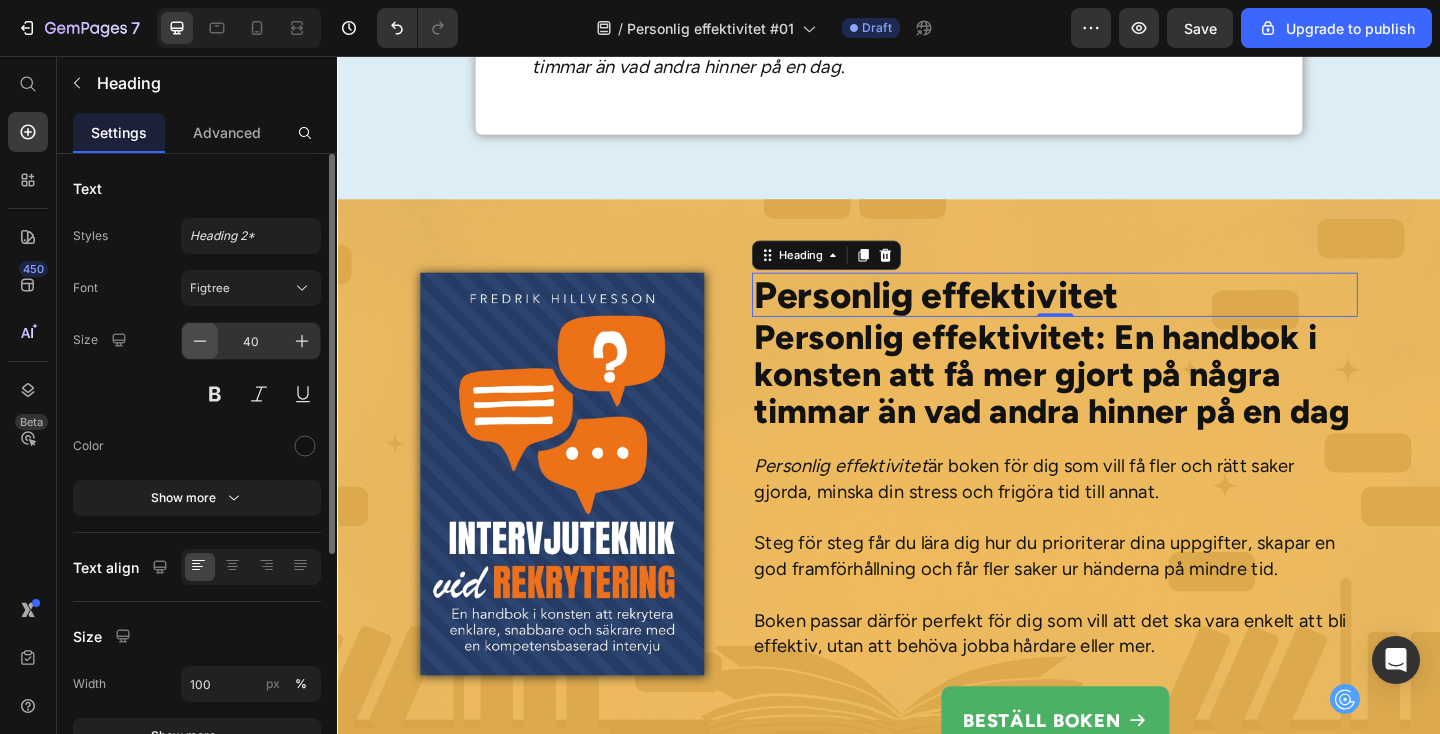 click 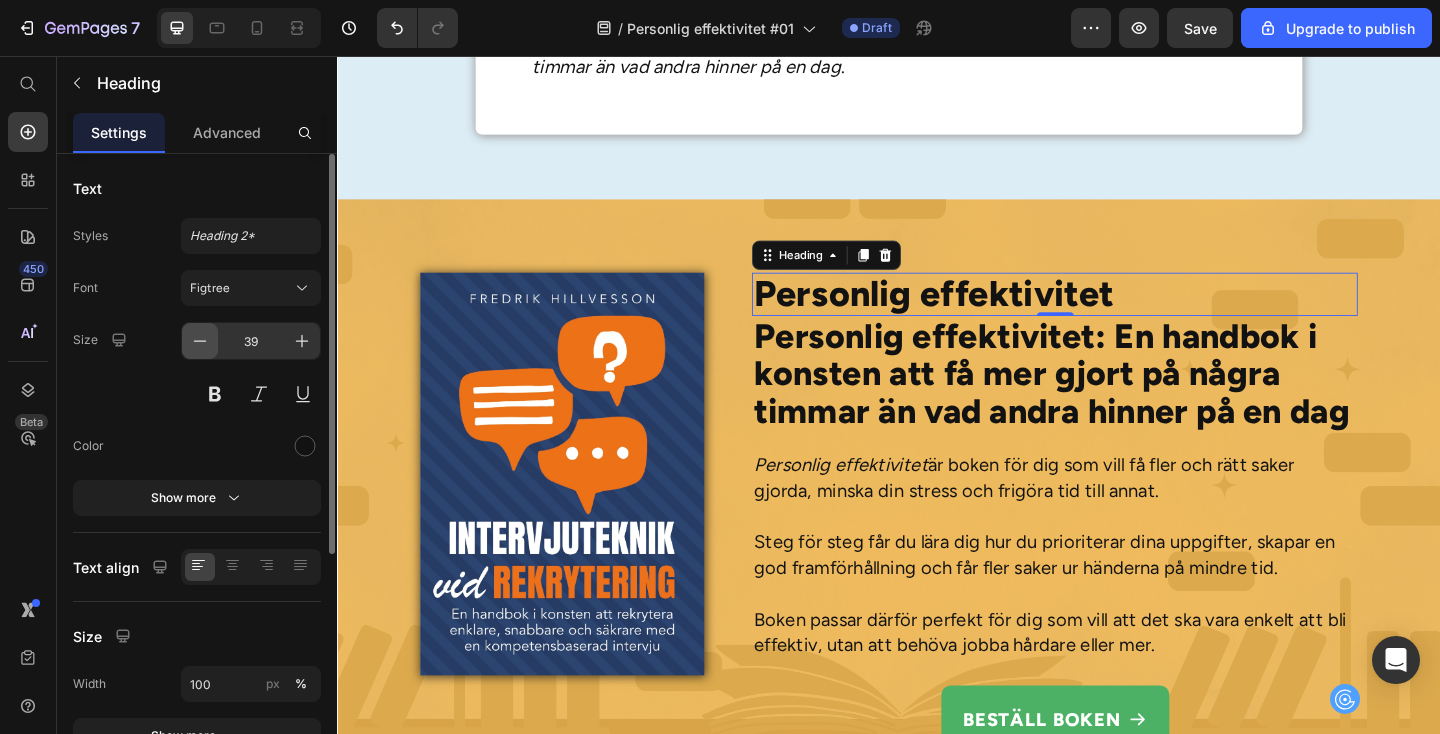 click 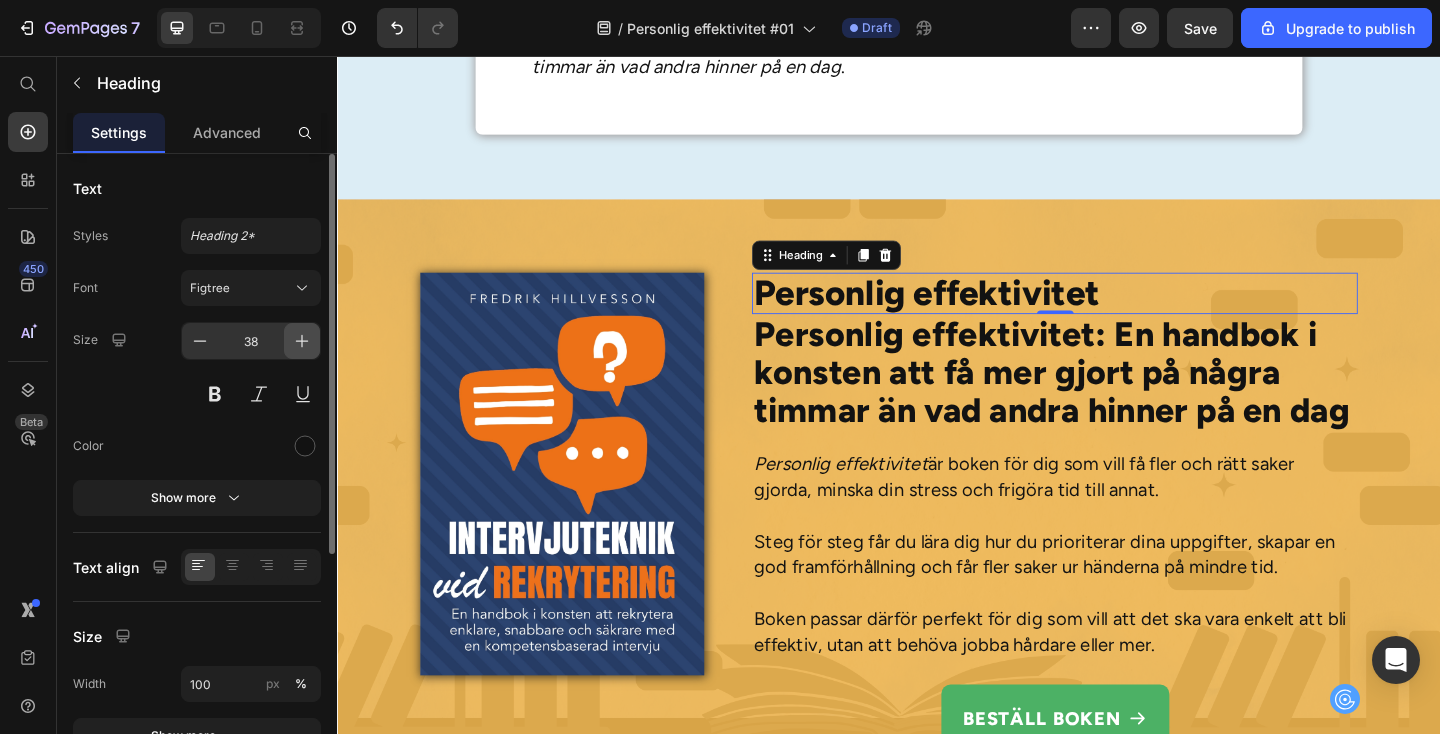 click 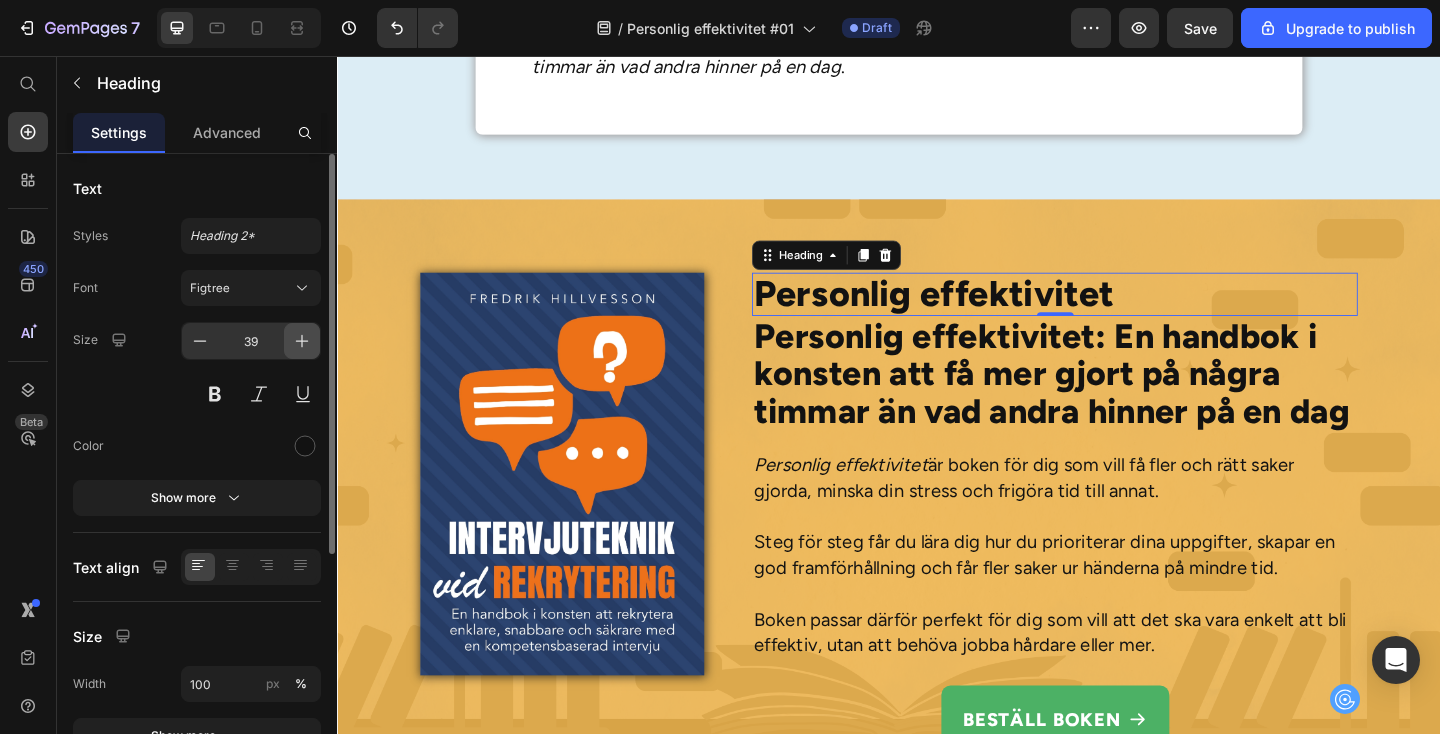 click 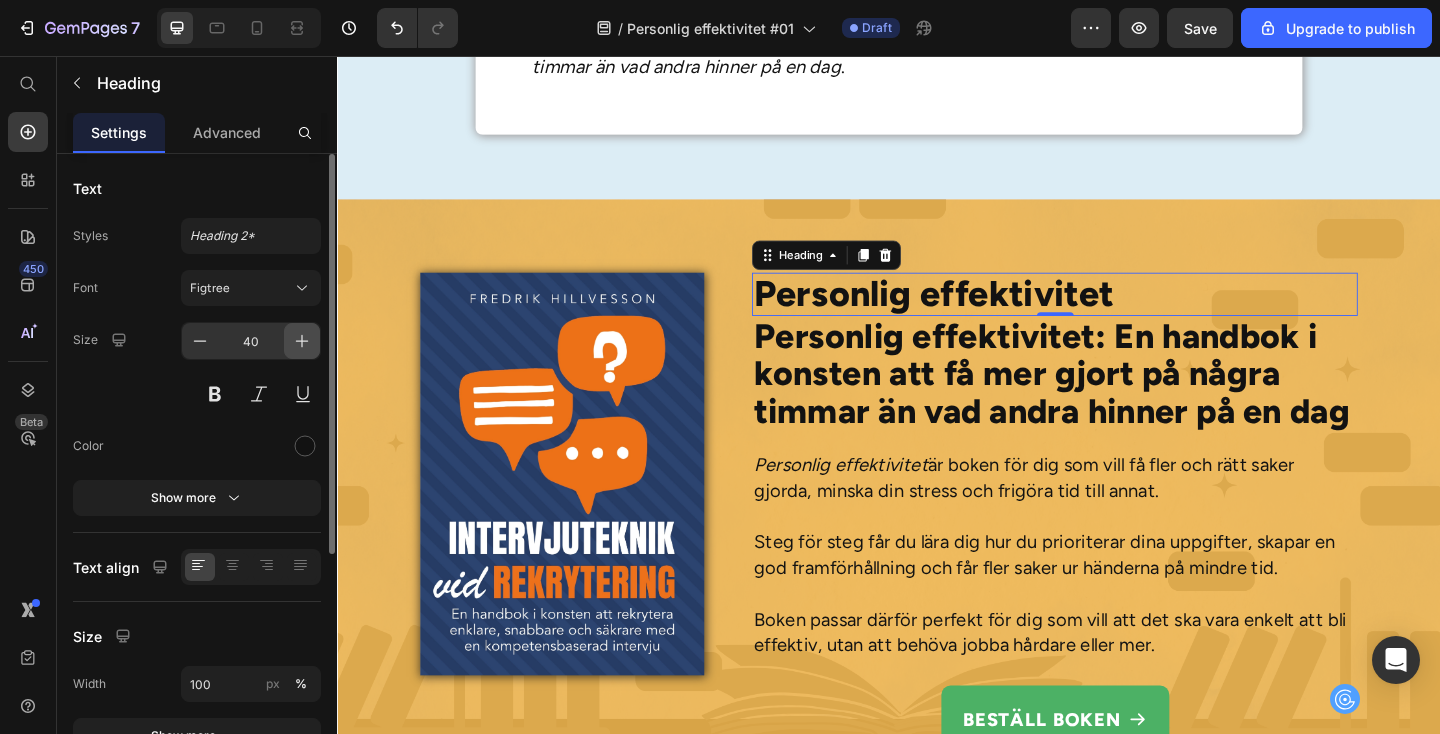 click 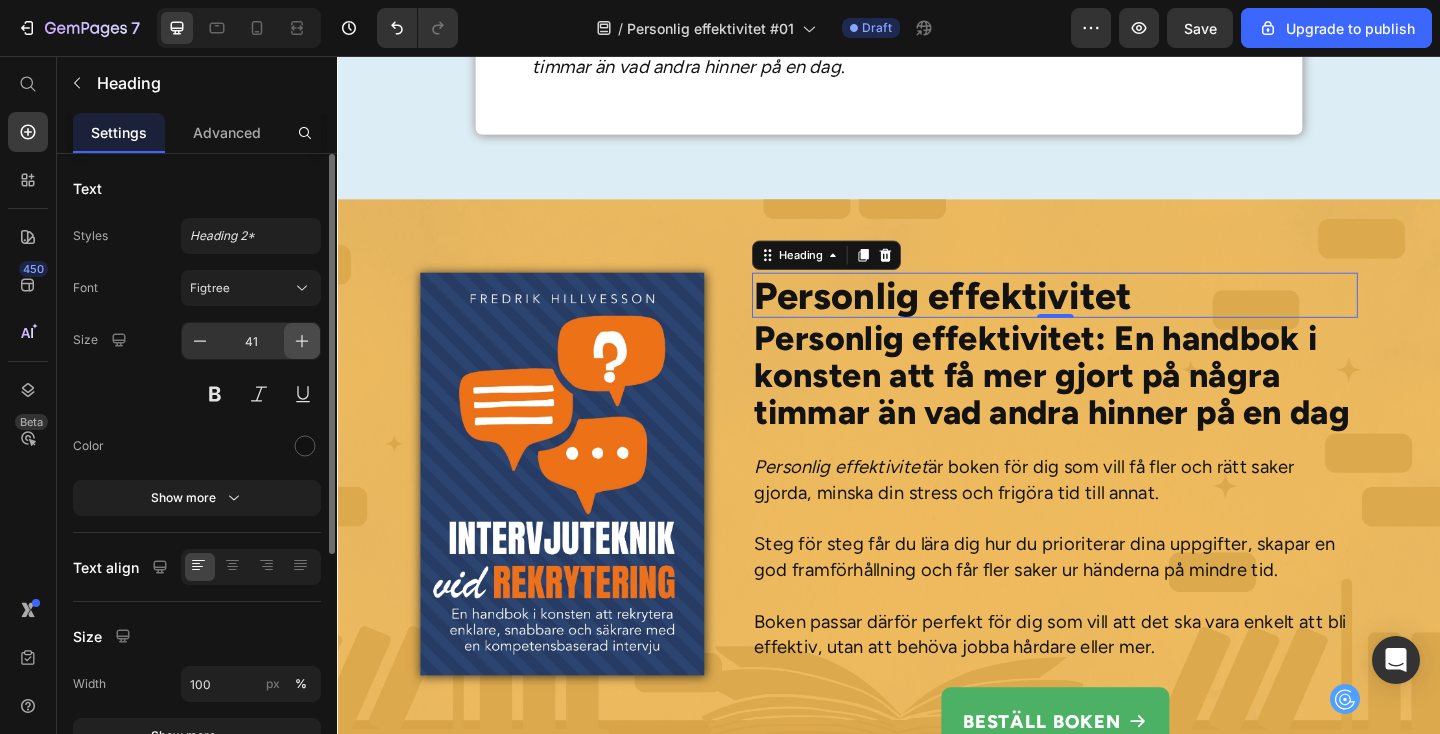 click 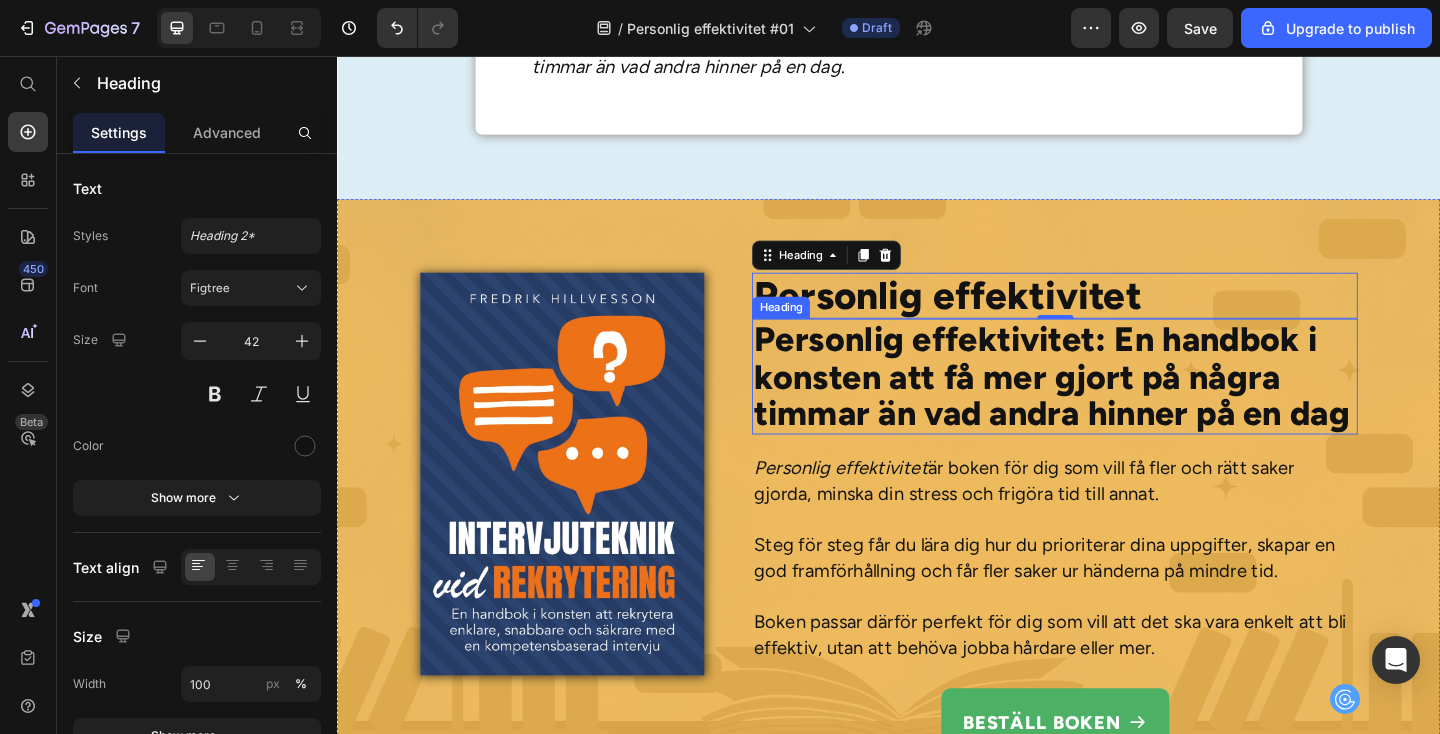 click on "Personlig effektivitet: En handbok i konsten att få mer gjort på några timmar än vad andra hinner på en dag" at bounding box center (1117, 405) 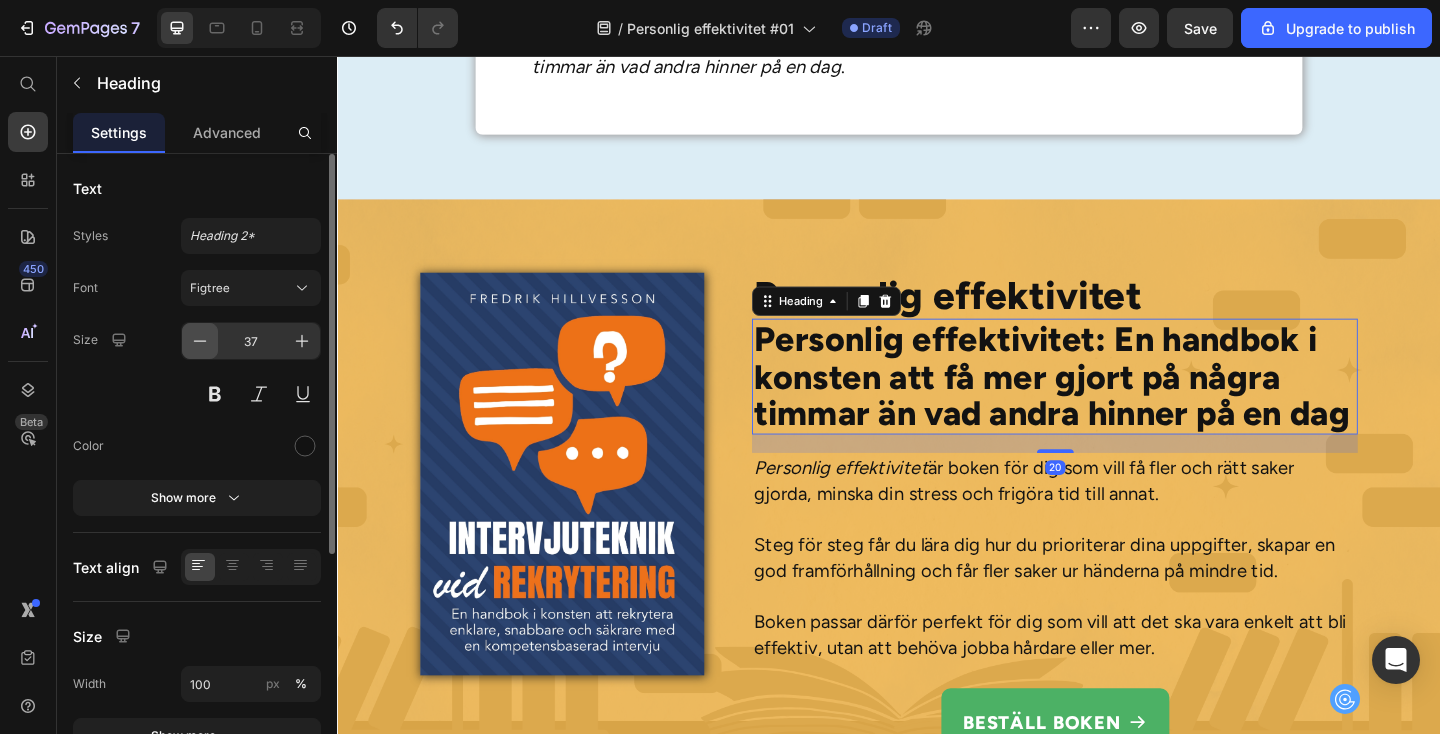 click 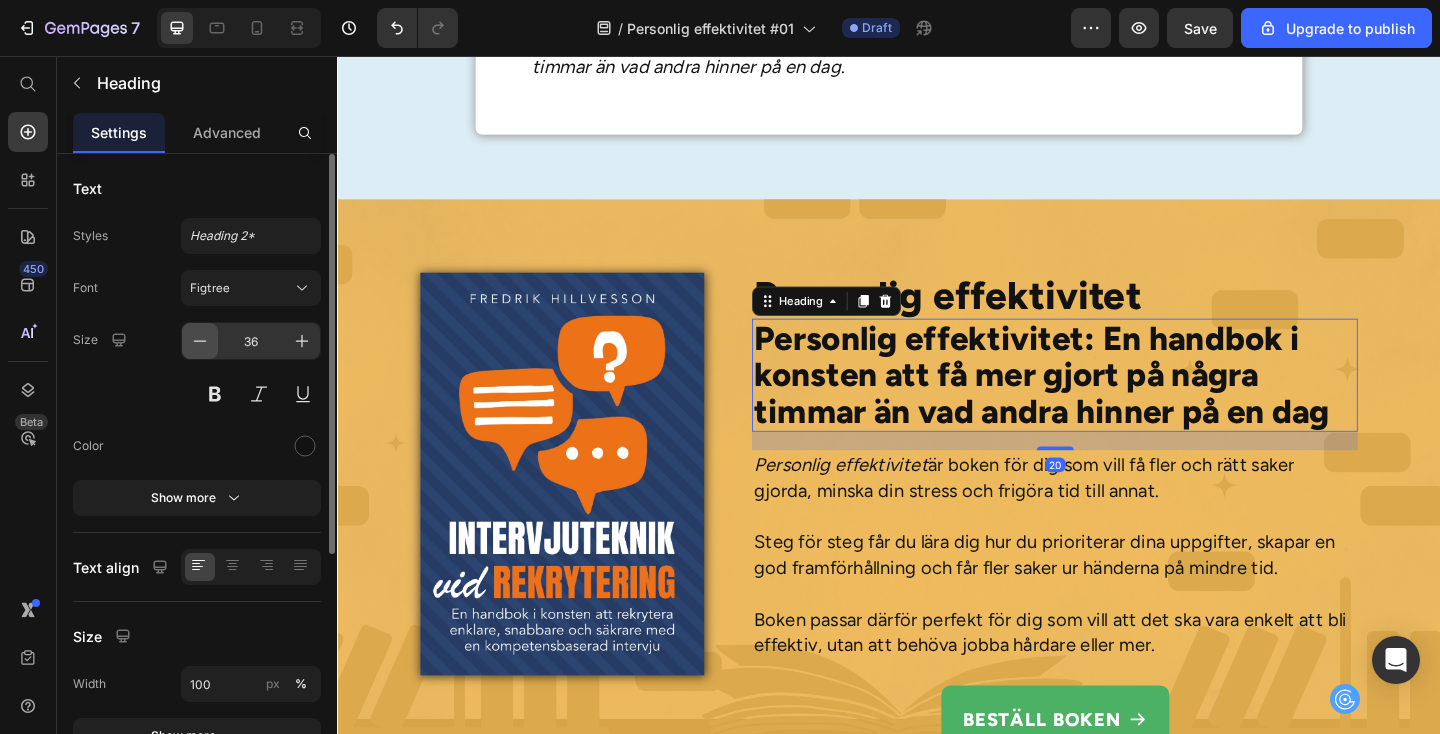 click 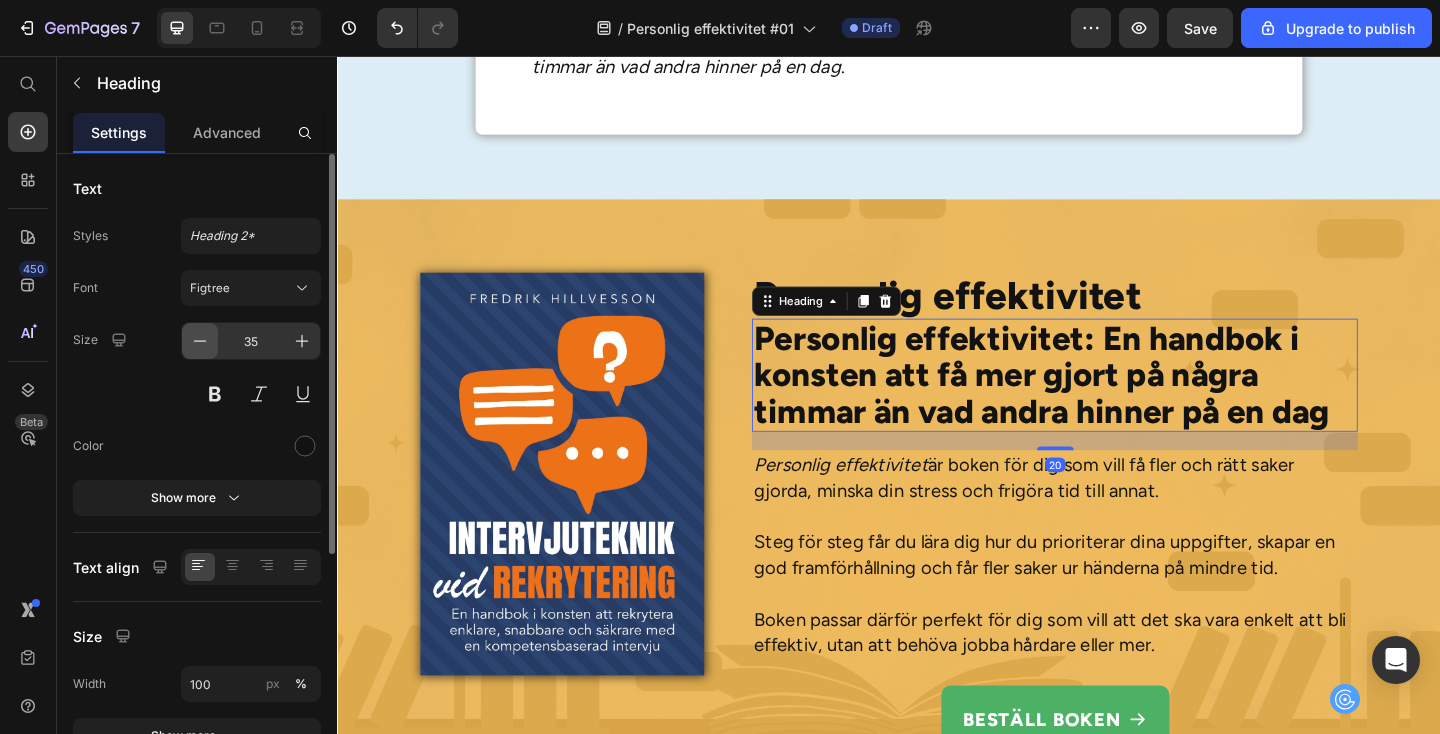 click 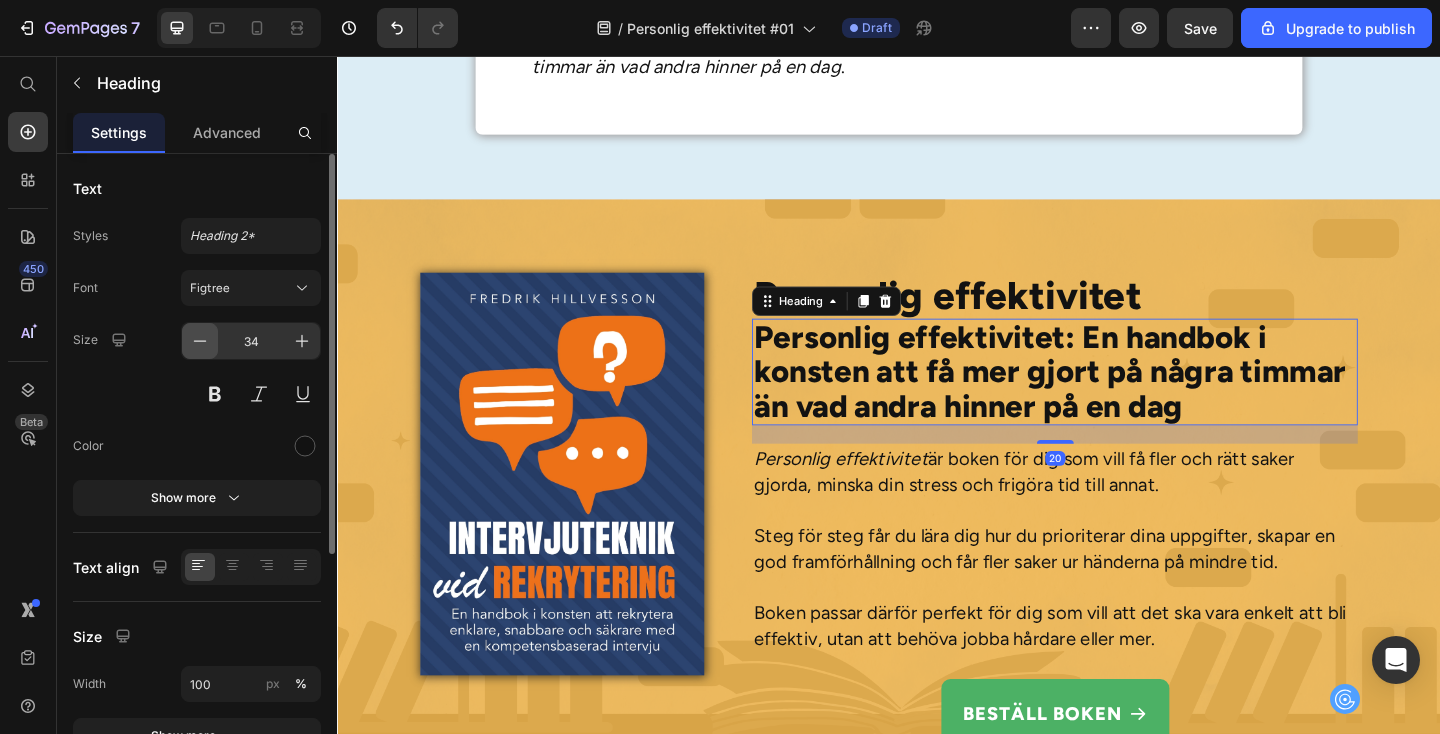 click 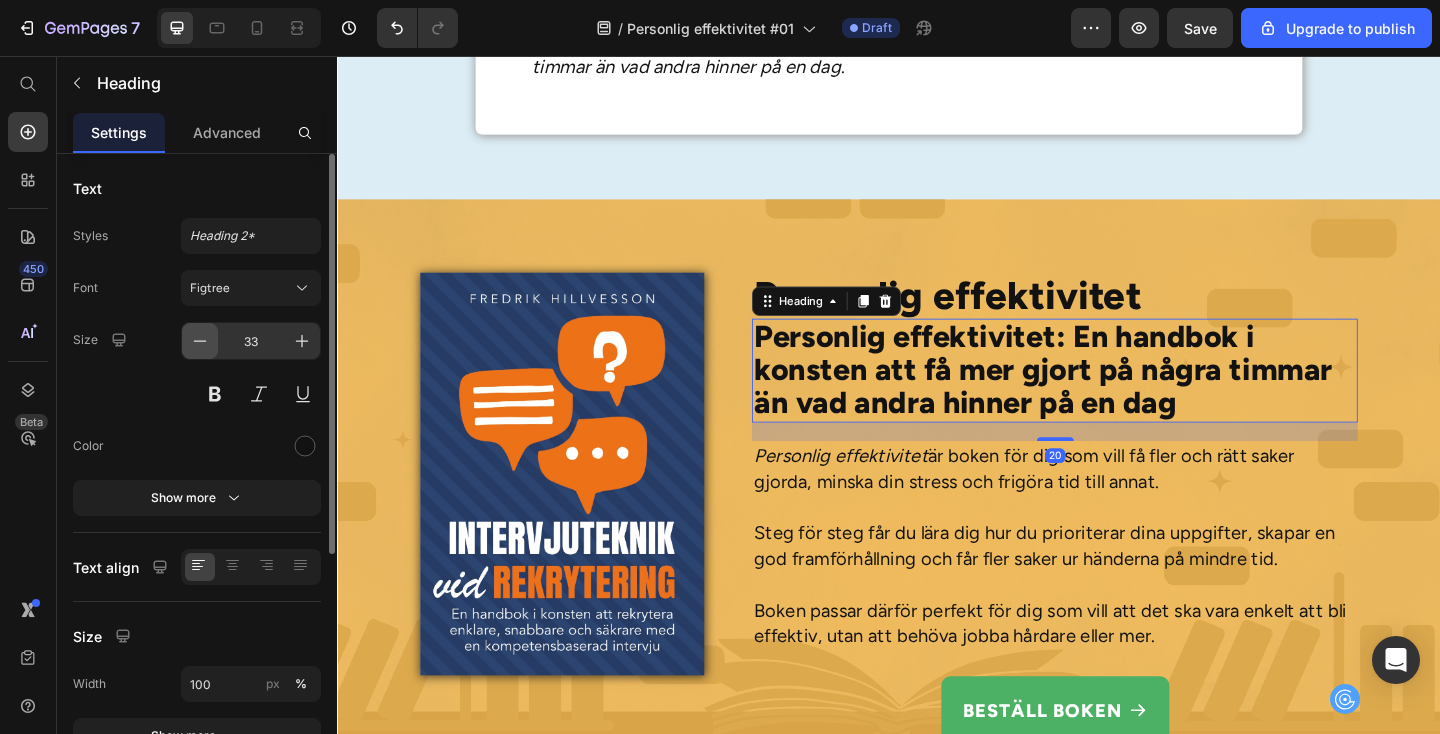 click 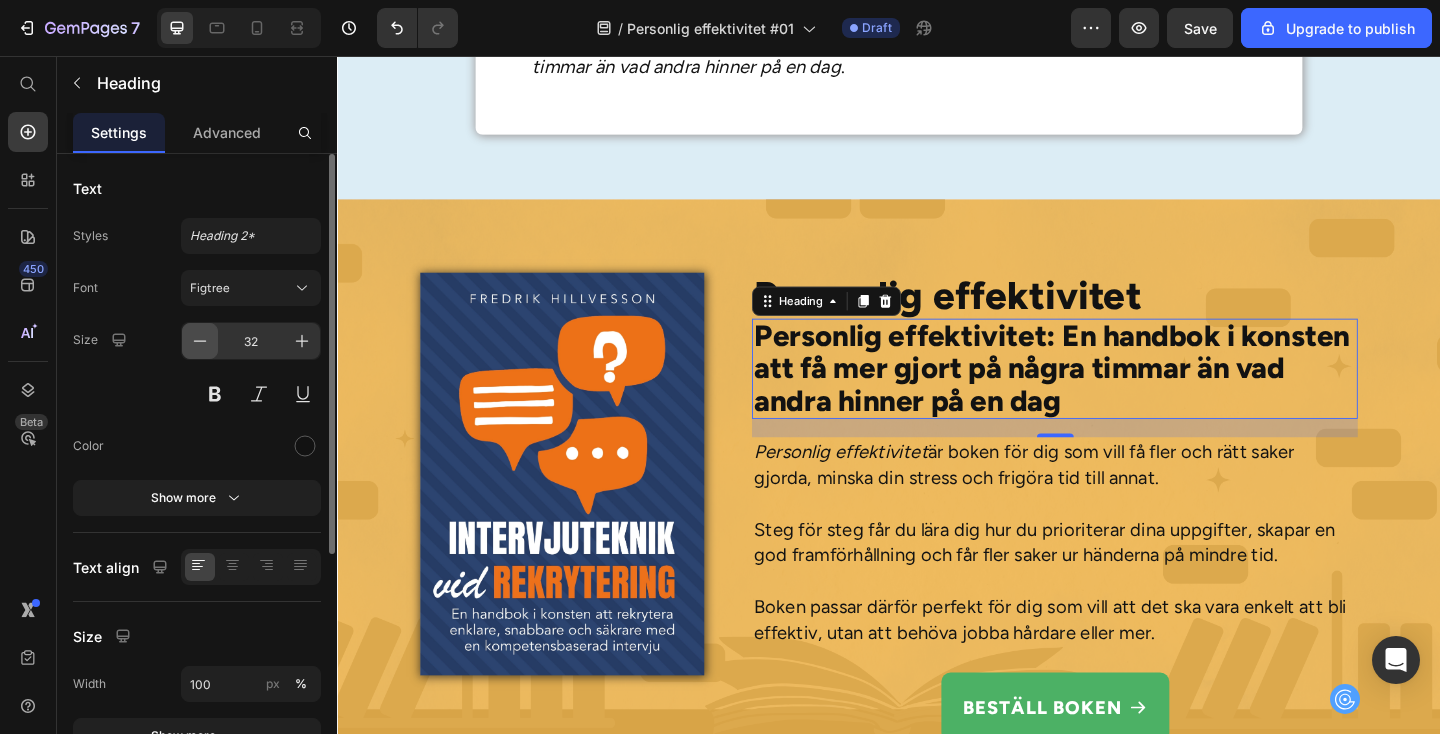 click 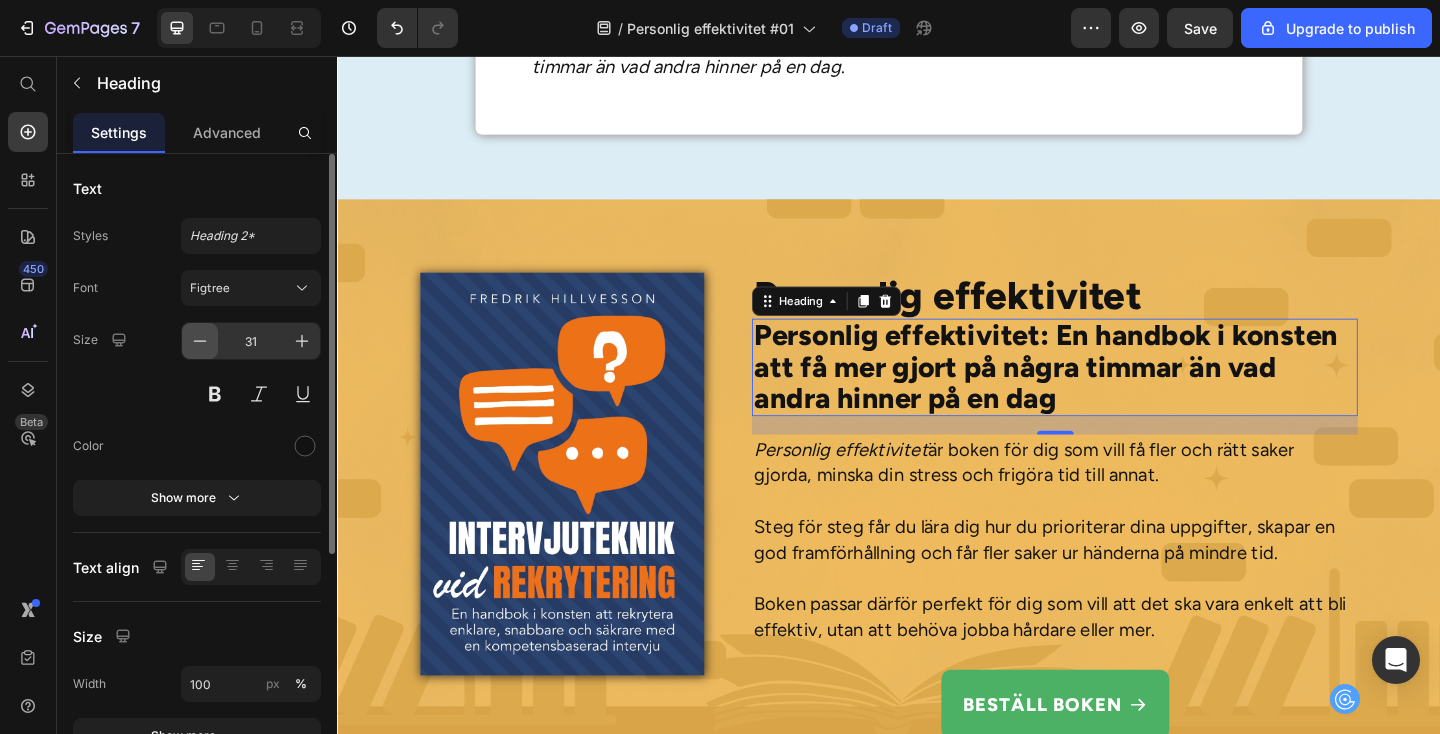 click 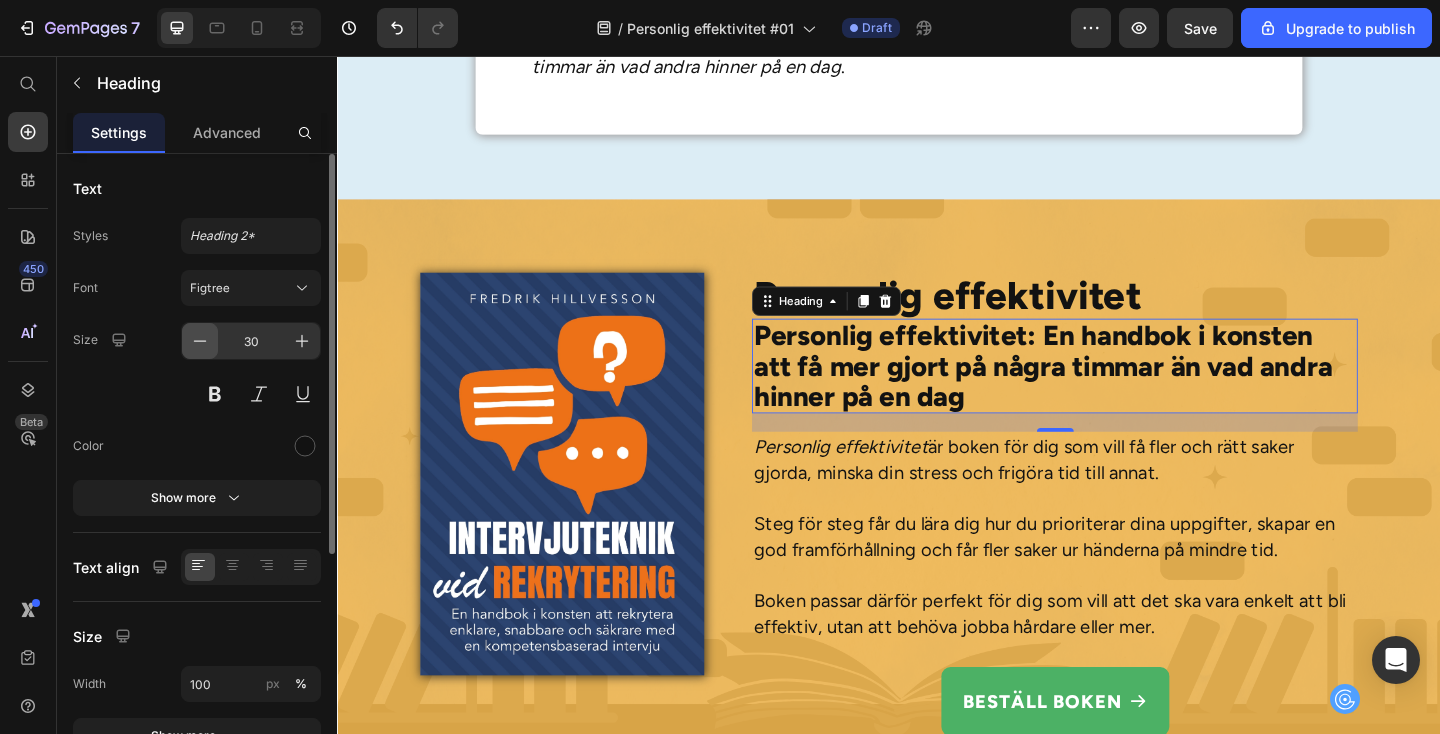 click 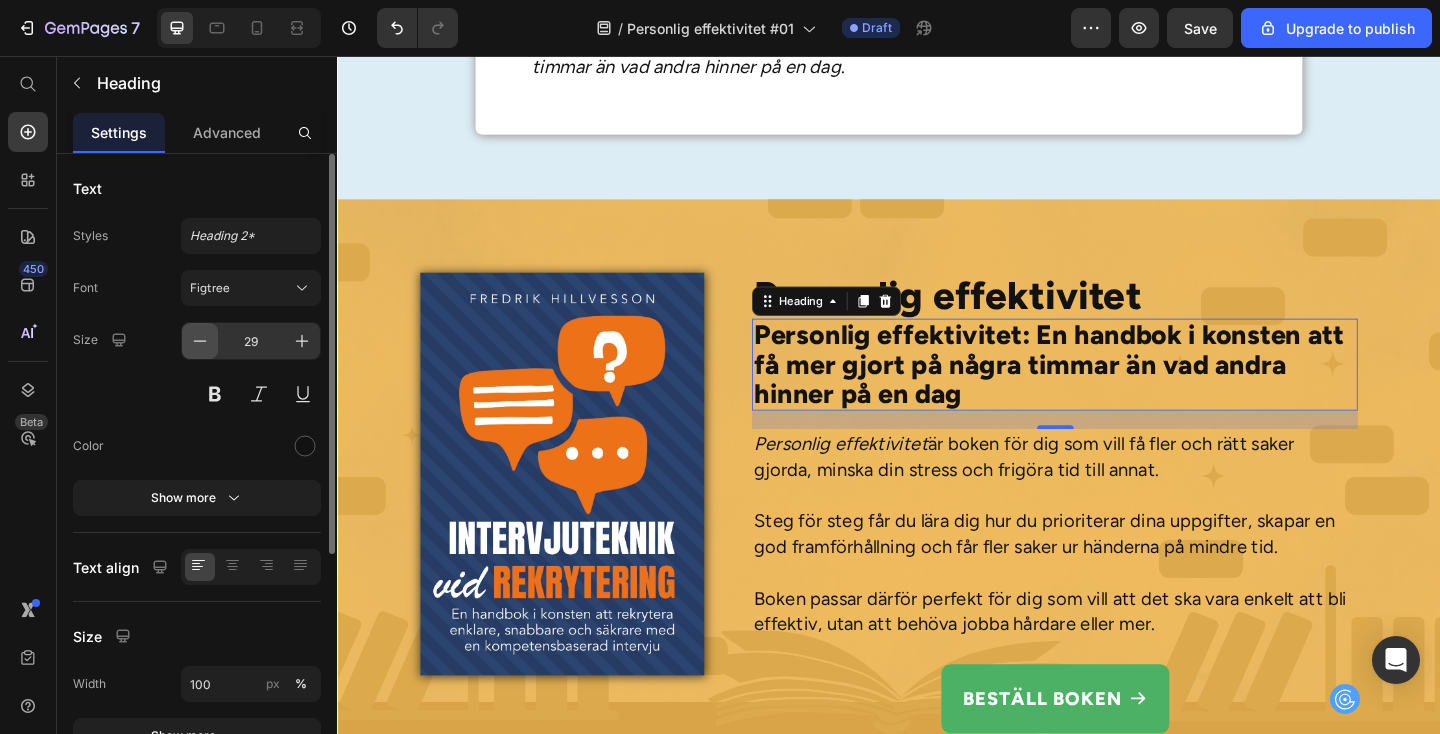 click 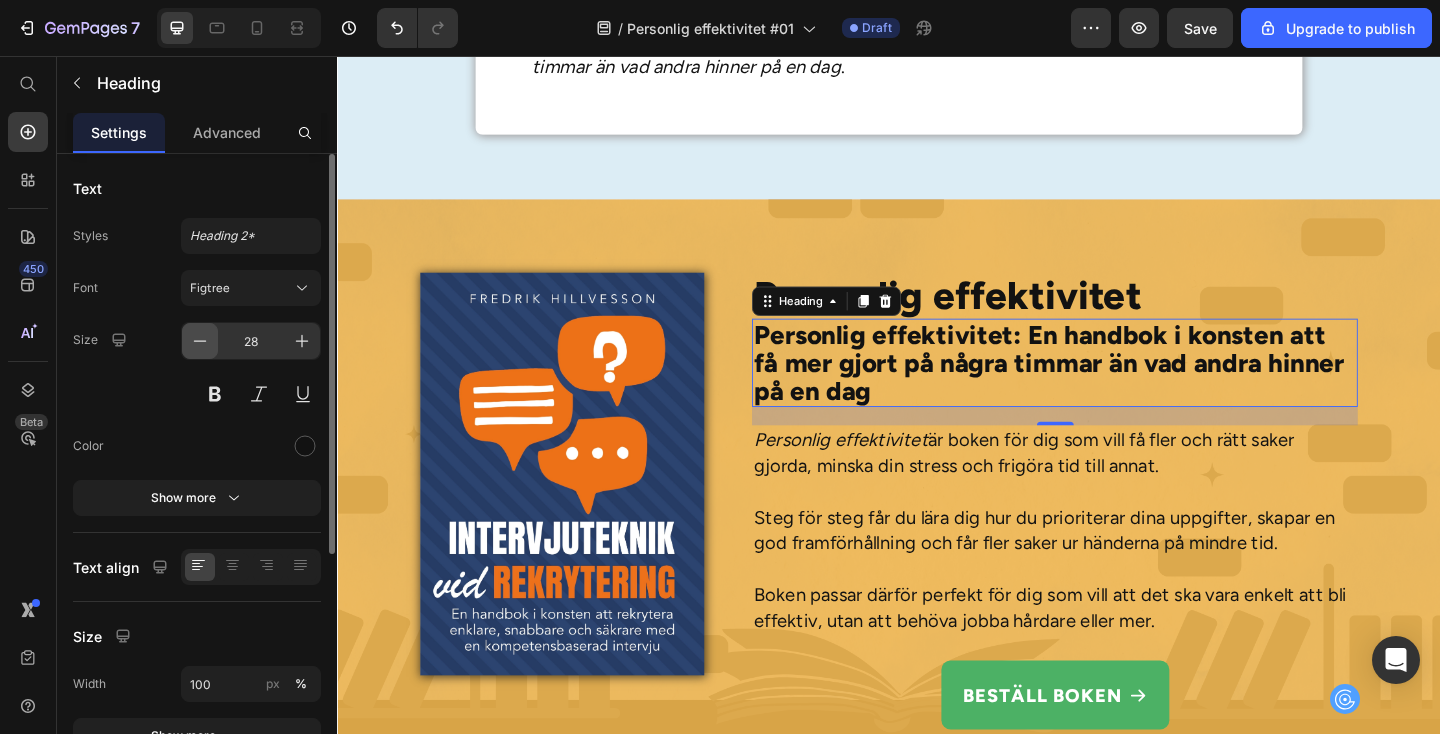 click 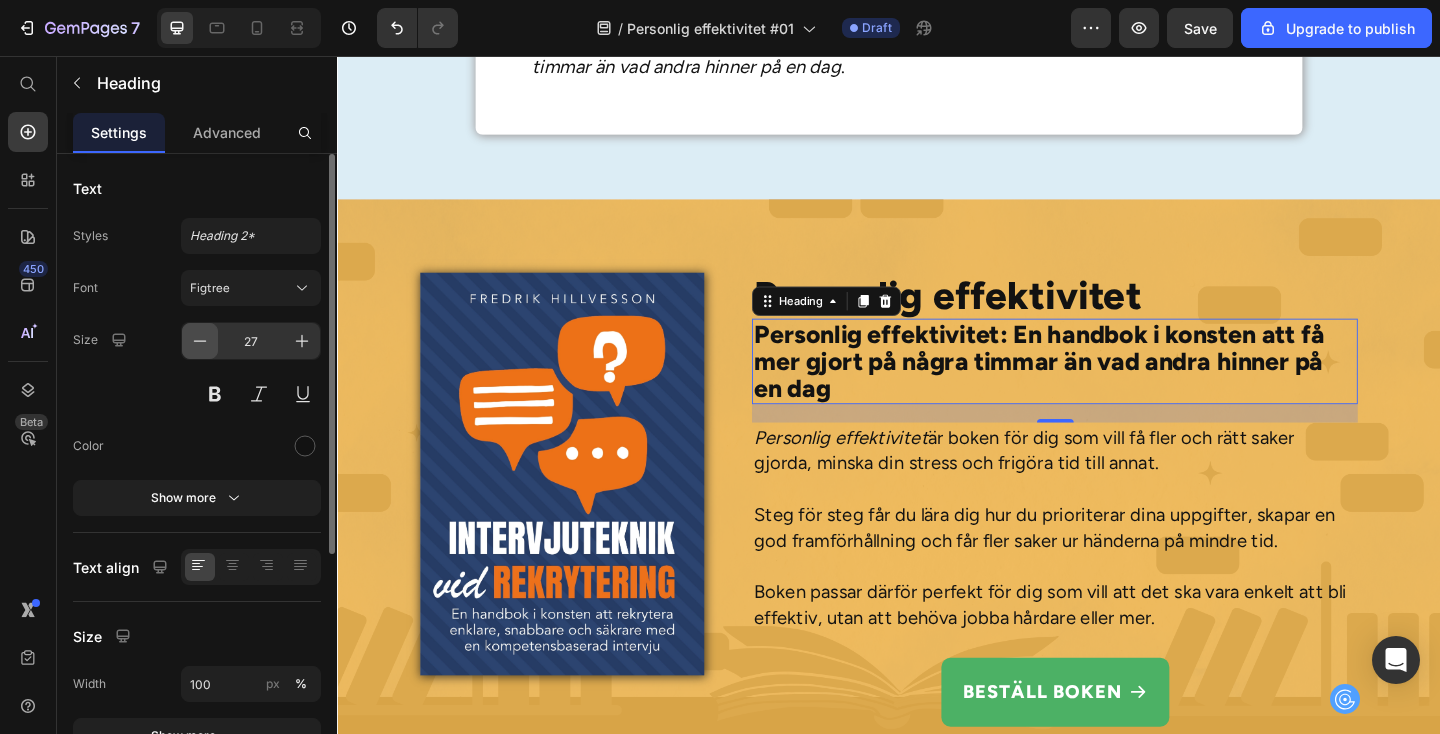 click 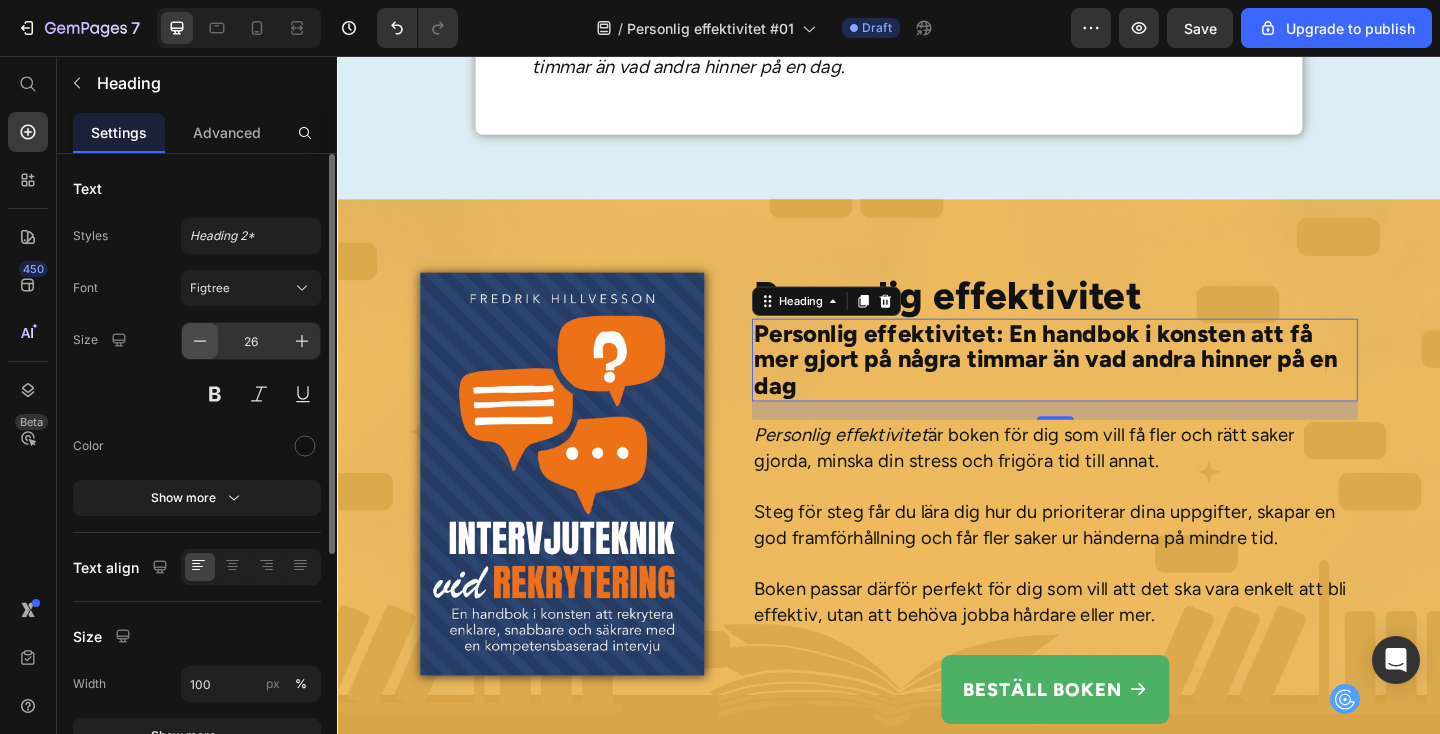 click 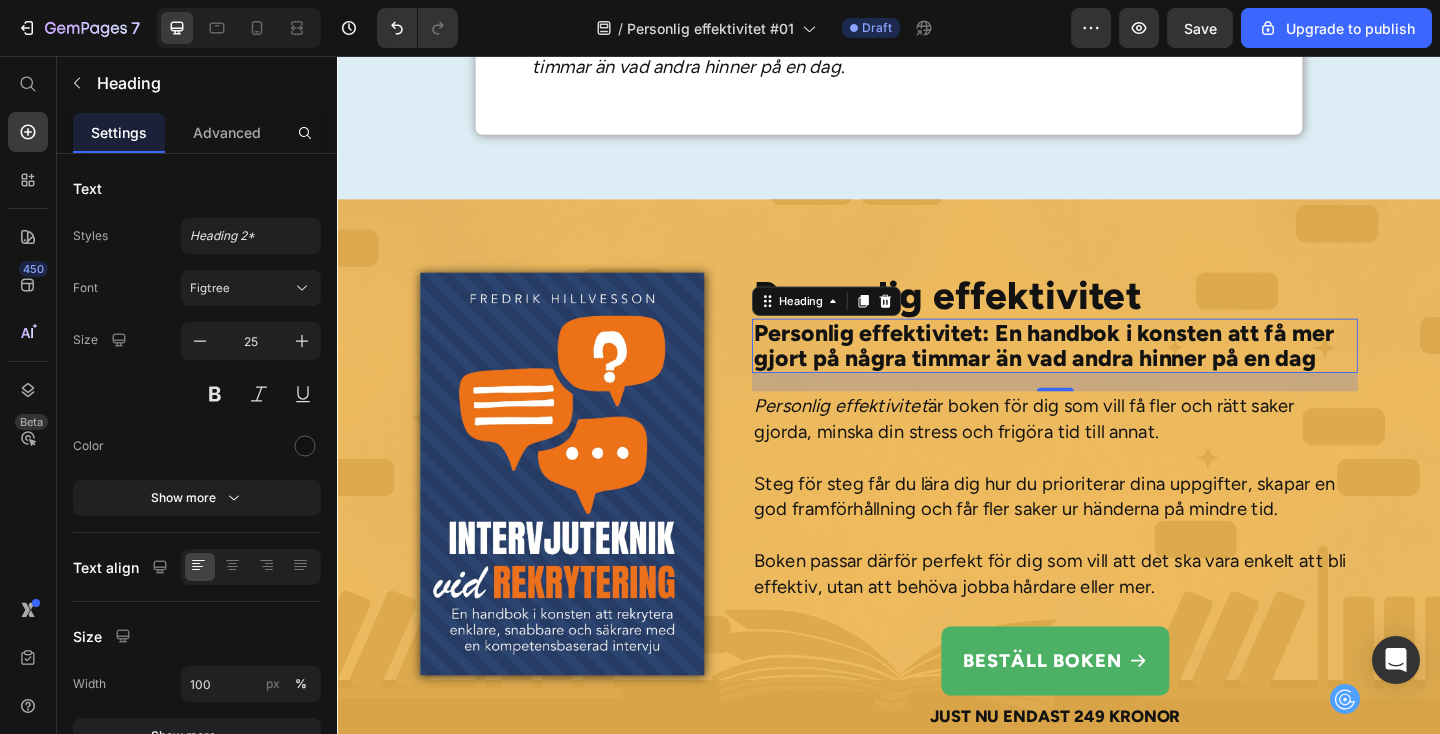 click on "Personlig effektivitet: En handbok i konsten att få mer gjort på några timmar än vad andra hinner på en dag" at bounding box center [1117, 371] 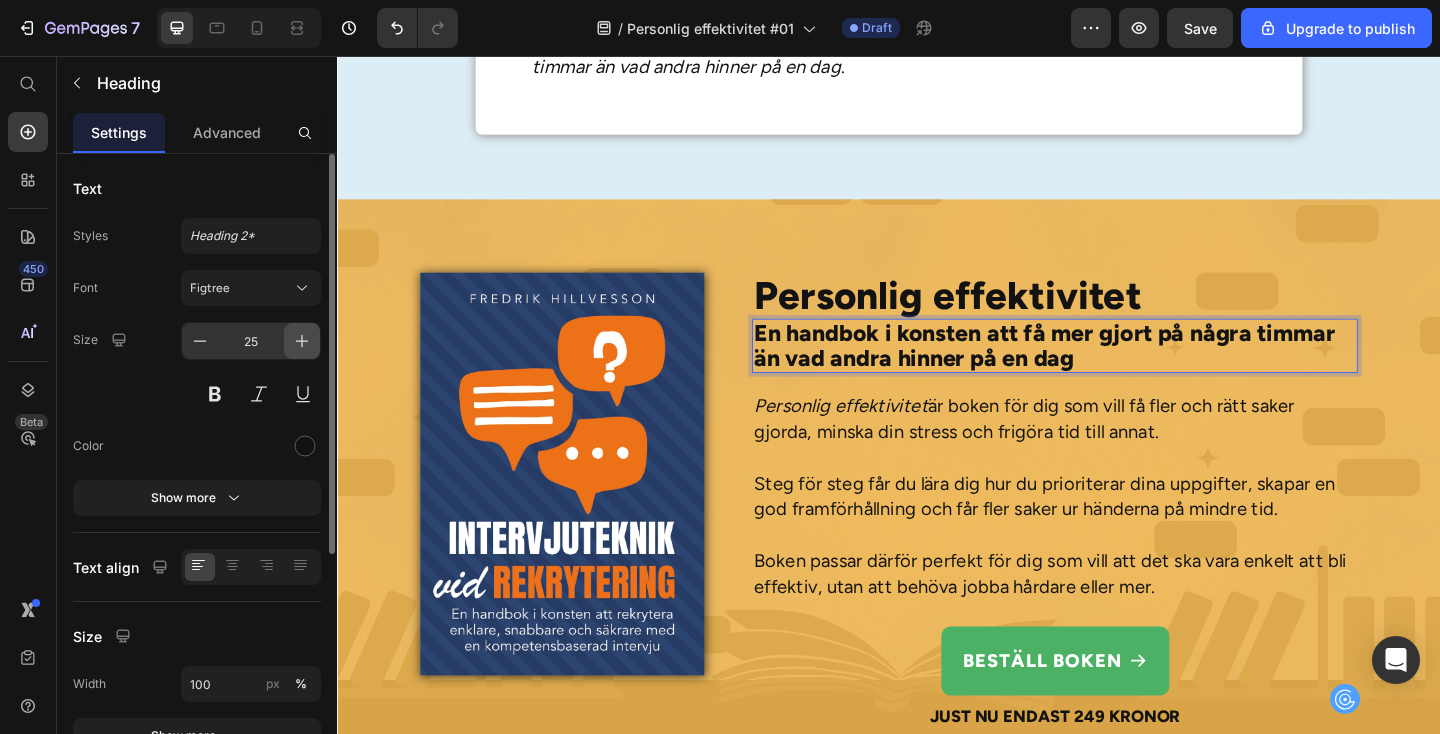 click 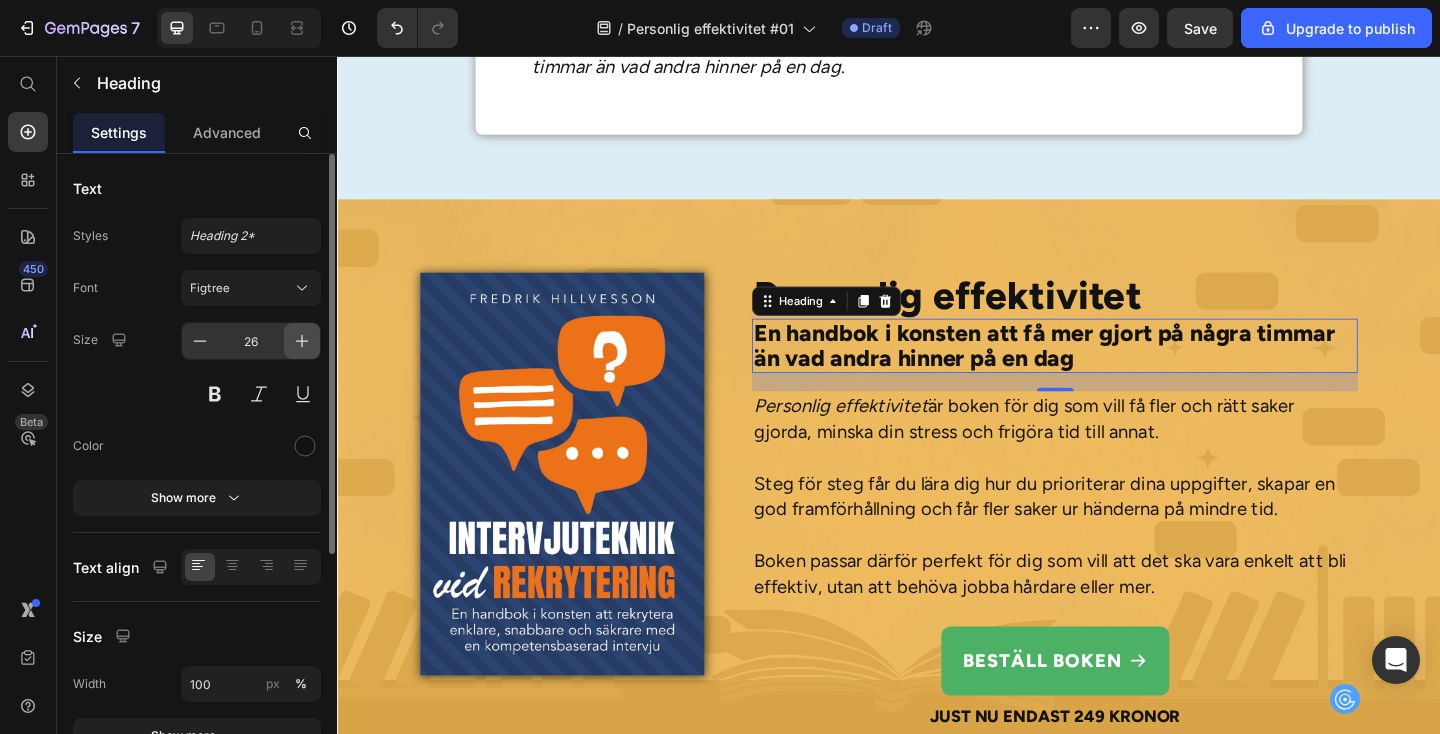 click 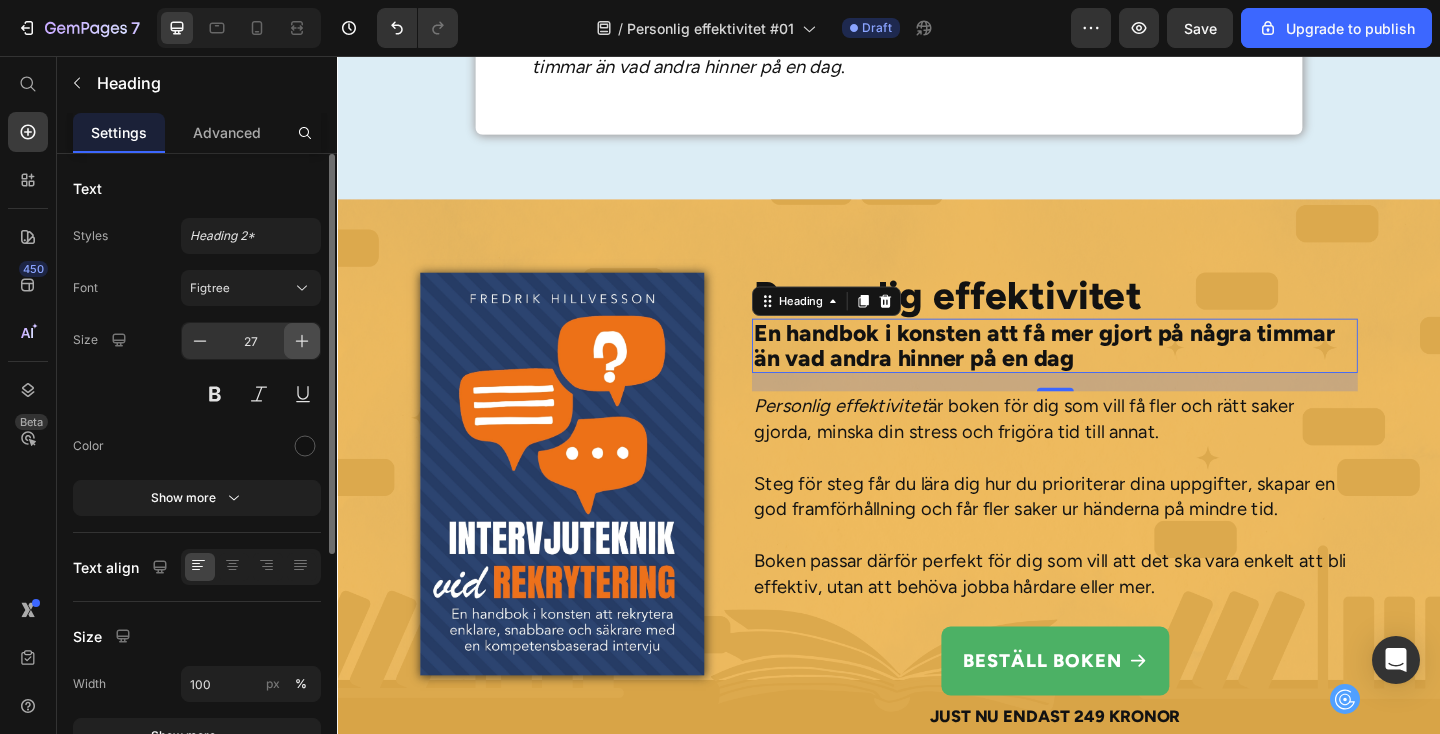 click 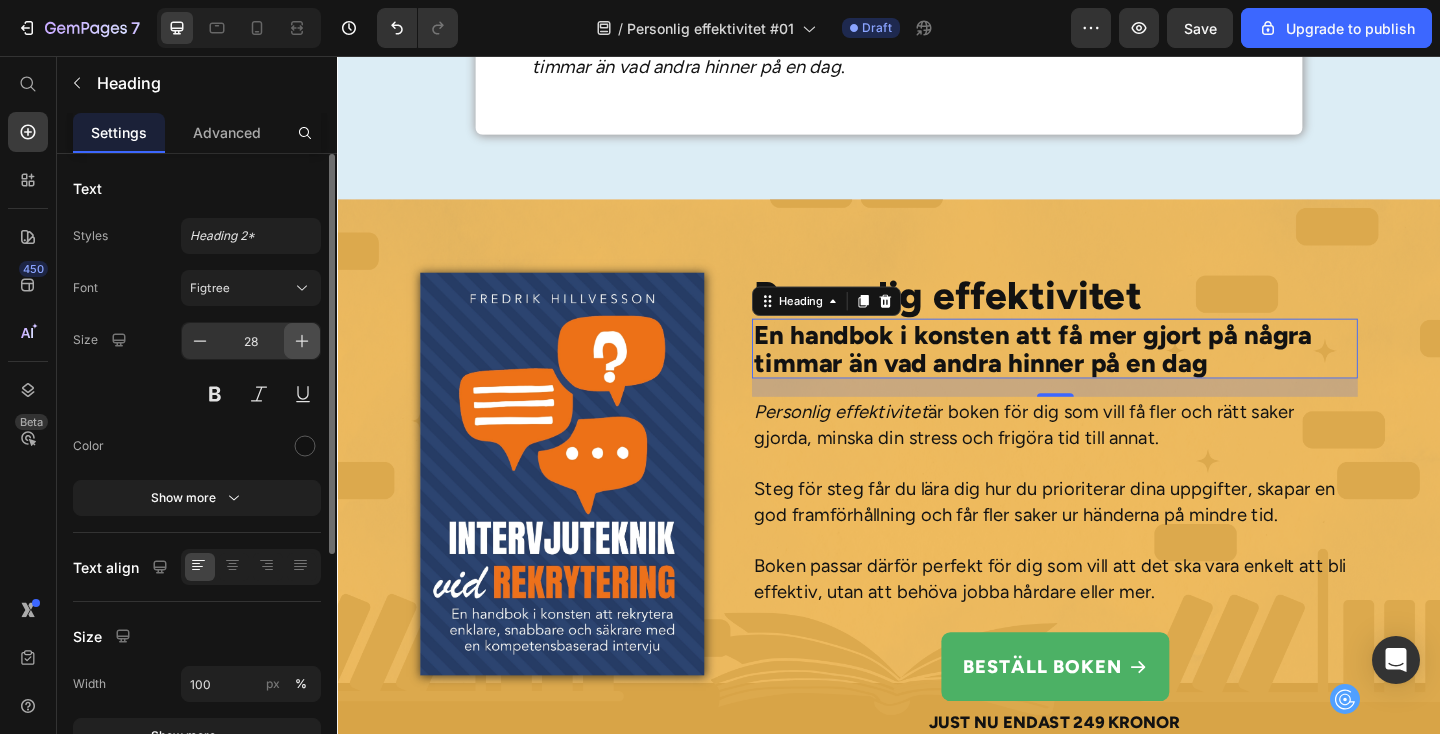 click 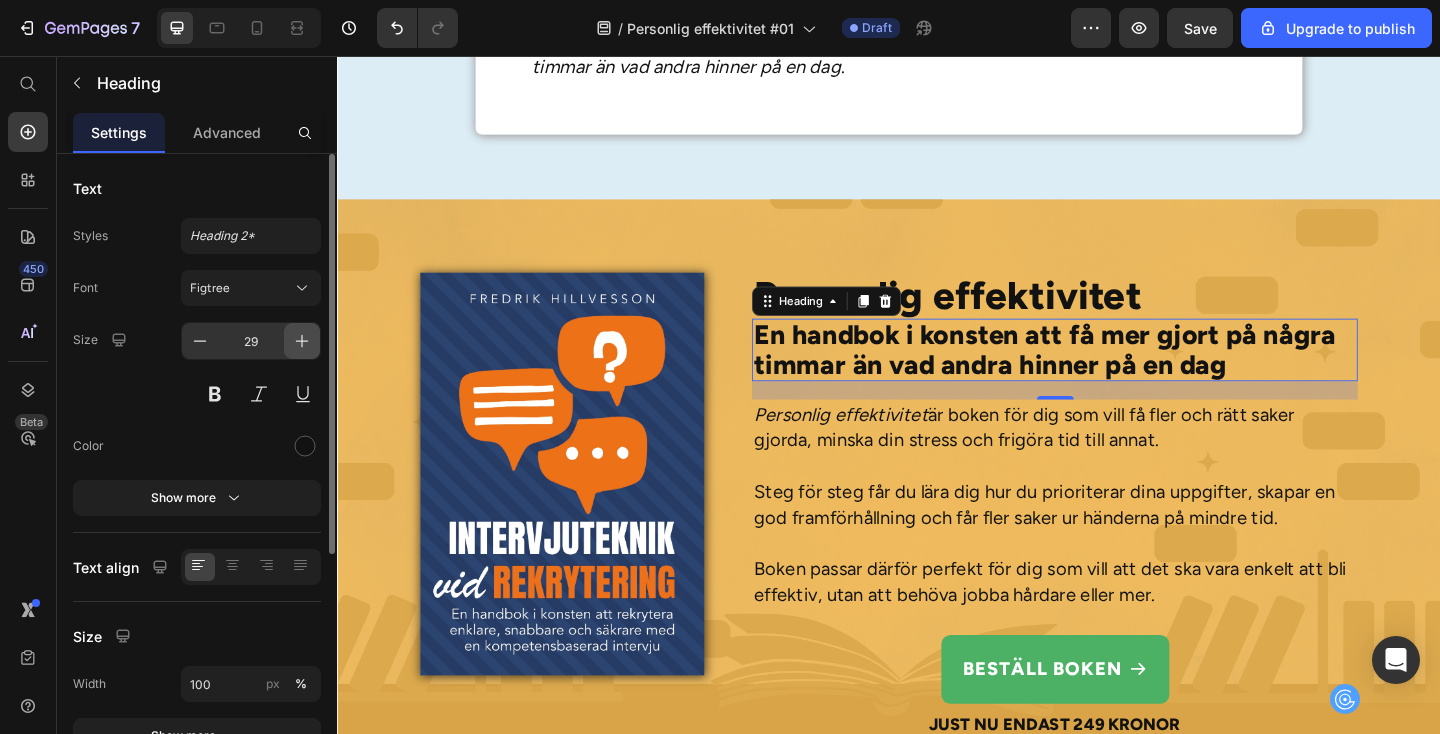 click 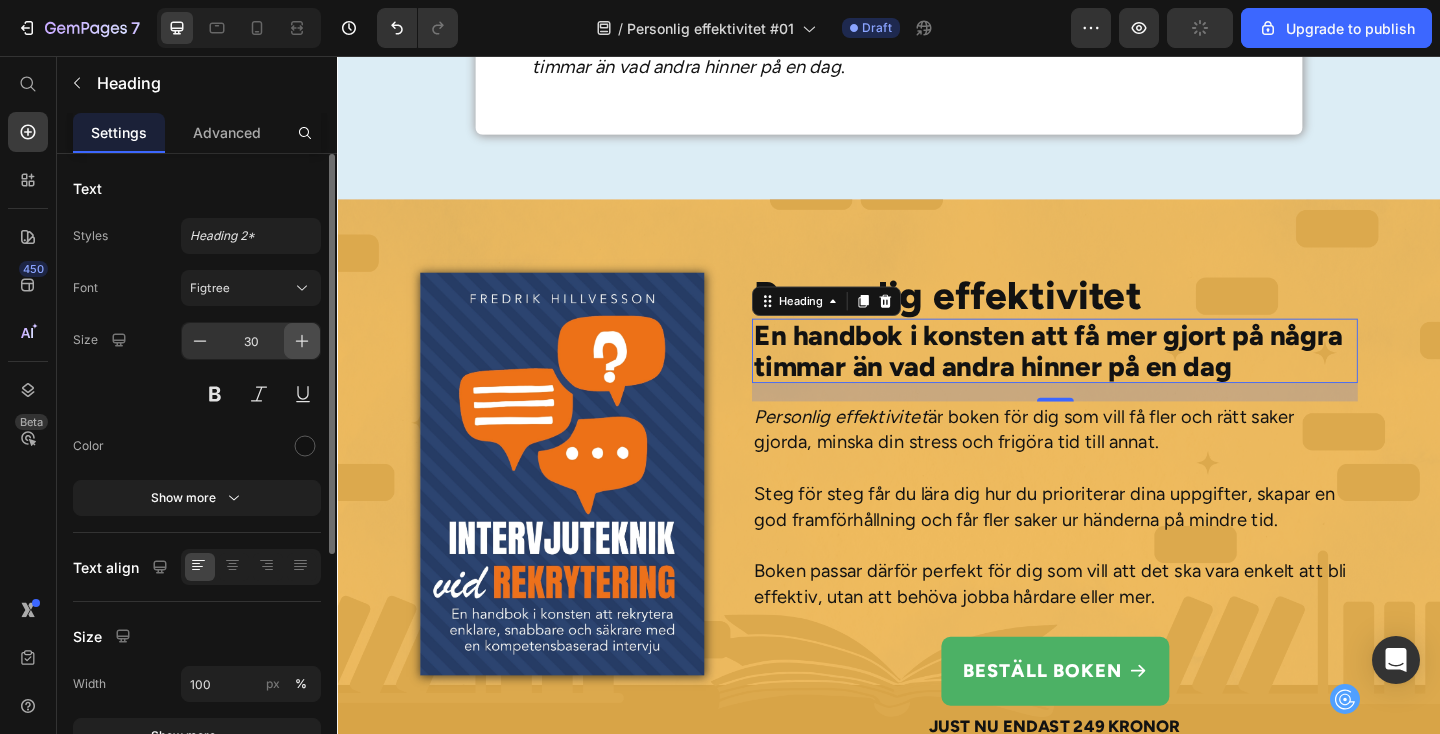 click 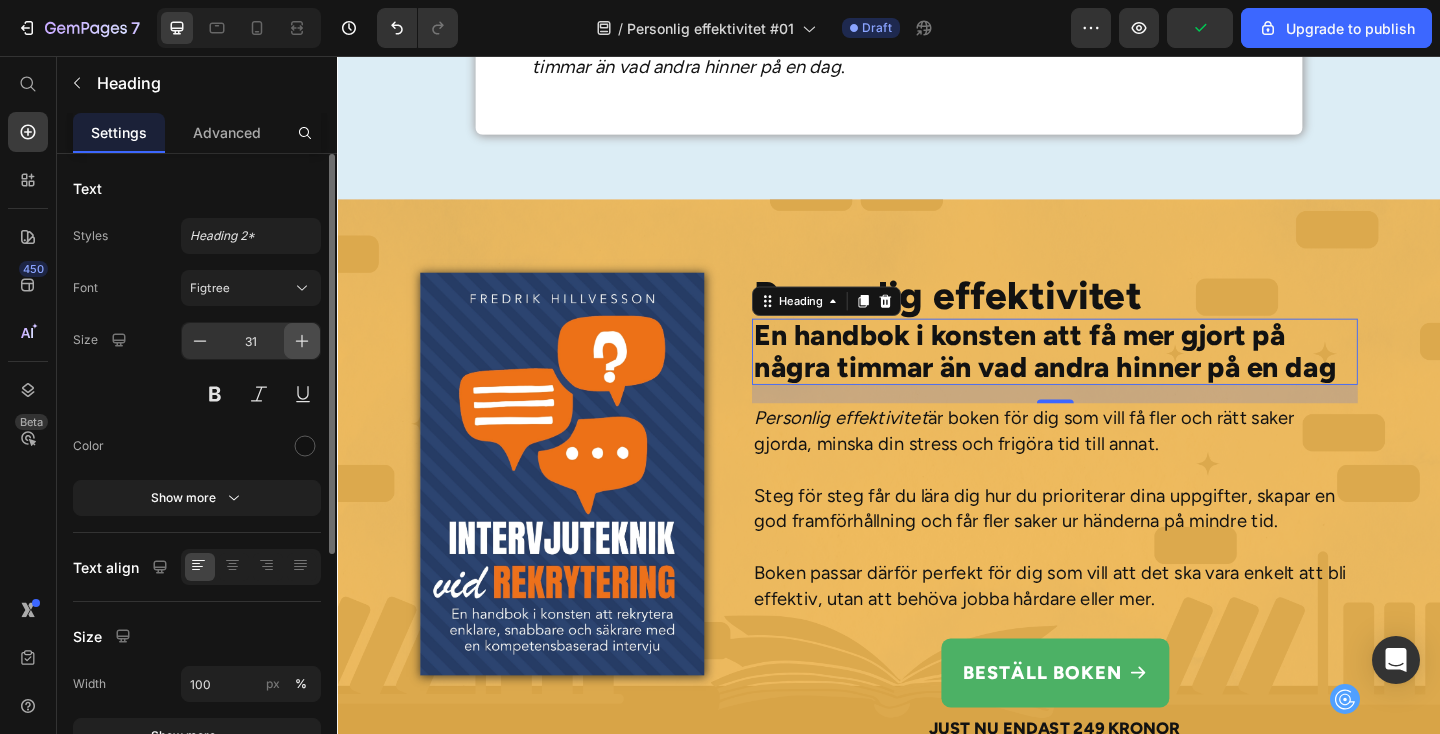 click 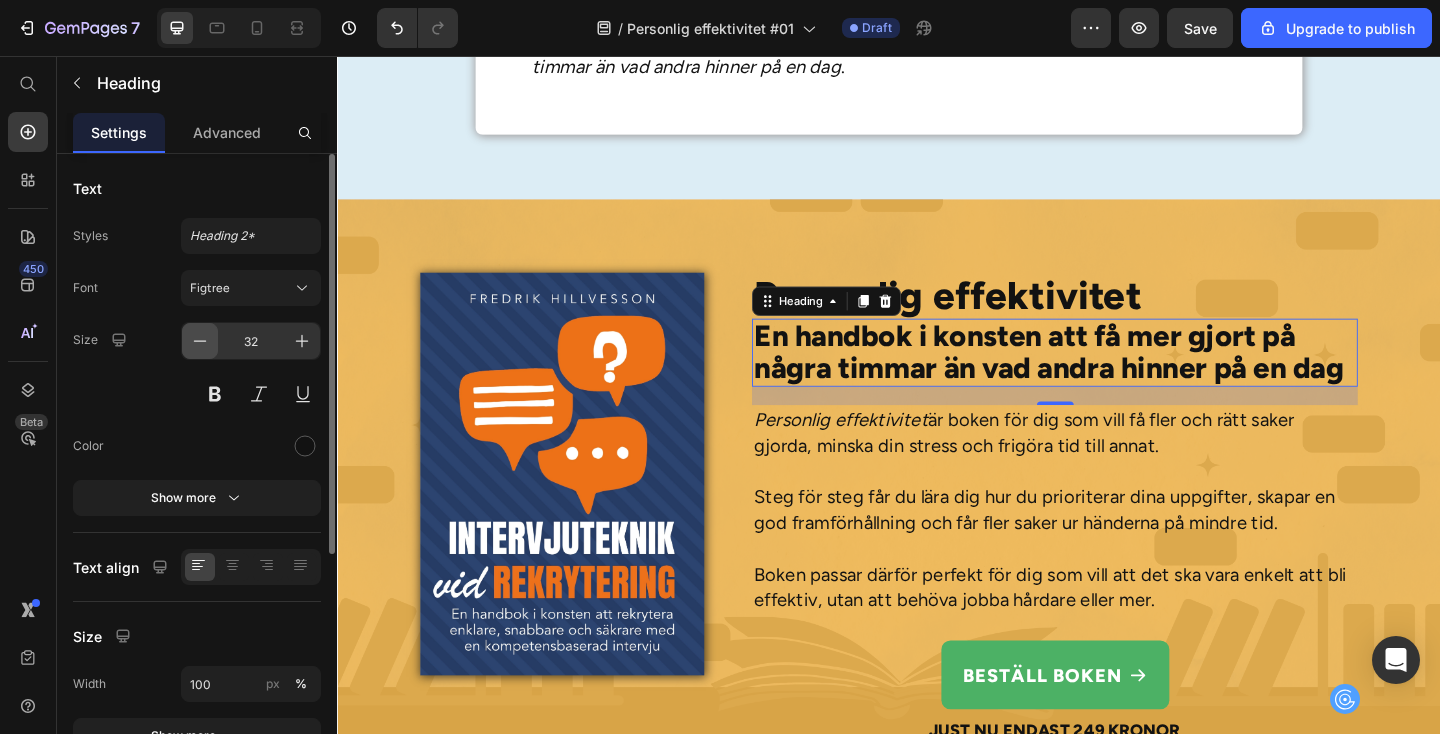 click 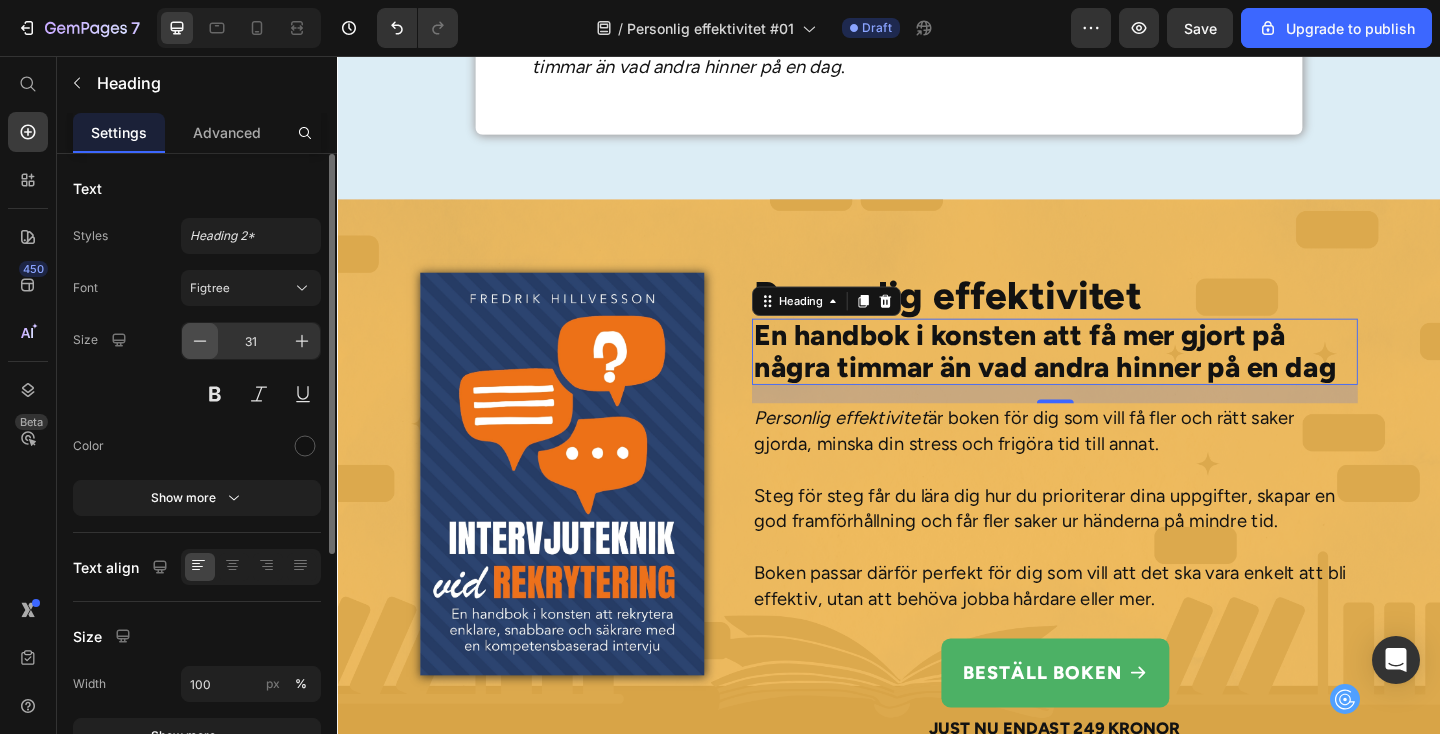click 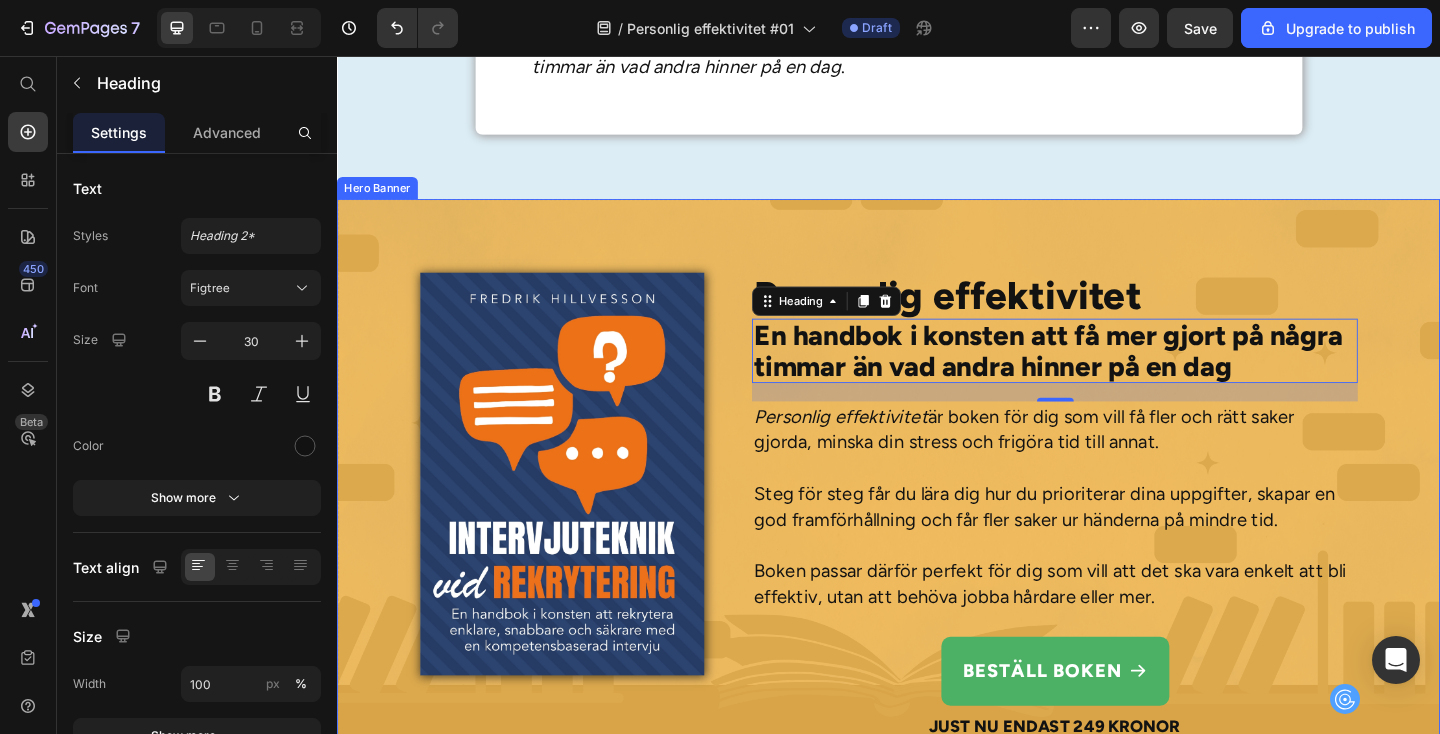 click on "Personlig effektivitet Heading En handbok i konsten att få mer gjort på några timmar än vad andra hinner på en dag Heading   20 Personlig effektivitet  är boken för dig som vill få fler och rätt saker gjorda, minska din stress och frigöra tid till annat.    Steg för steg får du lära dig hur du prioriterar dina uppgifter, skapar en god framförhållning och får fler saker ur händerna på mindre tid.   Boken passar därför perfekt för dig som vill att det ska vara enkelt att bli effektiv, utan att behöva jobba hårdare eller mer.  Text Block
Beställ boken Button Just nu endast 249 kronor Text Block Image" at bounding box center (937, 541) 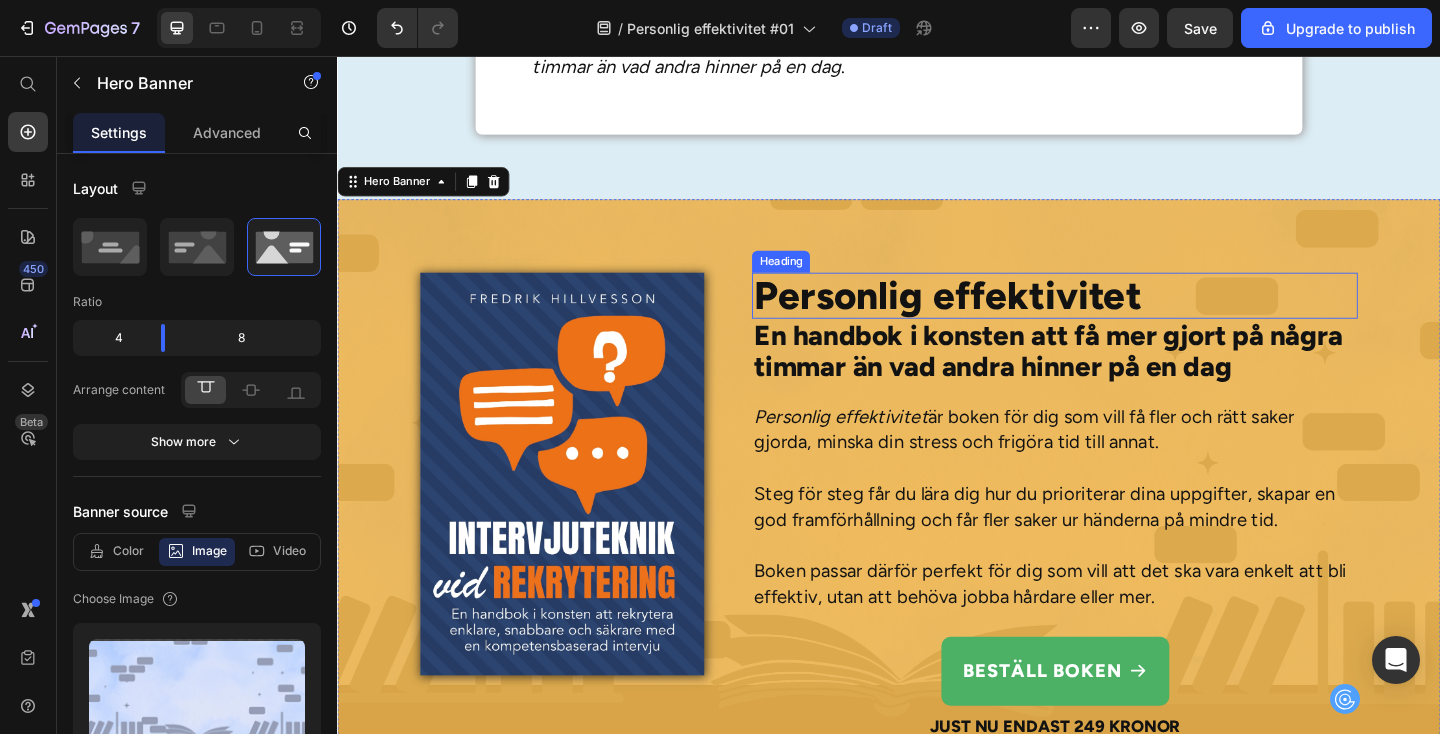click on "Personlig effektivitet" at bounding box center (1117, 317) 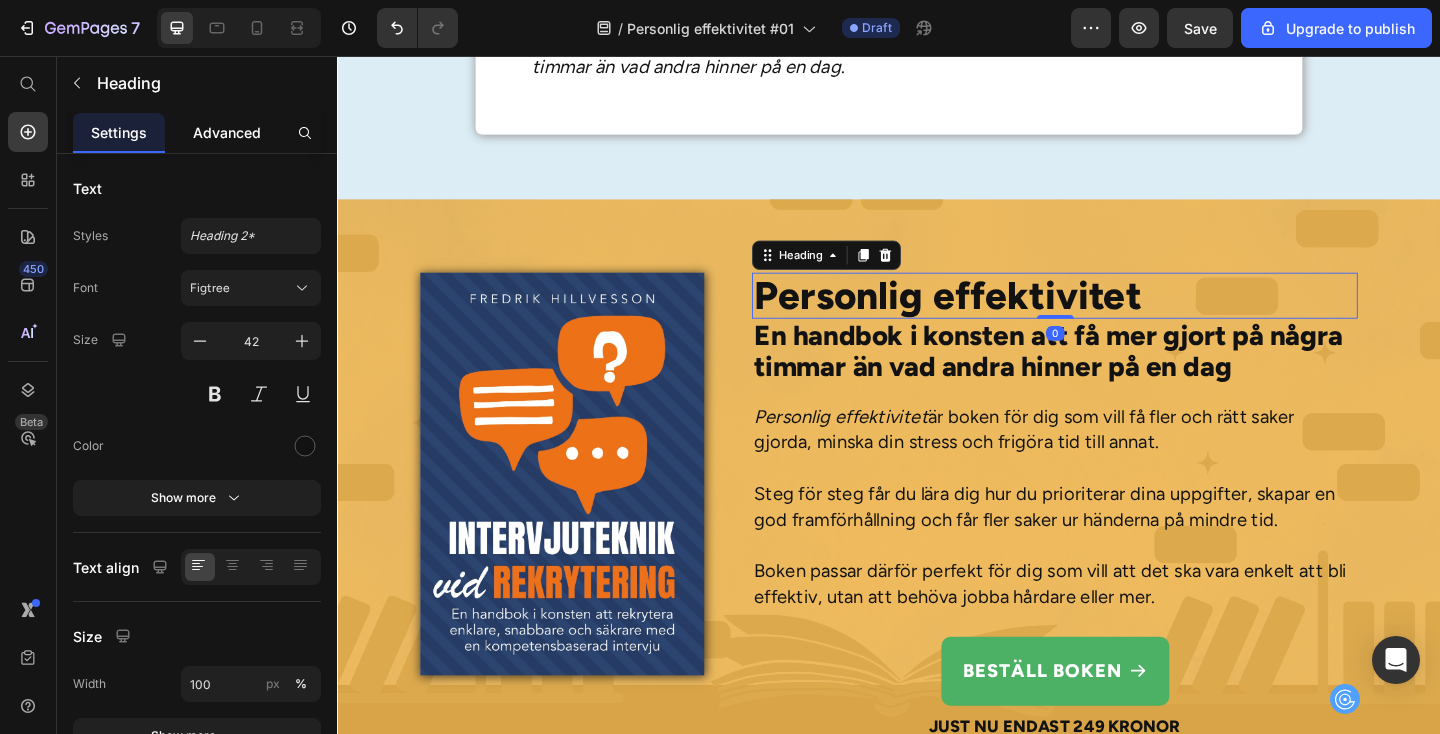 click on "Advanced" at bounding box center (227, 132) 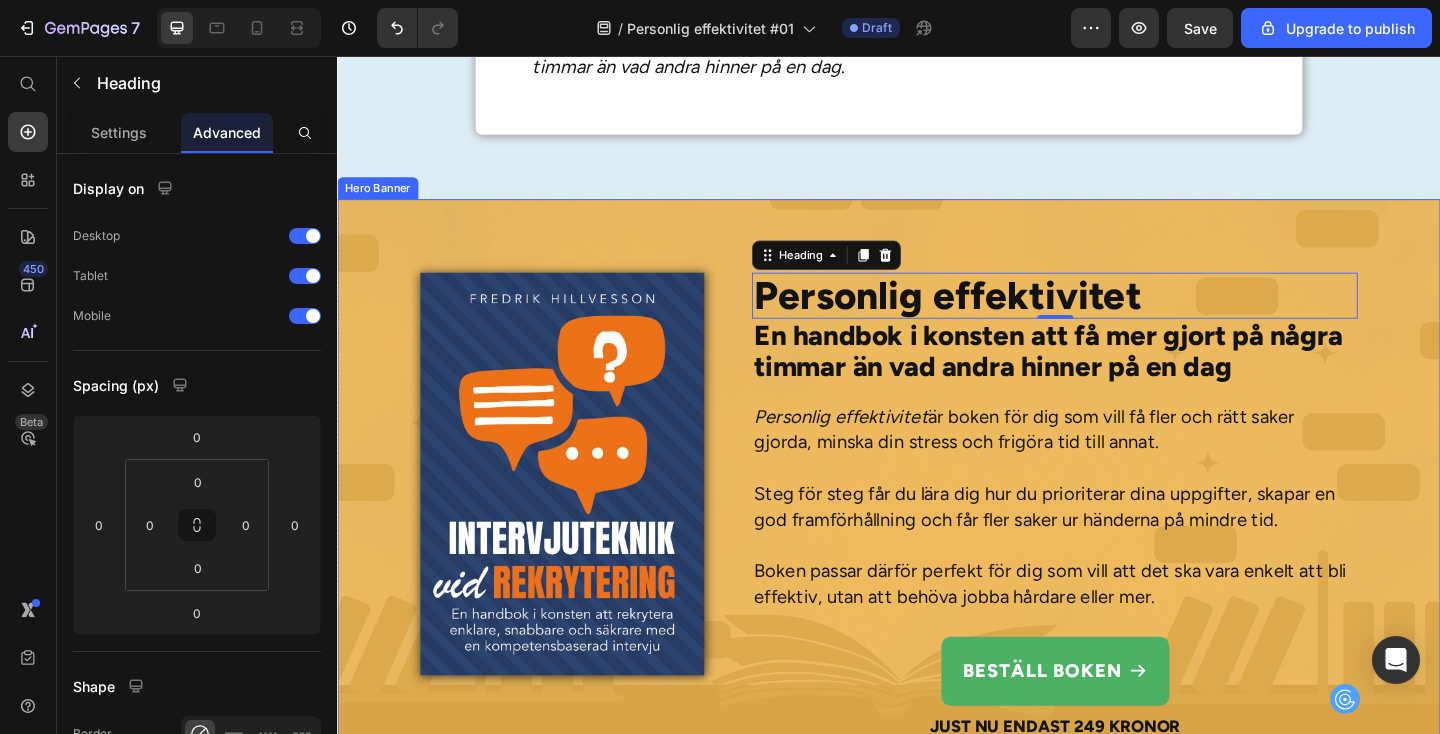 click on "Personlig effektivitet Heading   0 En handbok i konsten att få mer gjort på några timmar än vad andra hinner på en dag Heading Personlig effektivitet  är boken för dig som vill få fler och rätt saker gjorda, minska din stress och frigöra tid till annat.    Steg för steg får du lära dig hur du prioriterar dina uppgifter, skapar en god framförhållning och får fler saker ur händerna på mindre tid.   Boken passar därför perfekt för dig som vill att det ska vara enkelt att bli effektiv, utan att behöva jobba hårdare eller mer.  Text Block
Beställ boken Button Just nu endast 249 kronor Text Block Image" at bounding box center (937, 541) 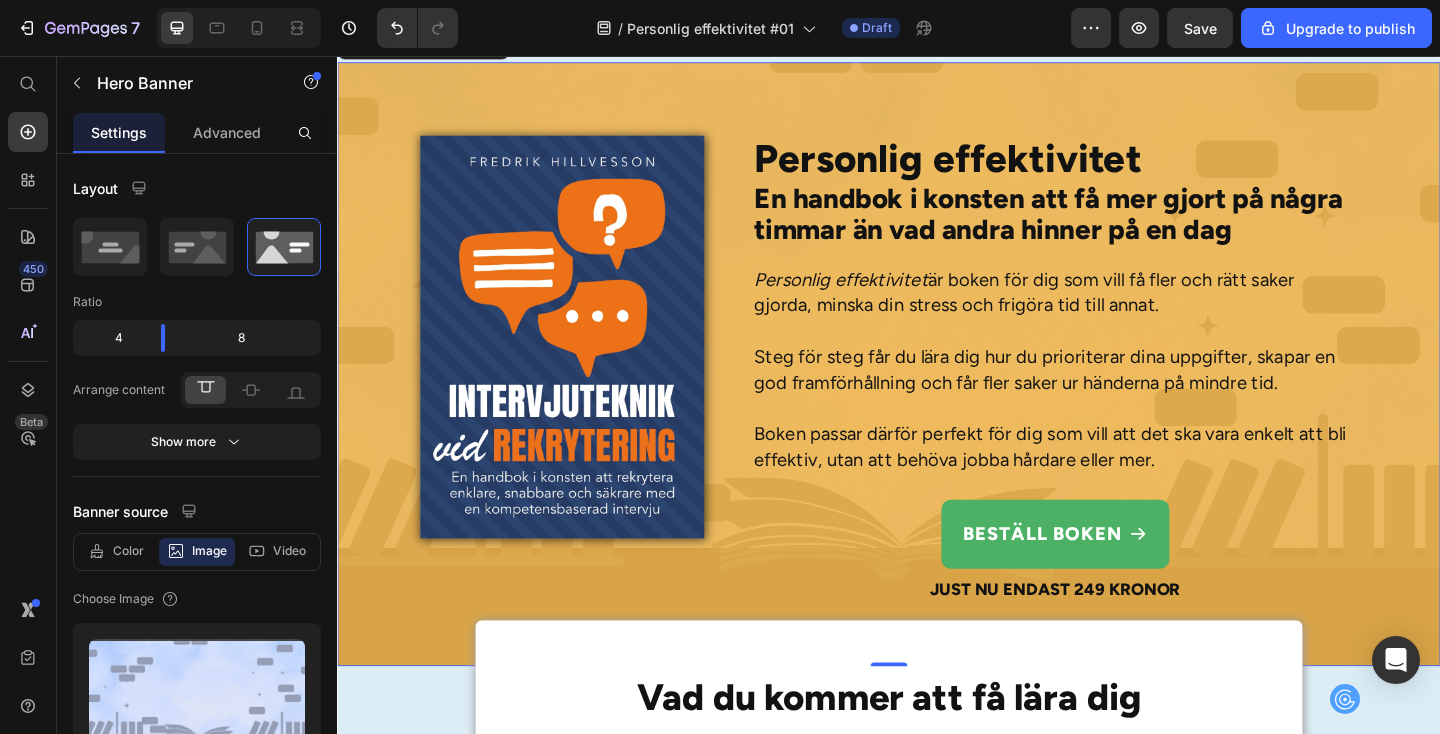 scroll, scrollTop: 3618, scrollLeft: 0, axis: vertical 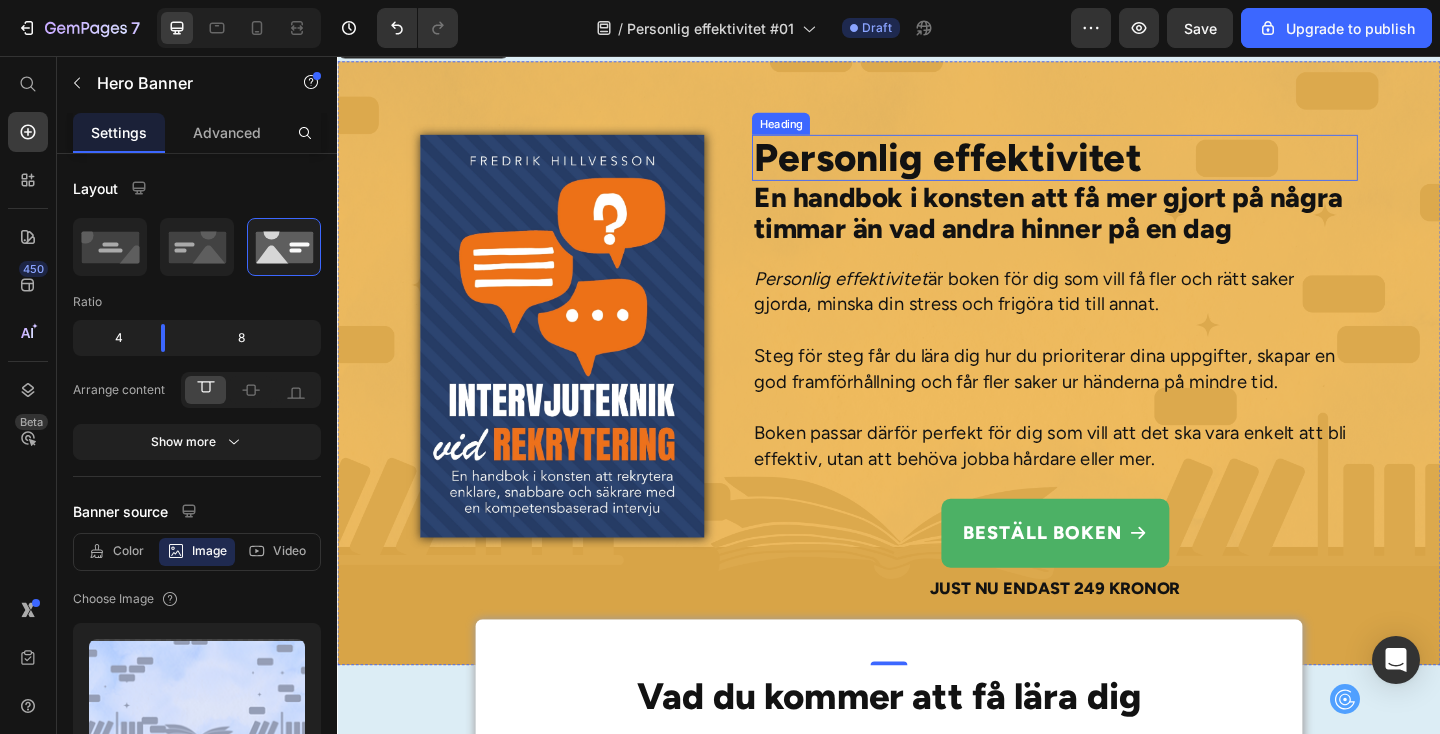 click on "Personlig effektivitet" at bounding box center [1117, 167] 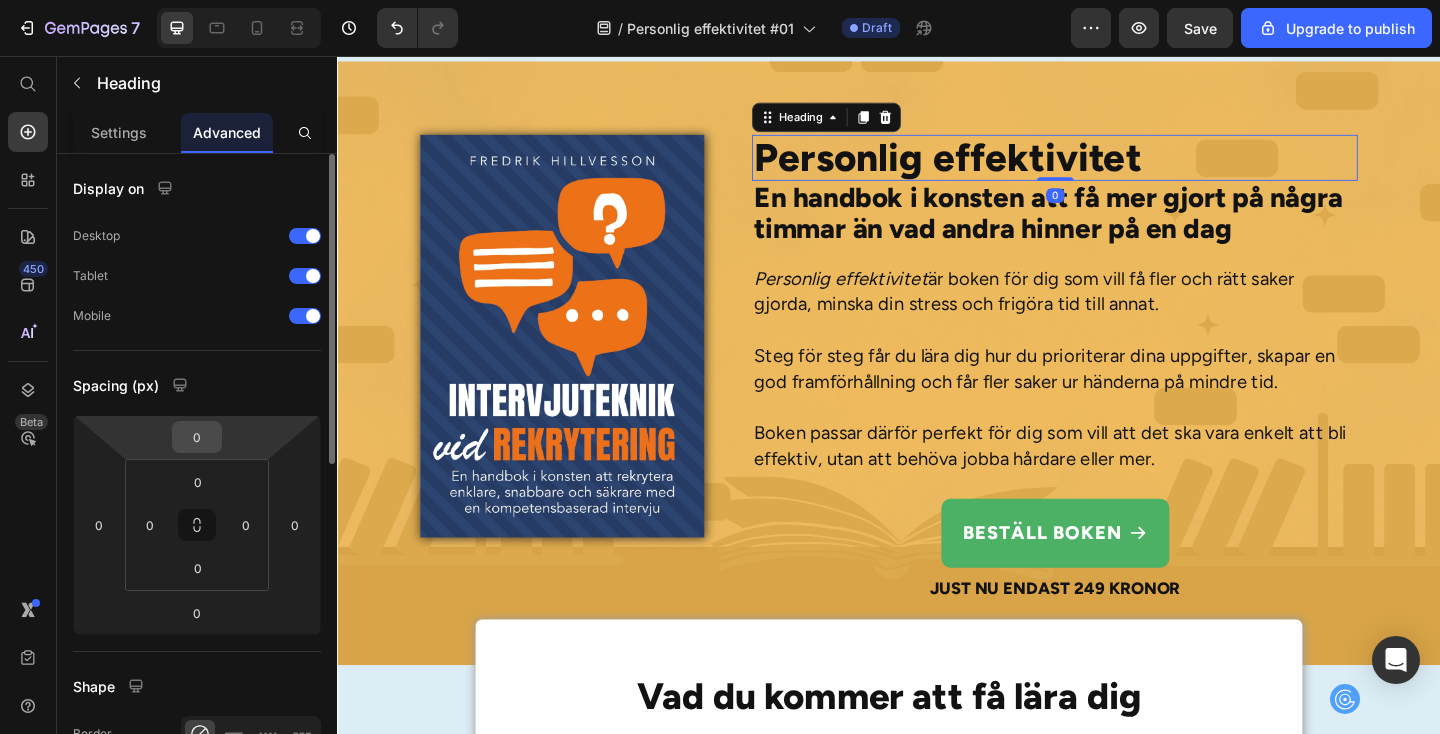 click on "0" at bounding box center [197, 437] 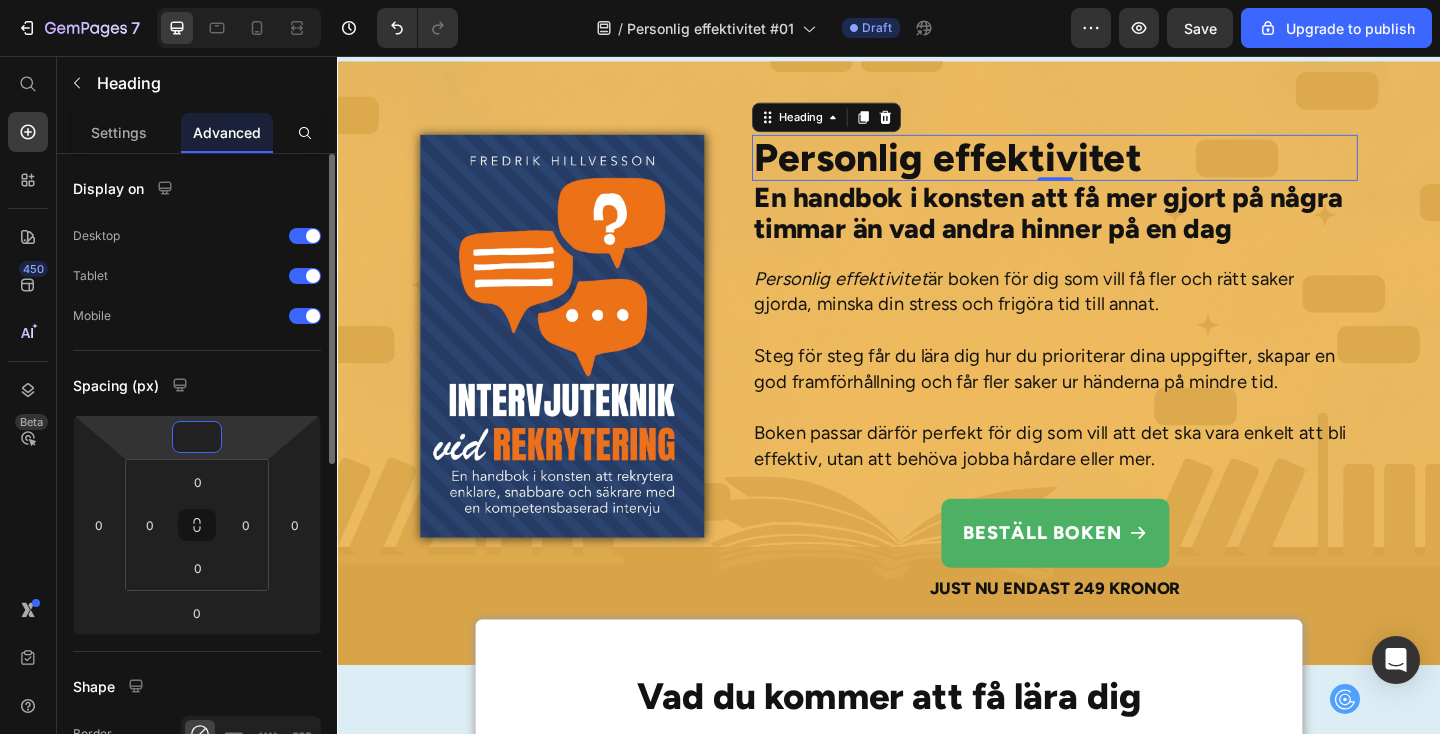 type on "-1" 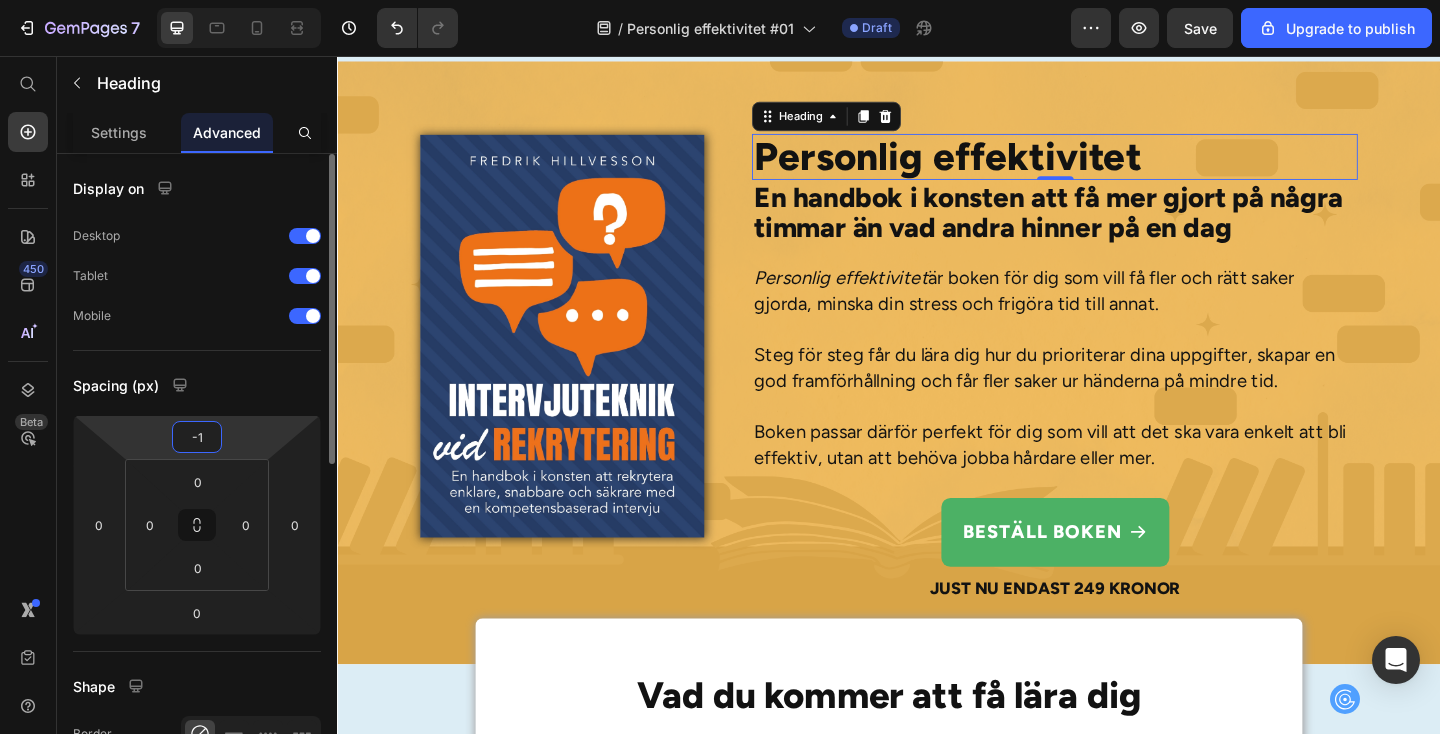 type on "-10" 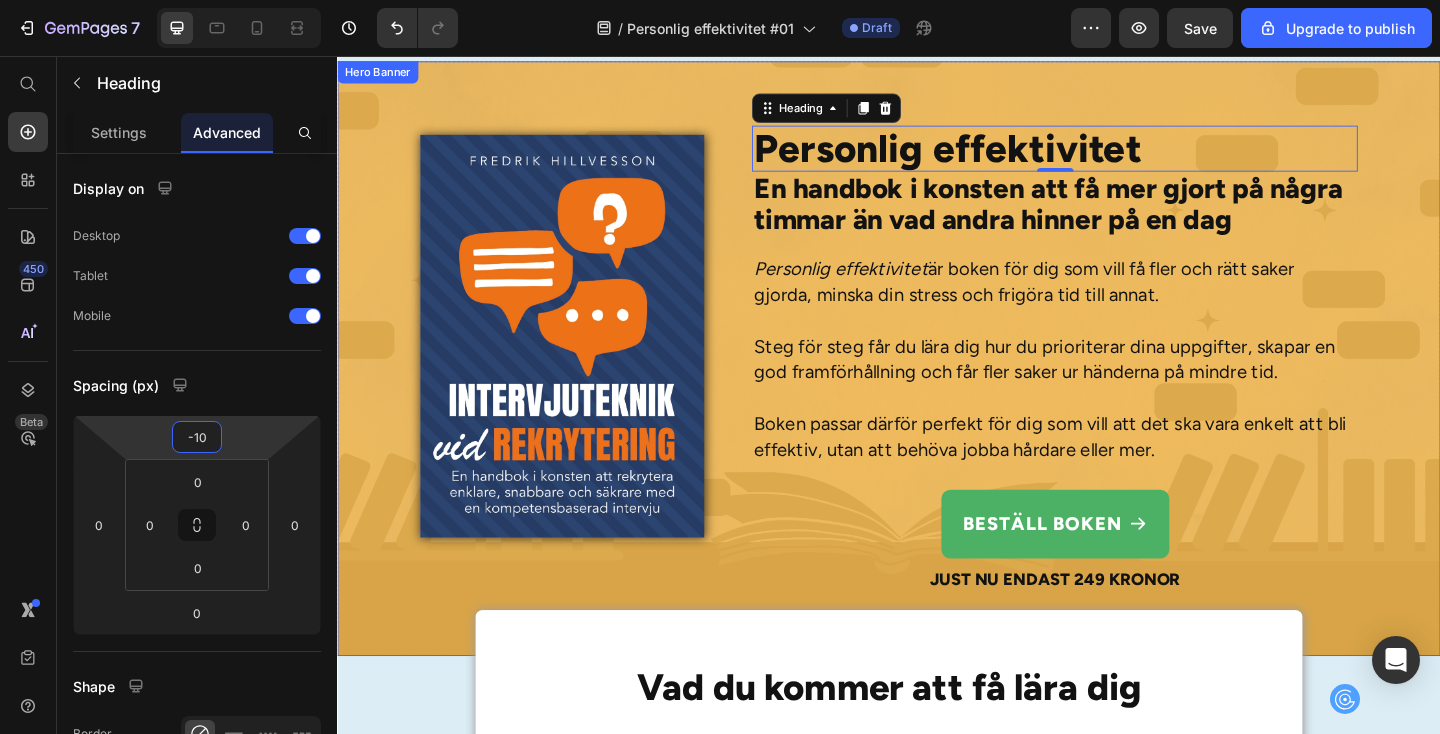 click on "Personlig effektivitet Heading   0 En handbok i konsten att få mer gjort på några timmar än vad andra hinner på en dag Heading Personlig effektivitet  är boken för dig som vill få fler och rätt saker gjorda, minska din stress och frigöra tid till annat.    Steg för steg får du lära dig hur du prioriterar dina uppgifter, skapar en god framförhållning och får fler saker ur händerna på mindre tid.   Boken passar därför perfekt för dig som vill att det ska vara enkelt att bli effektiv, utan att behöva jobba hårdare eller mer.  Text Block
Beställ boken Button Just nu endast 249 kronor Text Block Image" at bounding box center (937, 386) 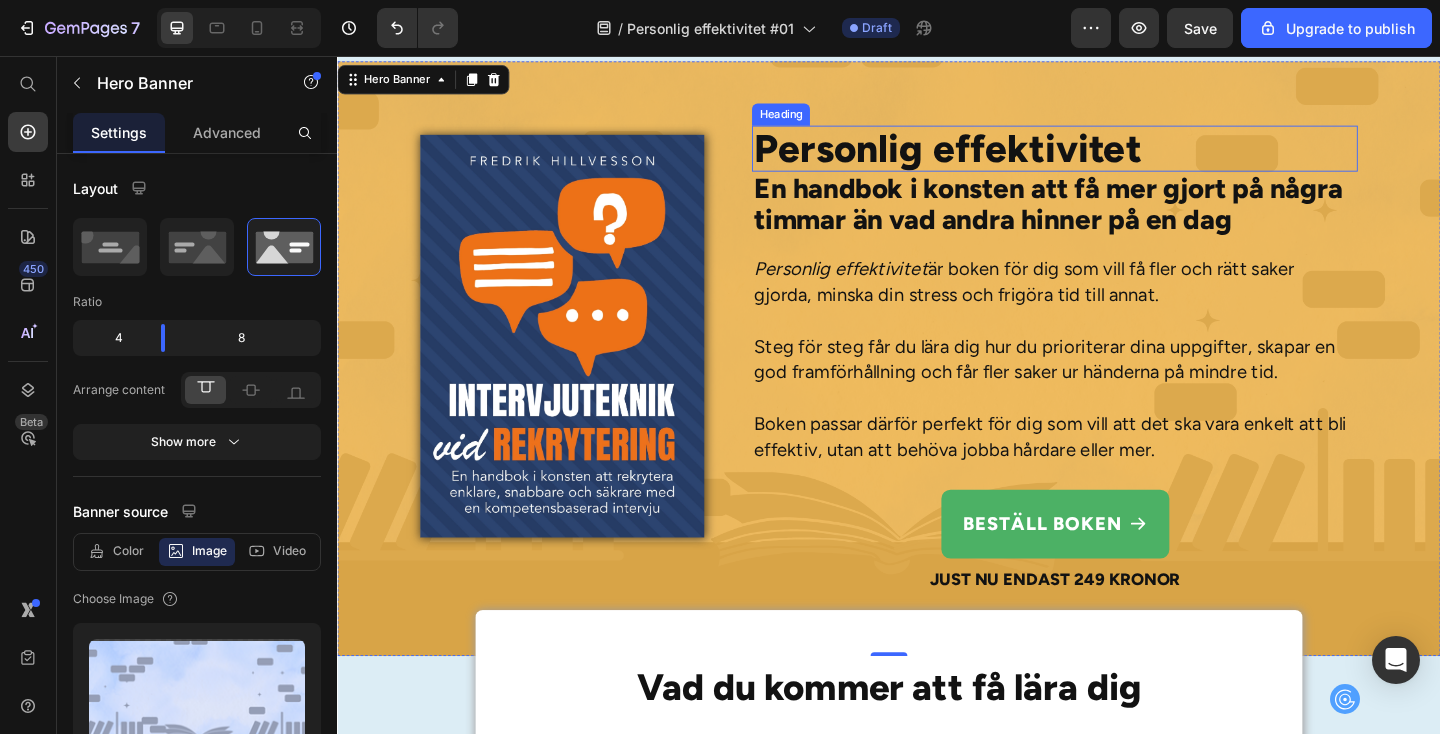 click on "Personlig effektivitet" at bounding box center (1117, 157) 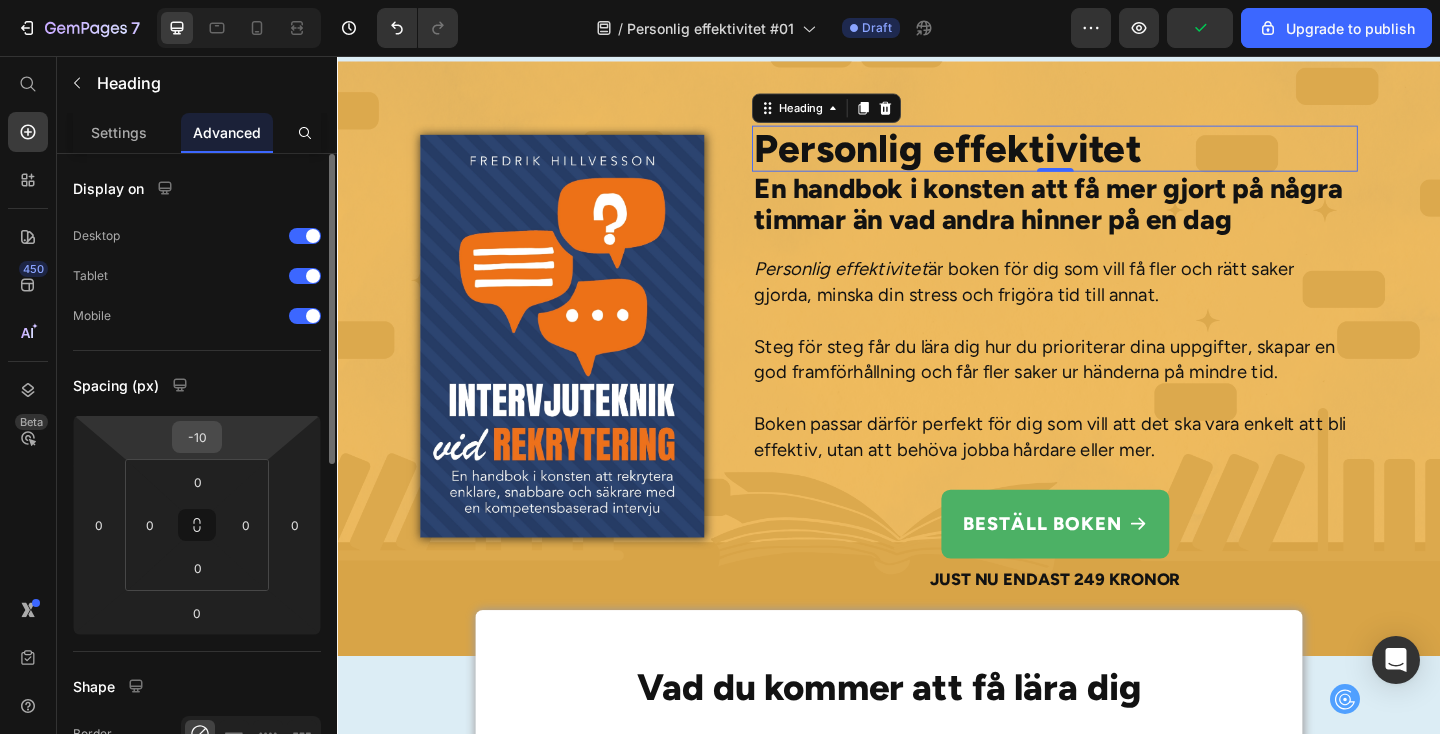 click on "-10" at bounding box center (197, 437) 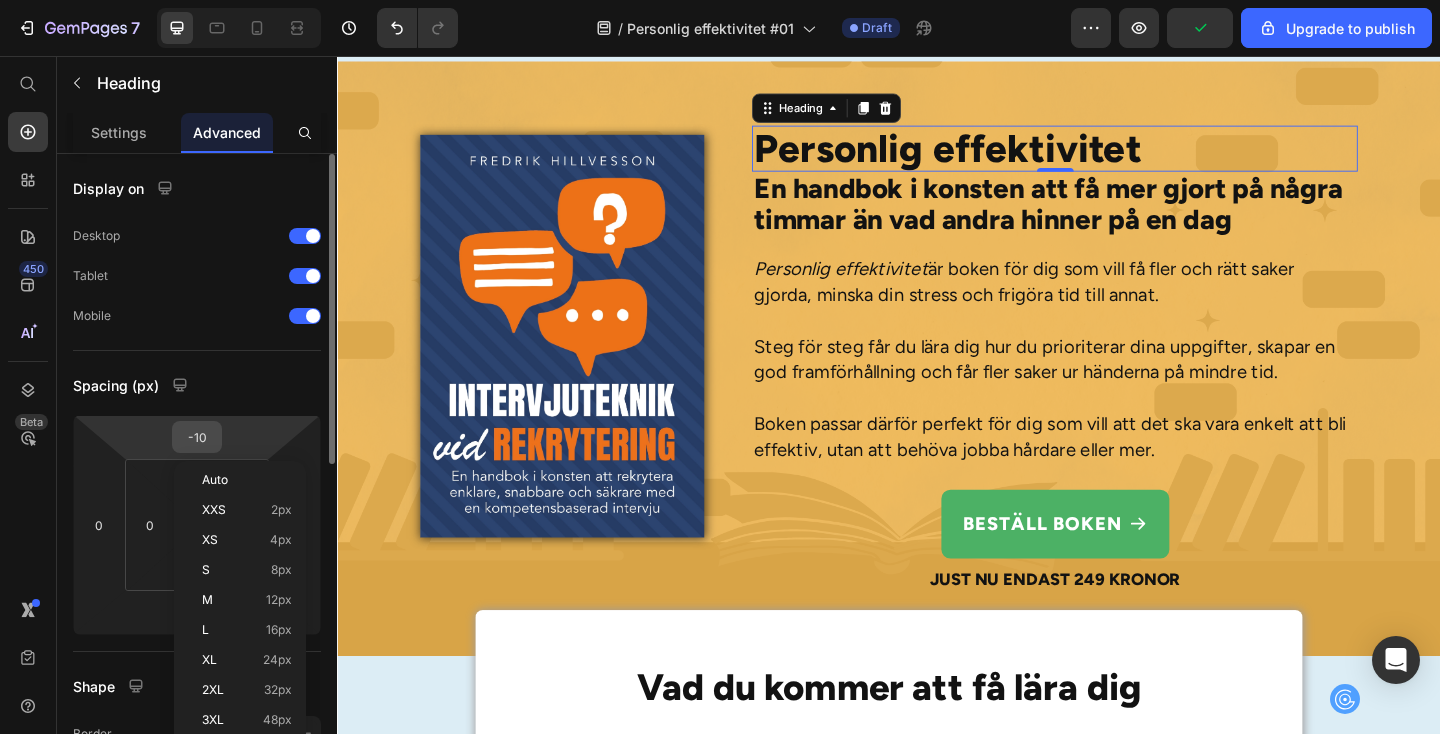 click on "-10" at bounding box center [197, 437] 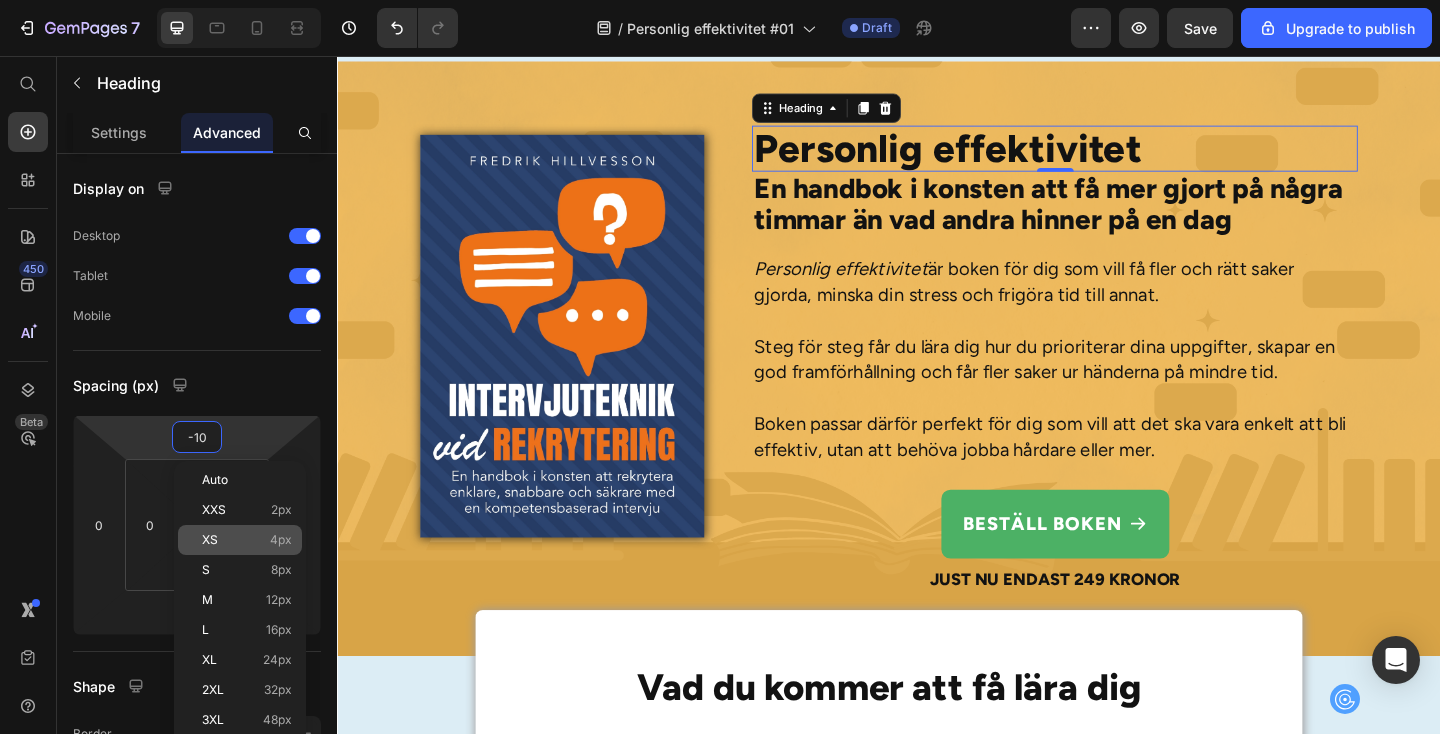 type on "-1" 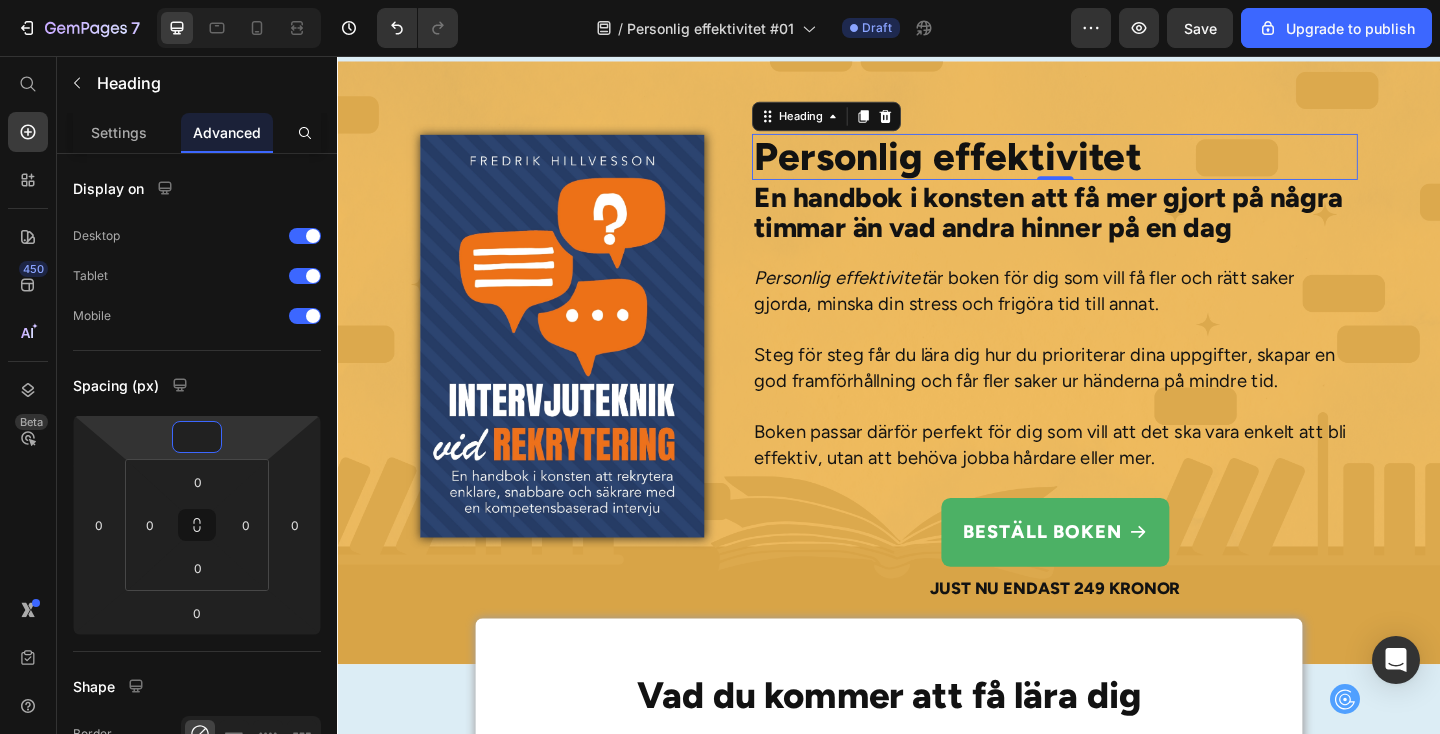 type on "-5" 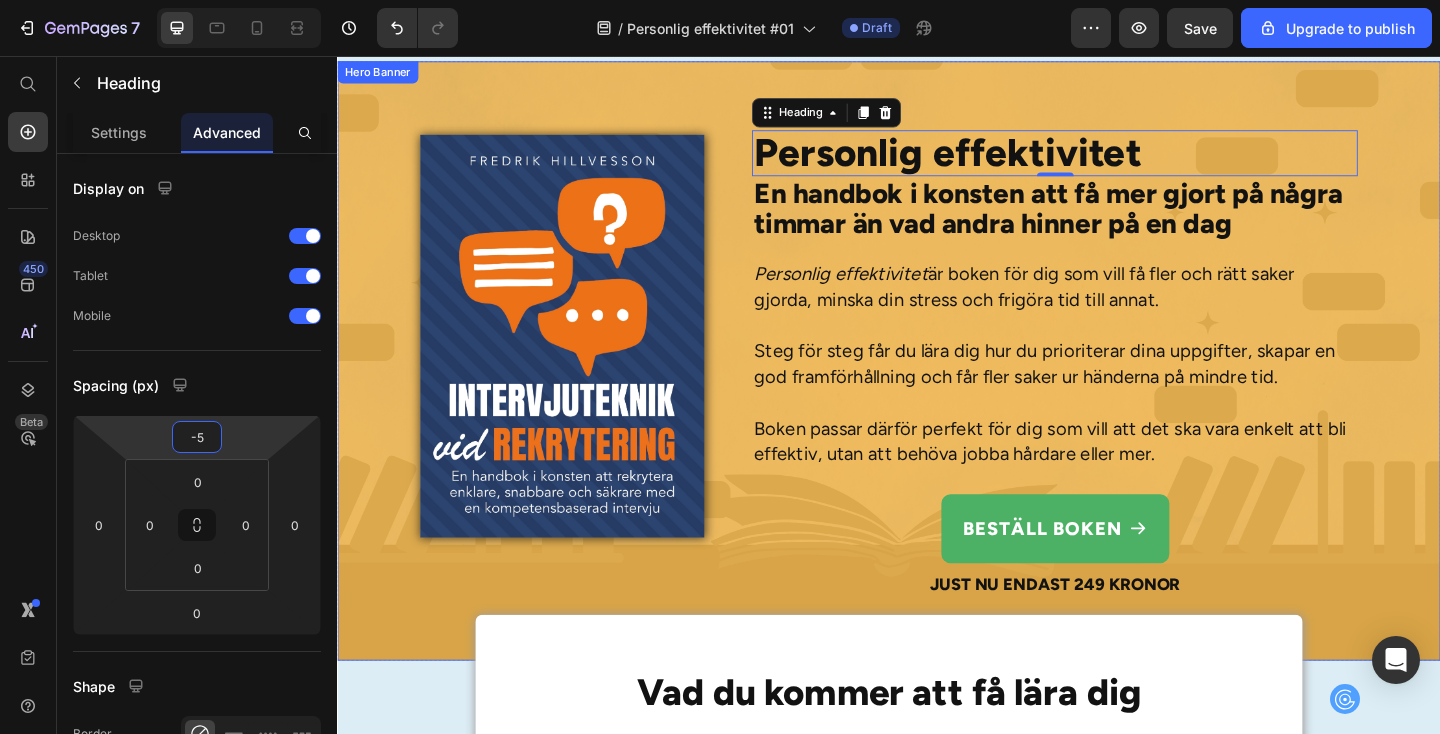 click on "Personlig effektivitet Heading   0 En handbok i konsten att få mer gjort på några timmar än vad andra hinner på en dag Heading Personlig effektivitet  är boken för dig som vill få fler och rätt saker gjorda, minska din stress och frigöra tid till annat.    Steg för steg får du lära dig hur du prioriterar dina uppgifter, skapar en god framförhållning och får fler saker ur händerna på mindre tid.   Boken passar därför perfekt för dig som vill att det ska vara enkelt att bli effektiv, utan att behöva jobba hårdare eller mer.  Text Block
Beställ boken Button Just nu endast 249 kronor Text Block Image" at bounding box center (937, 388) 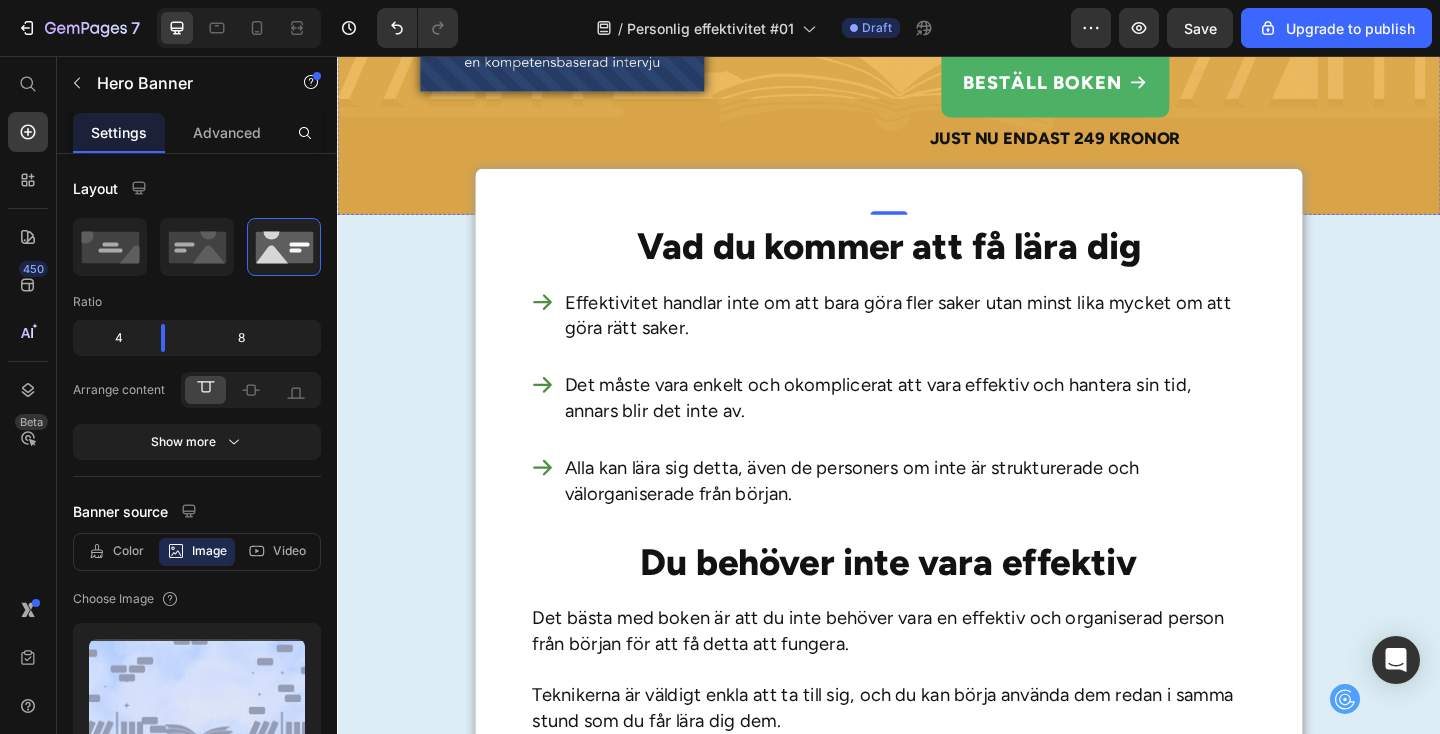 scroll, scrollTop: 4104, scrollLeft: 0, axis: vertical 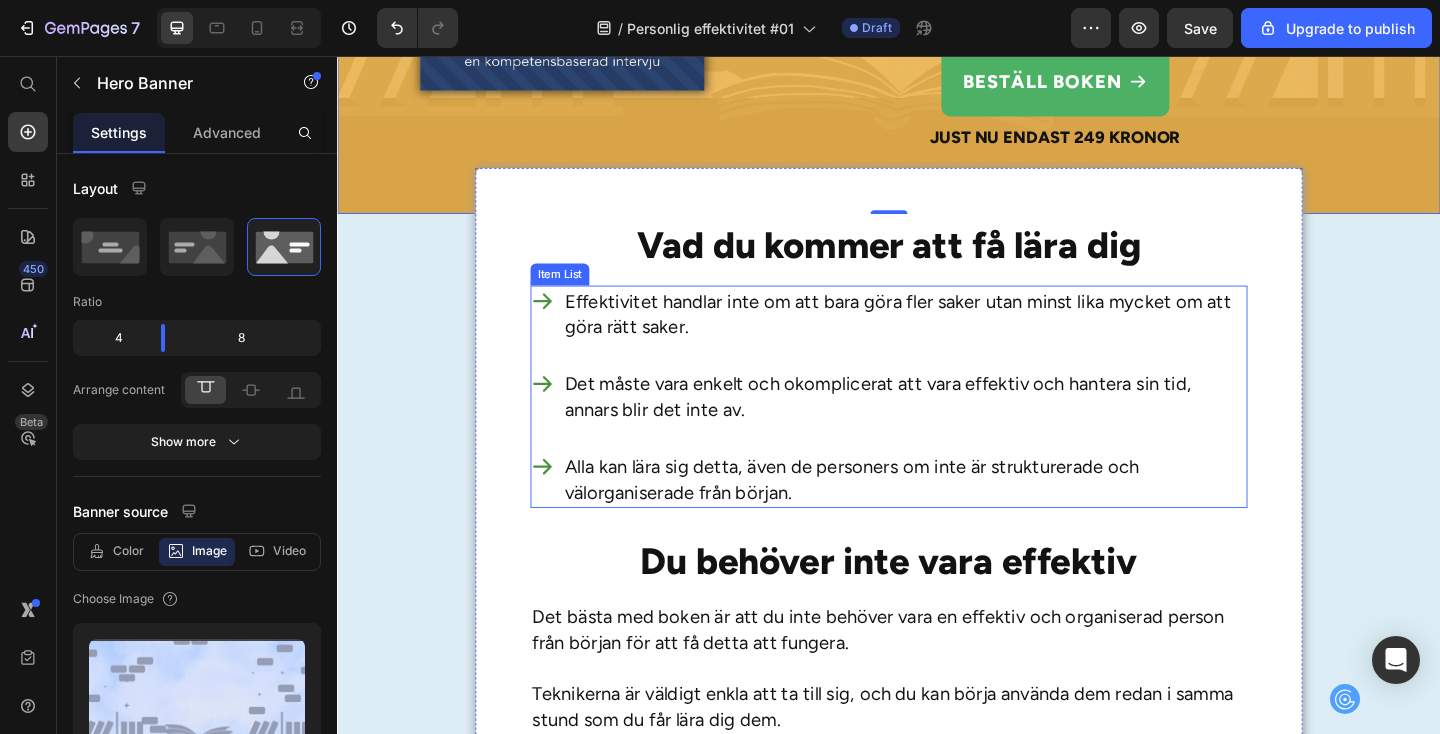 click on "Item List" at bounding box center [579, 294] 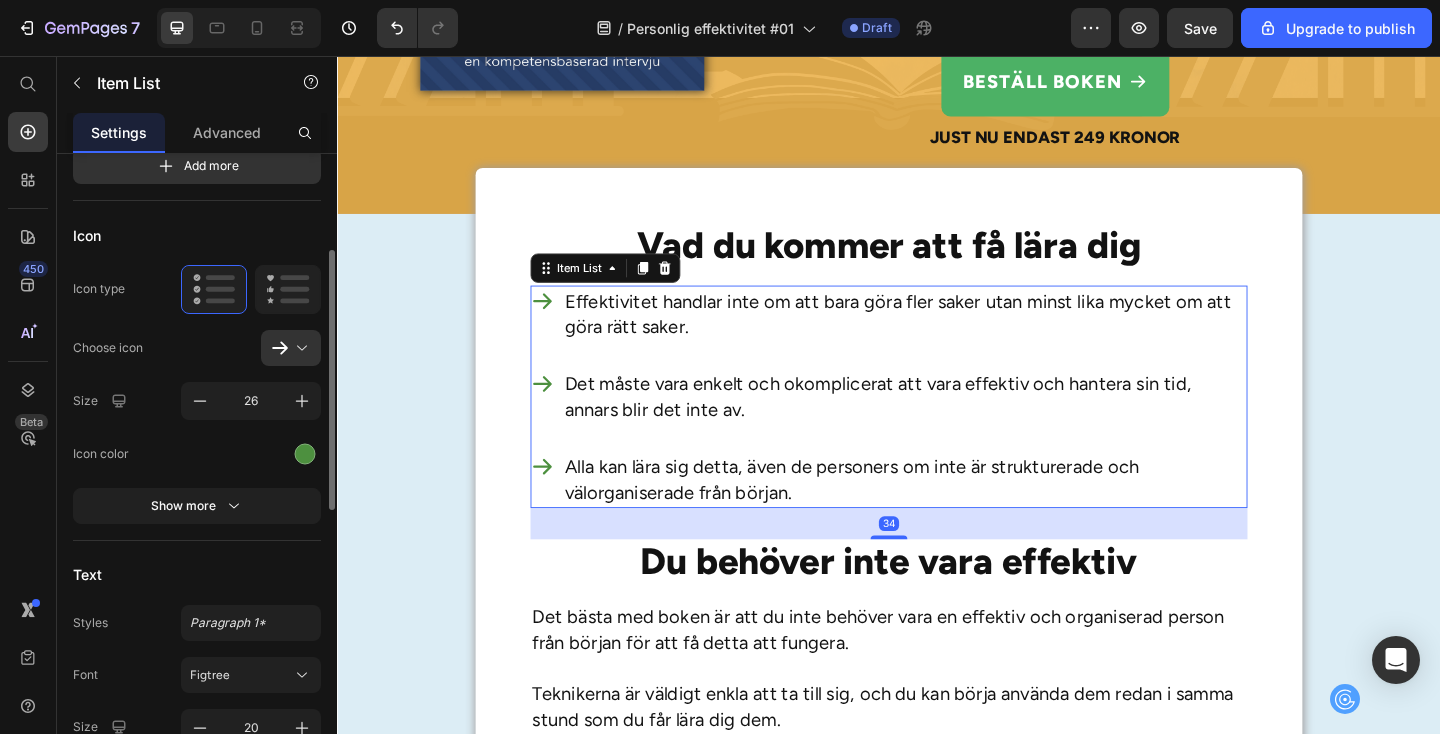 scroll, scrollTop: 217, scrollLeft: 0, axis: vertical 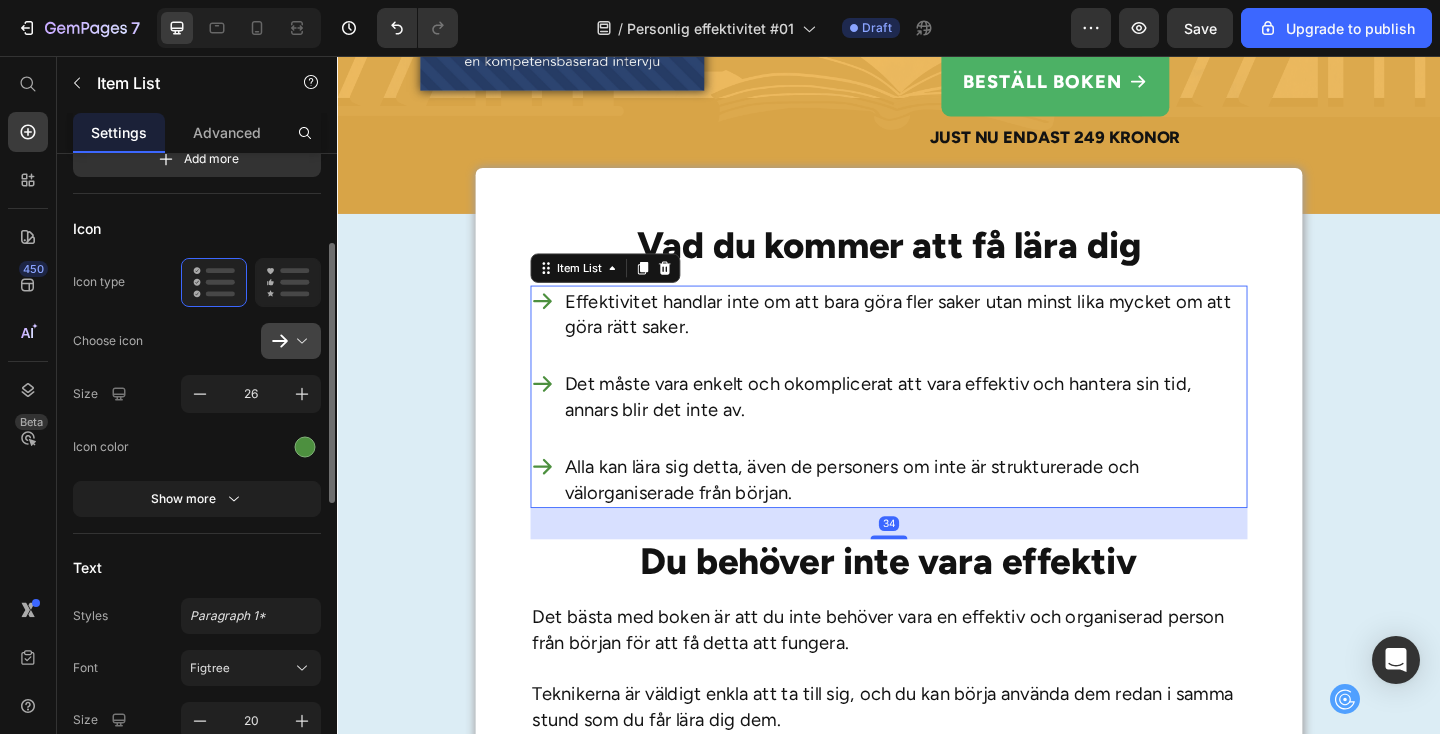click at bounding box center (299, 341) 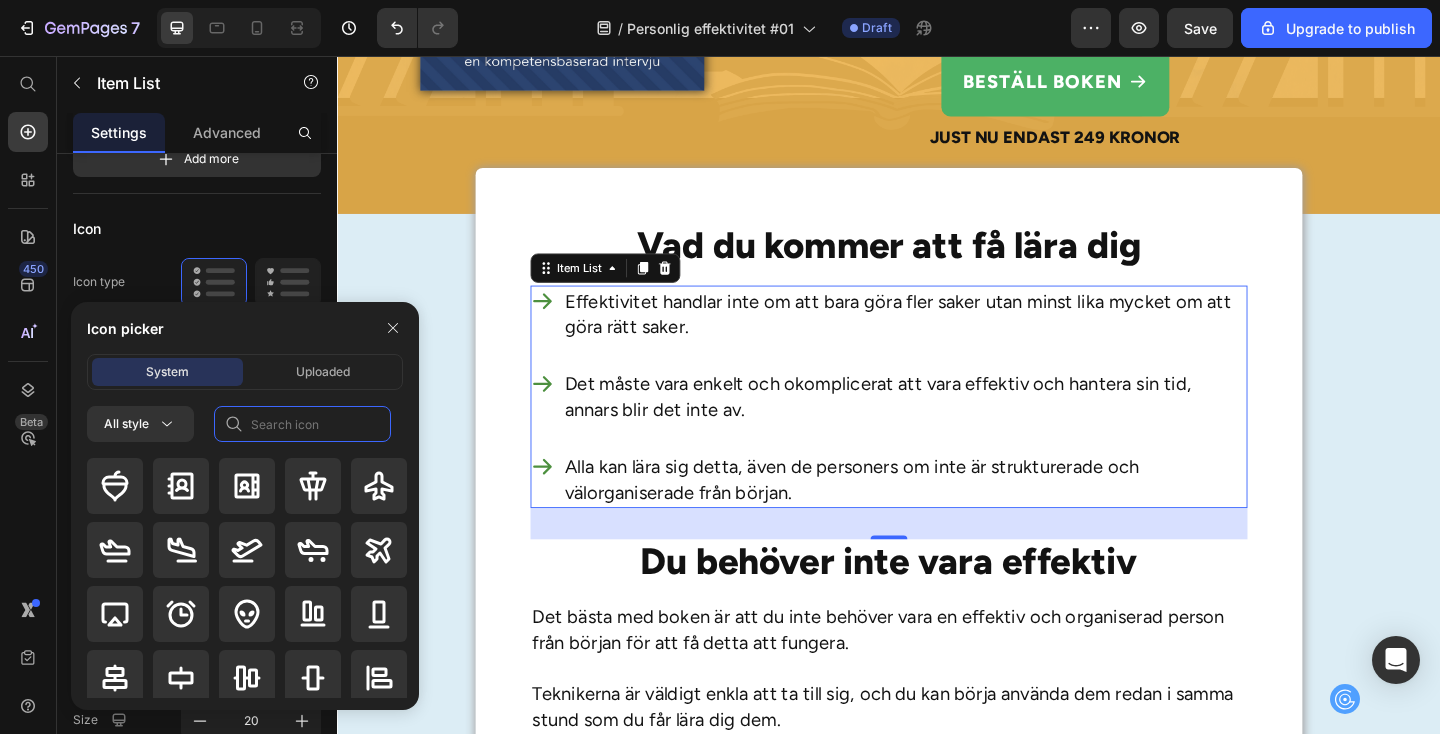 click 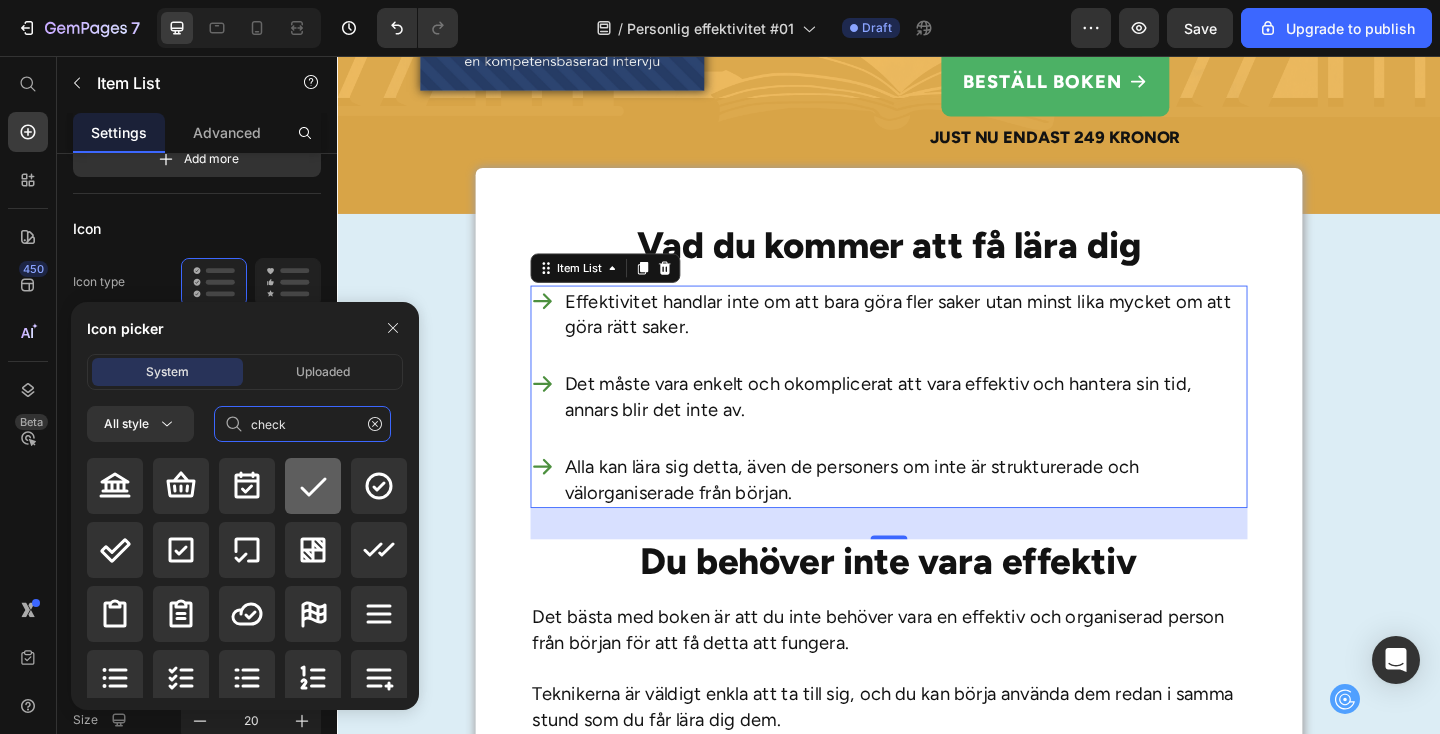 type on "check" 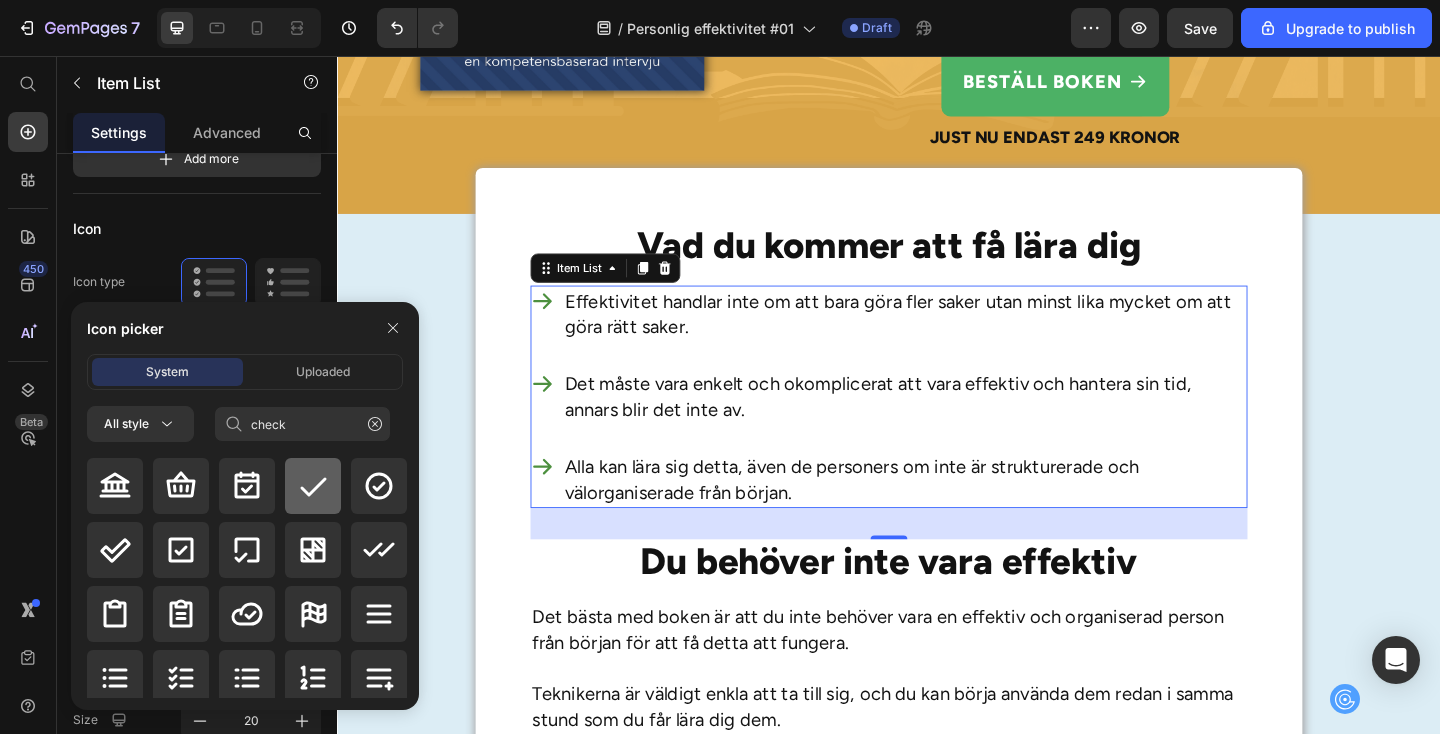click 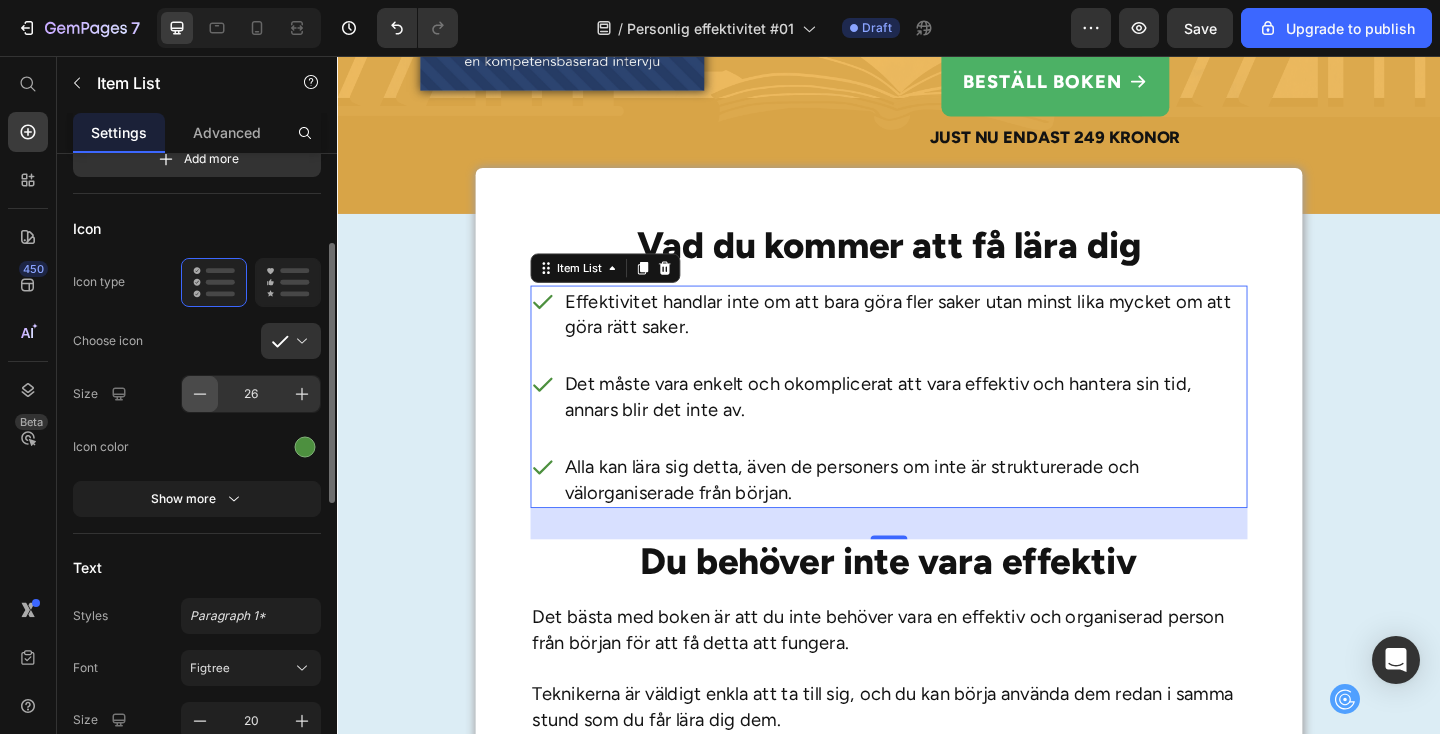 click 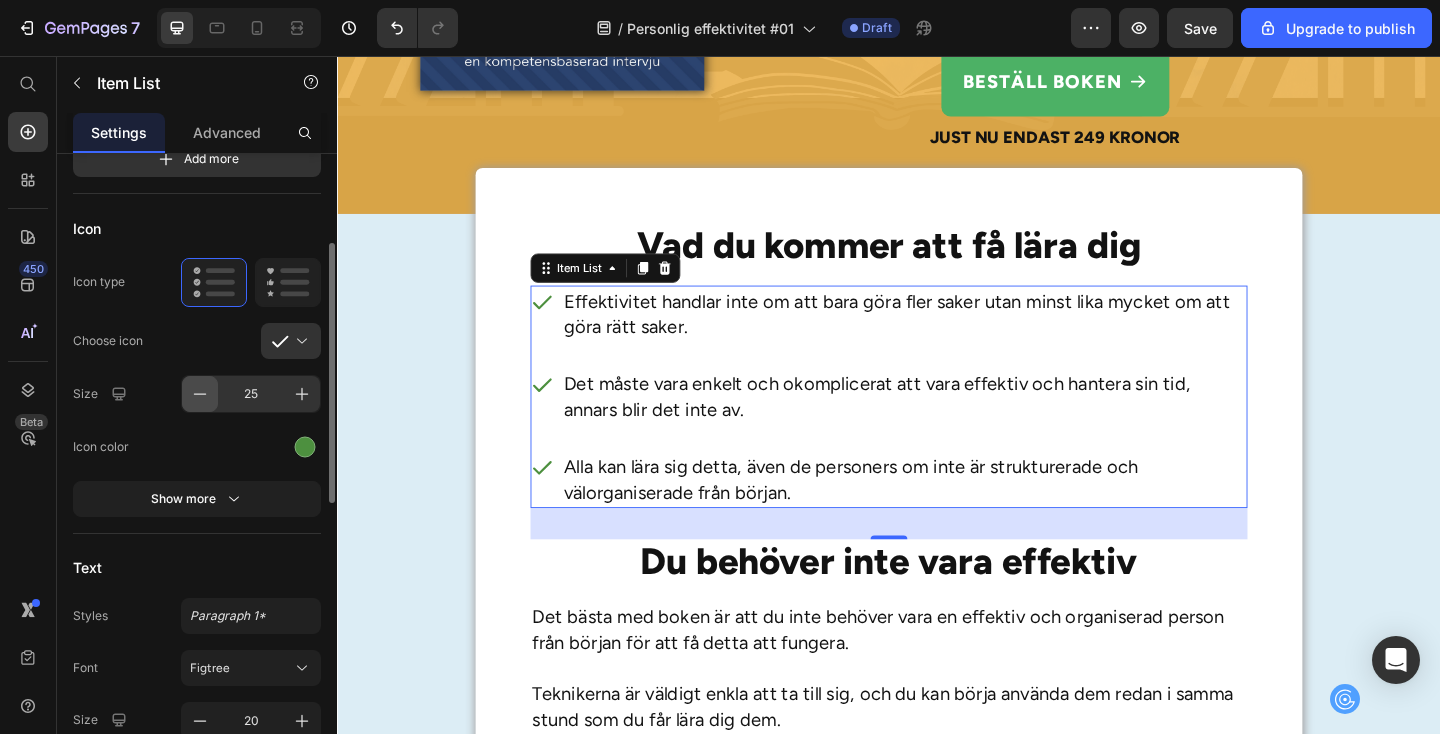 click 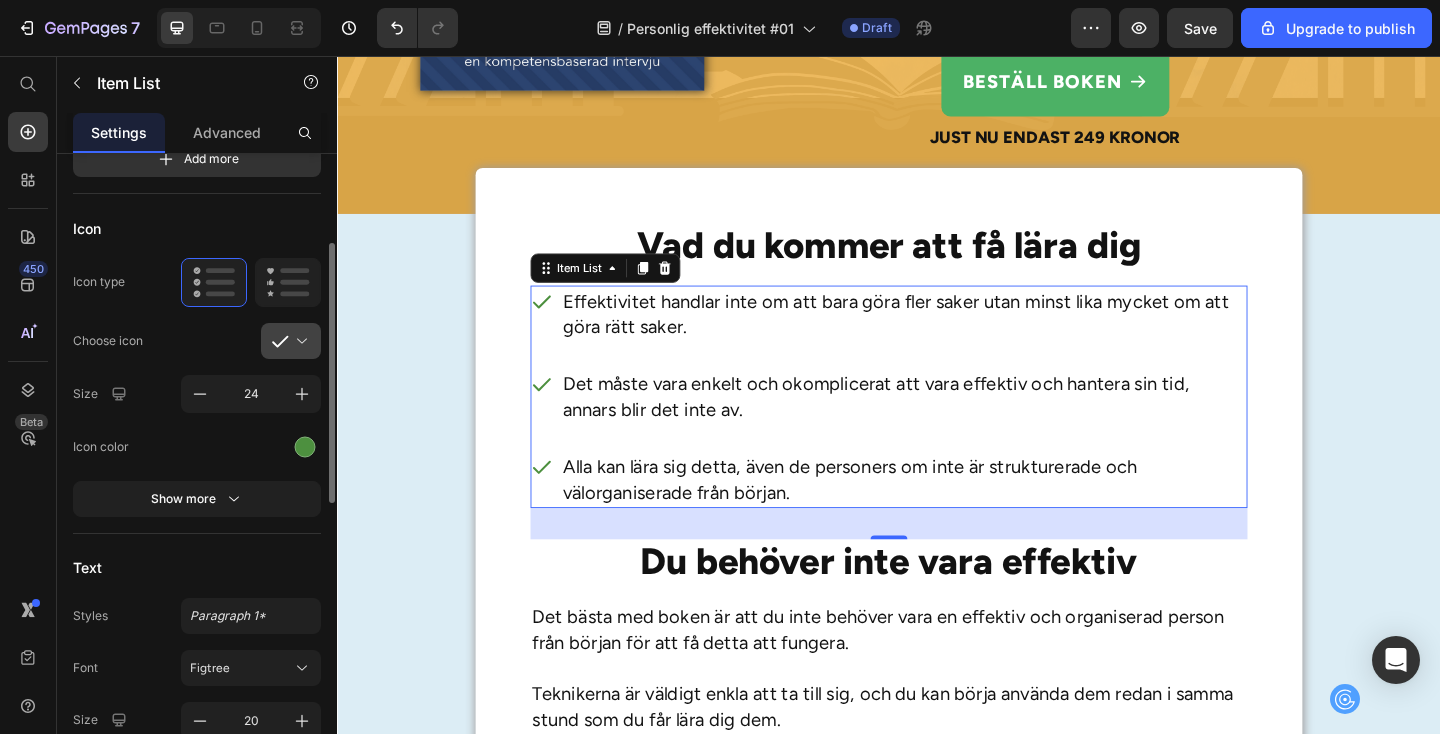 click at bounding box center [299, 341] 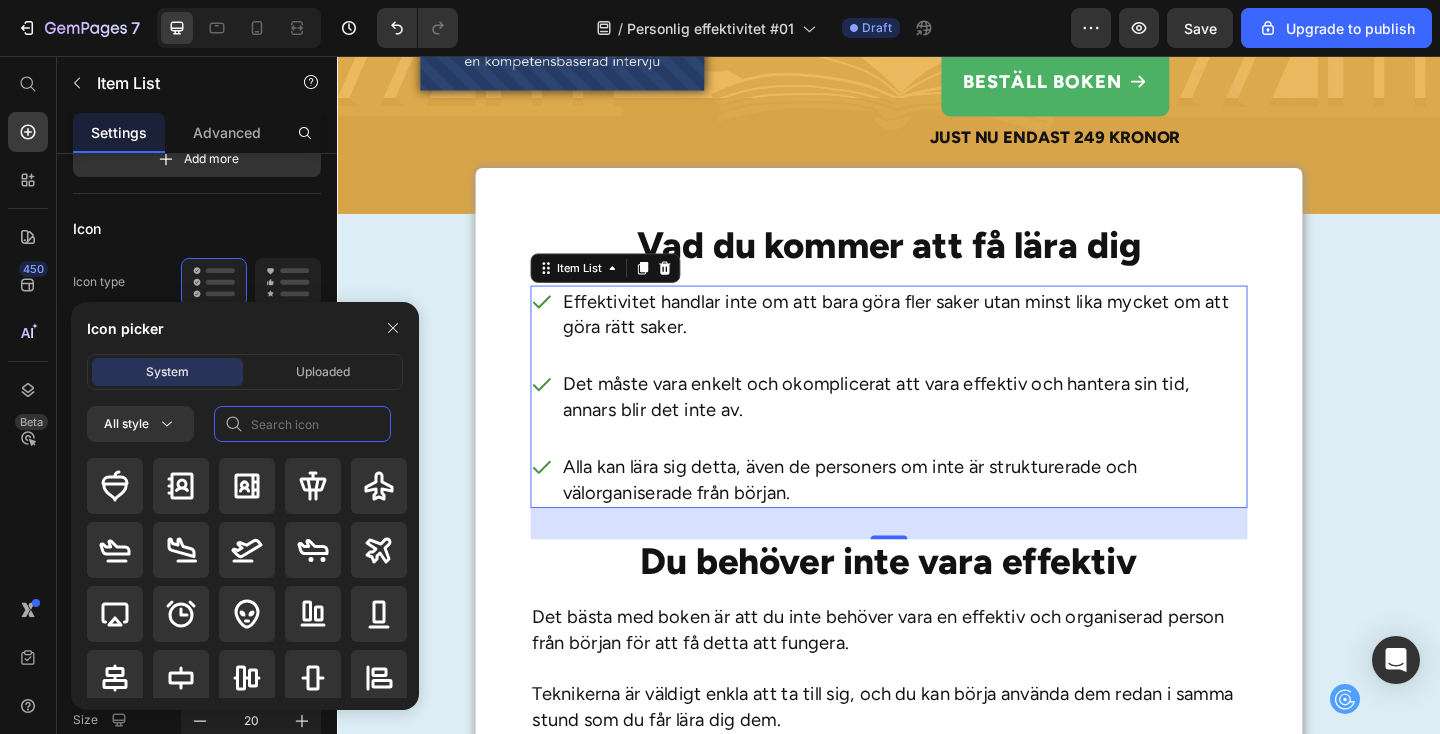 click 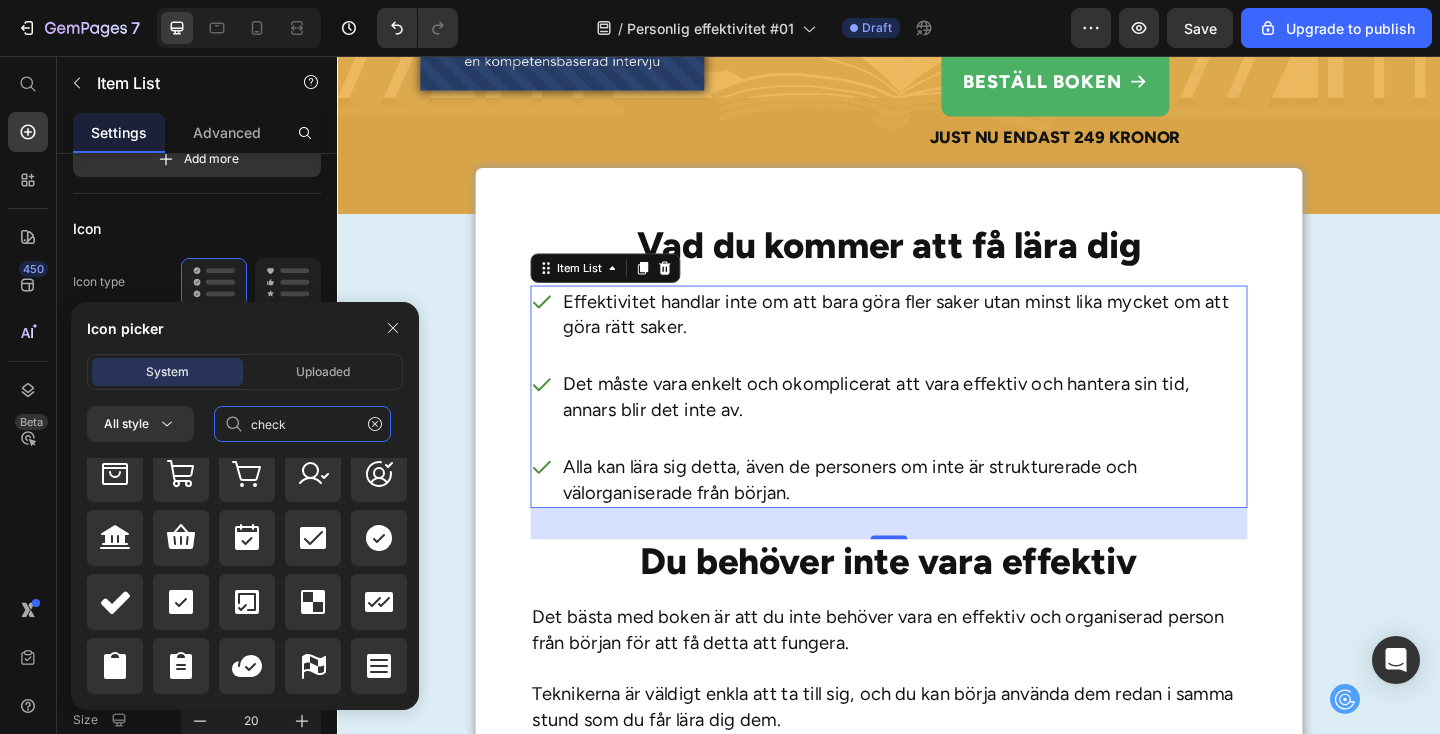 scroll, scrollTop: 989, scrollLeft: 0, axis: vertical 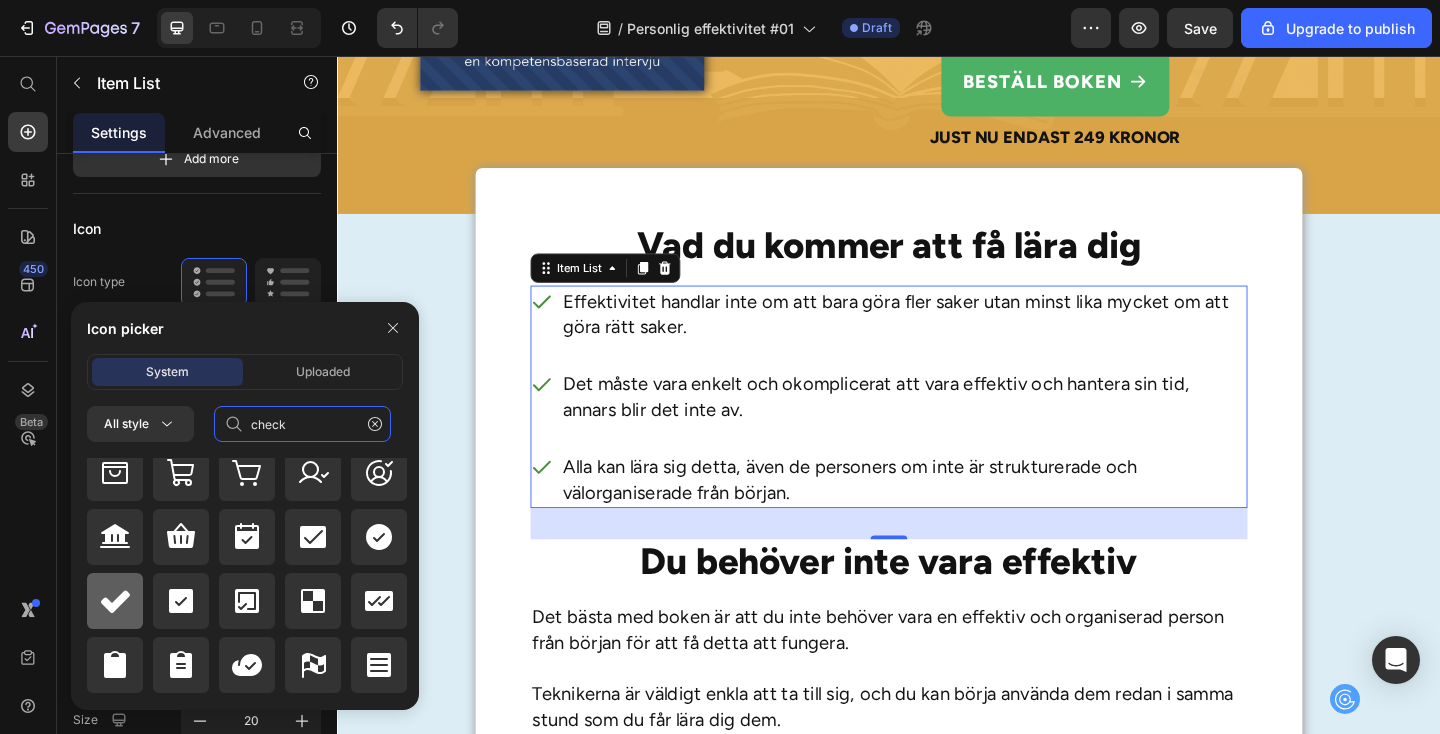 type on "check" 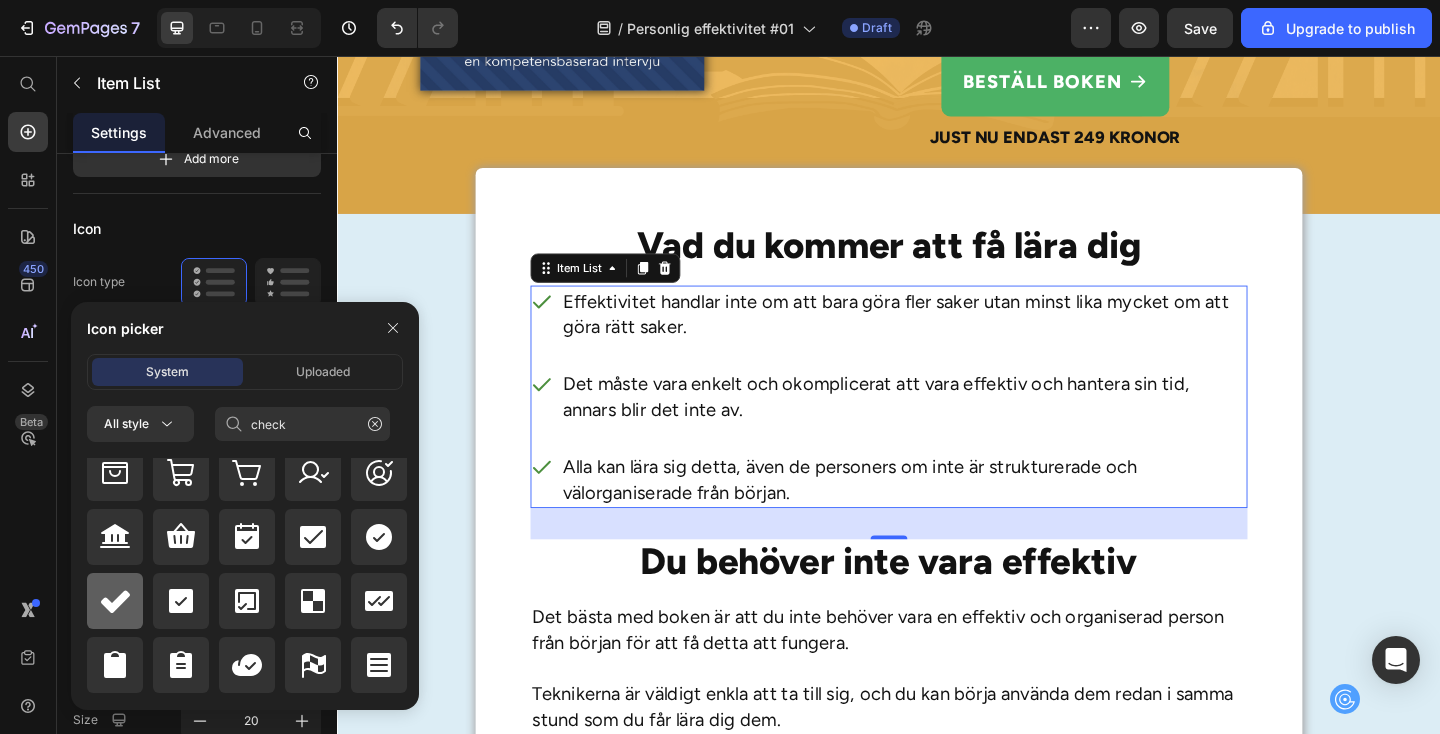 click 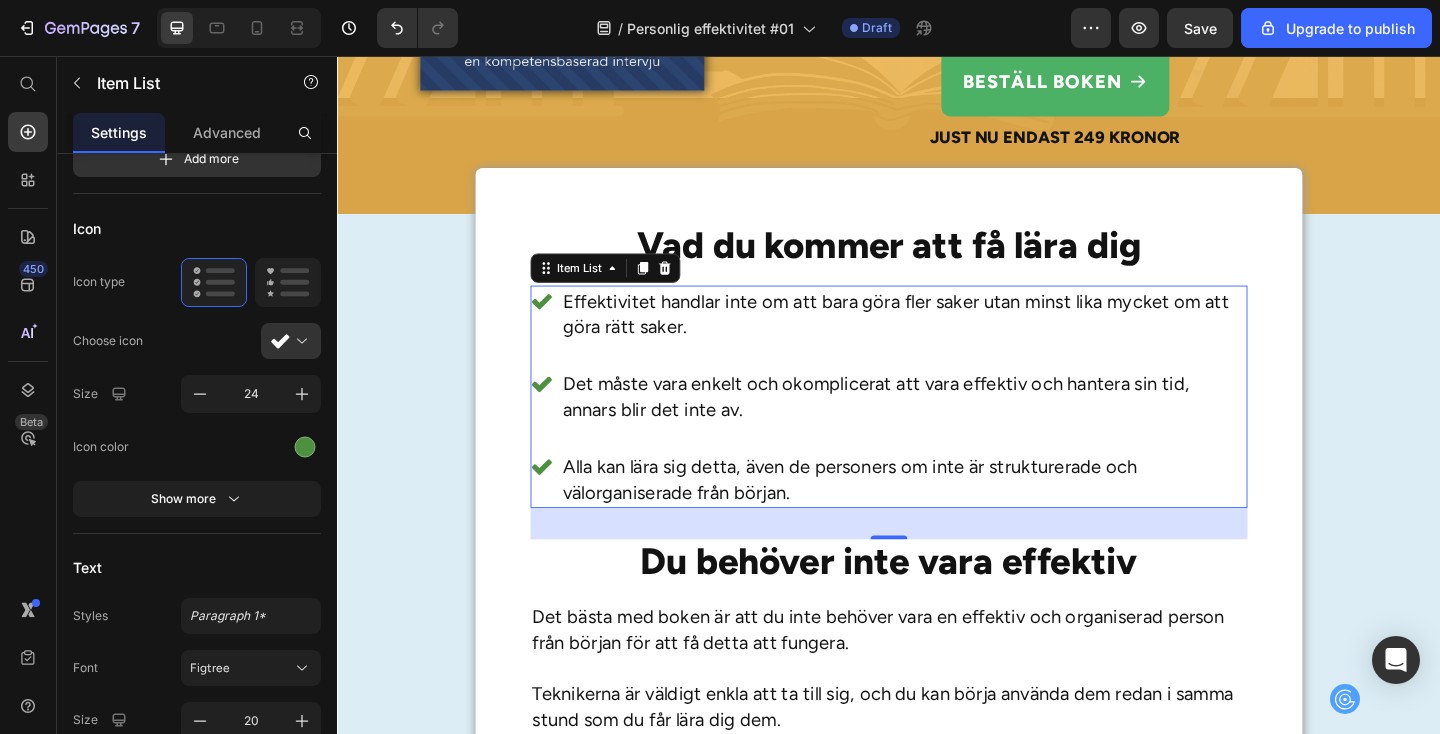 scroll, scrollTop: 920, scrollLeft: 0, axis: vertical 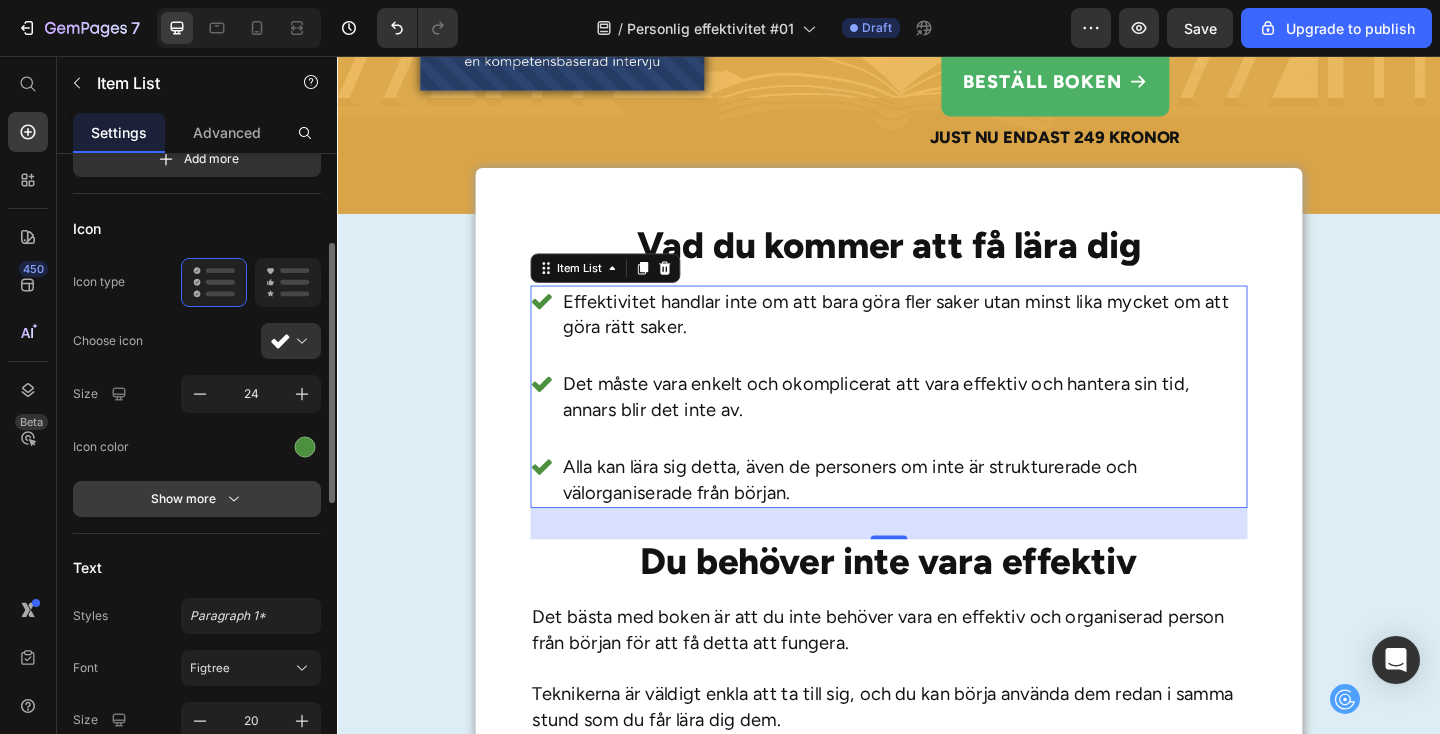 click on "Show more" at bounding box center (197, 499) 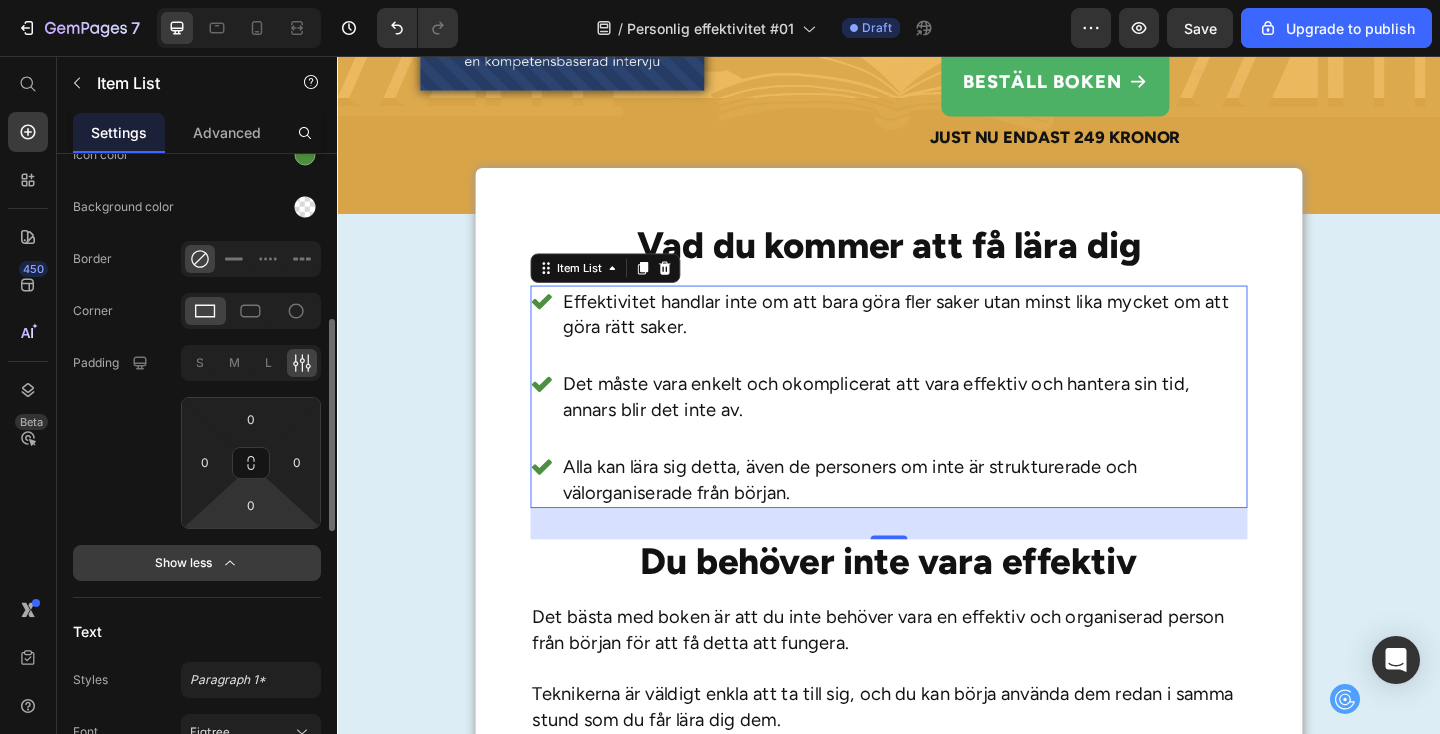 scroll, scrollTop: 510, scrollLeft: 0, axis: vertical 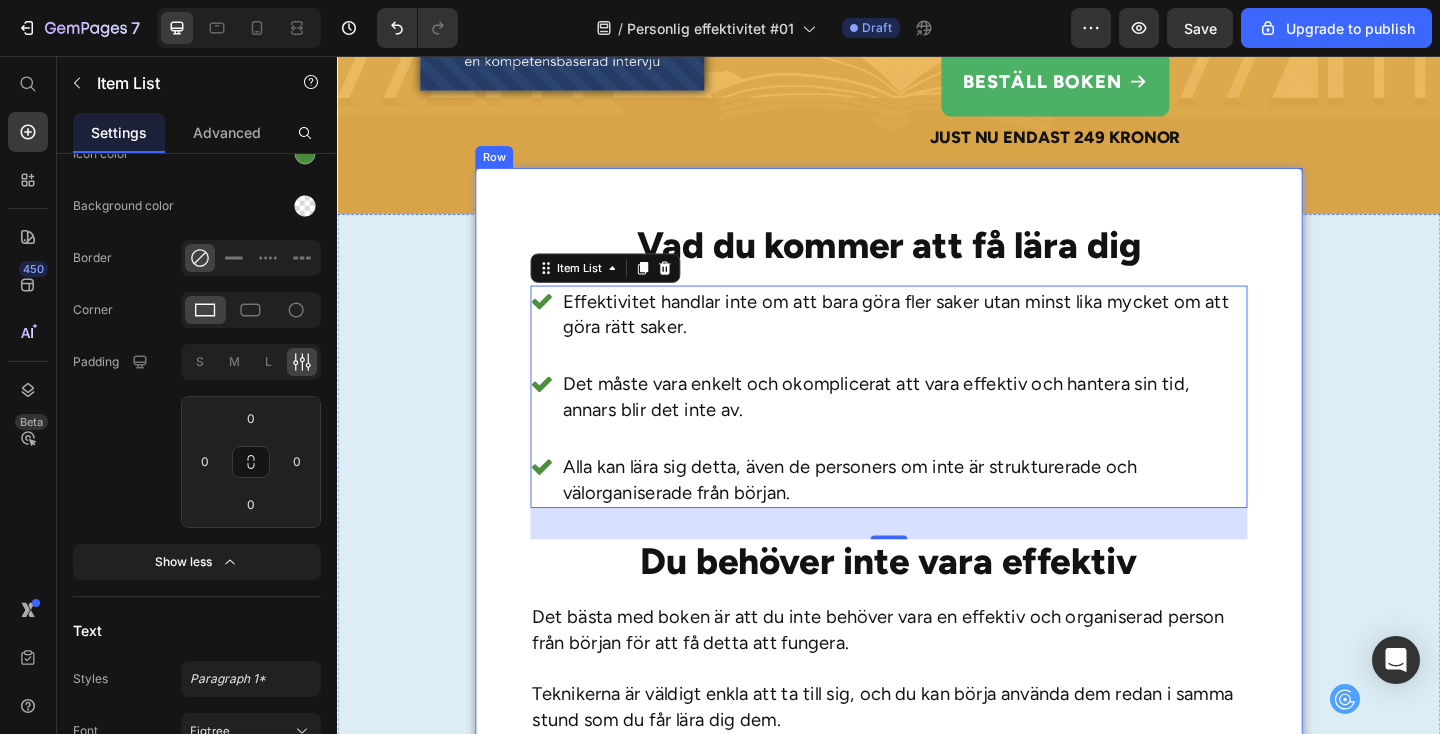 click on "Vad du kommer att få lära dig Heading
Effektivitet handlar inte om att bara göra fler saker utan minst lika mycket om att göra rätt saker.
Det måste vara enkelt och okomplicerat att vara effektiv och hantera sin tid, annars blir det inte av.
Alla kan lära sig detta, även de personers om inte är strukturerade och välorganiserade från början. Item List   34 Du behöver inte vara effektiv Heading Det bästa med boken är att du inte behöver vara en effektiv och organiserad person från början för att få detta att fungera.    Teknikerna är väldigt enkla att ta till sig, och du kan börja använda dem redan i samma stund som du får lära dig dem.    Det finns inte heller någonting som säger att du måste använda samtliga metoder i boken, framför allt inte på en gång.    Börja med någon av de tekniker som känns mest relevant för dig, och gå vidare med de andra metoderna när du känner dig redo och du har behov av det.   Row" at bounding box center [937, 641] 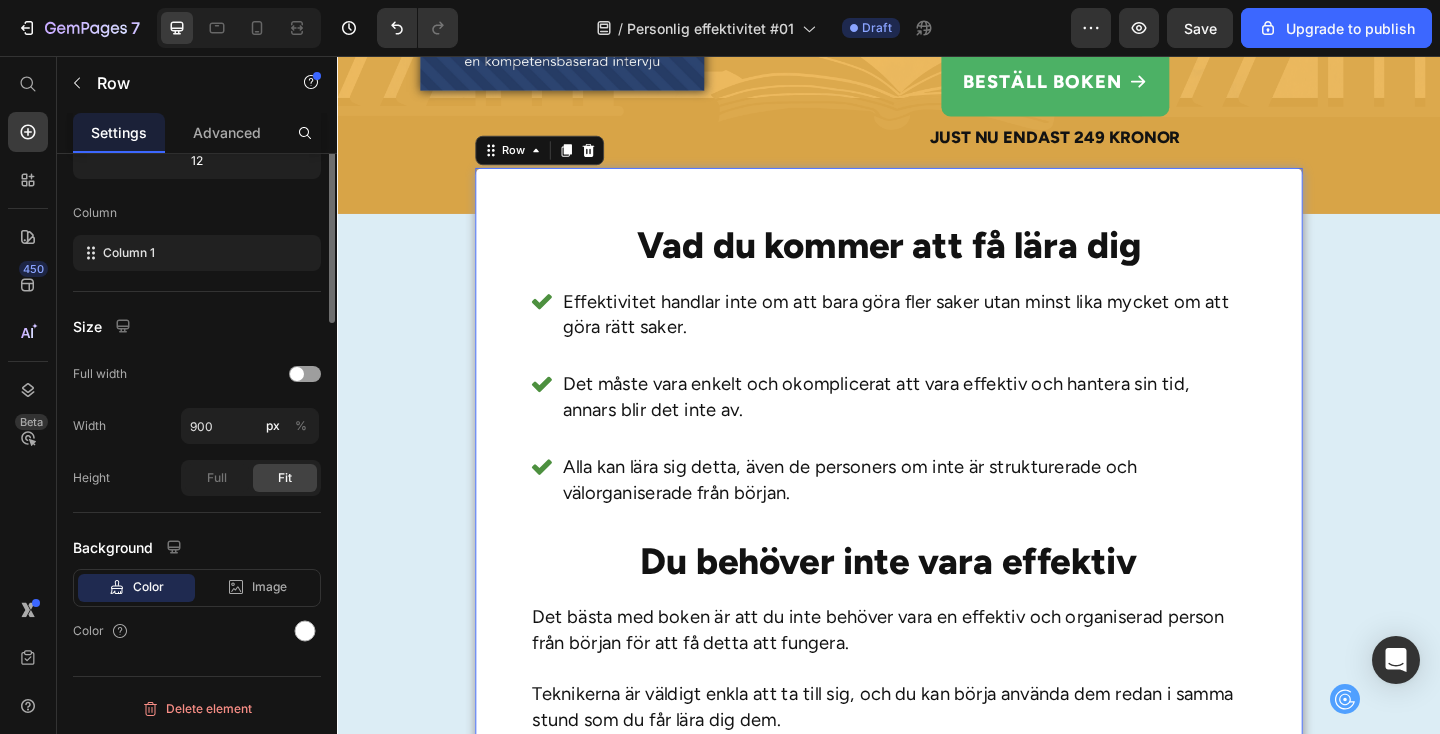 scroll, scrollTop: 0, scrollLeft: 0, axis: both 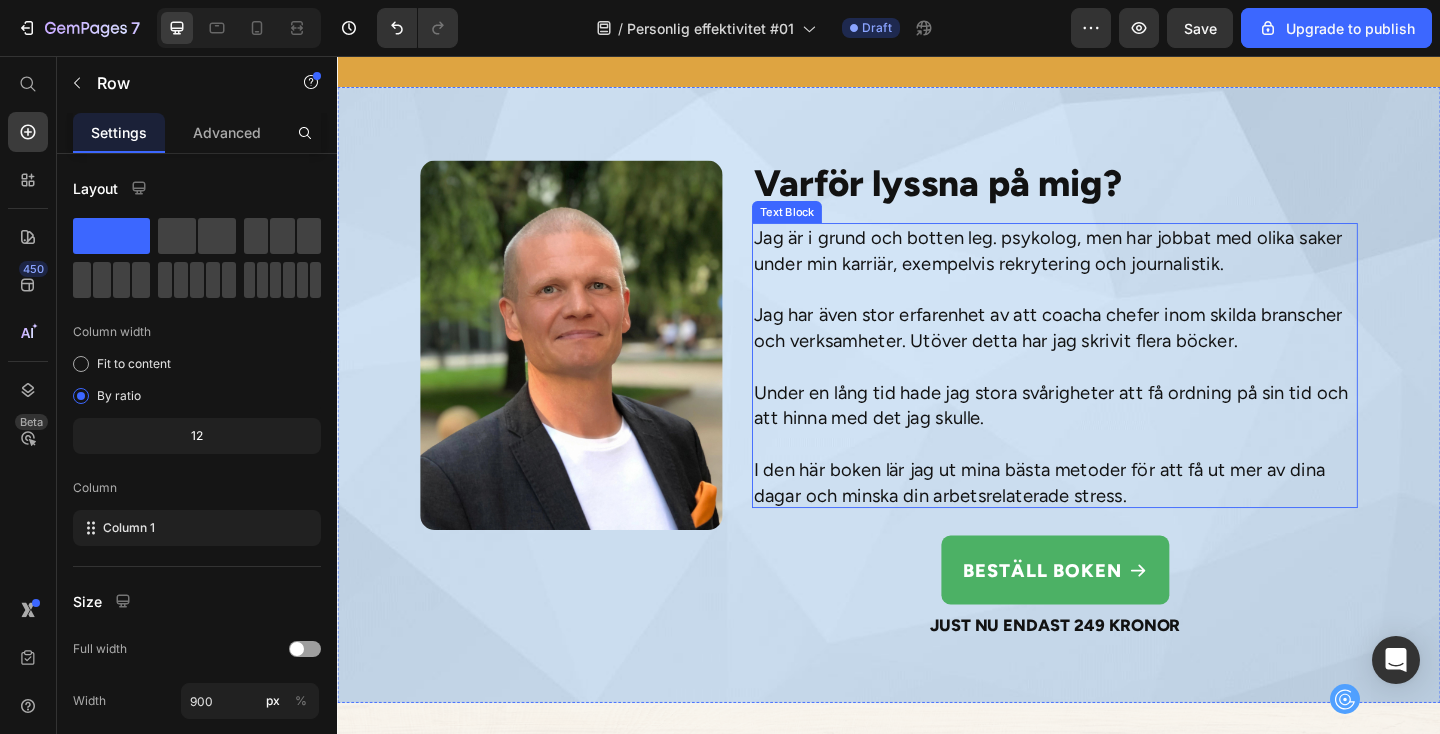 click on "Under en lång tid hade jag stora svårigheter att få ordning på sin tid och att hinna med det jag skulle." at bounding box center (1117, 436) 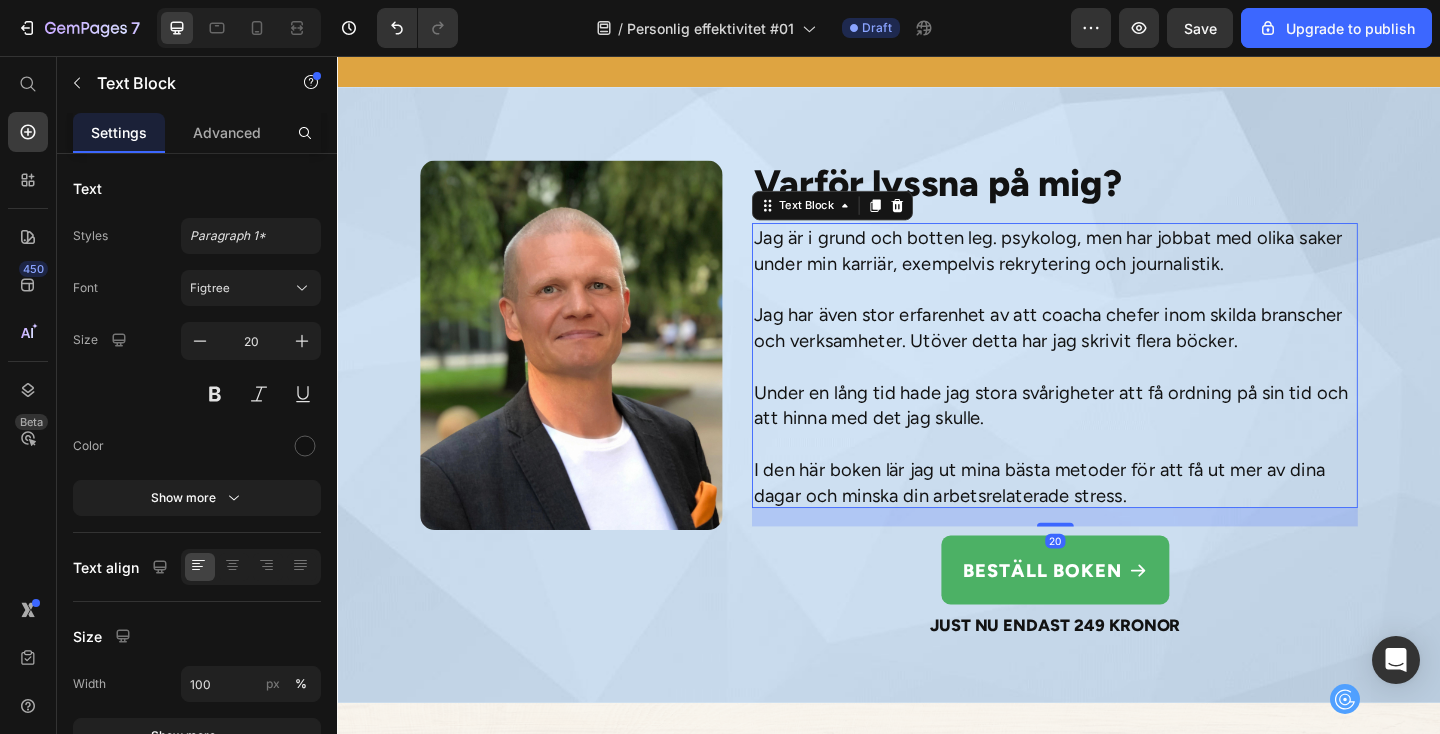 click on "Under en lång tid hade jag stora svårigheter att få ordning på sin tid och att hinna med det jag skulle." at bounding box center [1117, 436] 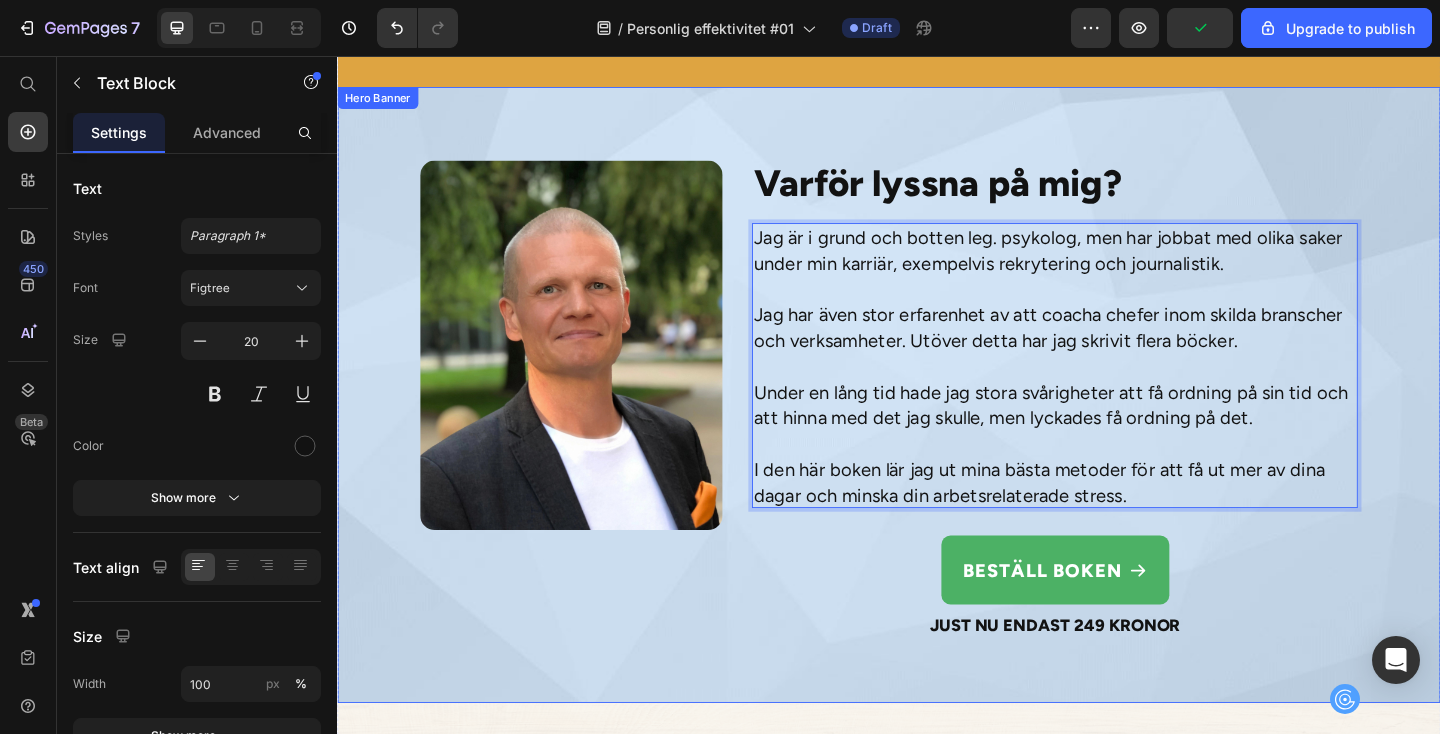 click at bounding box center [937, 424] 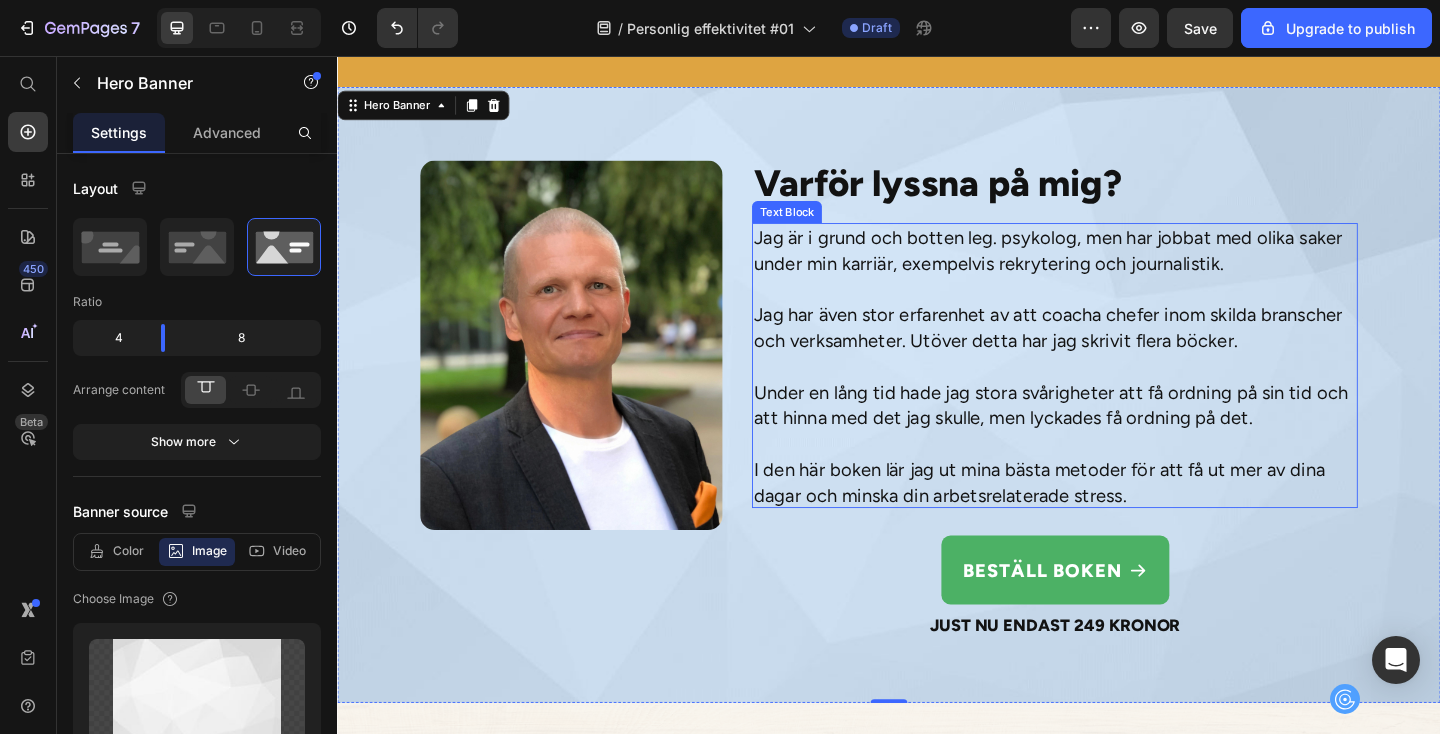click on "Jag har även stor erfarenhet av att coacha chefer inom skilda branscher och verksamheter. Utöver detta har jag skrivit flera böcker." at bounding box center (1117, 352) 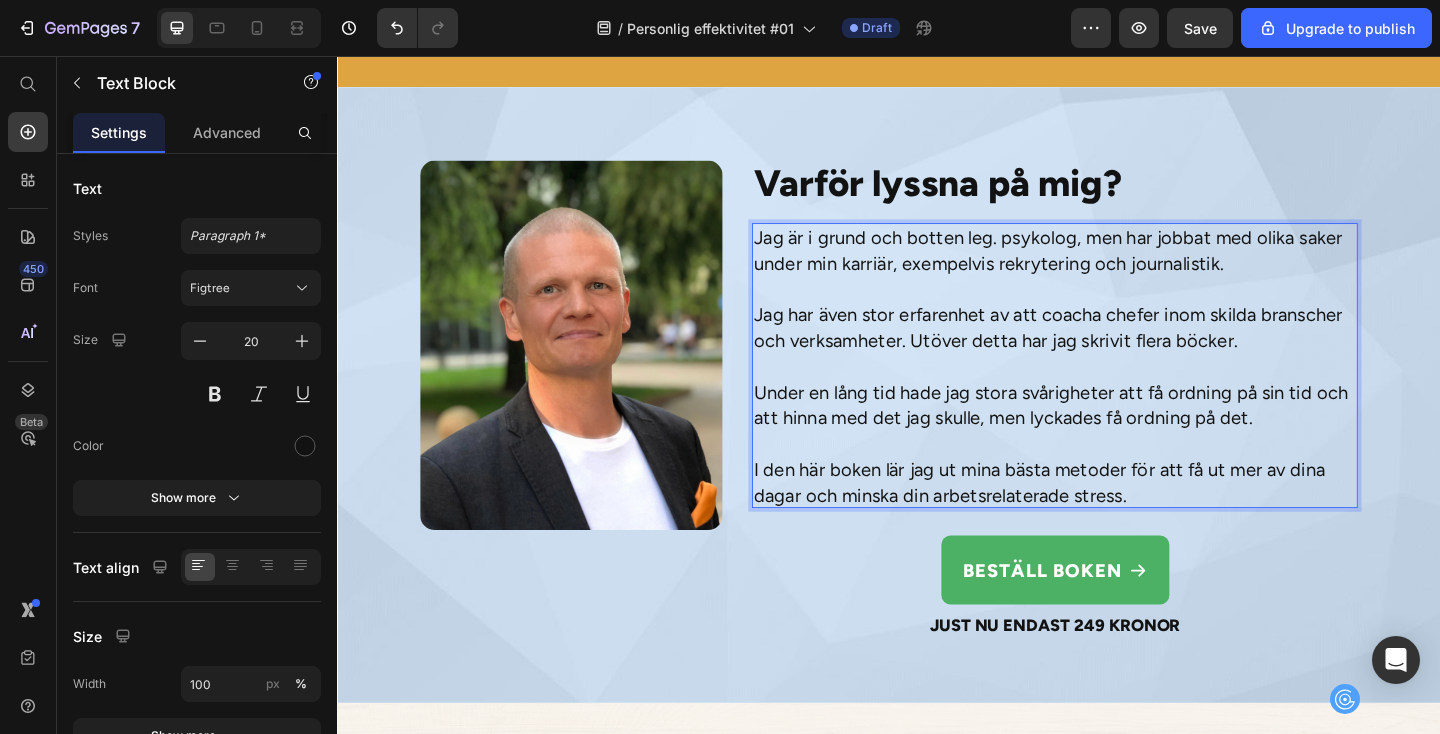 click on "Jag har även stor erfarenhet av att coacha chefer inom skilda branscher och verksamheter. Utöver detta har jag skrivit flera böcker." at bounding box center (1117, 352) 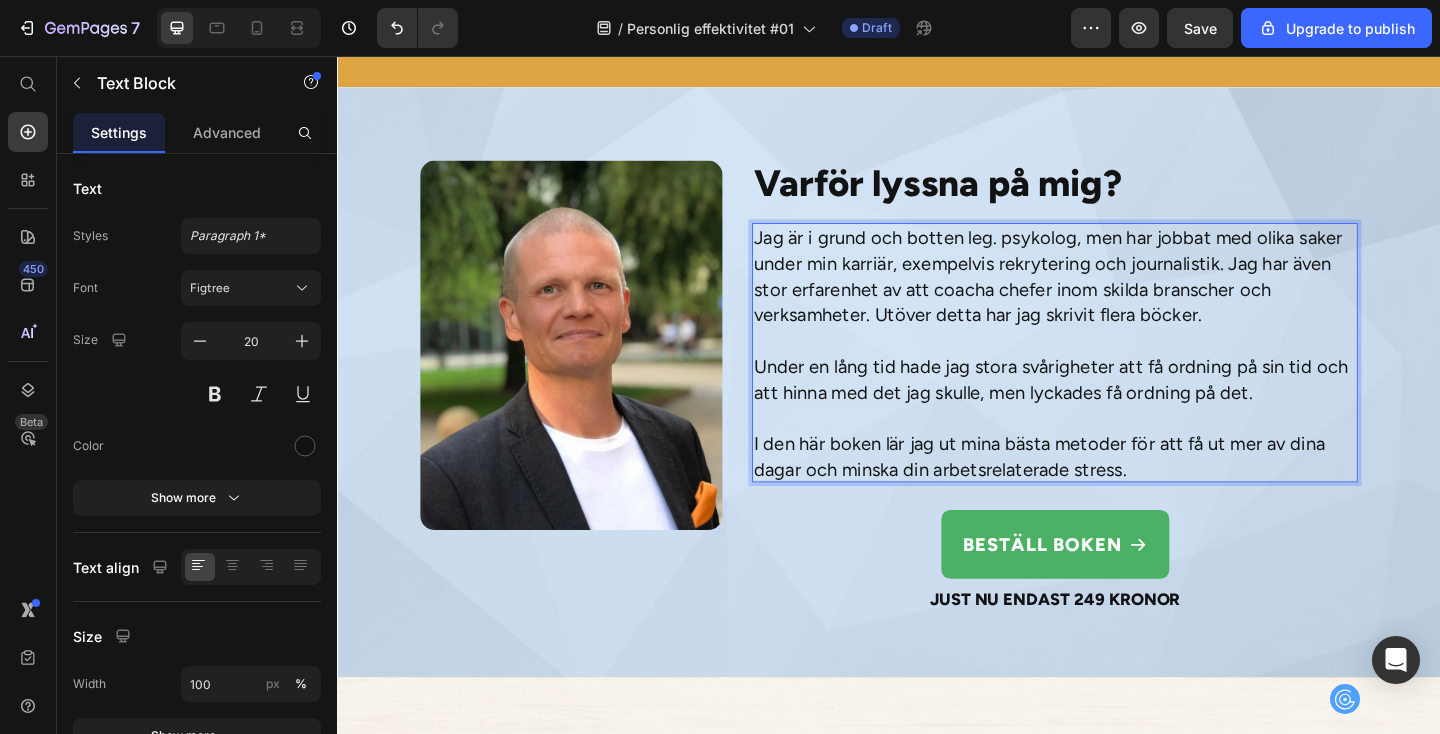 click on "I den här boken lär jag ut mina bästa metoder för att få ut mer av dina dagar och minska din arbetsrelaterade stress." at bounding box center [1117, 492] 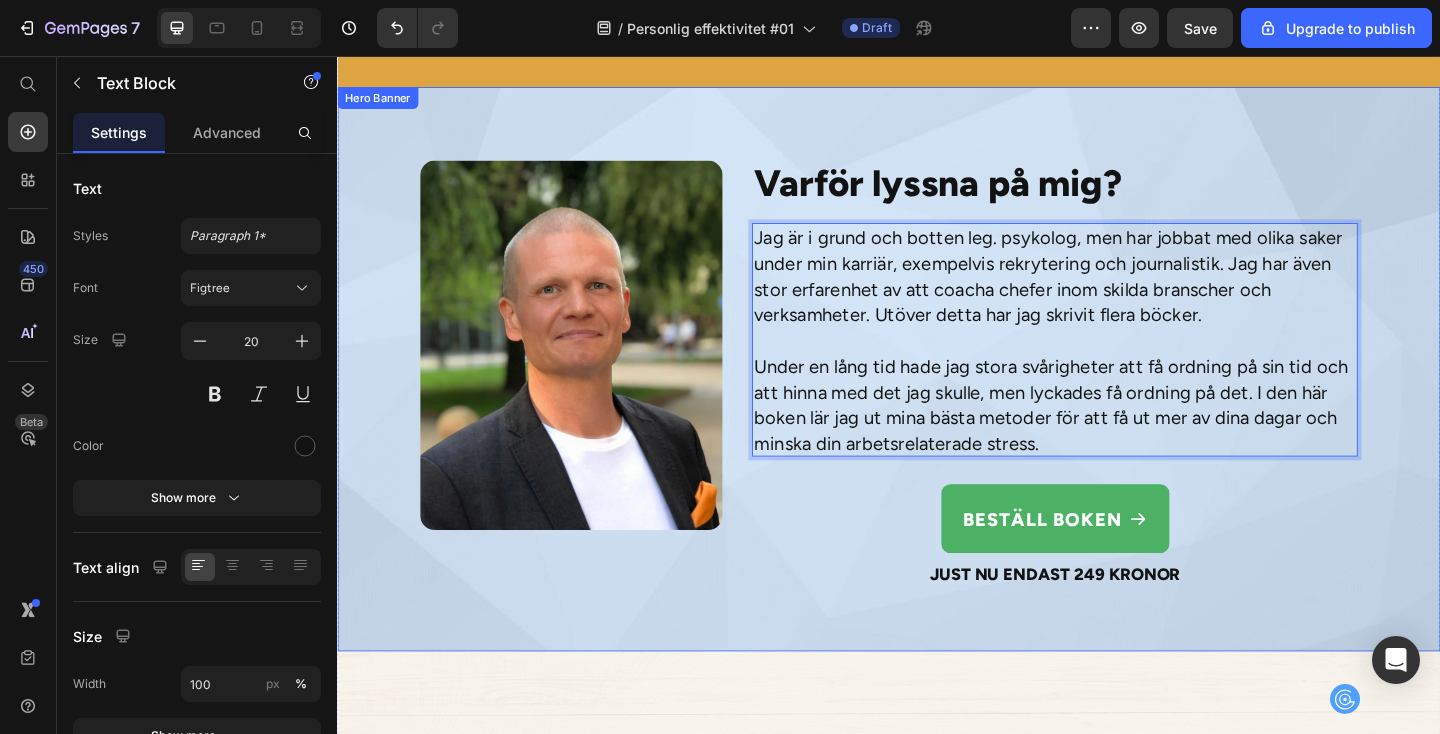 click at bounding box center (937, 396) 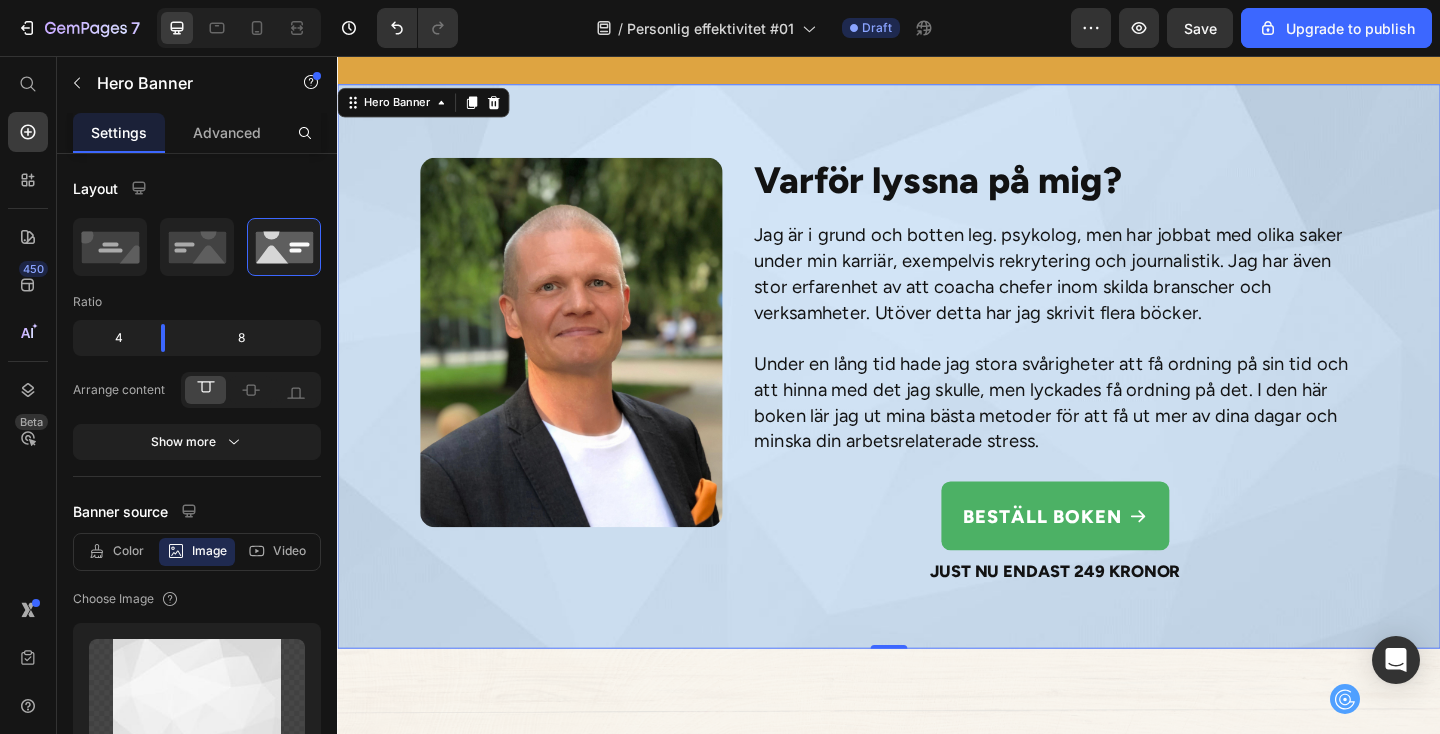 scroll, scrollTop: 7109, scrollLeft: 0, axis: vertical 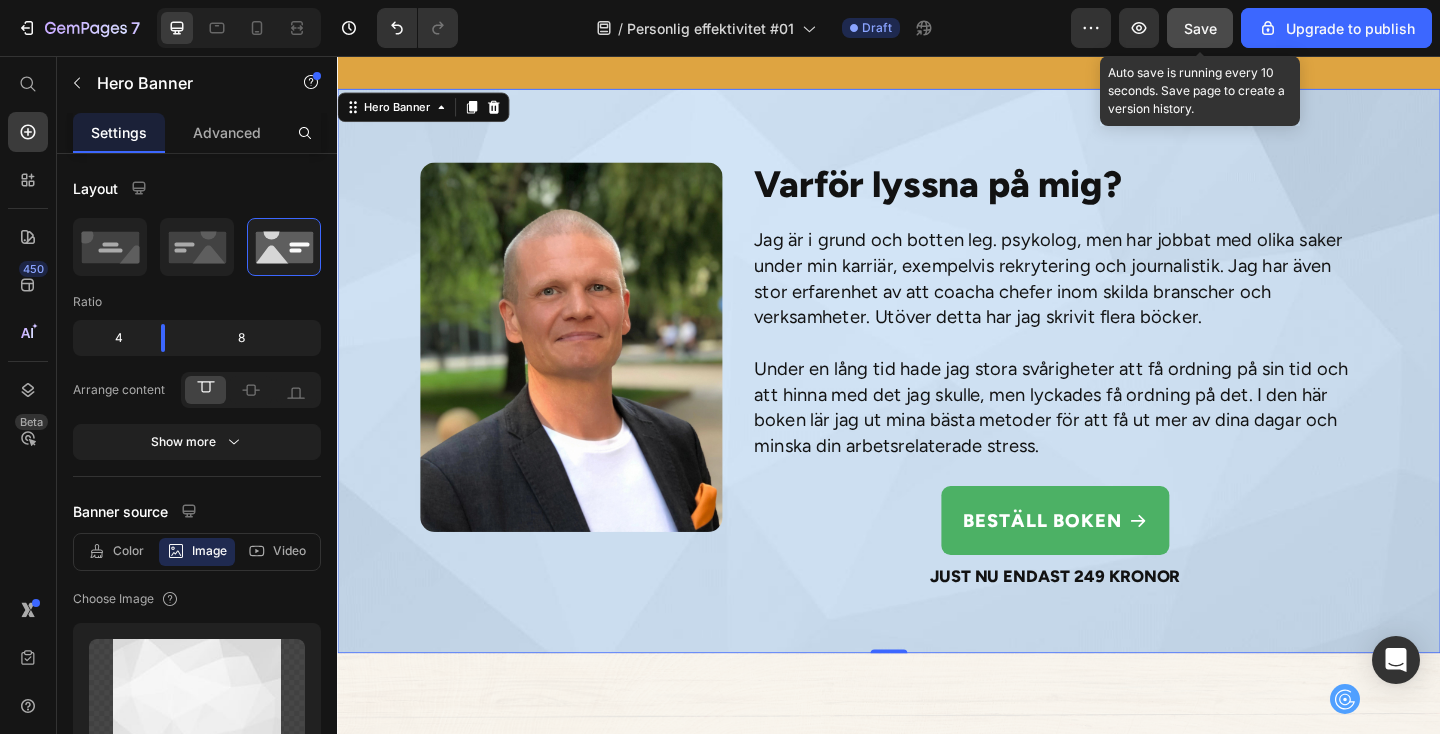 click on "Save" at bounding box center [1200, 28] 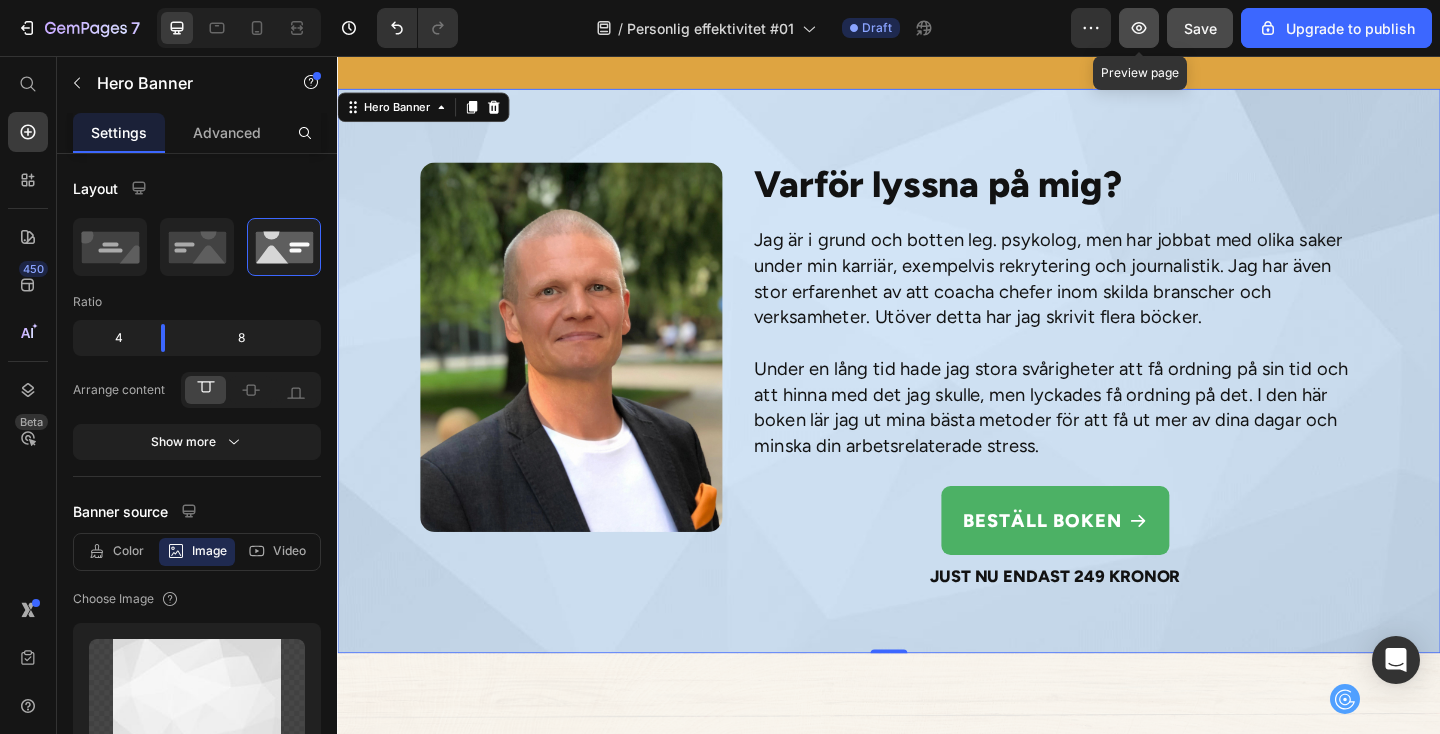 click 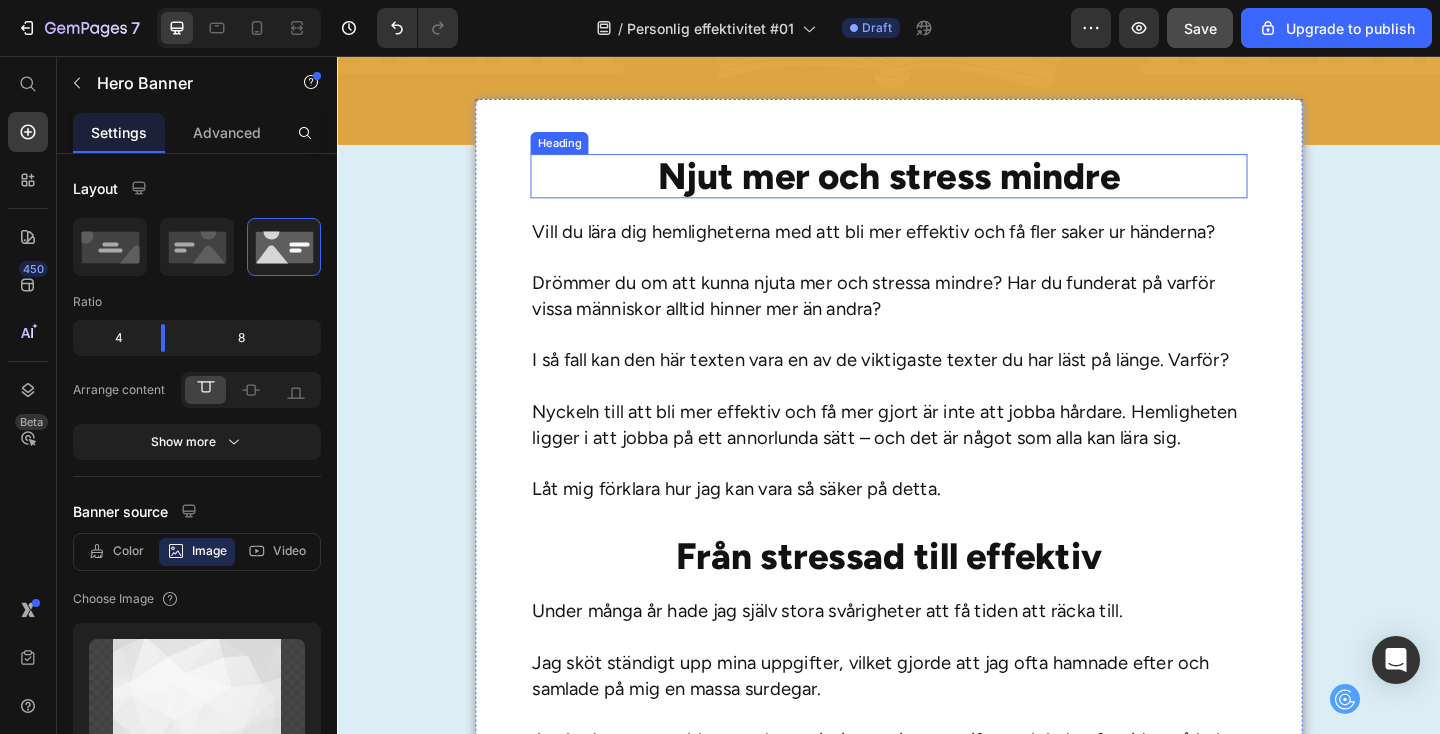 scroll, scrollTop: 633, scrollLeft: 0, axis: vertical 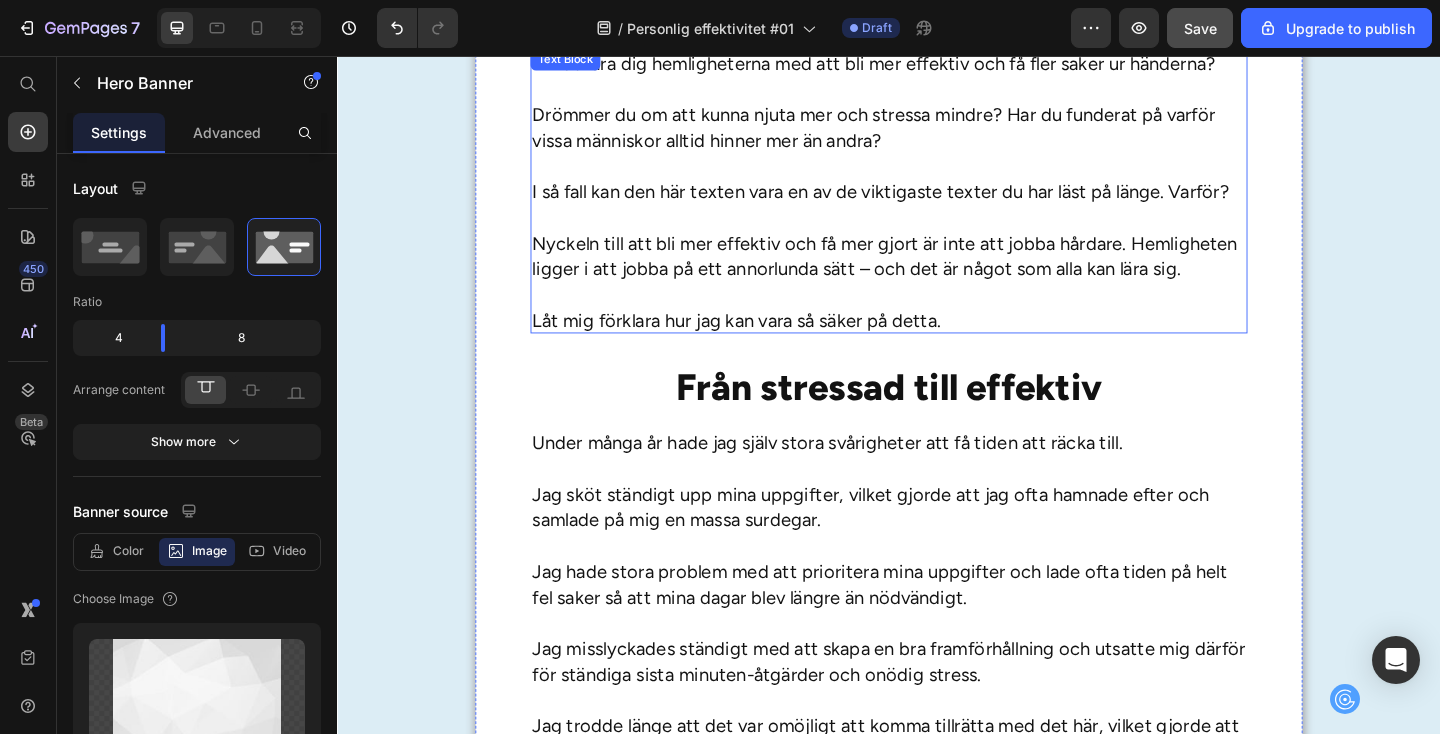 click on "Nyckeln till att bli mer effektiv och få mer gjort är inte att jobba hårdare. Hemligheten ligger i att jobba på ett annorlunda sätt – och det är något som alla kan lära sig." at bounding box center [937, 274] 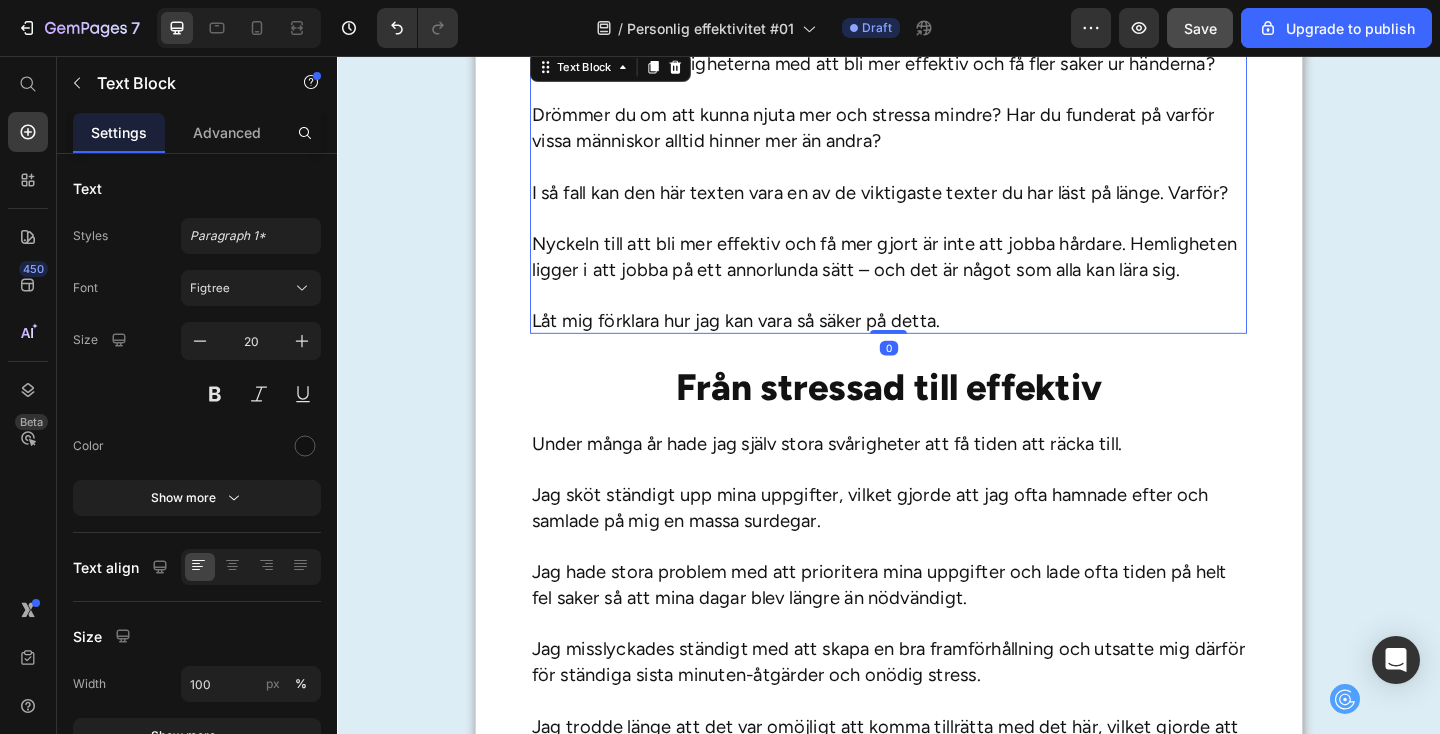 click on "Nyckeln till att bli mer effektiv och få mer gjort är inte att jobba hårdare. Hemligheten ligger i att jobba på ett annorlunda sätt – och det är något som alla kan lära sig." at bounding box center (937, 274) 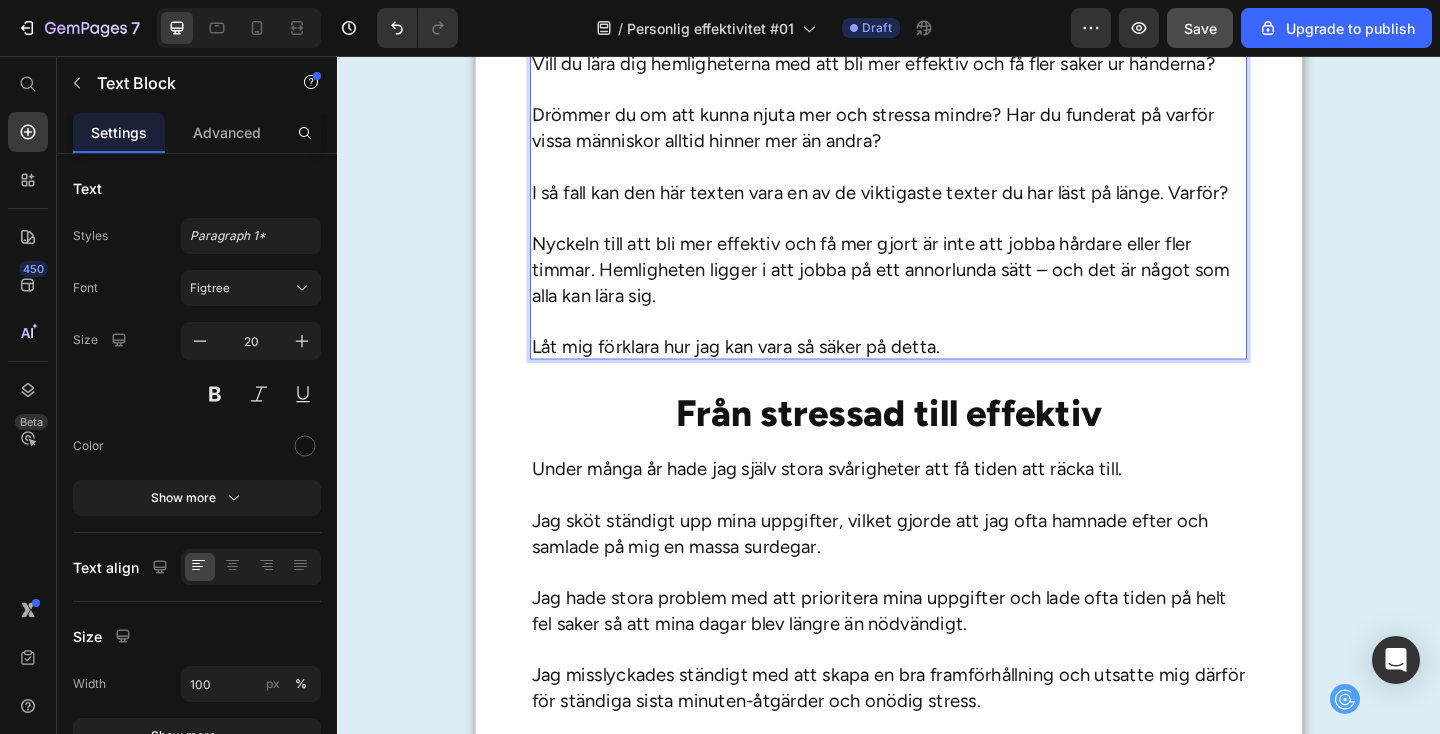 click on "Nyckeln till att bli mer effektiv och få mer gjort är inte att jobba hårdare eller fler timmar. Hemligheten ligger i att jobba på ett annorlunda sätt – och det är något som alla kan lära sig." at bounding box center [937, 288] 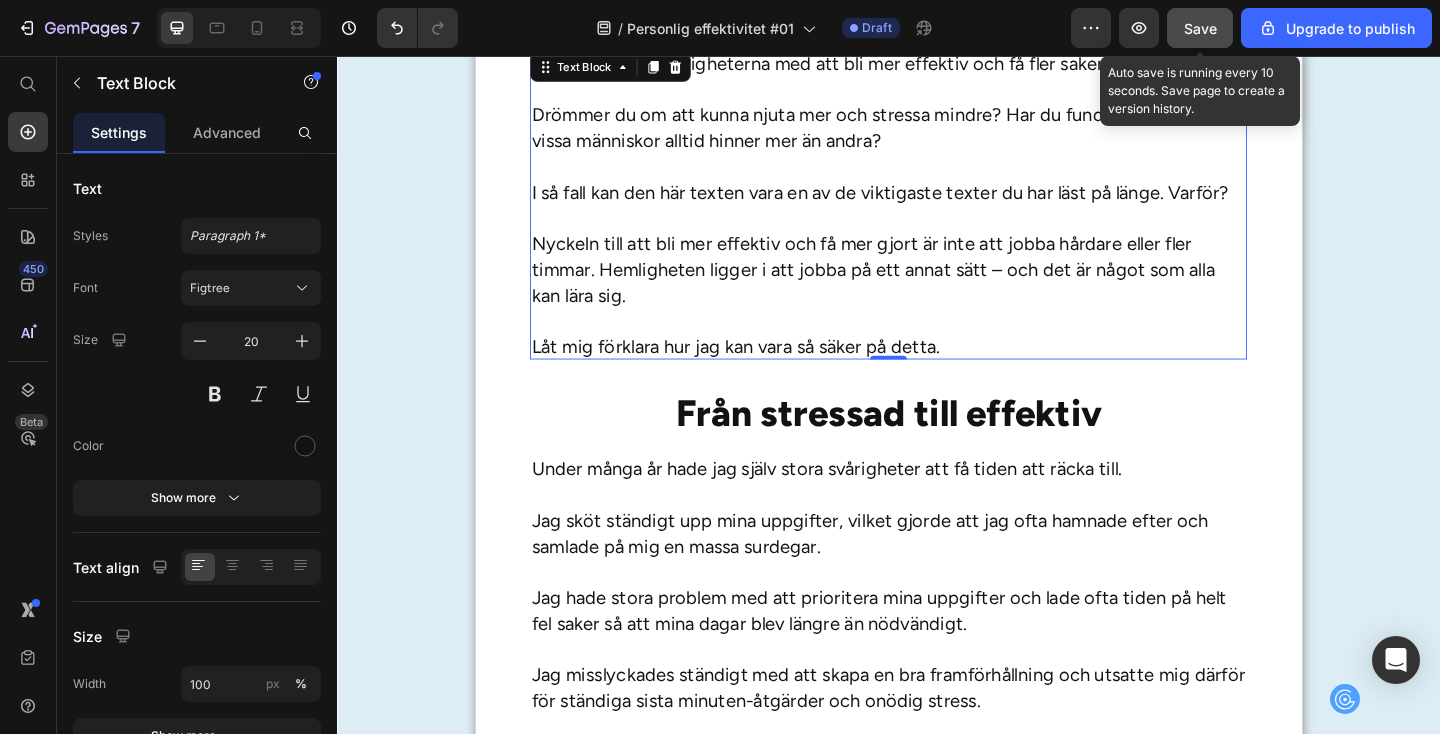click on "Save" at bounding box center (1200, 28) 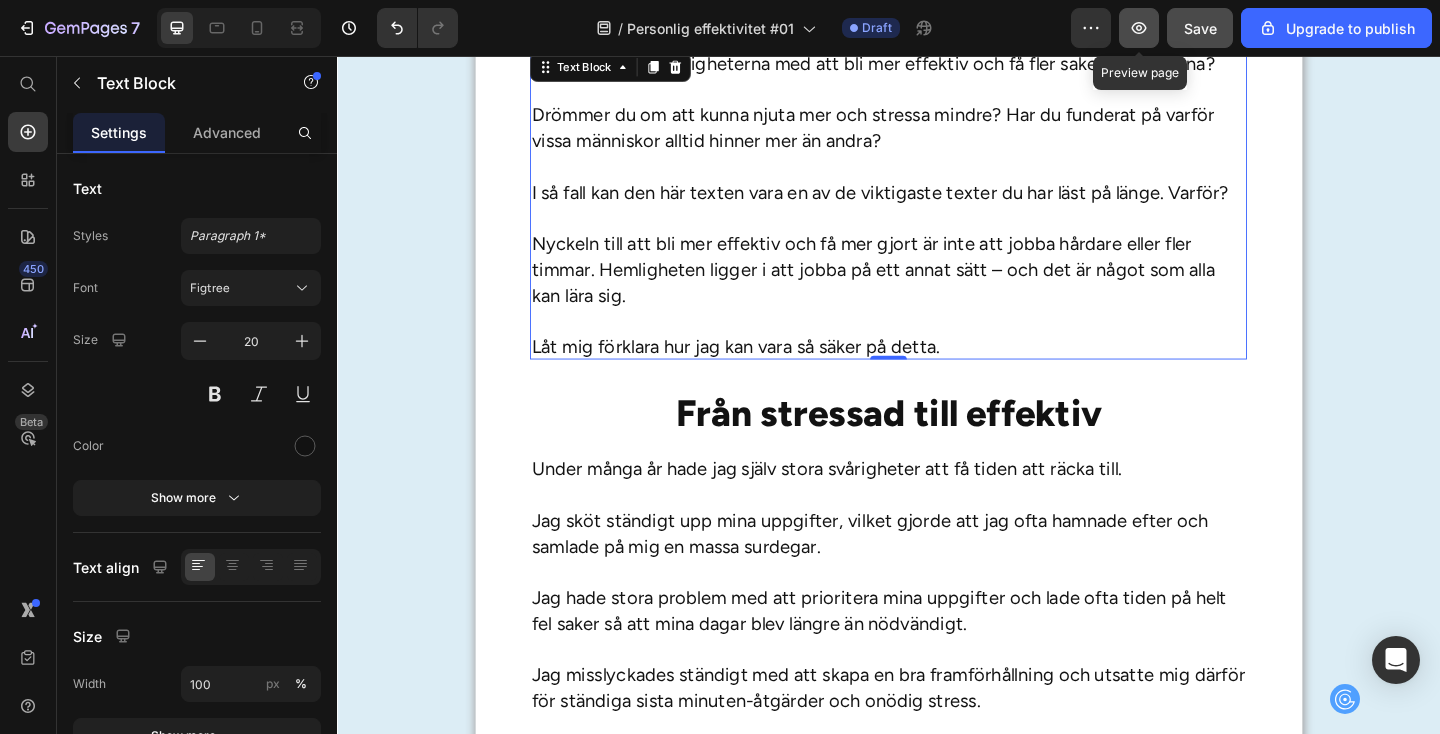 click 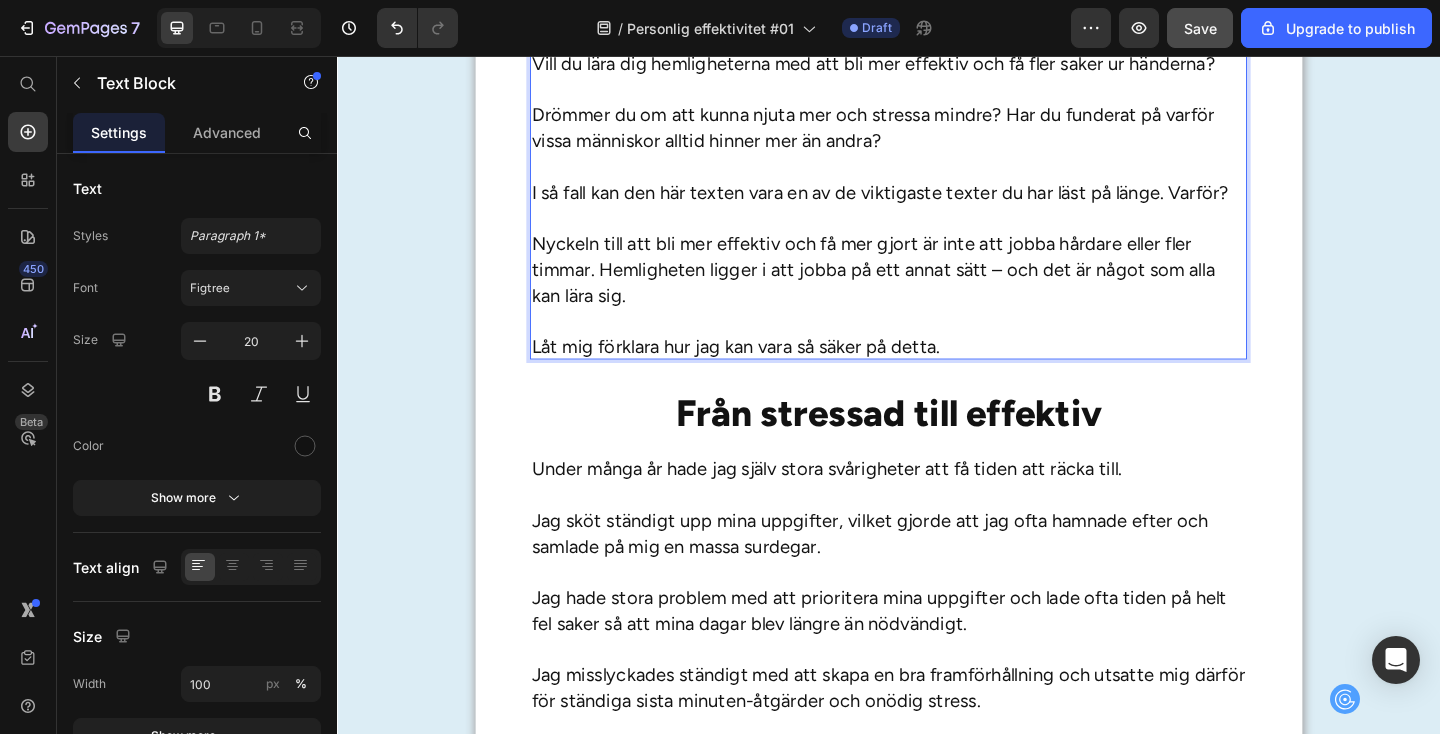click on "Nyckeln till att bli mer effektiv och få mer gjort är inte att jobba hårdare eller fler timmar. Hemligheten ligger i att jobba på ett annat sätt – och det är något som alla kan lära sig." at bounding box center [937, 288] 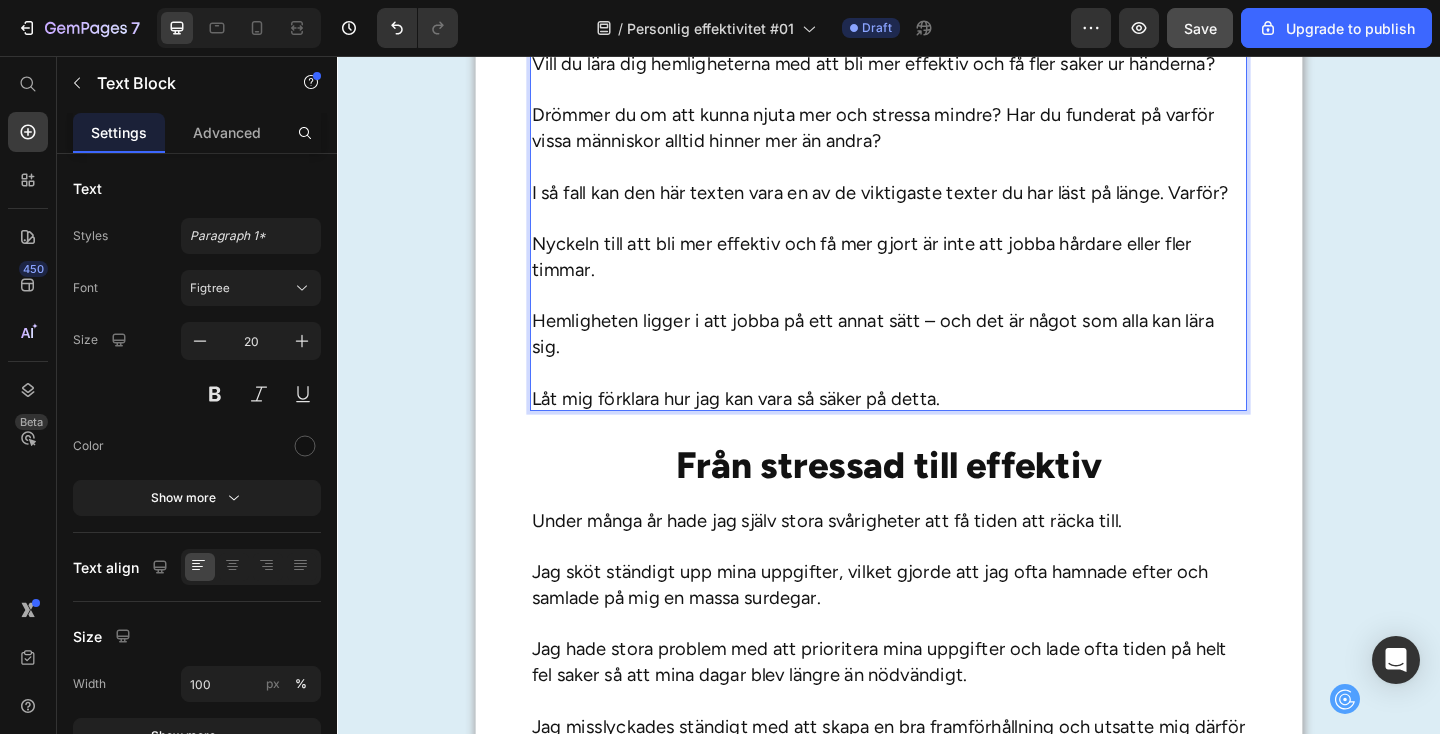 click on "Hemligheten ligger i att jobba på ett annat sätt – och det är något som alla kan lära sig." at bounding box center [937, 358] 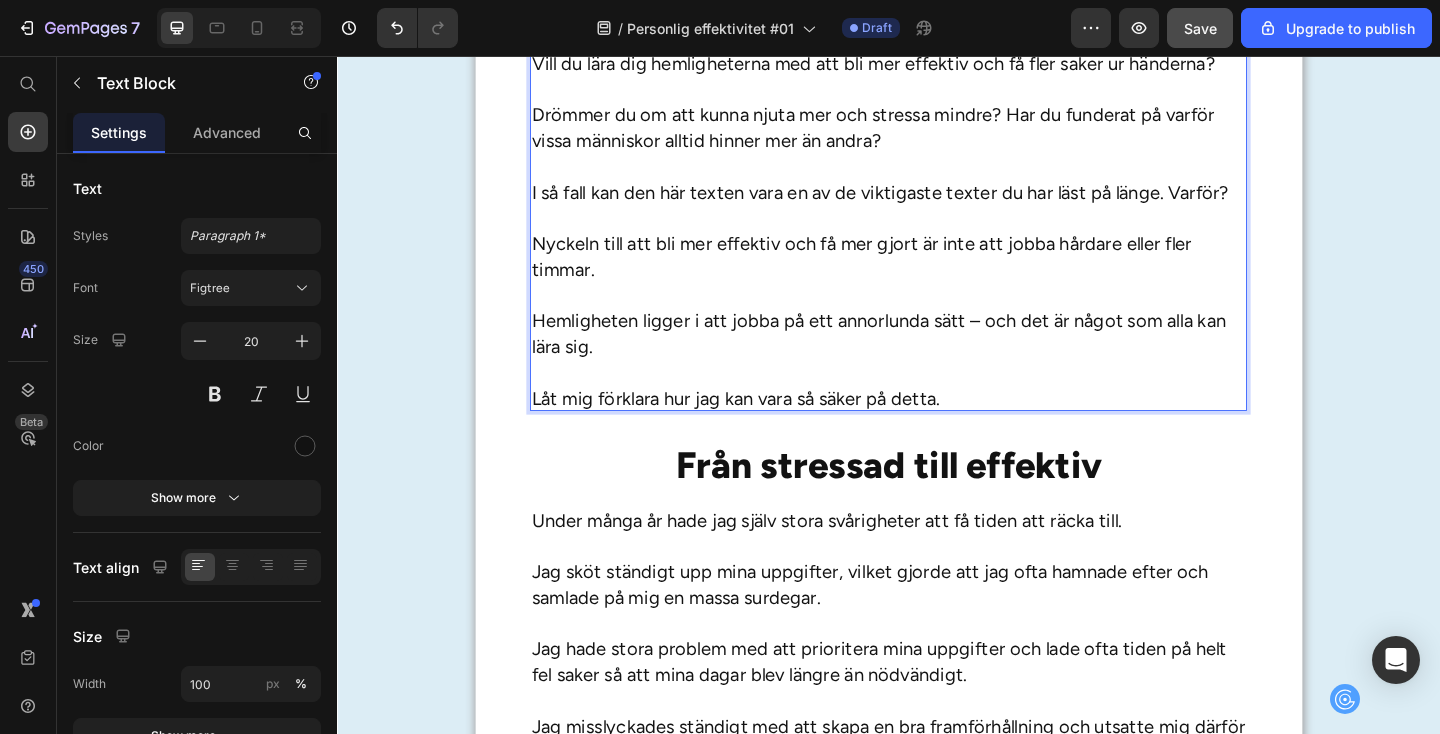 click on "Hemligheten ligger i att jobba på ett annorlunda sätt – och det är något som alla kan lära sig." at bounding box center (937, 358) 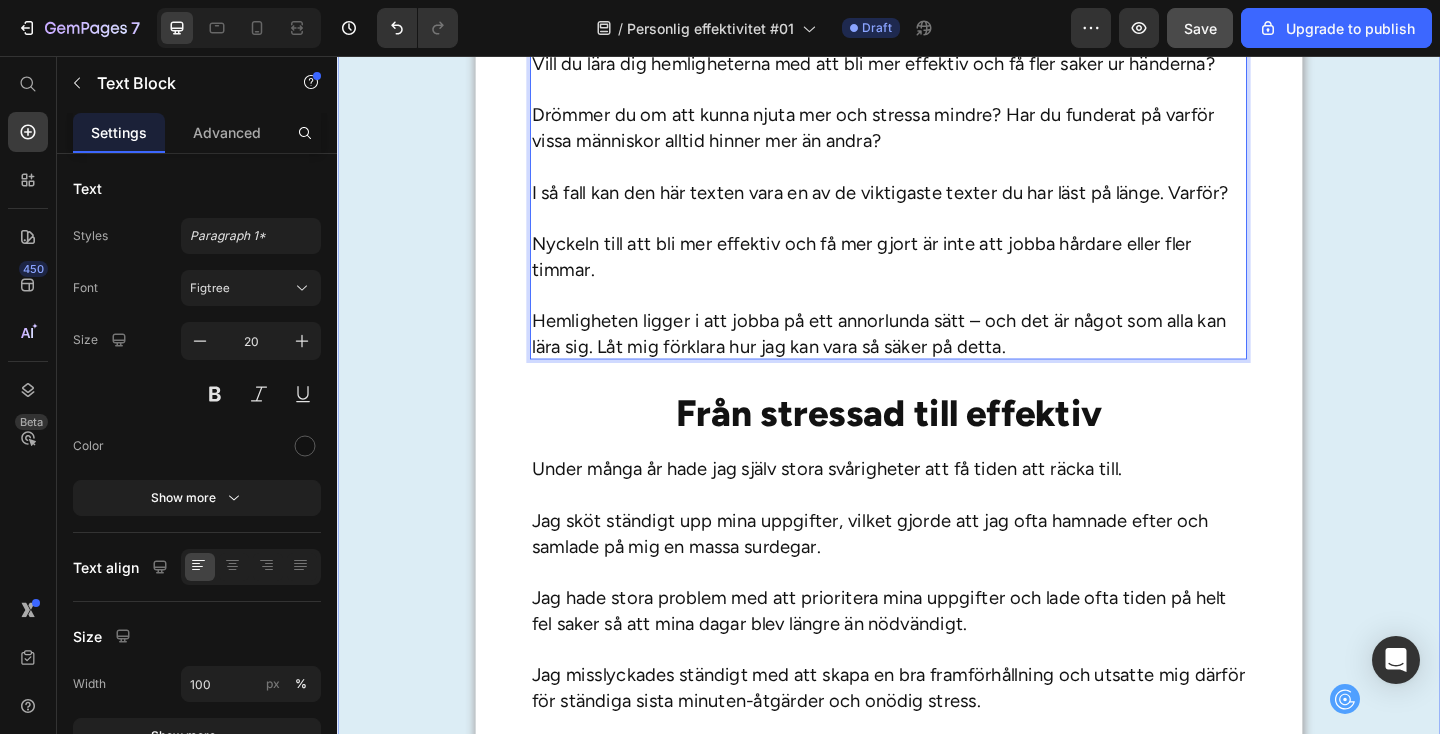 click on "Njut mer och stress mindre Heading Vill du lära dig hemligheterna med att bli mer effektiv och få fler saker ur händerna?  Drömmer du om att kunna njuta mer och stressa mindre? Har du funderat på varför vissa människor alltid hinner mer än andra?  I så fall kan den här texten vara en av de viktigaste texter du har läst på länge. Varför?  Nyckeln till att bli mer effektiv och få mer gjort är inte att jobba hårdare eller fler timmar.  Hemligheten ligger i att jobba på ett annorlunda sätt – och det är något som alla kan lära sig. Låt mig förklara hur jag kan vara så säker på detta. Text Block   0 Från stressad till effektiv Heading Under många år hade jag själv stora svårigheter att få tiden att räcka till.    Jag sköt ständigt upp mina uppgifter, vilket gjorde att jag ofta hamnade efter och samlade på mig en massa surdegar.       Jag trodde länge att det var omöjligt att komma tillrätta med det här, vilket gjorde att situationen kändes minst sagt hopplöst." at bounding box center (937, 1438) 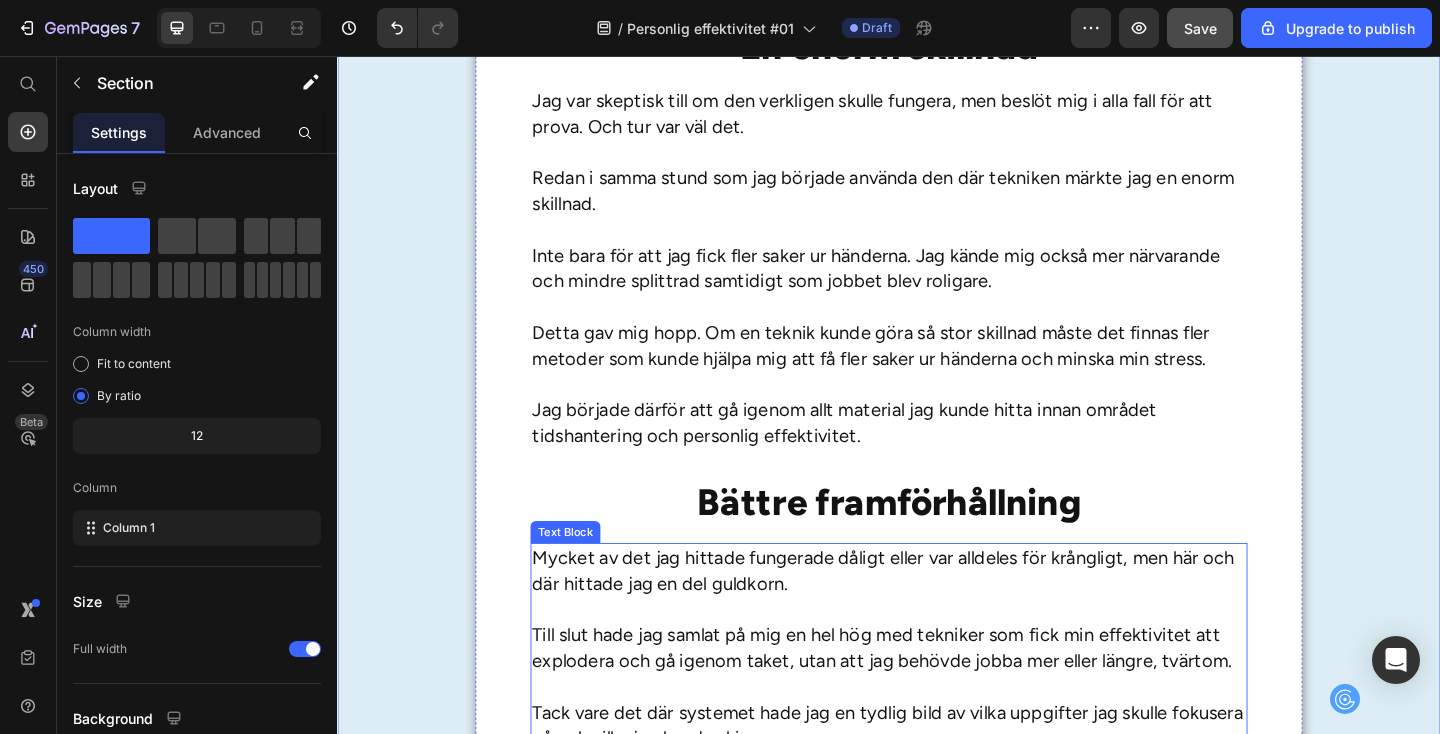 scroll, scrollTop: 1747, scrollLeft: 0, axis: vertical 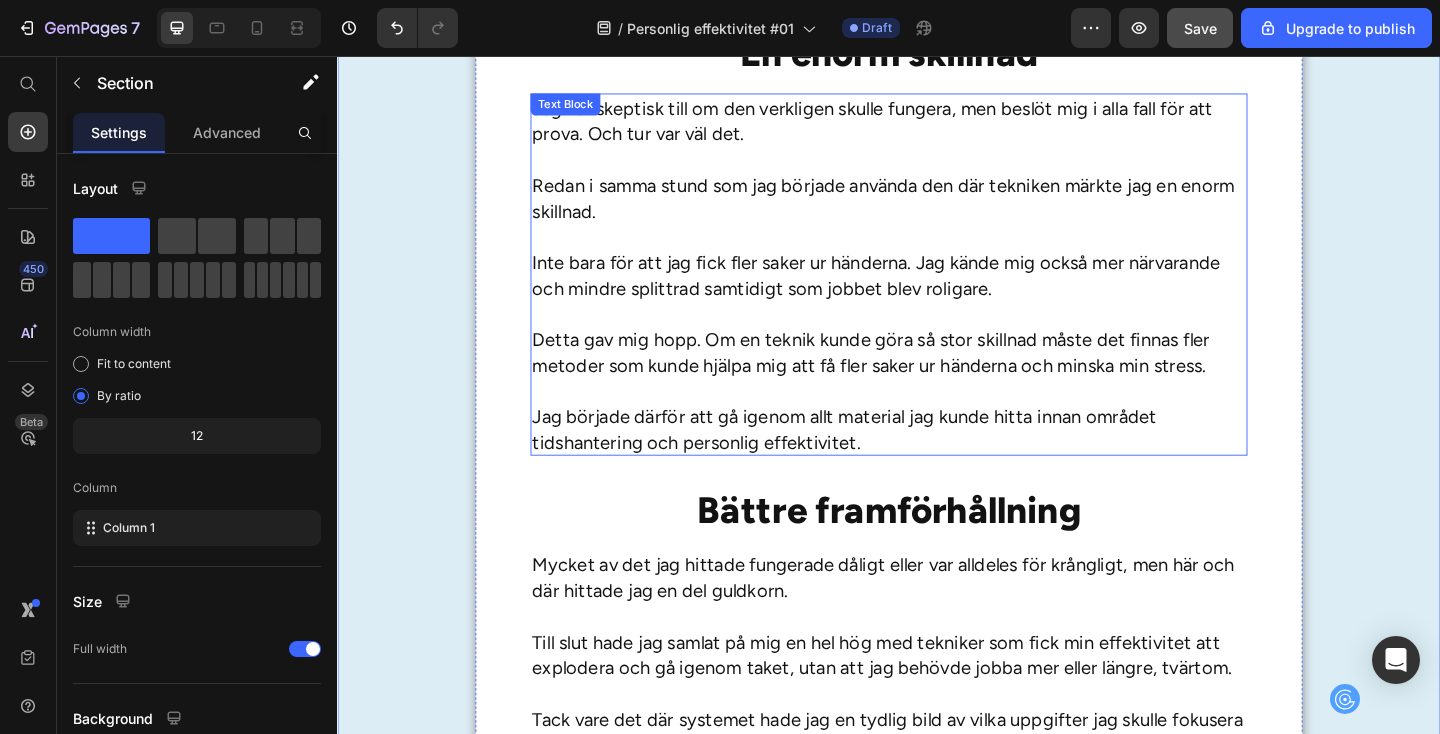 click on "Detta gav mig hopp. Om en teknik kunde göra så stor skillnad måste det finnas fler metoder som kunde hjälpa mig att få fler saker ur händerna och minska min stress." at bounding box center [937, 393] 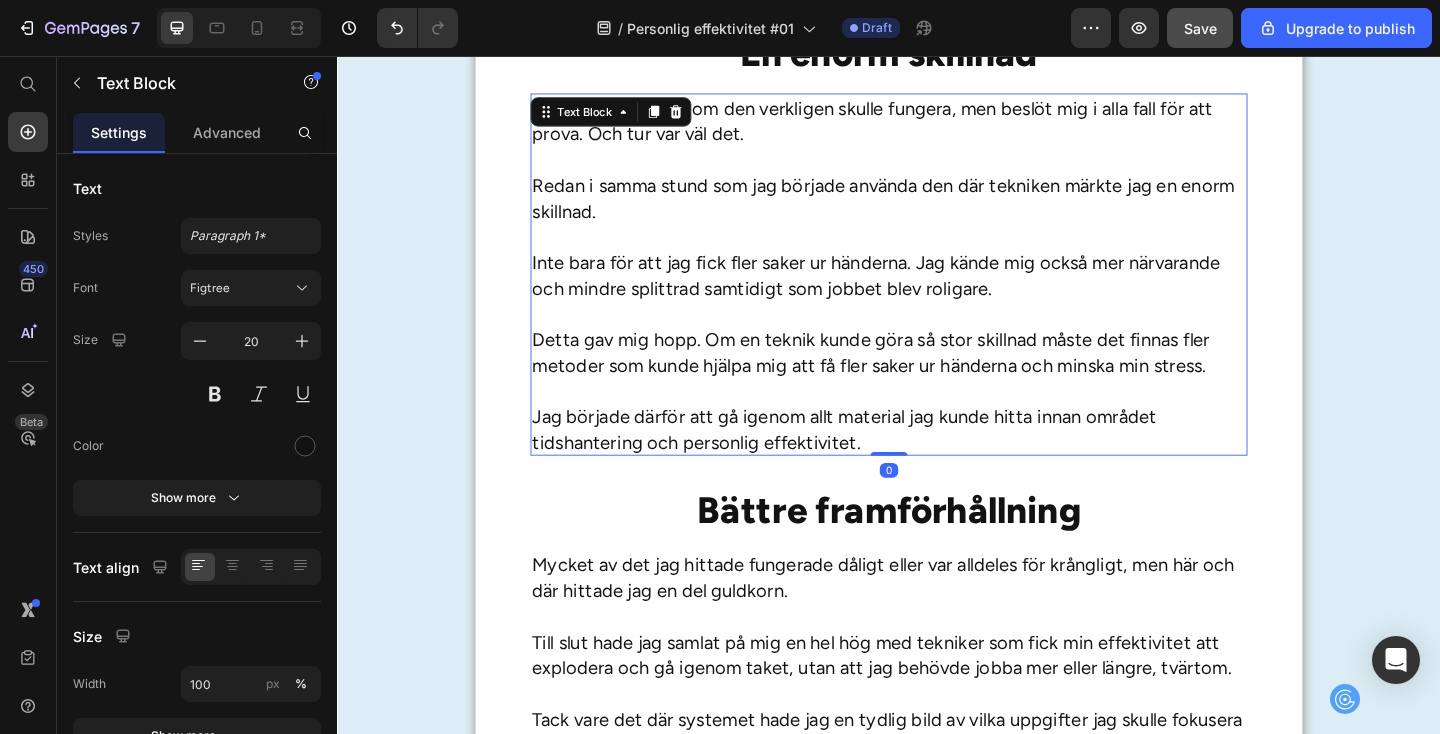 click on "Detta gav mig hopp. Om en teknik kunde göra så stor skillnad måste det finnas fler metoder som kunde hjälpa mig att få fler saker ur händerna och minska min stress." at bounding box center [937, 393] 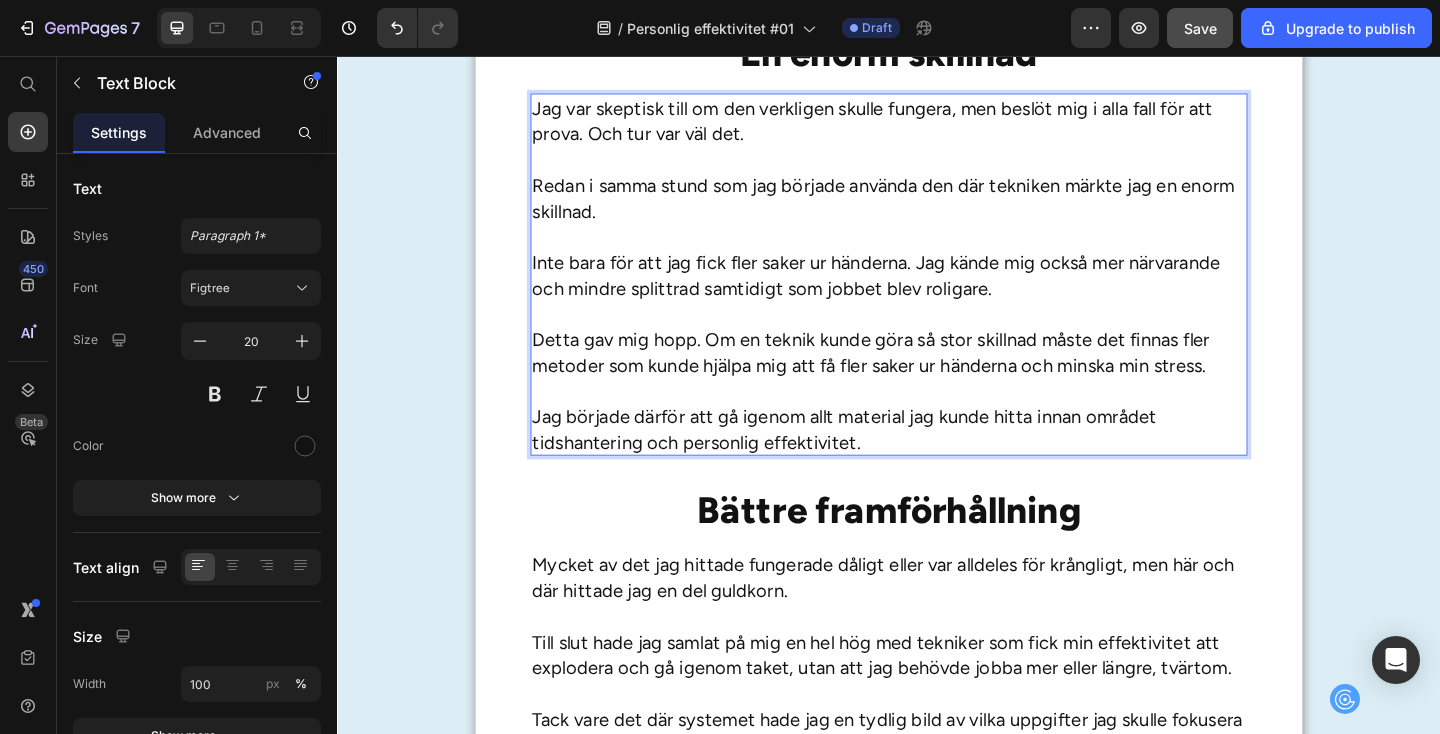 click on "Detta gav mig hopp. Om en teknik kunde göra så stor skillnad måste det finnas fler metoder som kunde hjälpa mig att få fler saker ur händerna och minska min stress." at bounding box center [937, 393] 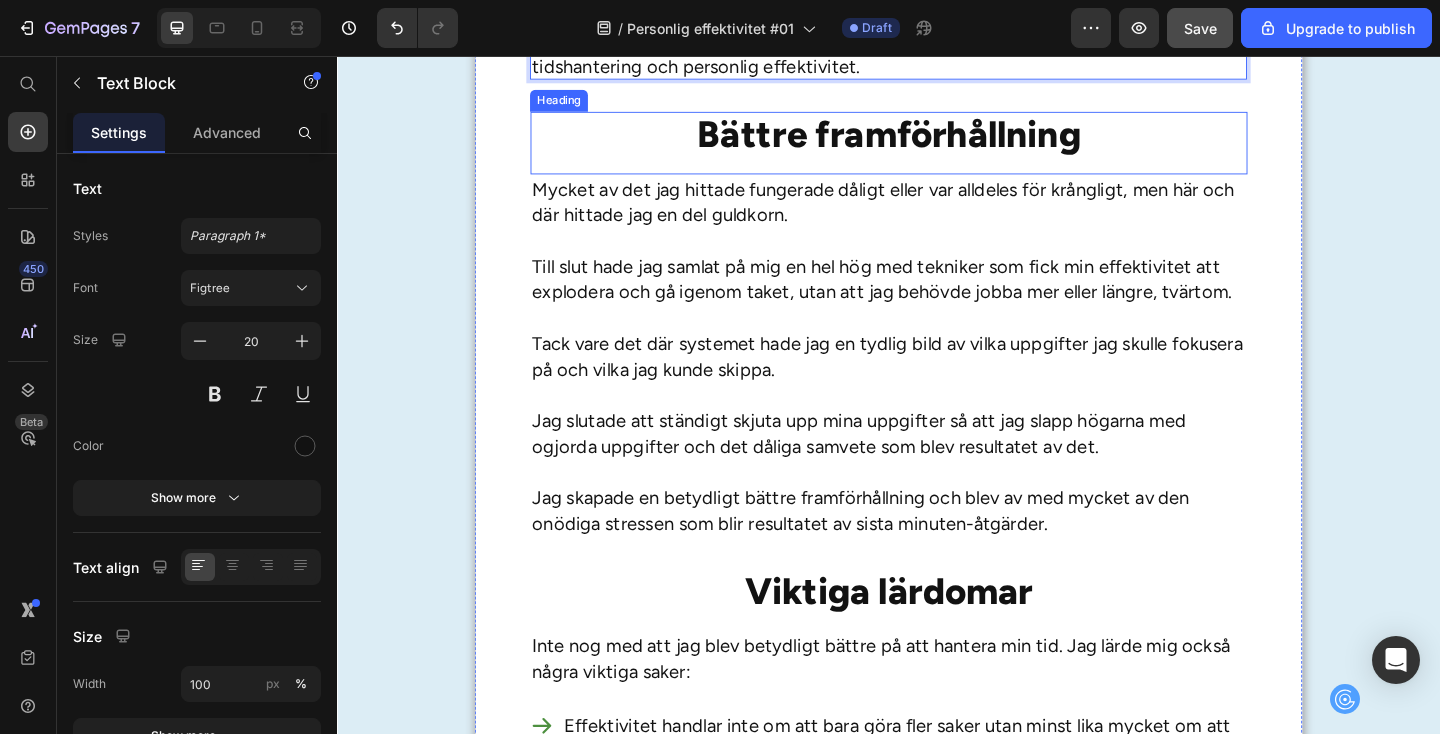 scroll, scrollTop: 2155, scrollLeft: 0, axis: vertical 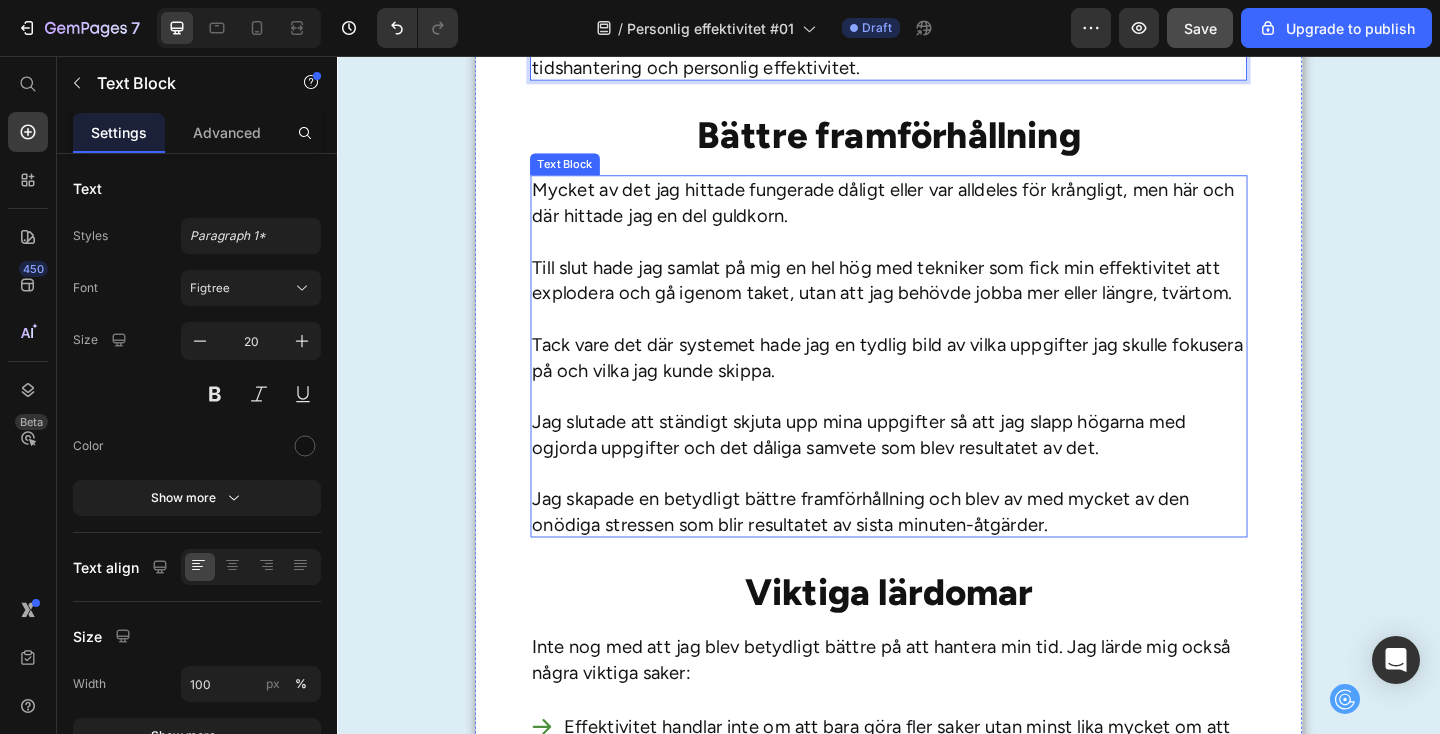 click on "Till slut hade jag samlat på mig en hel hög med tekniker som fick min effektivitet att explodera och gå igenom taket, utan att jag behövde jobba mer eller längre, tvärtom." at bounding box center [937, 300] 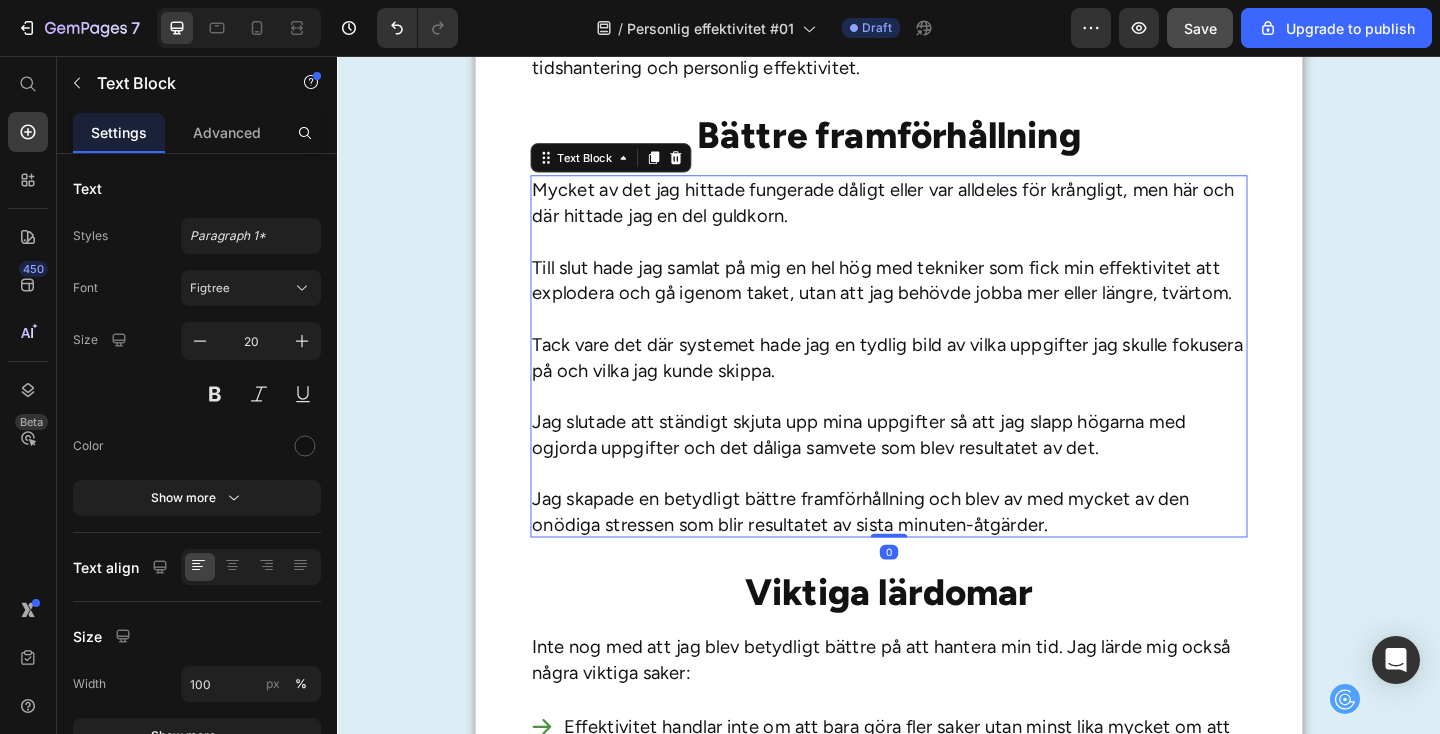 click on "Till slut hade jag samlat på mig en hel hög med tekniker som fick min effektivitet att explodera och gå igenom taket, utan att jag behövde jobba mer eller längre, tvärtom." at bounding box center [937, 300] 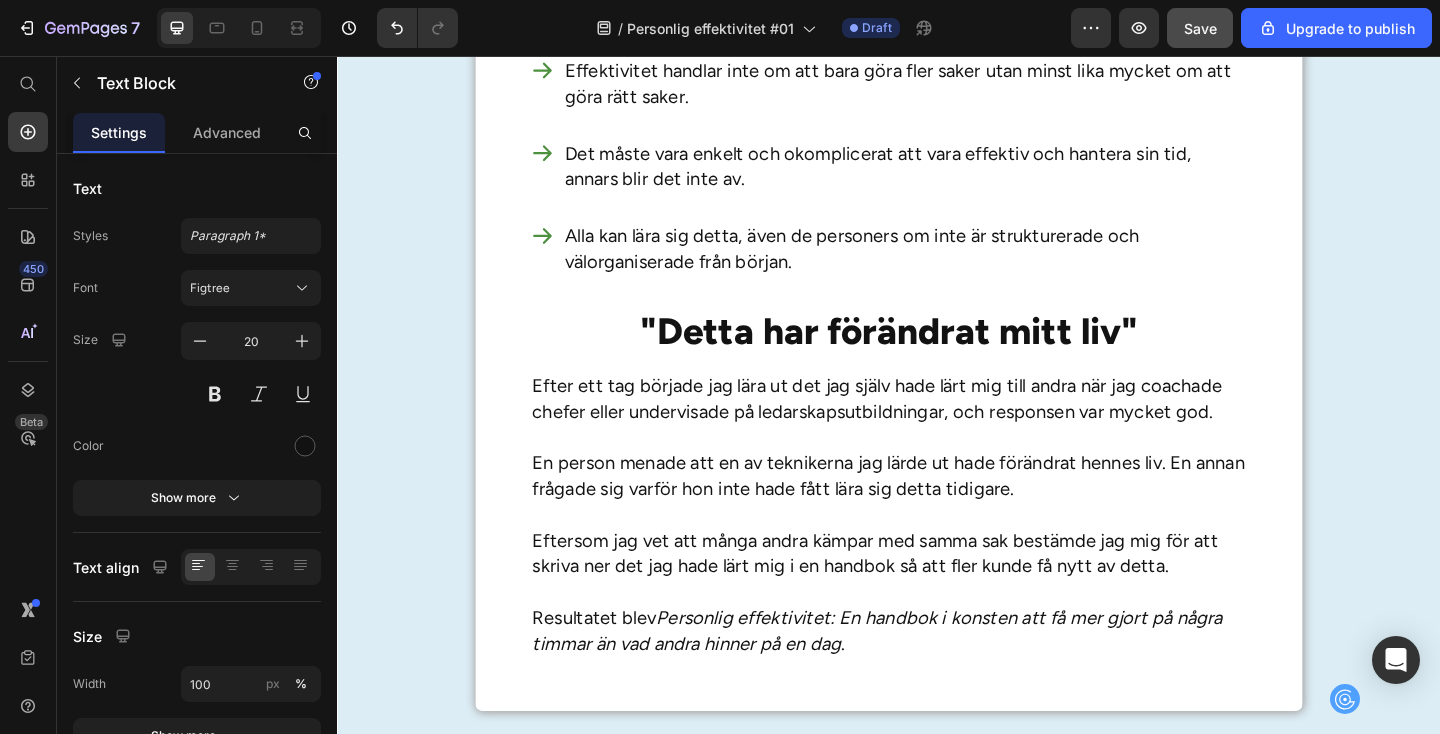 scroll, scrollTop: 2931, scrollLeft: 0, axis: vertical 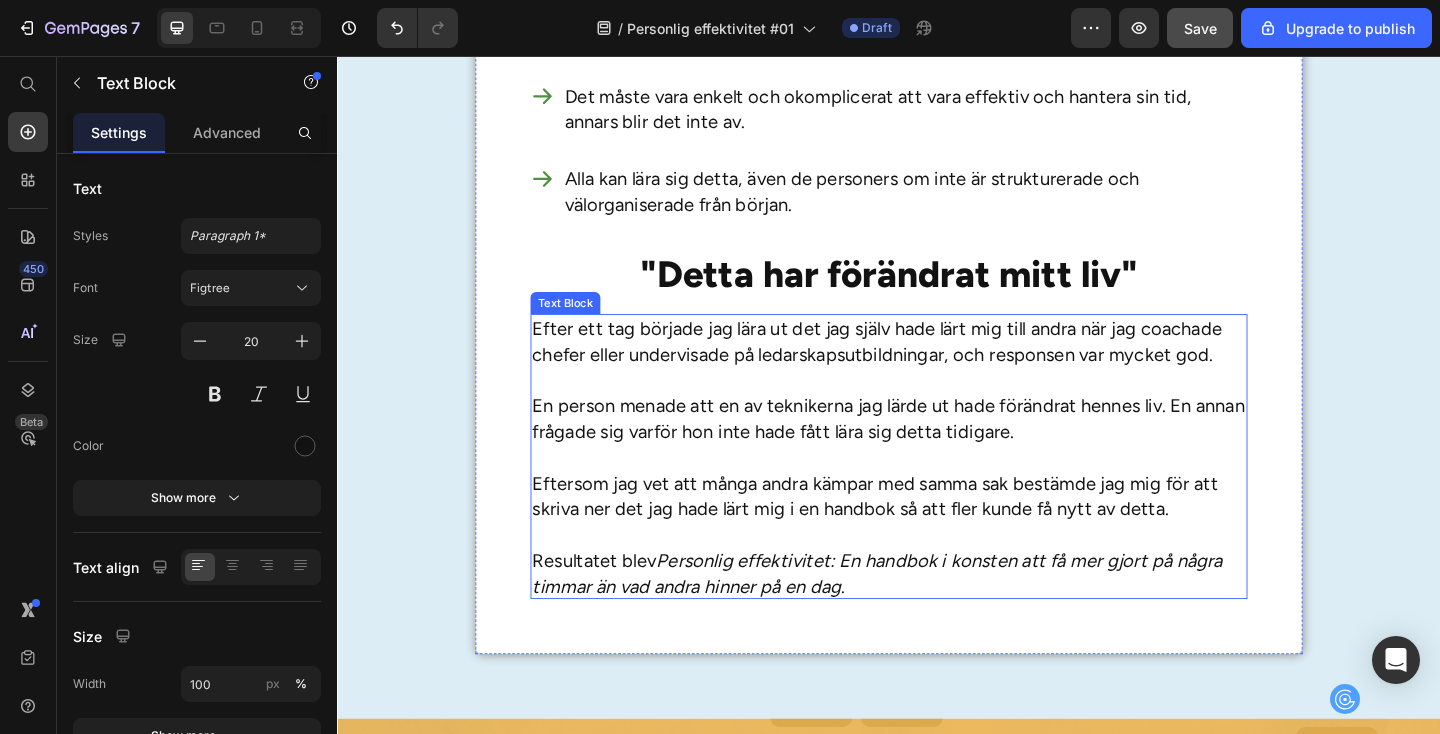 click on "Efter ett tag började jag lära ut det jag själv hade lärt mig till andra när jag coachade chefer eller undervisade på ledarskapsutbildningar, och responsen var mycket god." at bounding box center (937, 381) 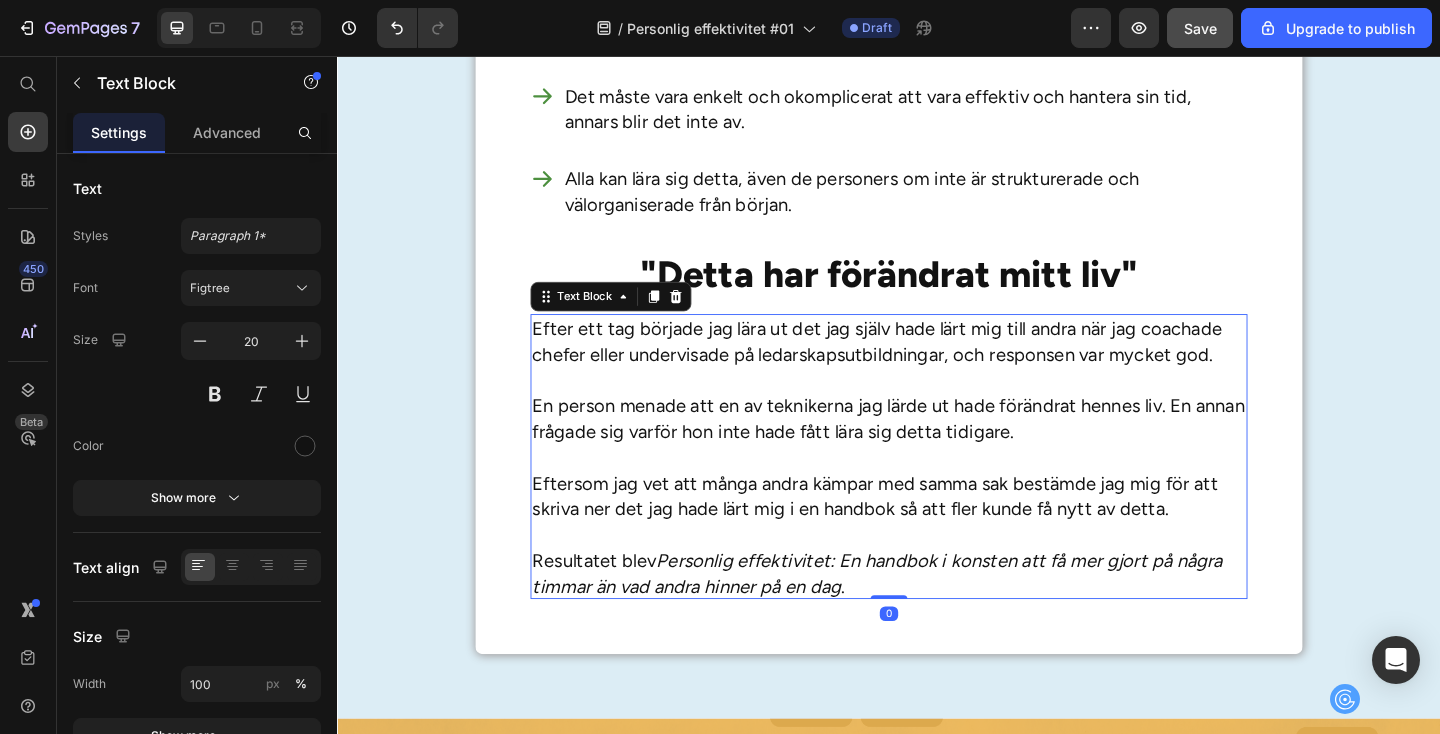 click on "Efter ett tag började jag lära ut det jag själv hade lärt mig till andra när jag coachade chefer eller undervisade på ledarskapsutbildningar, och responsen var mycket god." at bounding box center (937, 381) 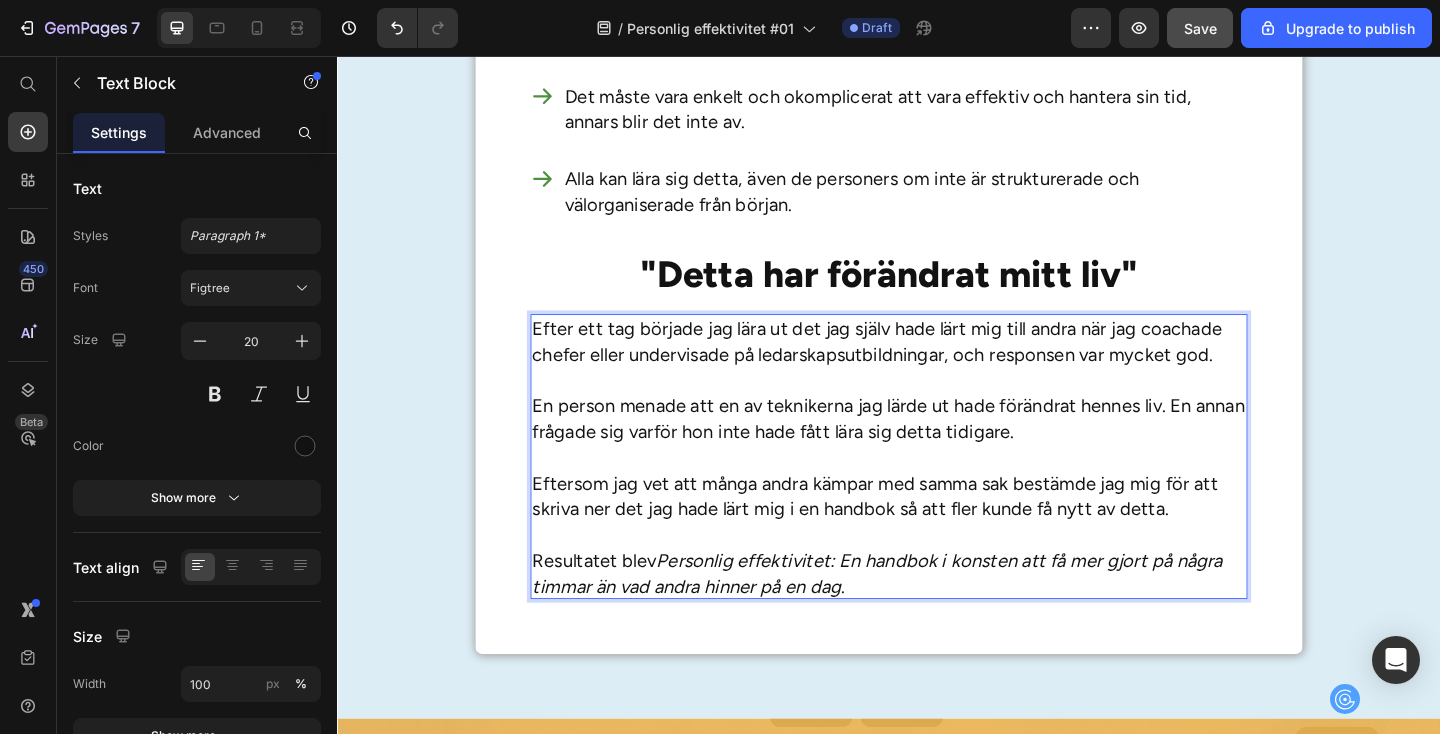 click on "Efter ett tag började jag lära ut det jag själv hade lärt mig till andra när jag coachade chefer eller undervisade på ledarskapsutbildningar, och responsen var mycket god." at bounding box center (937, 381) 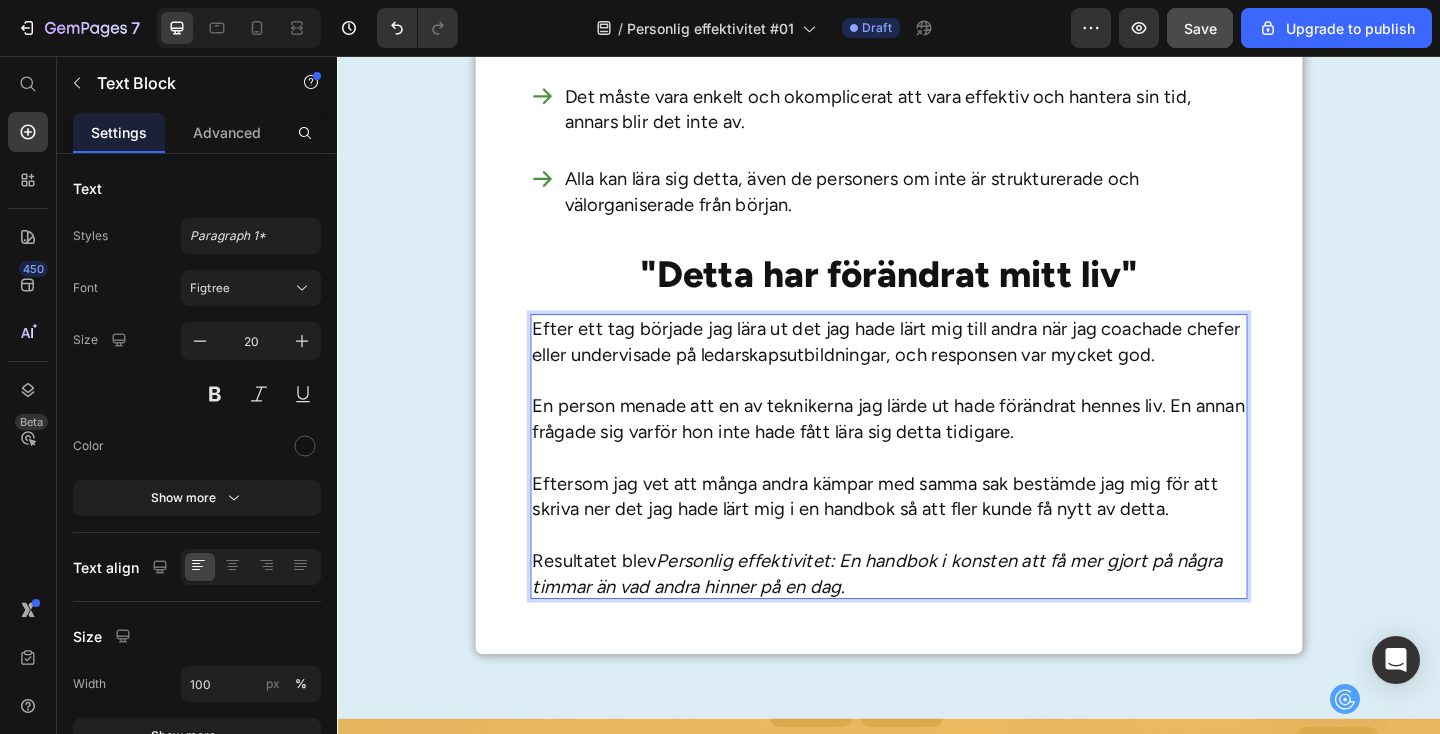 click on "Efter ett tag började jag lära ut det jag hade lärt mig till andra när jag coachade chefer eller undervisade på ledarskapsutbildningar, och responsen var mycket god." at bounding box center [937, 381] 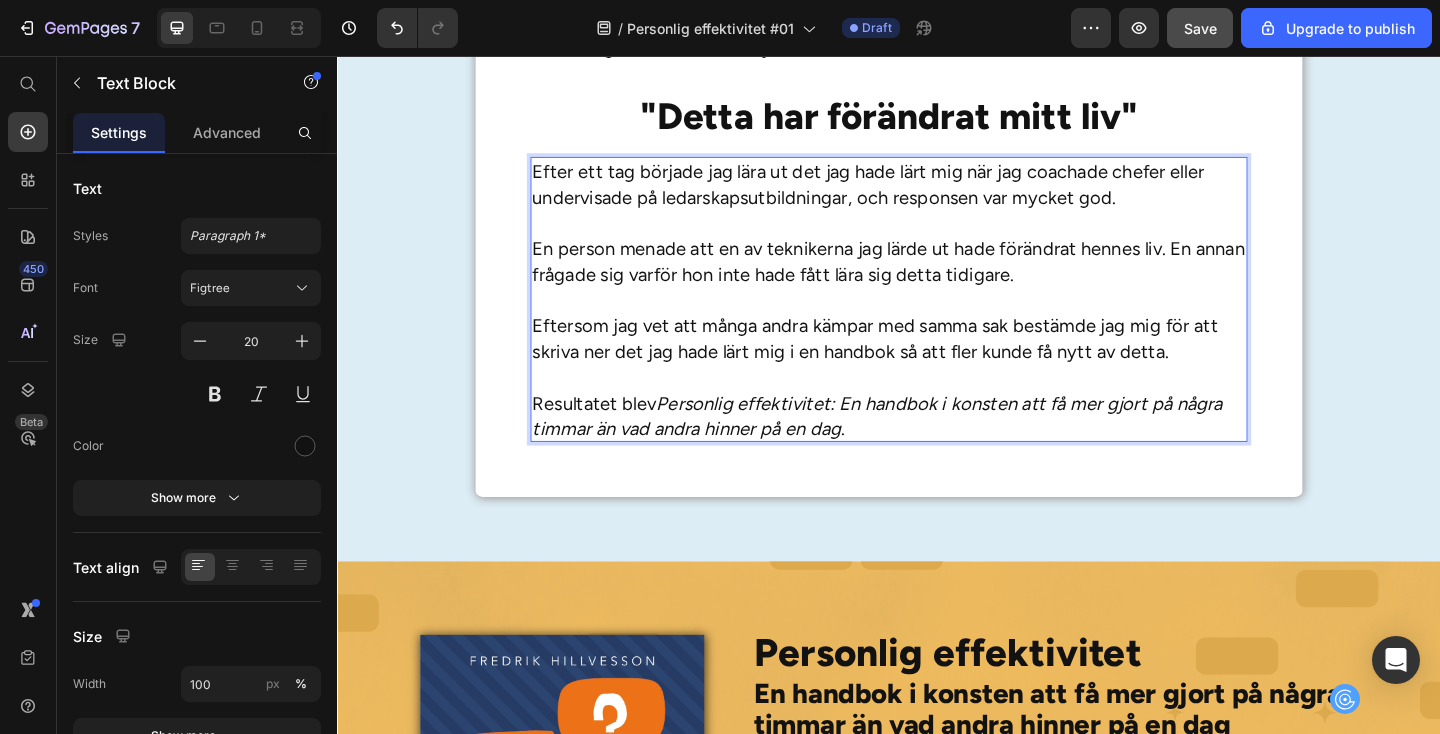 scroll, scrollTop: 3157, scrollLeft: 0, axis: vertical 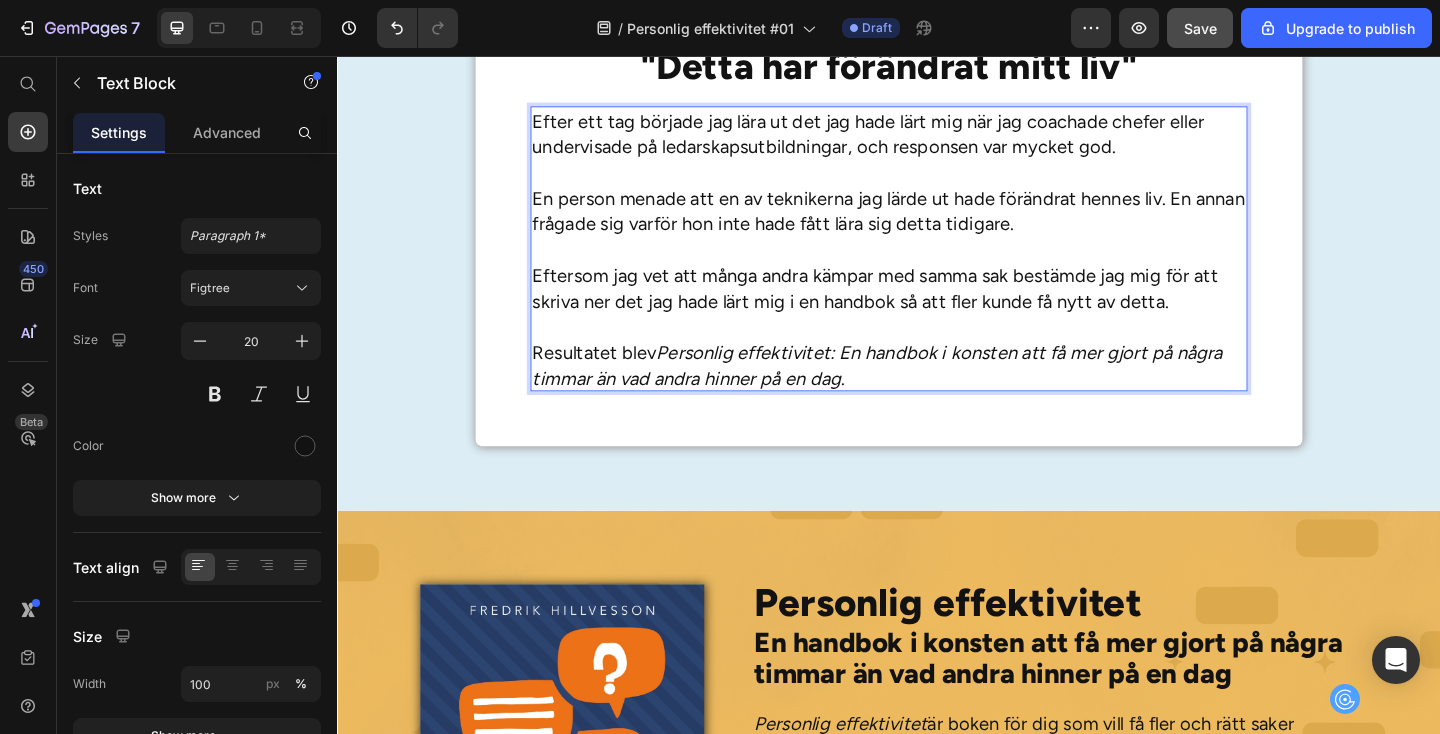 click on "Eftersom jag vet att många andra kämpar med samma sak bestämde jag mig för att skriva ner det jag hade lärt mig i en handbok så att fler kunde få nytt av detta." at bounding box center [937, 323] 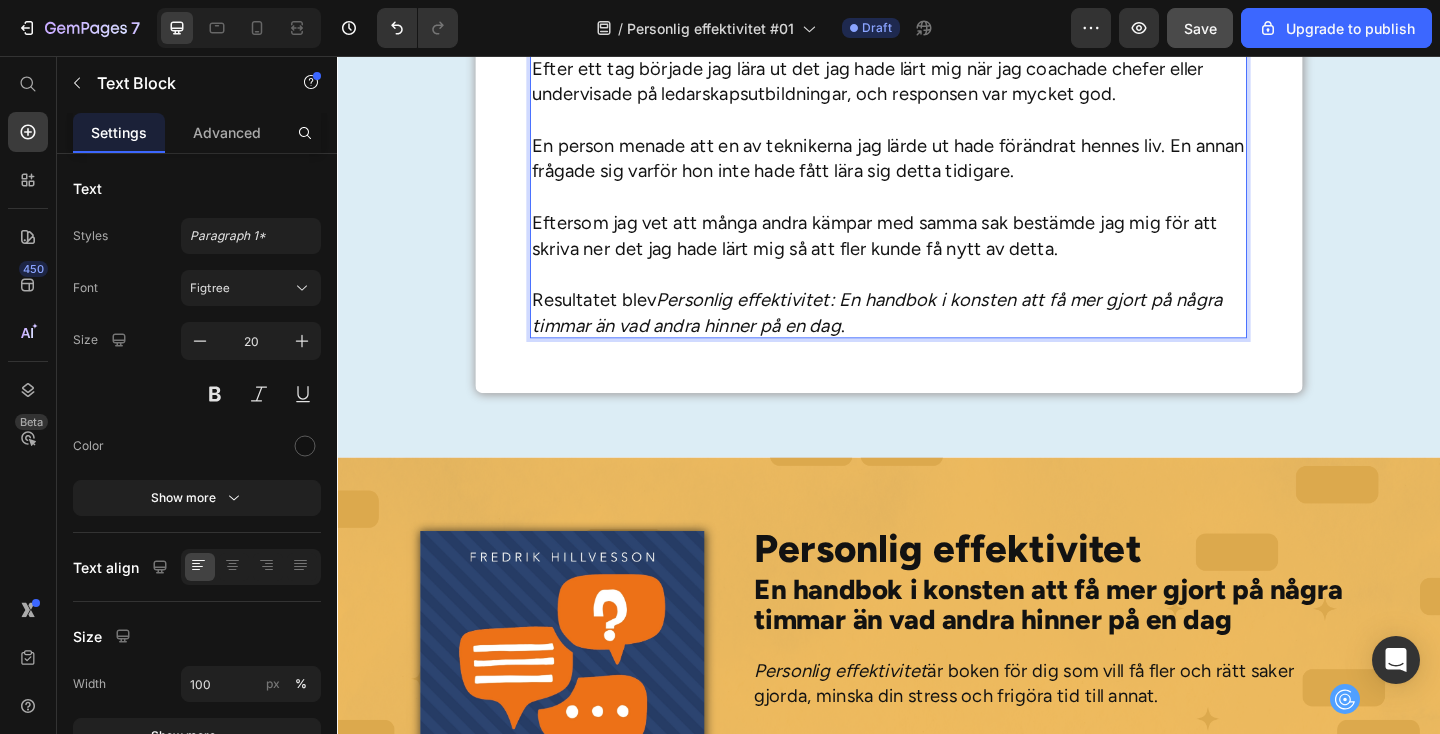 scroll, scrollTop: 3236, scrollLeft: 0, axis: vertical 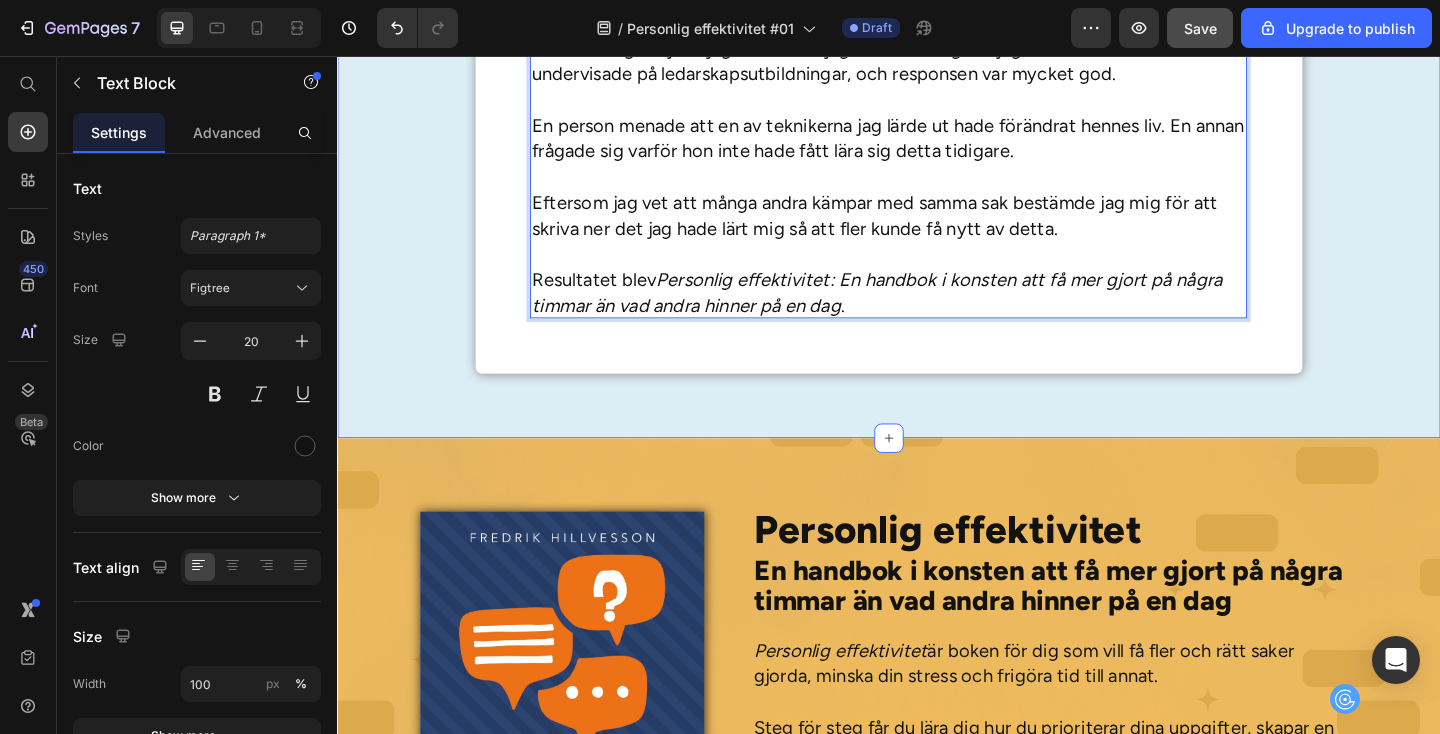 click on "Njut mer och stress mindre Heading Vill du lära dig hemligheterna med att bli mer effektiv och få fler saker ur händerna?  Drömmer du om att kunna njuta mer och stressa mindre? Har du funderat på varför vissa människor alltid hinner mer än andra?  I så fall kan den här texten vara en av de viktigaste texter du har läst på länge. Varför?  Nyckeln till att bli mer effektiv och få mer gjort är inte att jobba hårdare eller fler timmar.  Hemligheten ligger i att jobba på ett annorlunda sätt – och det är något som alla kan lära sig. Låt mig förklara hur jag kan vara så säker på detta. Text Block Från stressad till effektiv Heading Under många år hade jag själv stora svårigheter att få tiden att räcka till.    Jag sköt ständigt upp mina uppgifter, vilket gjorde att jag ofta hamnade efter och samlade på mig en massa surdegar.   Jag hade stora problem med att prioritera mina uppgifter och lade ofta tiden på helt fel saker så att mina dagar blev längre än nödvändigt." at bounding box center [937, -996] 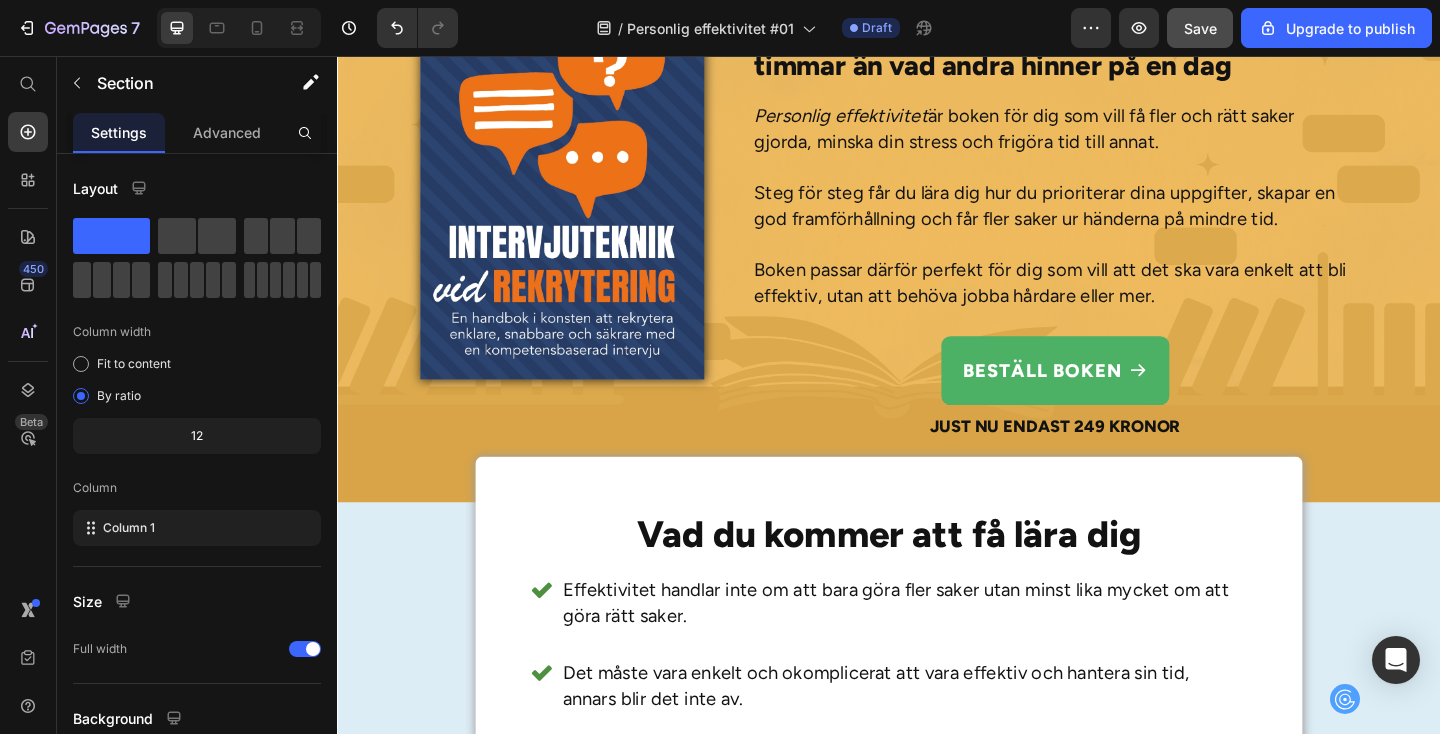 scroll, scrollTop: 3618, scrollLeft: 0, axis: vertical 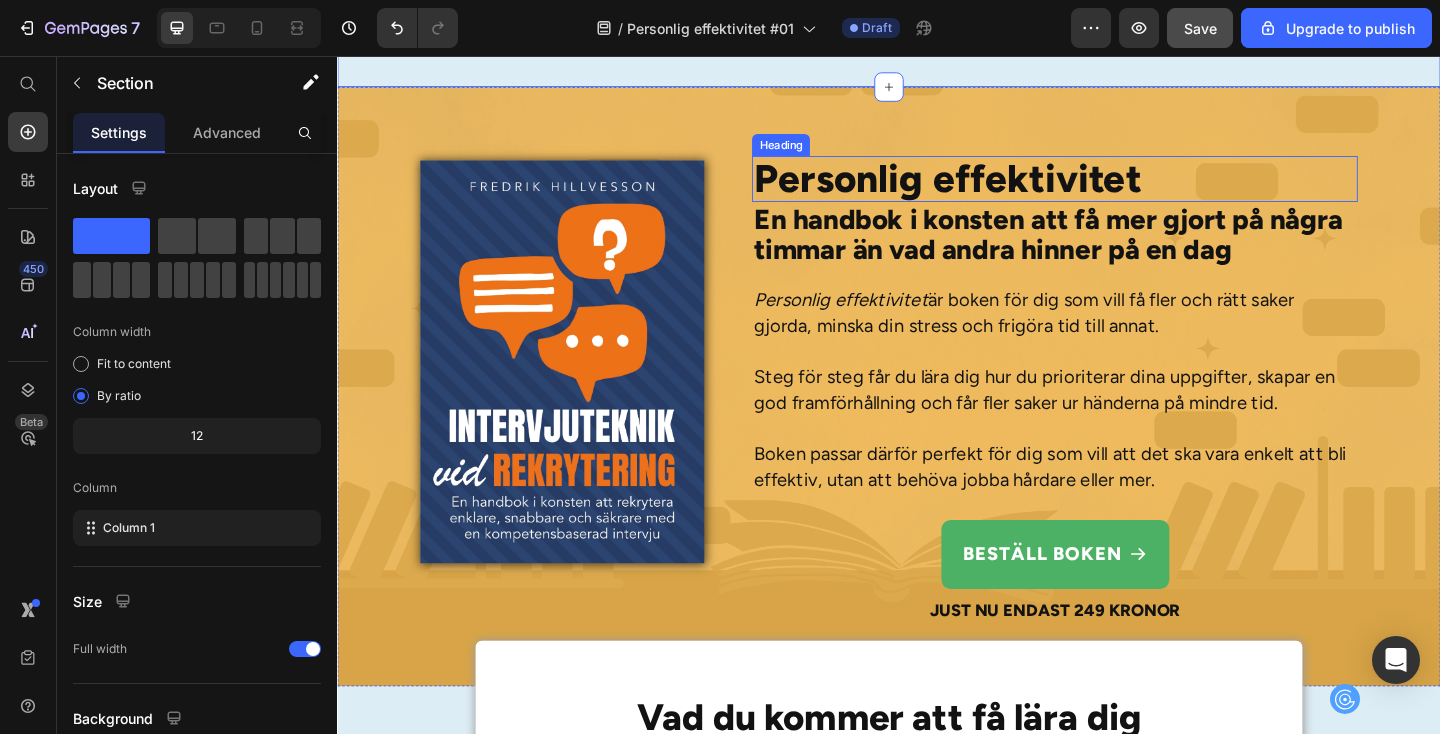 click on "Personlig effektivitet" at bounding box center (1117, 190) 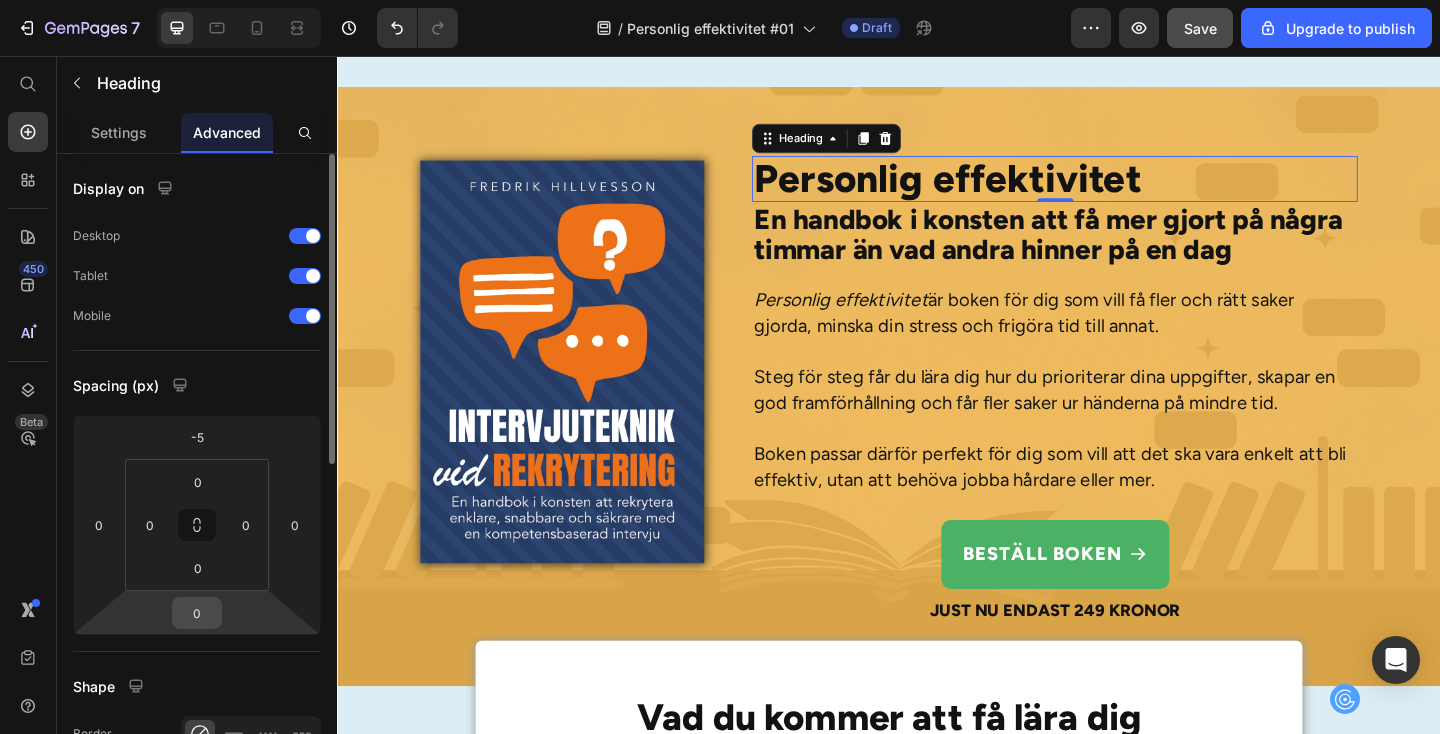 click on "0" at bounding box center (197, 613) 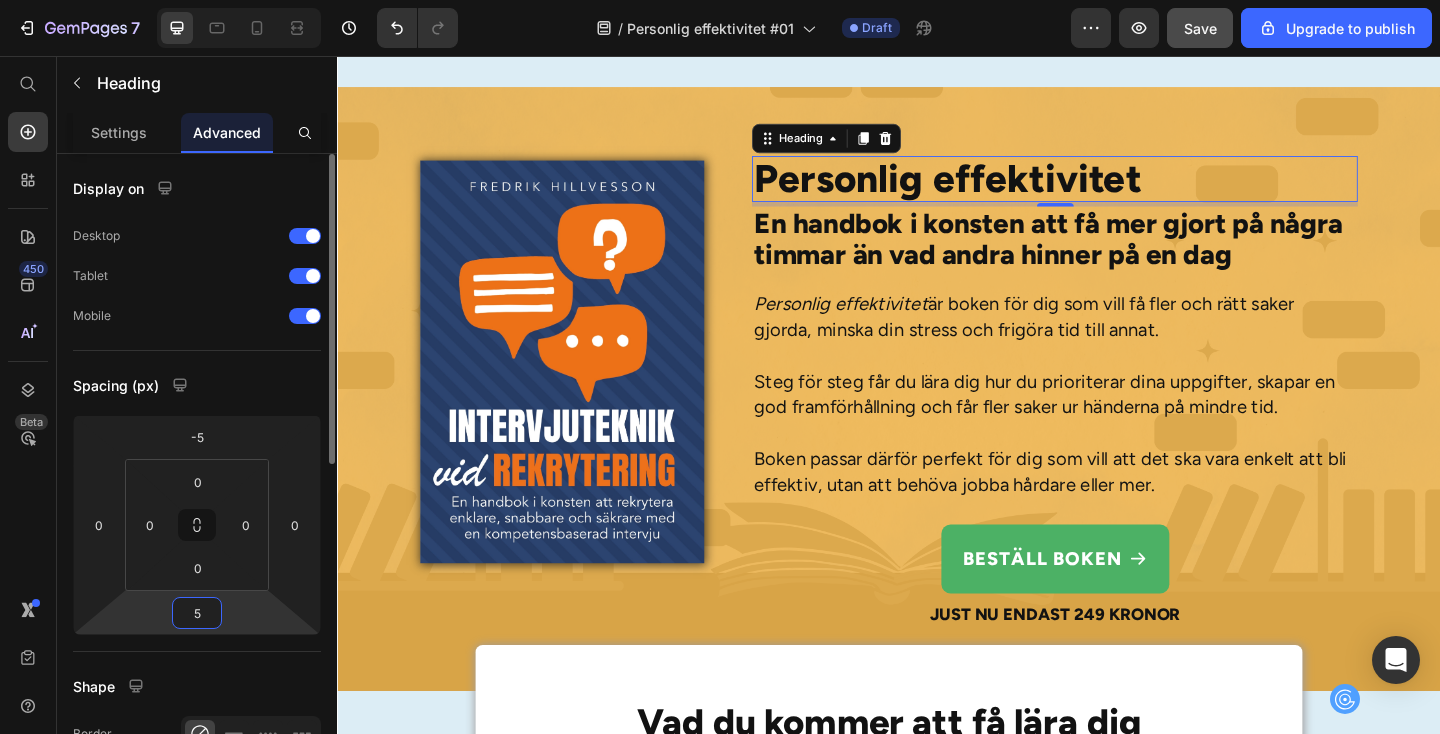 type on "5" 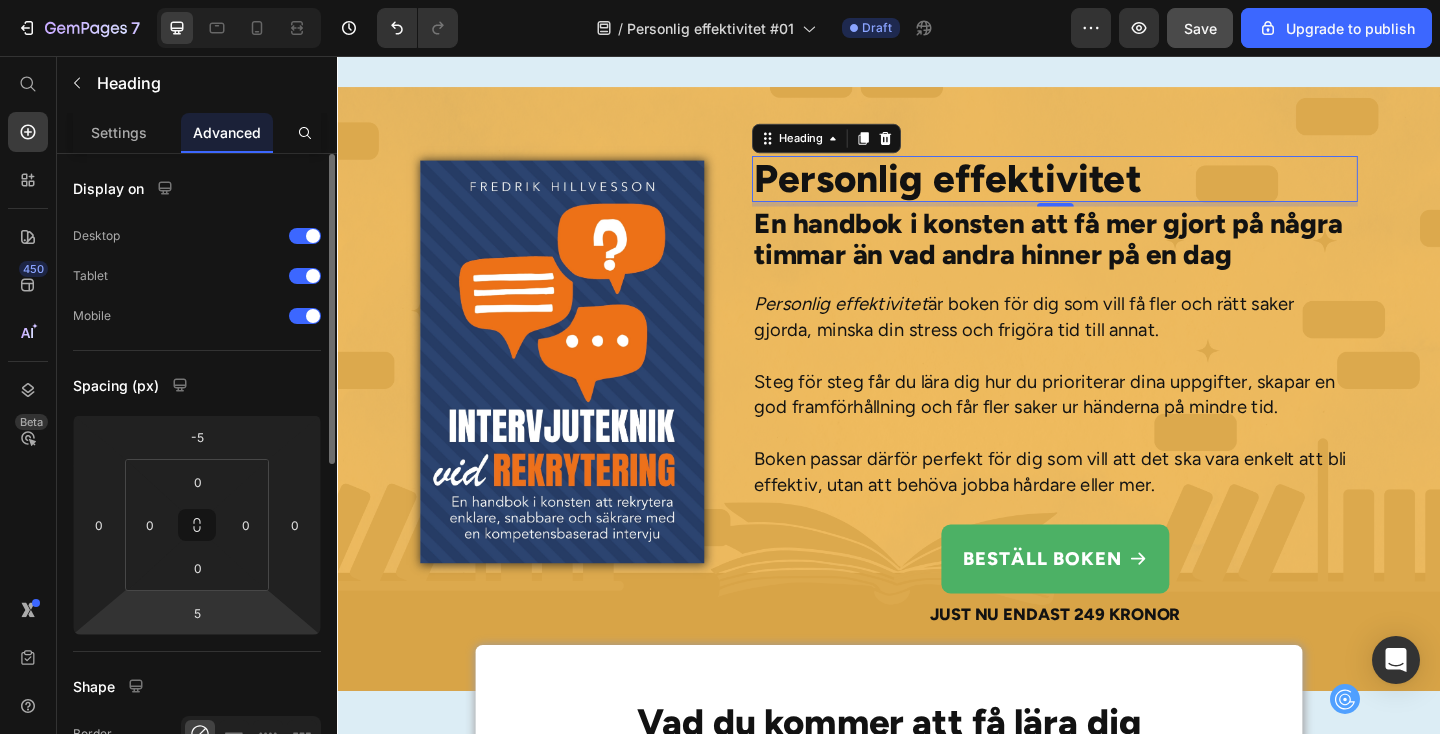 click on "Display on Desktop Tablet Mobile Spacing (px) -5 0 5 0 0 0 0 0 Shape Border Corner Shadow Position Opacity 100 % Animation Upgrade to Build plan  to unlock Animation & other premium features. Interaction Upgrade to Optimize plan  to unlock Interaction & other premium features. CSS class" at bounding box center [197, 757] 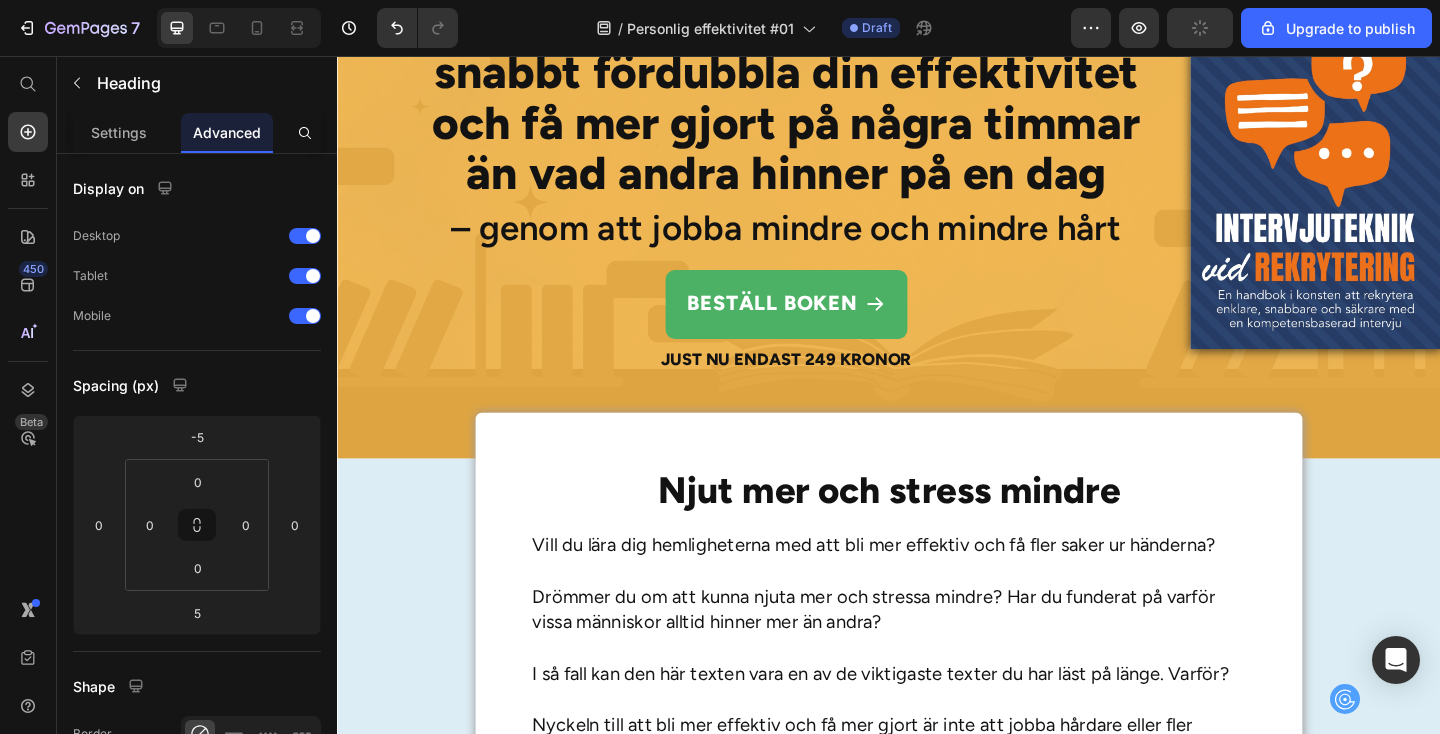 scroll, scrollTop: 107, scrollLeft: 0, axis: vertical 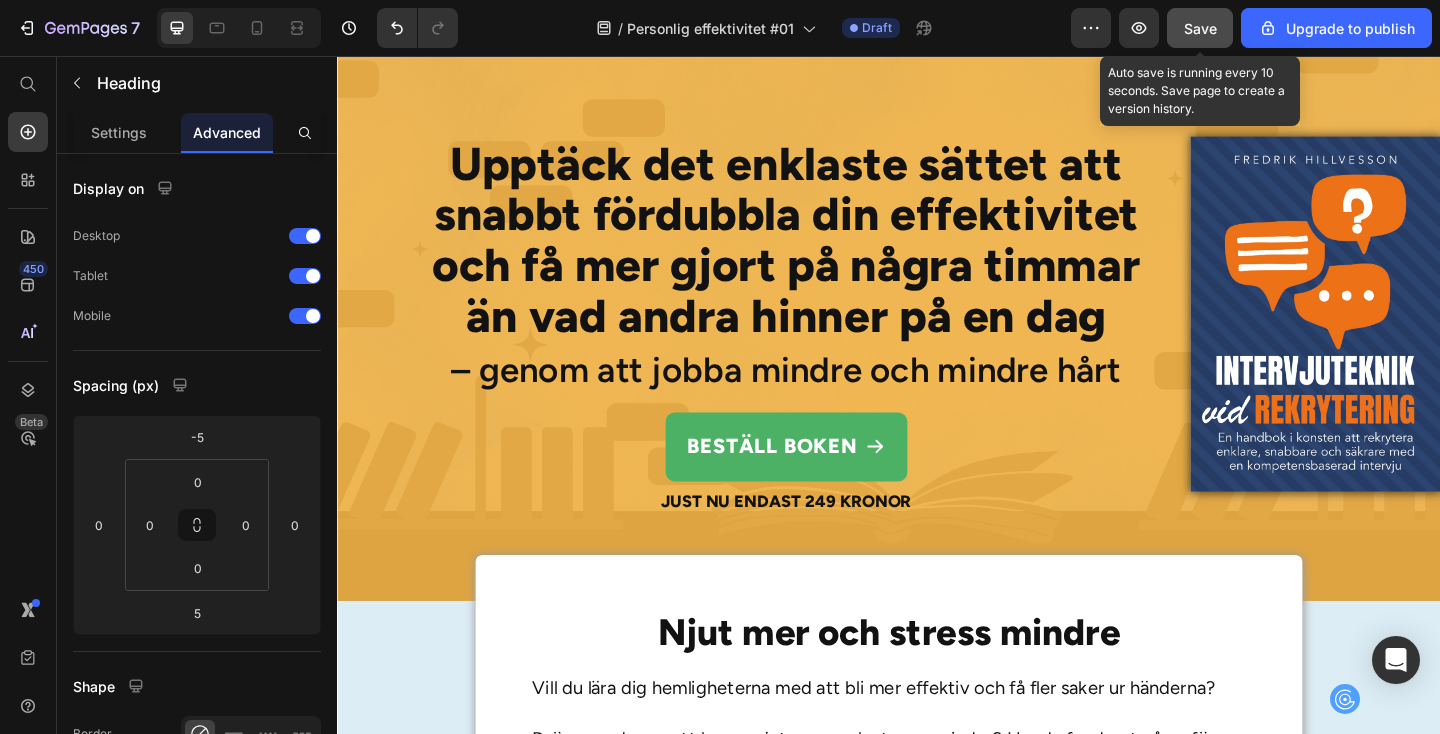 click on "Save" at bounding box center [1200, 28] 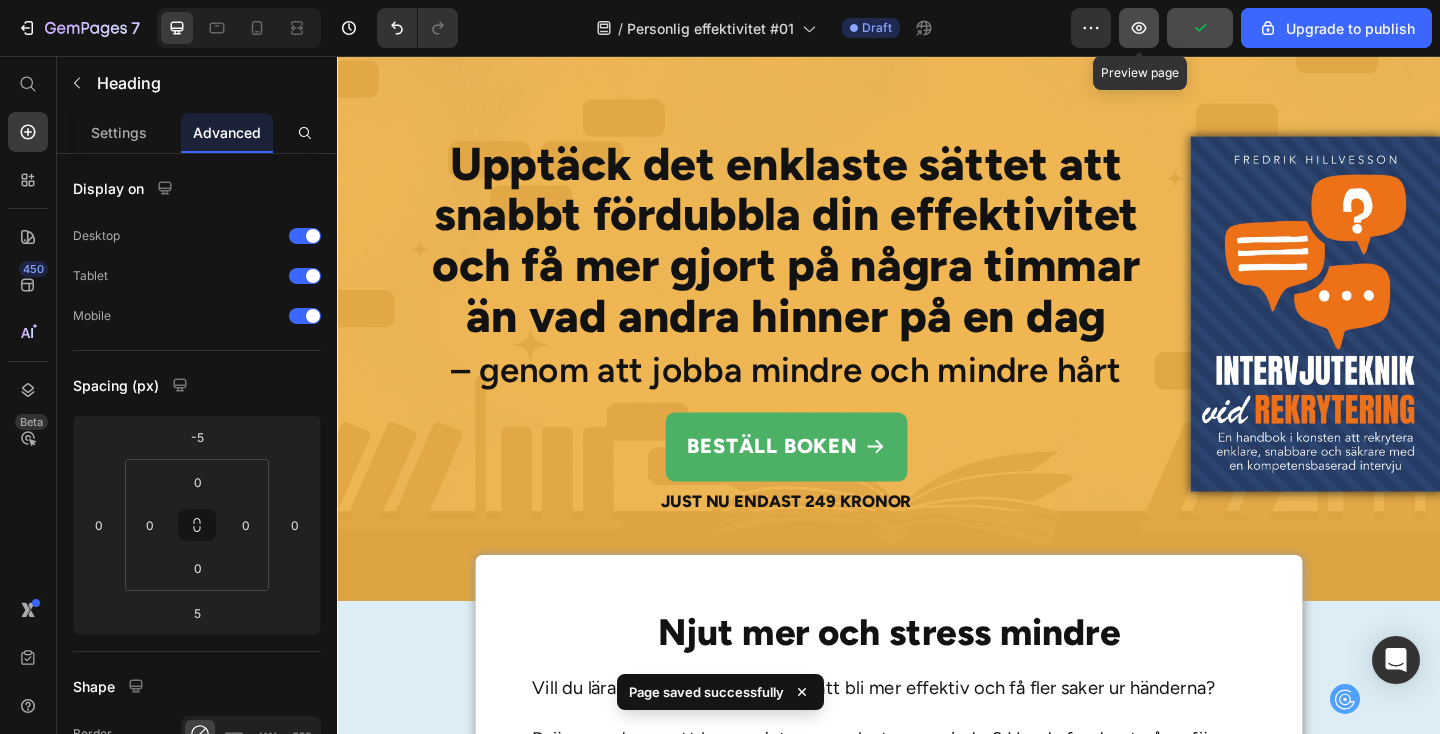 click 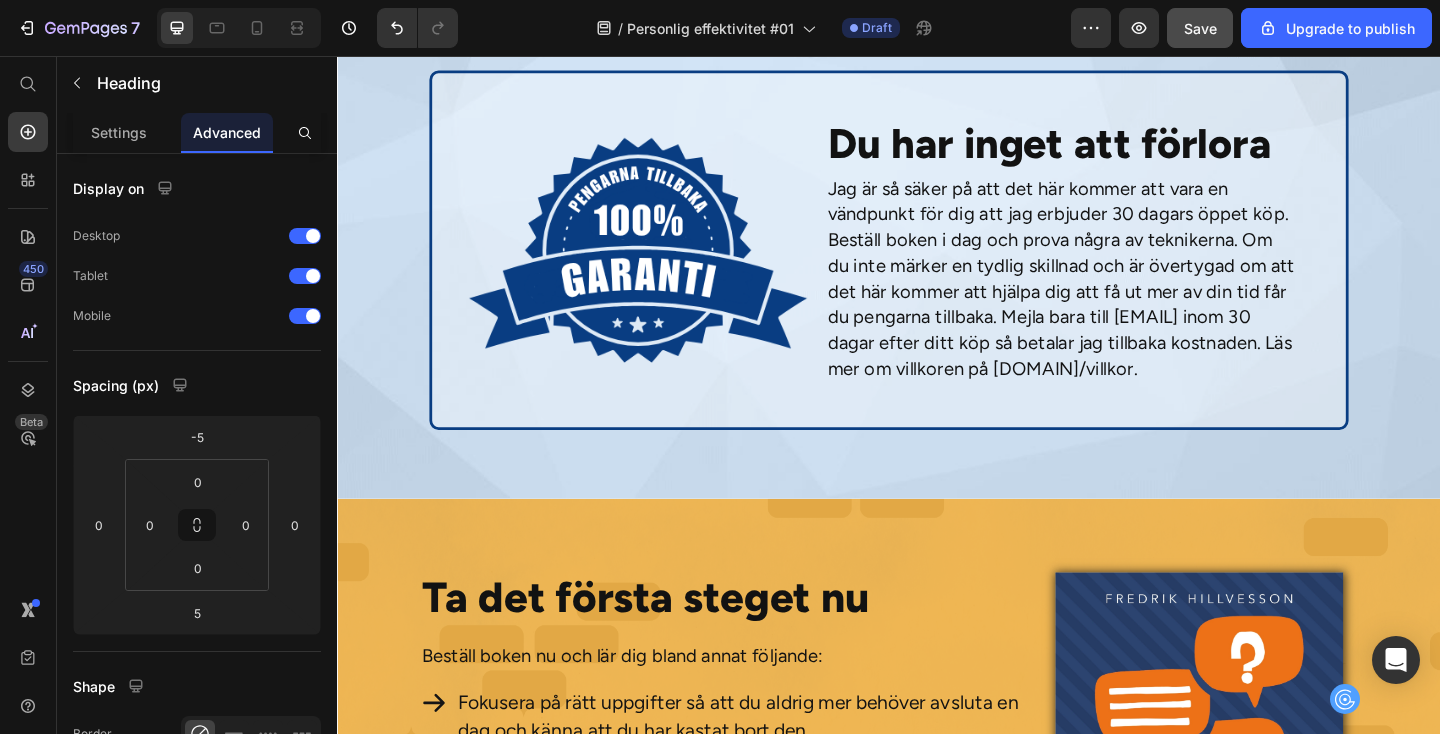 scroll, scrollTop: 6010, scrollLeft: 0, axis: vertical 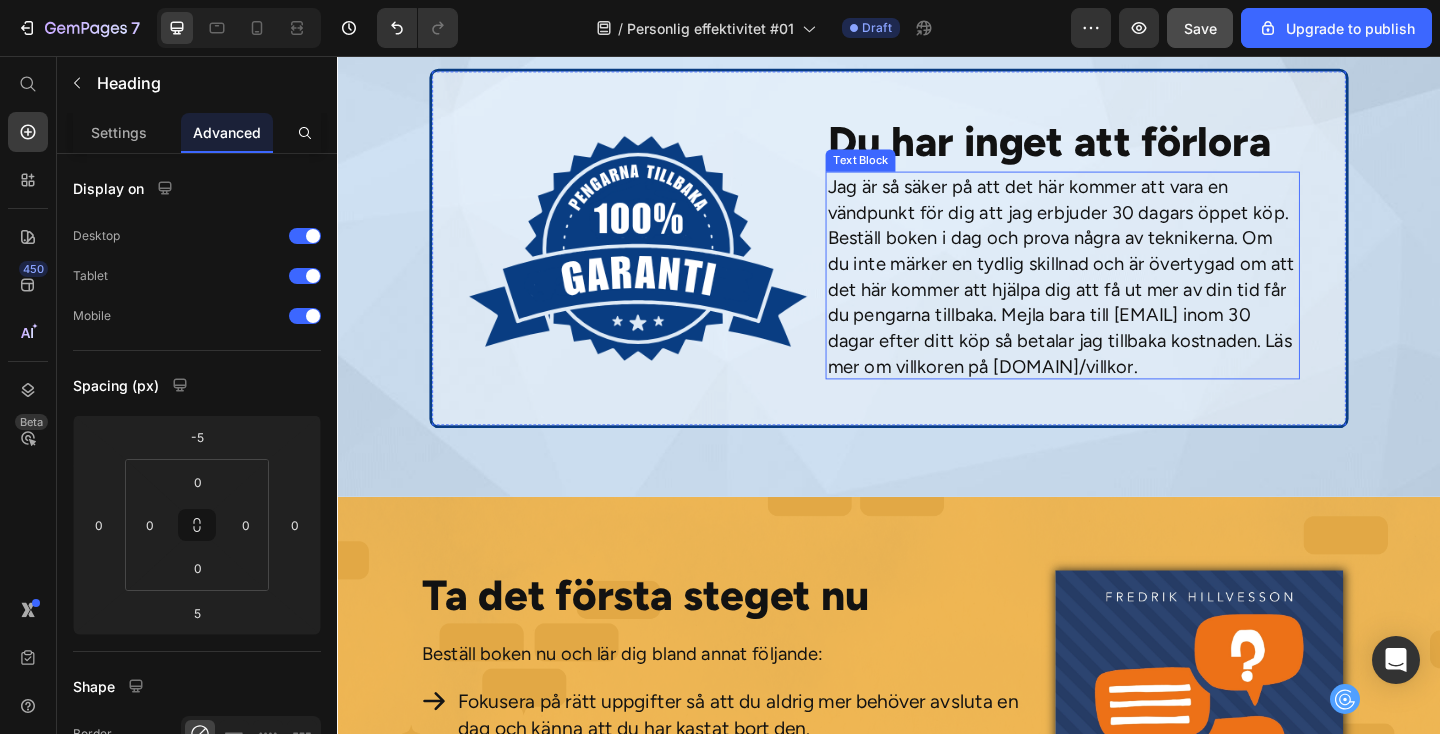 click on "Jag är så säker på att det här kommer att vara en vändpunkt för dig att jag erbjuder 30 dagars öppet köp. Beställ boken i dag och prova några av teknikerna. Om du inte märker en tydlig skillnad och är övertygad om att det här kommer att hjälpa dig att få ut mer av din tid får du pengarna tillbaka. Mejla bara till [EMAIL] inom 30 dagar efter ditt köp så betalar jag tillbaka kostnaden. Läs mer om villkoren på [DOMAIN]/villkor." at bounding box center [1126, 296] 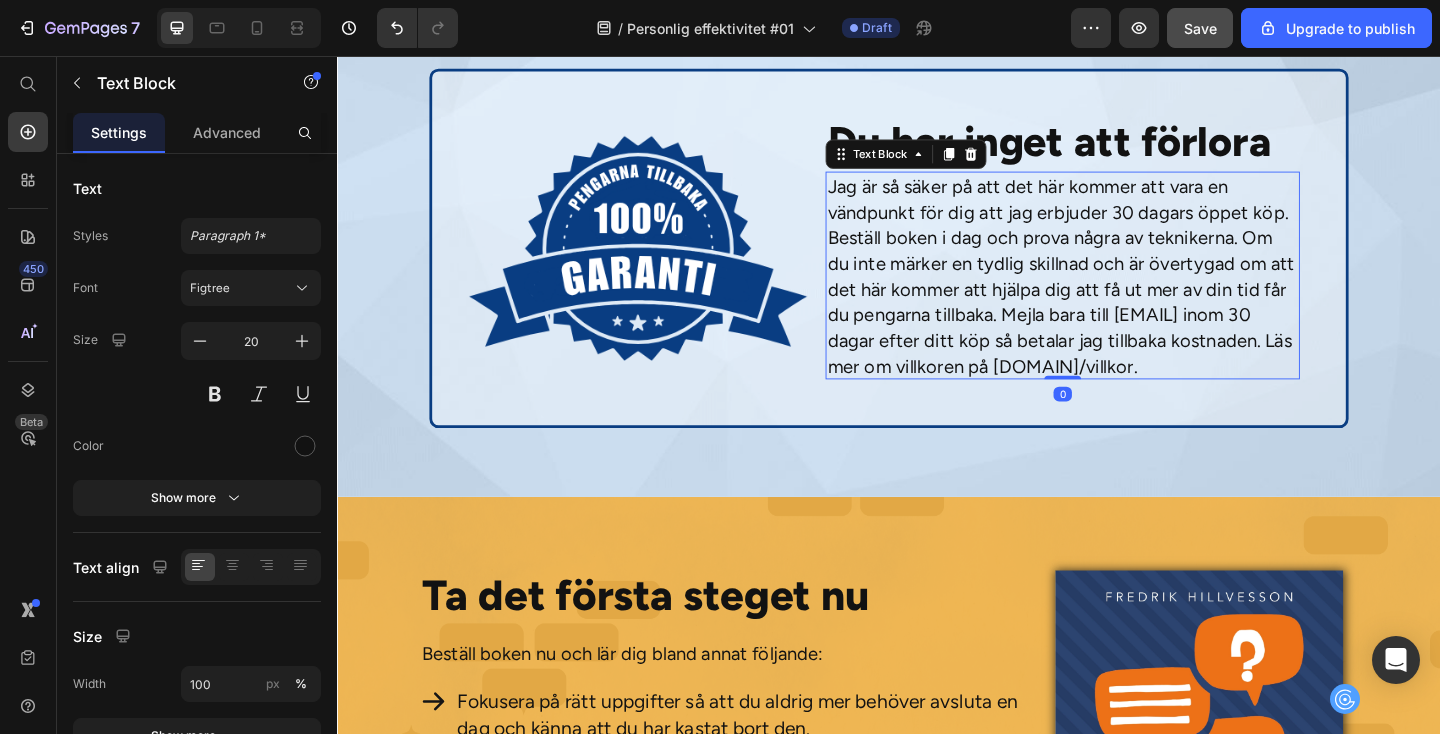 click on "Jag är så säker på att det här kommer att vara en vändpunkt för dig att jag erbjuder 30 dagars öppet köp. Beställ boken i dag och prova några av teknikerna. Om du inte märker en tydlig skillnad och är övertygad om att det här kommer att hjälpa dig att få ut mer av din tid får du pengarna tillbaka. Mejla bara till [EMAIL] inom 30 dagar efter ditt köp så betalar jag tillbaka kostnaden. Läs mer om villkoren på [DOMAIN]/villkor." at bounding box center [1126, 296] 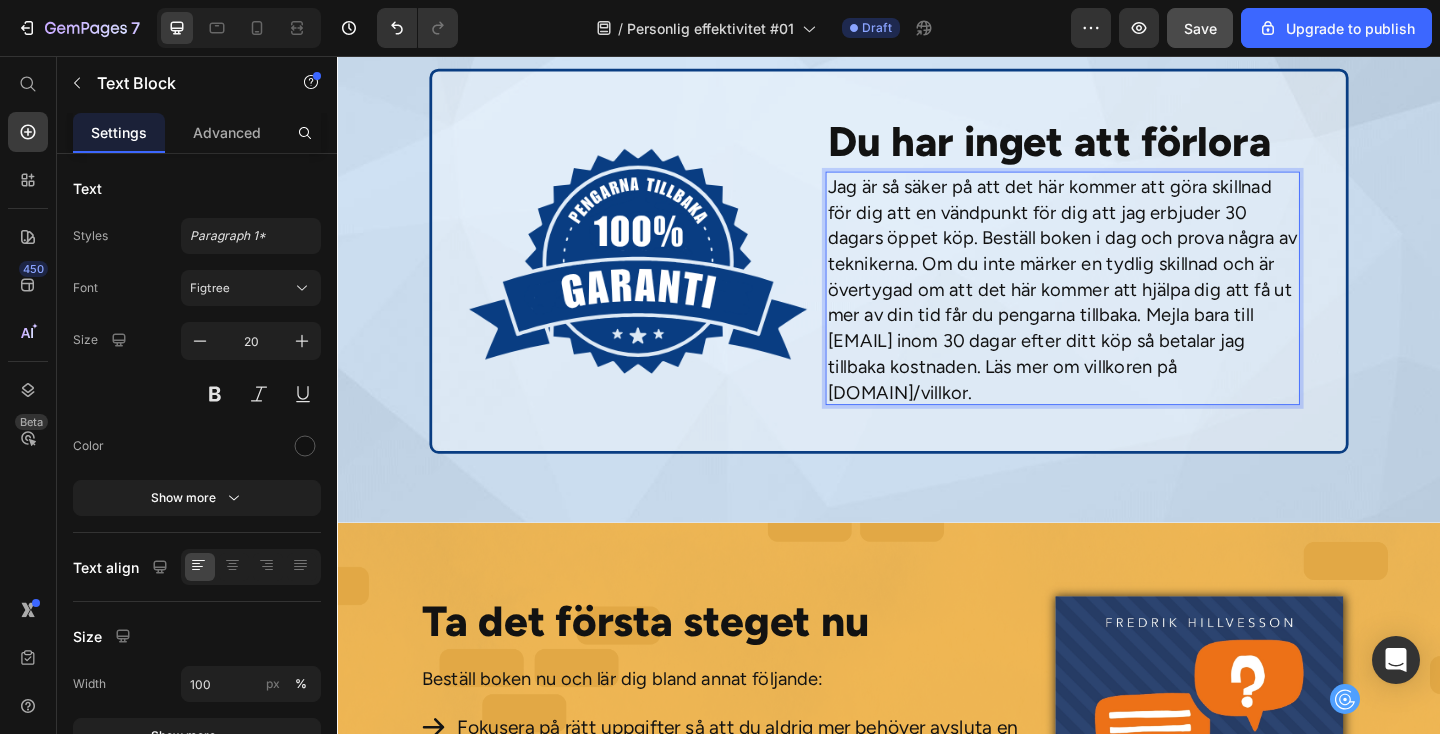 click on "Jag är så säker på att det här kommer att göra skillnad för dig att en vändpunkt för dig att jag erbjuder 30 dagars öppet köp. Beställ boken i dag och prova några av teknikerna. Om du inte märker en tydlig skillnad och är övertygad om att det här kommer att hjälpa dig att få ut mer av din tid får du pengarna tillbaka. Mejla bara till [EMAIL] inom 30 dagar efter ditt köp så betalar jag tillbaka kostnaden. Läs mer om villkoren på [DOMAIN]/villkor." at bounding box center (1126, 310) 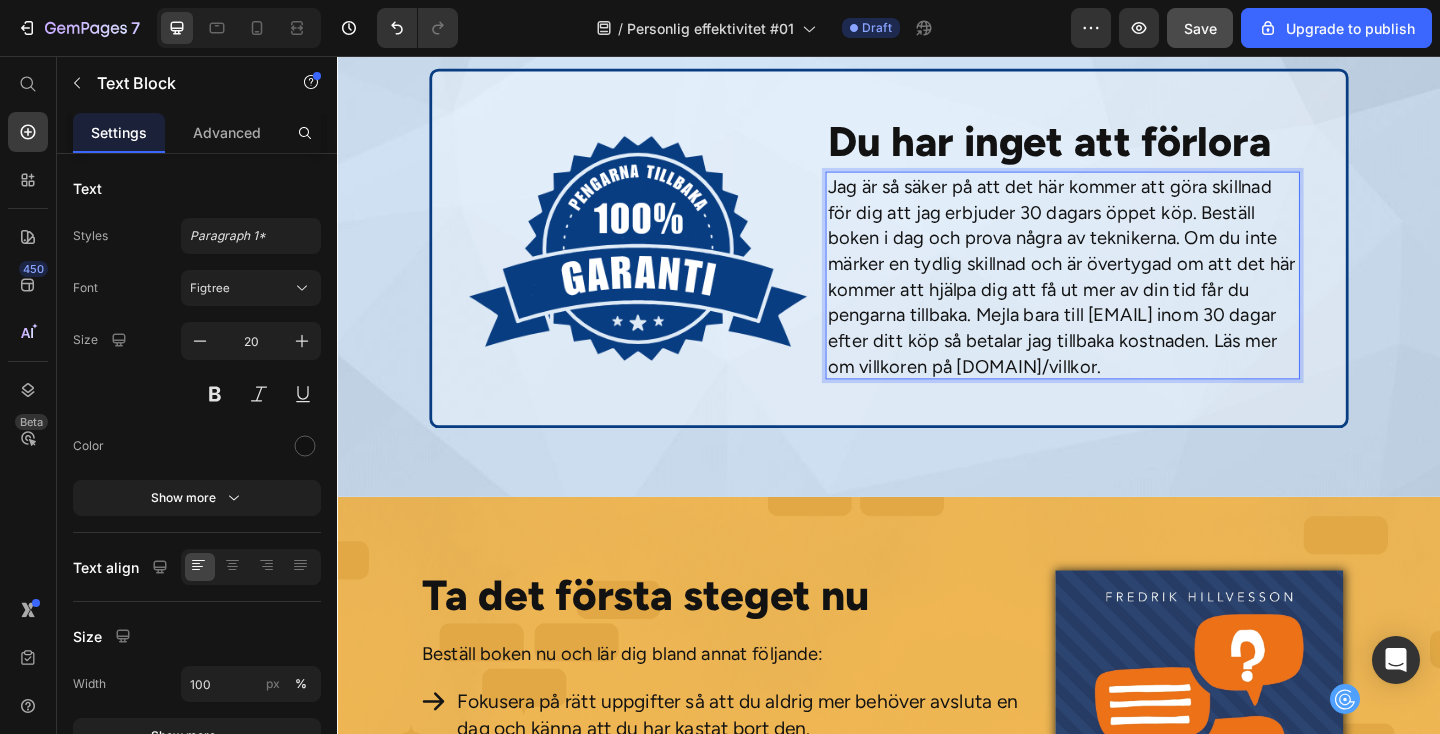 click on "Jag är så säker på att det här kommer att göra skillnad för dig att jag erbjuder 30 dagars öppet köp. Beställ boken i dag och prova några av teknikerna. Om du inte märker en tydlig skillnad och är övertygad om att det här kommer att hjälpa dig att få ut mer av din tid får du pengarna tillbaka. Mejla bara till [EMAIL] inom 30 dagar efter ditt köp så betalar jag tillbaka kostnaden. Läs mer om villkoren på [DOMAIN]/villkor." at bounding box center [1126, 296] 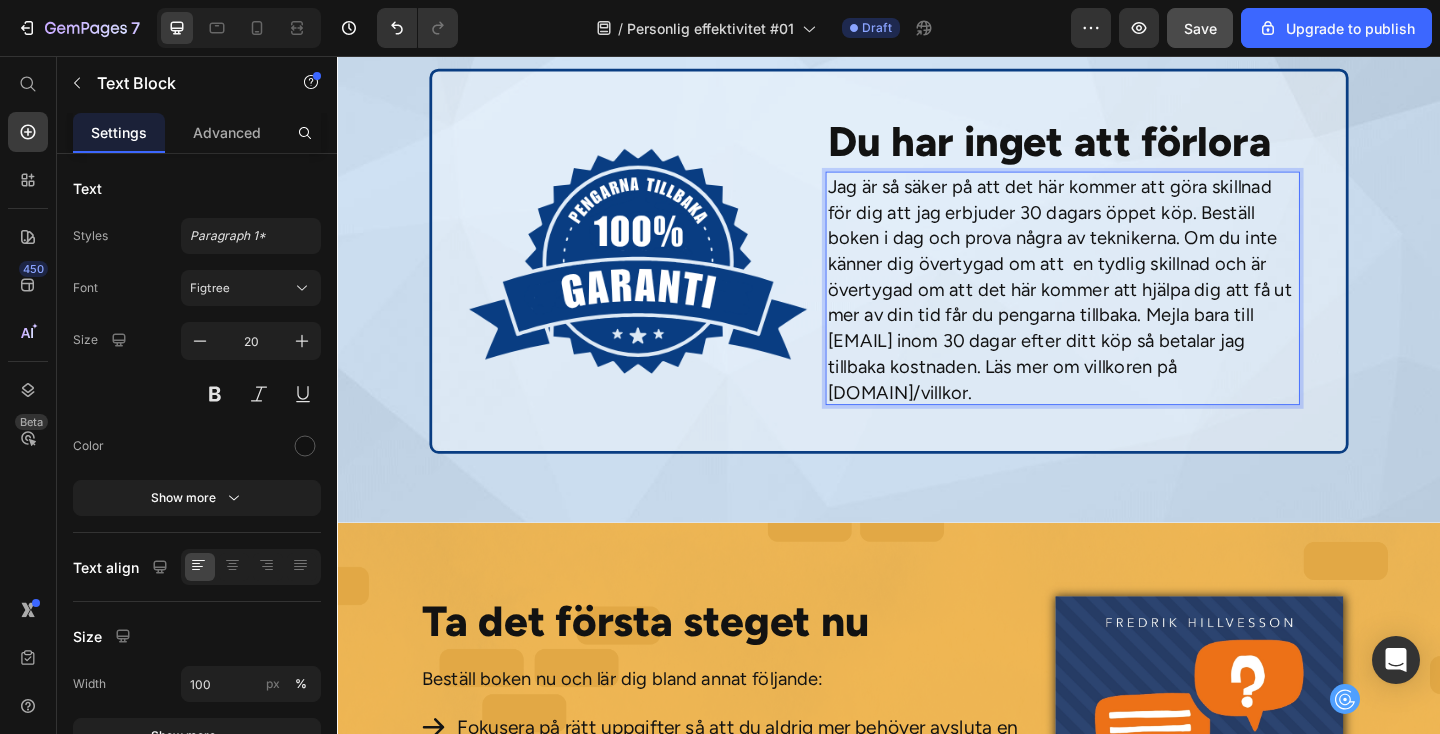 click on "Jag är så säker på att det här kommer att göra skillnad för dig att jag erbjuder 30 dagars öppet köp. Beställ boken i dag och prova några av teknikerna. Om du inte känner dig övertygad om att  en tydlig skillnad och är övertygad om att det här kommer att hjälpa dig att få ut mer av din tid får du pengarna tillbaka. Mejla bara till [EMAIL] inom 30 dagar efter ditt köp så betalar jag tillbaka kostnaden. Läs mer om villkoren på [DOMAIN]/villkor." at bounding box center [1126, 310] 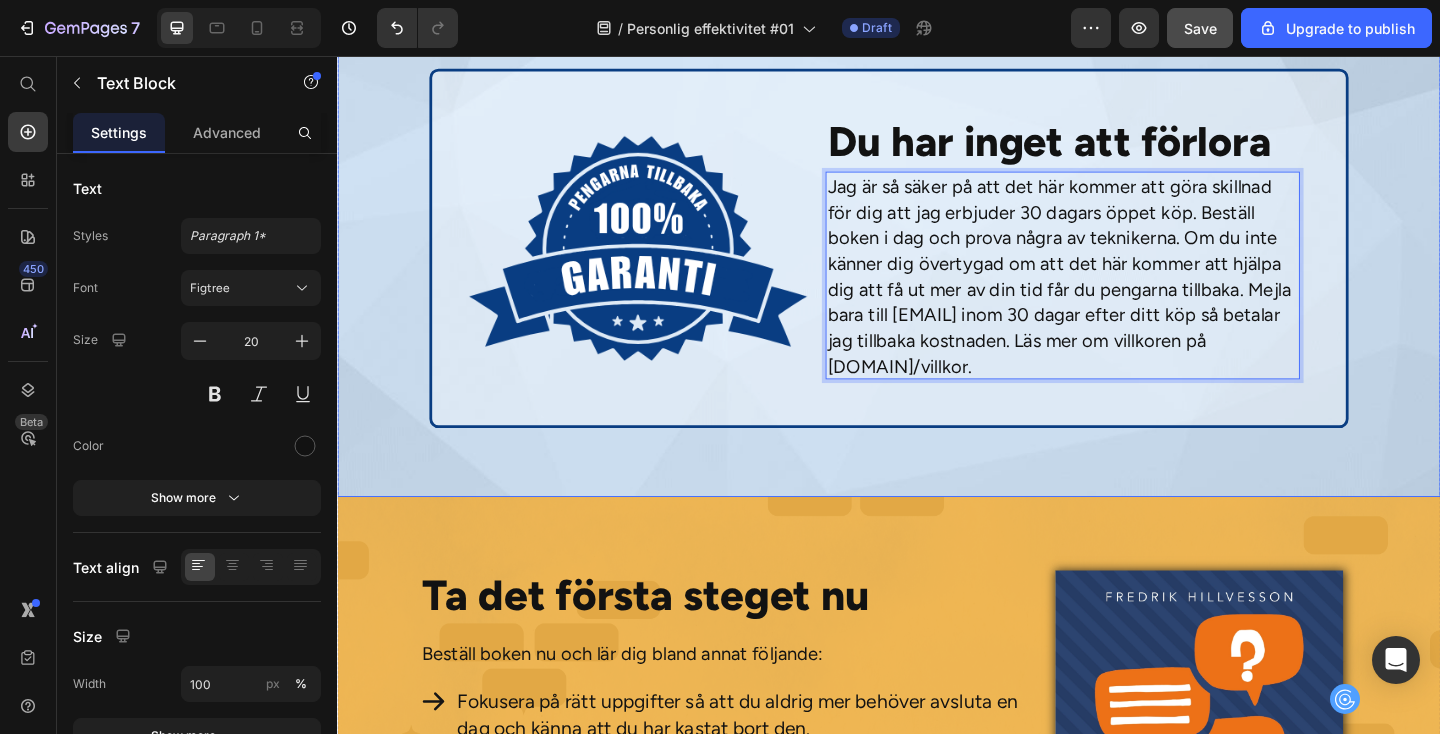 click at bounding box center (937, 263) 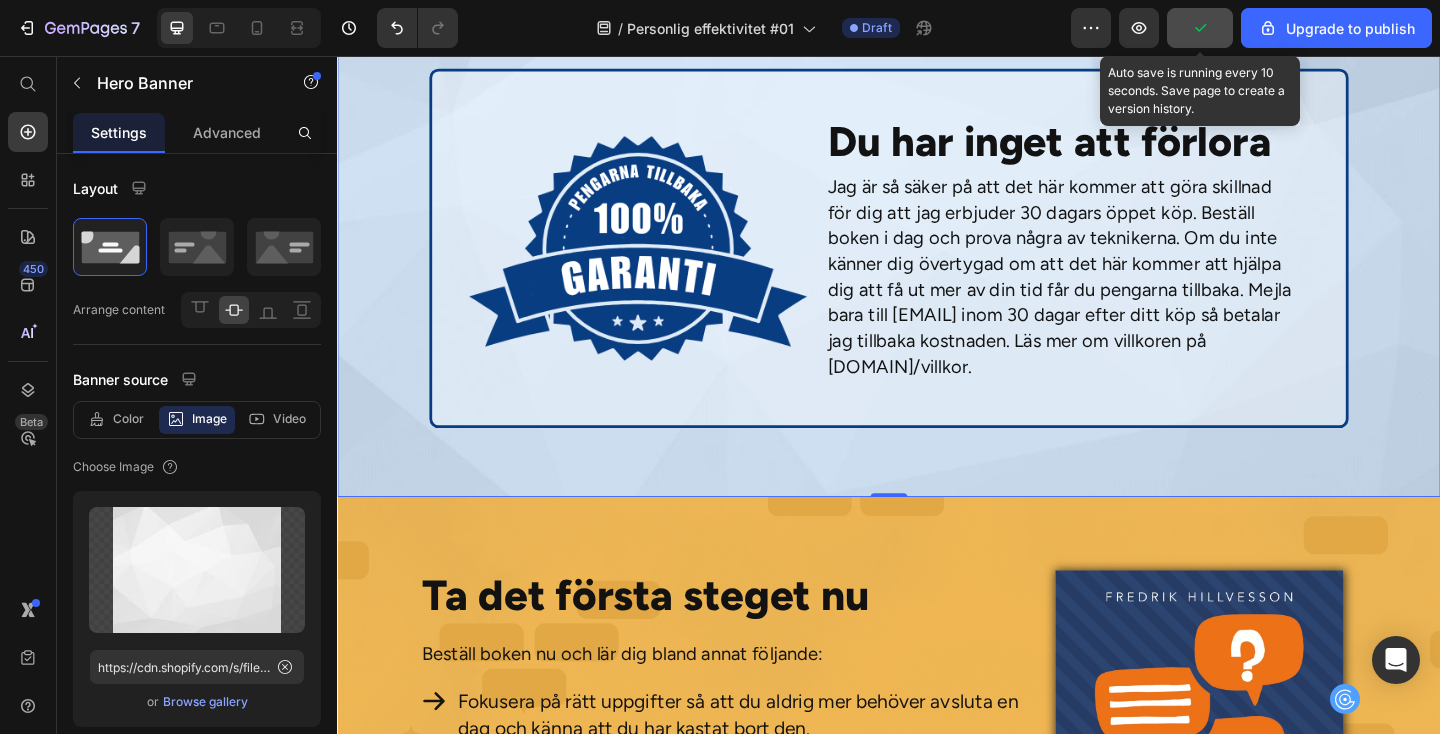 click 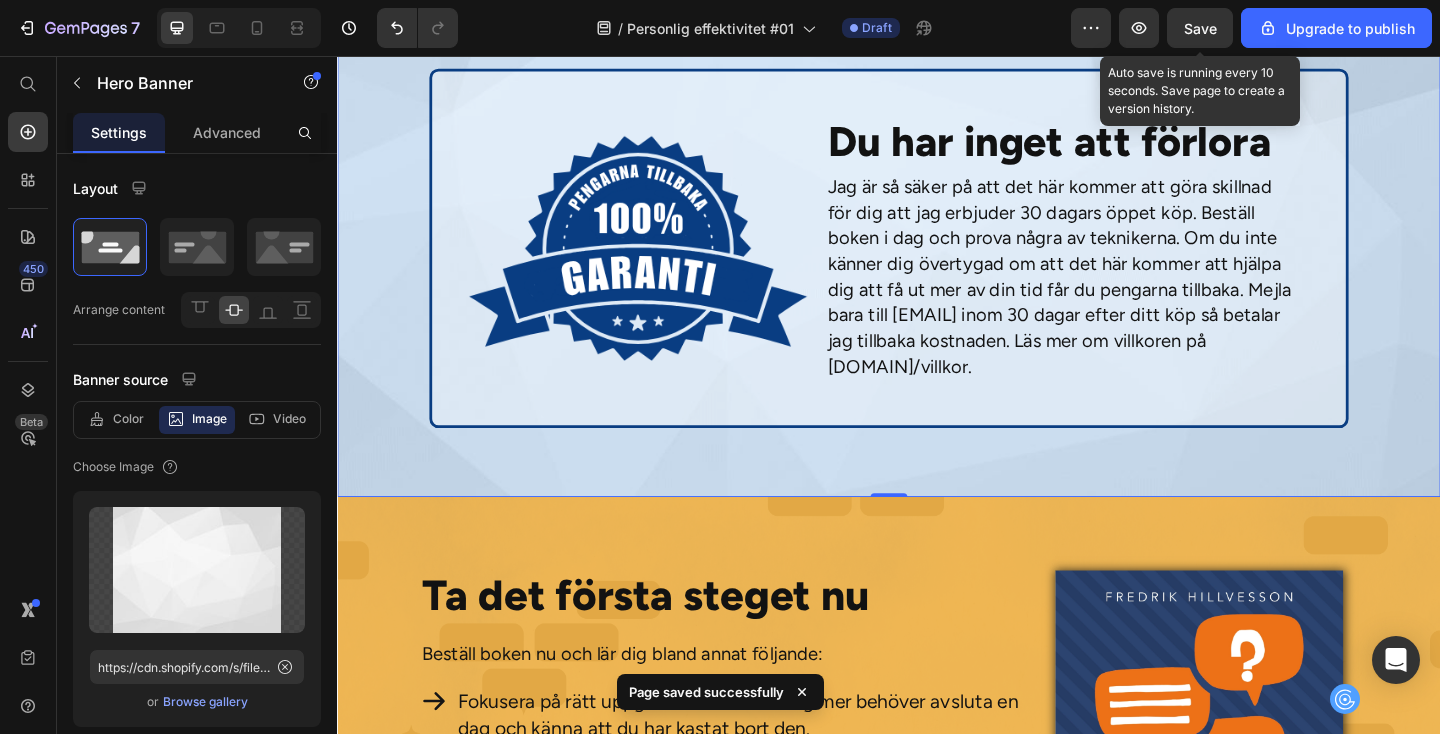 click on "Save" at bounding box center (1200, 28) 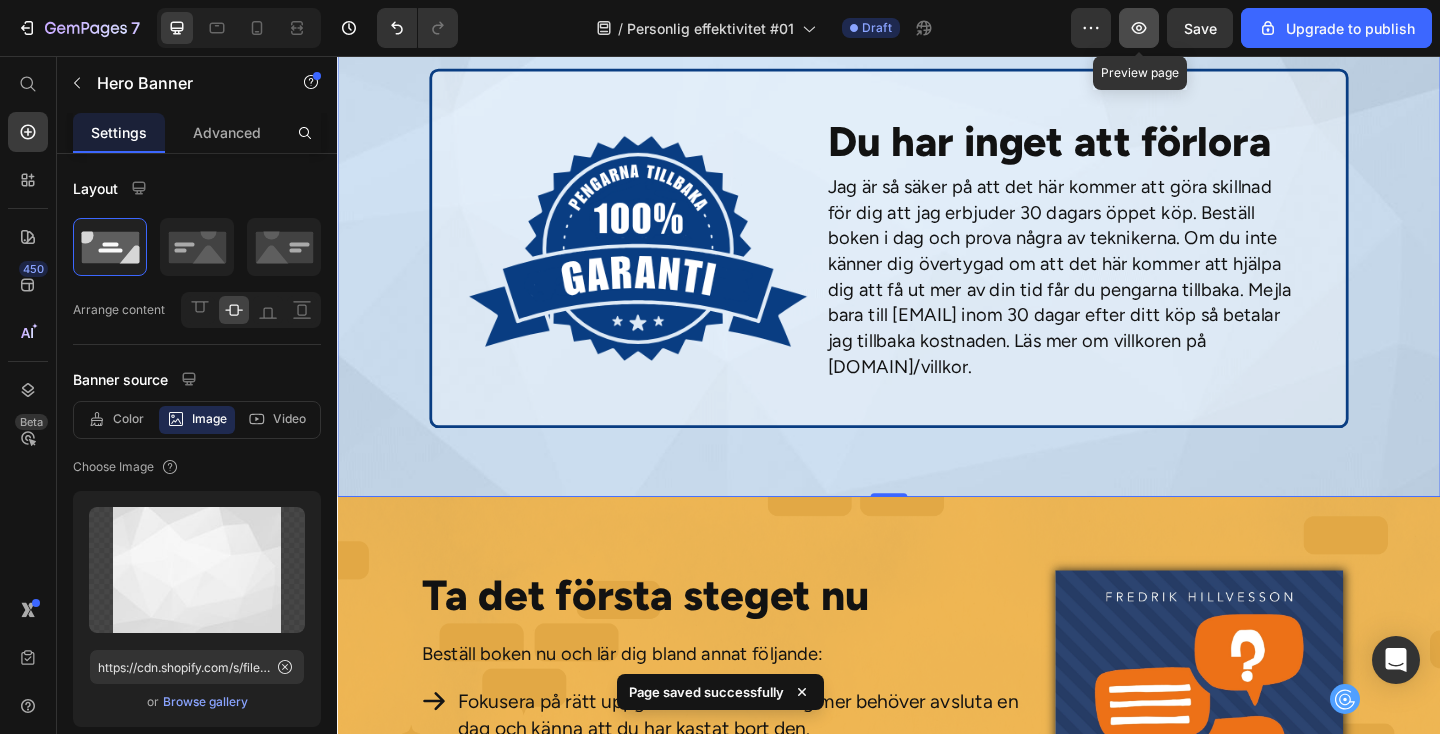 click 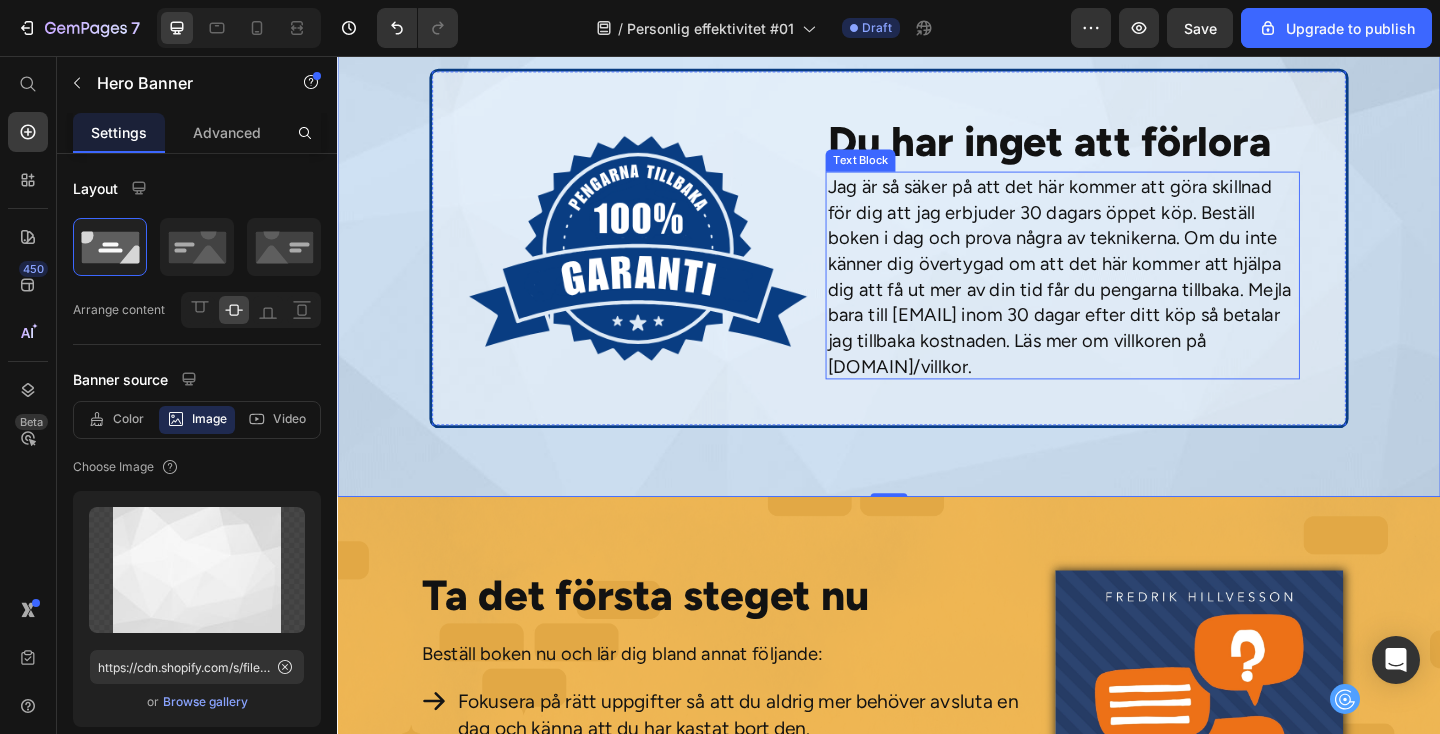 click on "Jag är så säker på att det här kommer att göra skillnad för dig att jag erbjuder 30 dagars öppet köp. Beställ boken i dag och prova några av teknikerna. Om du inte känner dig övertygad om att det här kommer att hjälpa dig att få ut mer av din tid får du pengarna tillbaka. Mejla bara till [EMAIL] inom 30 dagar efter ditt köp så betalar jag tillbaka kostnaden. Läs mer om villkoren på [DOMAIN]/villkor." at bounding box center (1126, 296) 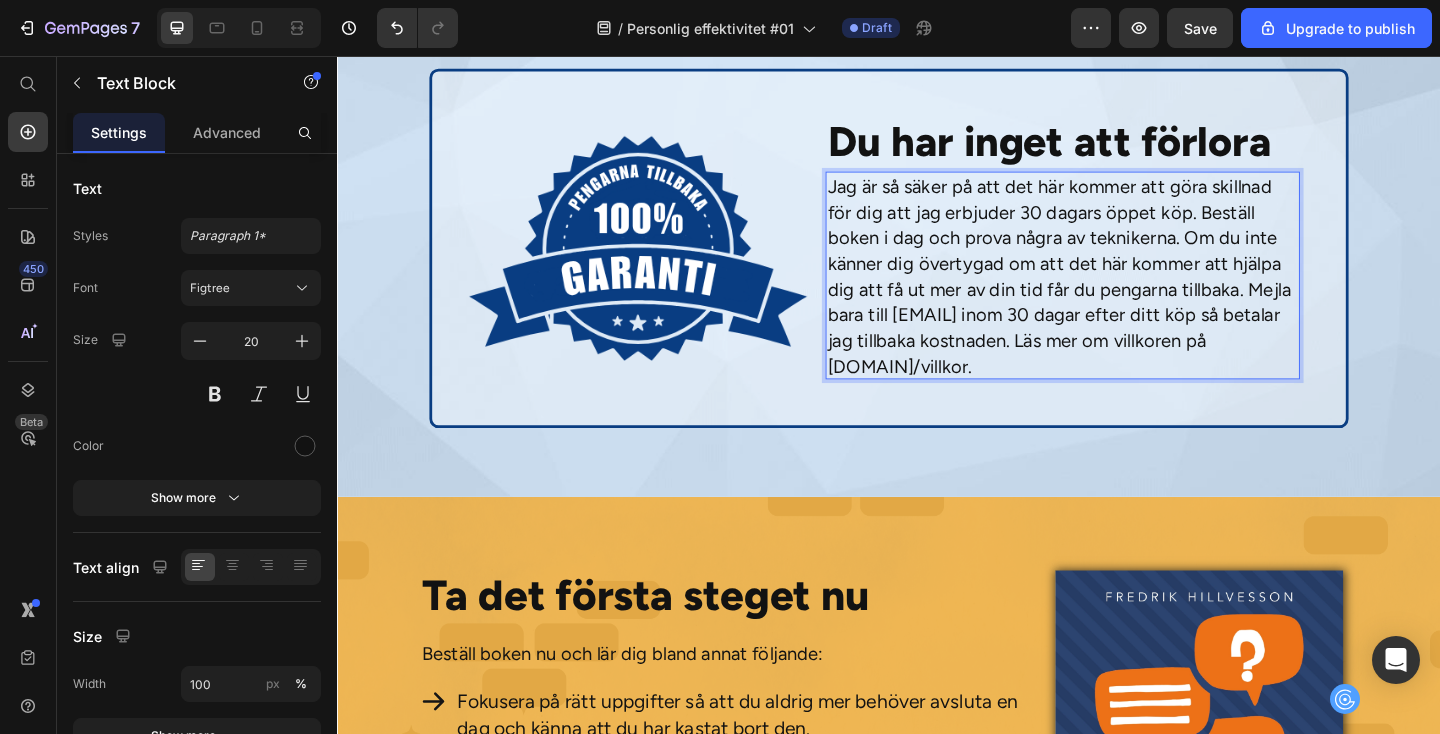 click on "Jag är så säker på att det här kommer att göra skillnad för dig att jag erbjuder 30 dagars öppet köp. Beställ boken i dag och prova några av teknikerna. Om du inte känner dig övertygad om att det här kommer att hjälpa dig att få ut mer av din tid får du pengarna tillbaka. Mejla bara till [EMAIL] inom 30 dagar efter ditt köp så betalar jag tillbaka kostnaden. Läs mer om villkoren på [DOMAIN]/villkor." at bounding box center [1126, 296] 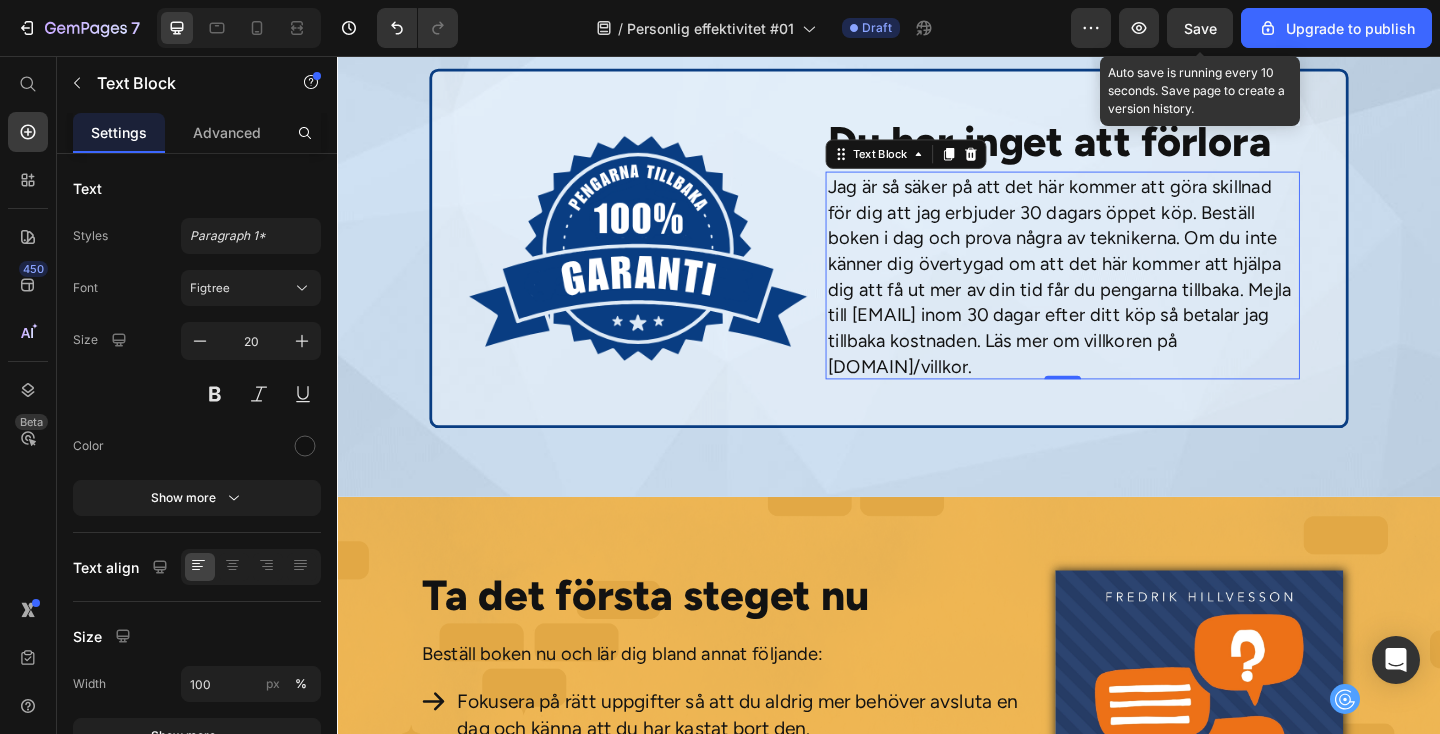 click on "Save" at bounding box center [1200, 28] 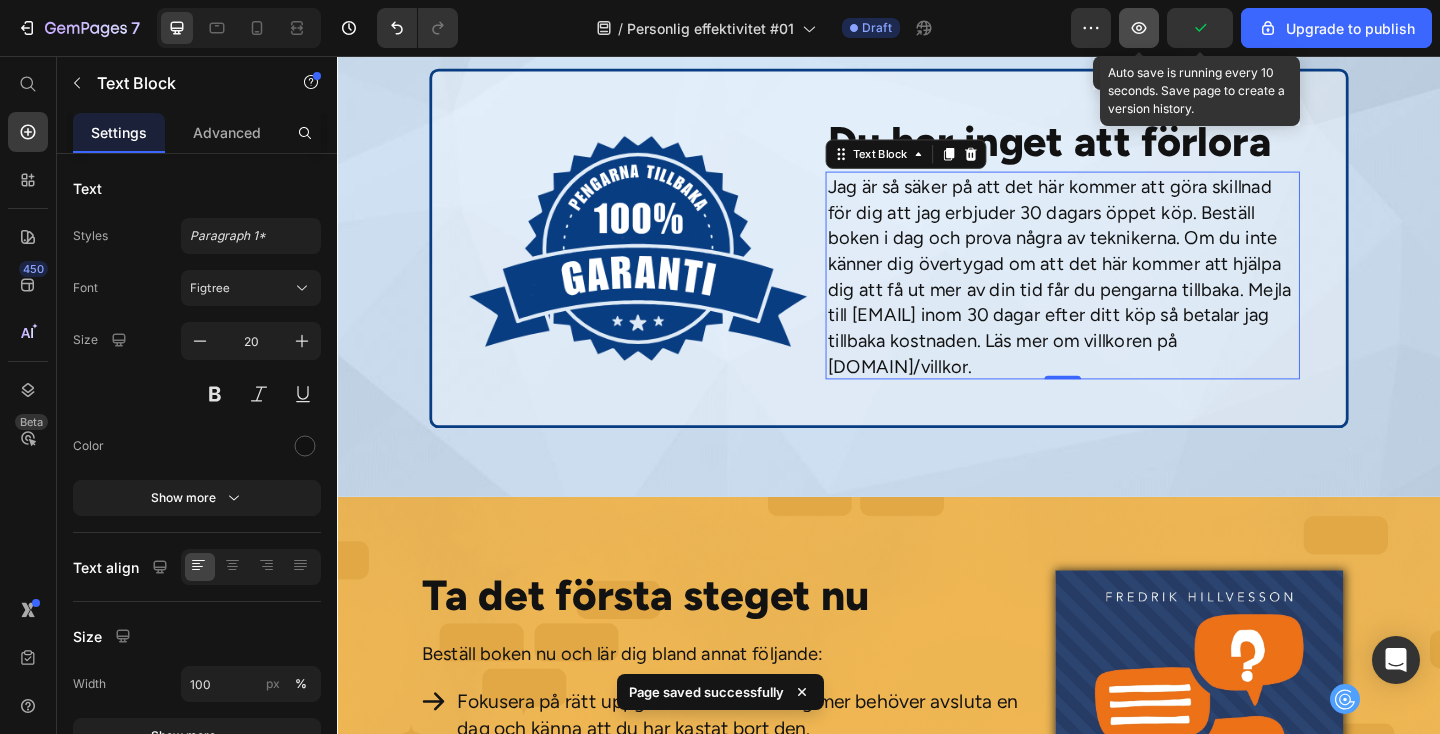 click 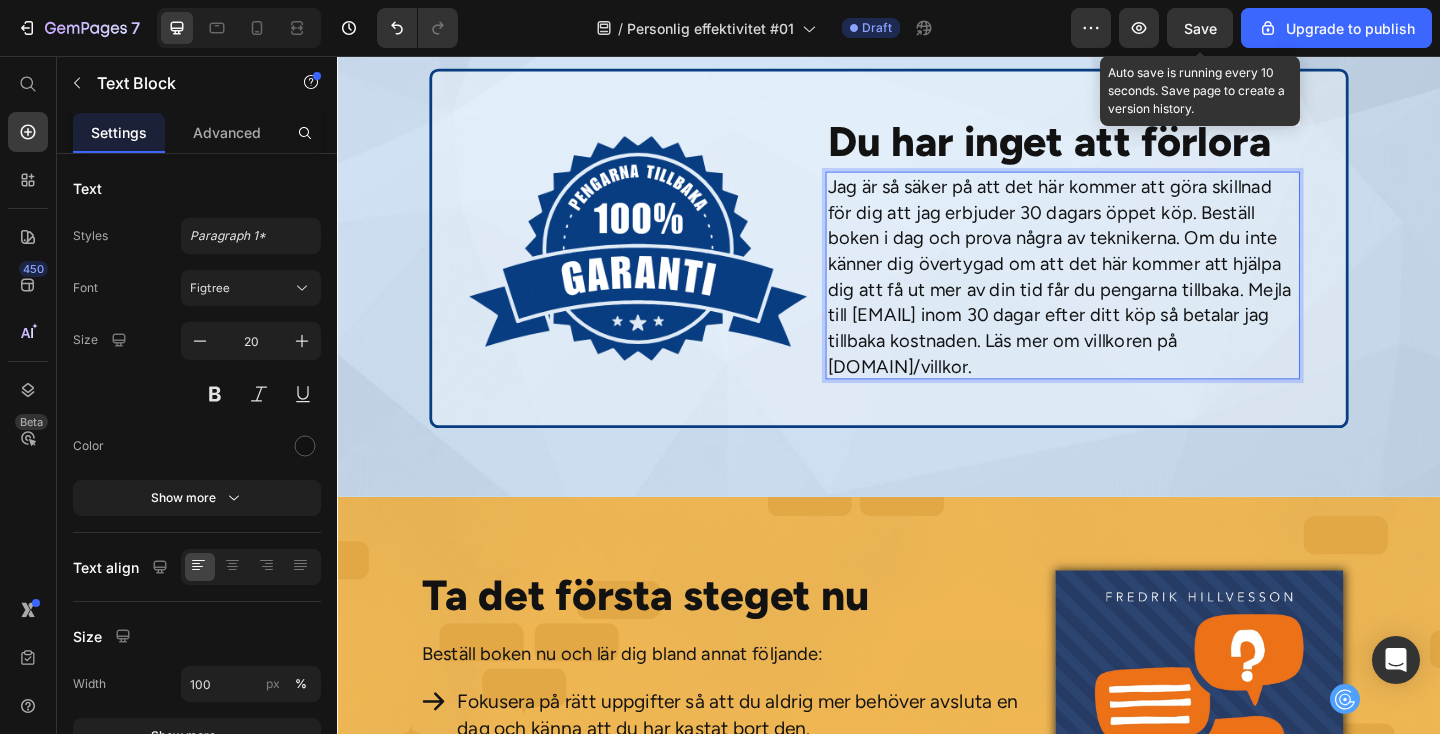 click on "Jag är så säker på att det här kommer att göra skillnad för dig att jag erbjuder 30 dagars öppet köp. Beställ boken i dag och prova några av teknikerna. Om du inte känner dig övertygad om att det här kommer att hjälpa dig att få ut mer av din tid får du pengarna tillbaka. Mejla till [EMAIL] inom 30 dagar efter ditt köp så betalar jag tillbaka kostnaden. Läs mer om villkoren på [DOMAIN]/villkor." at bounding box center [1126, 296] 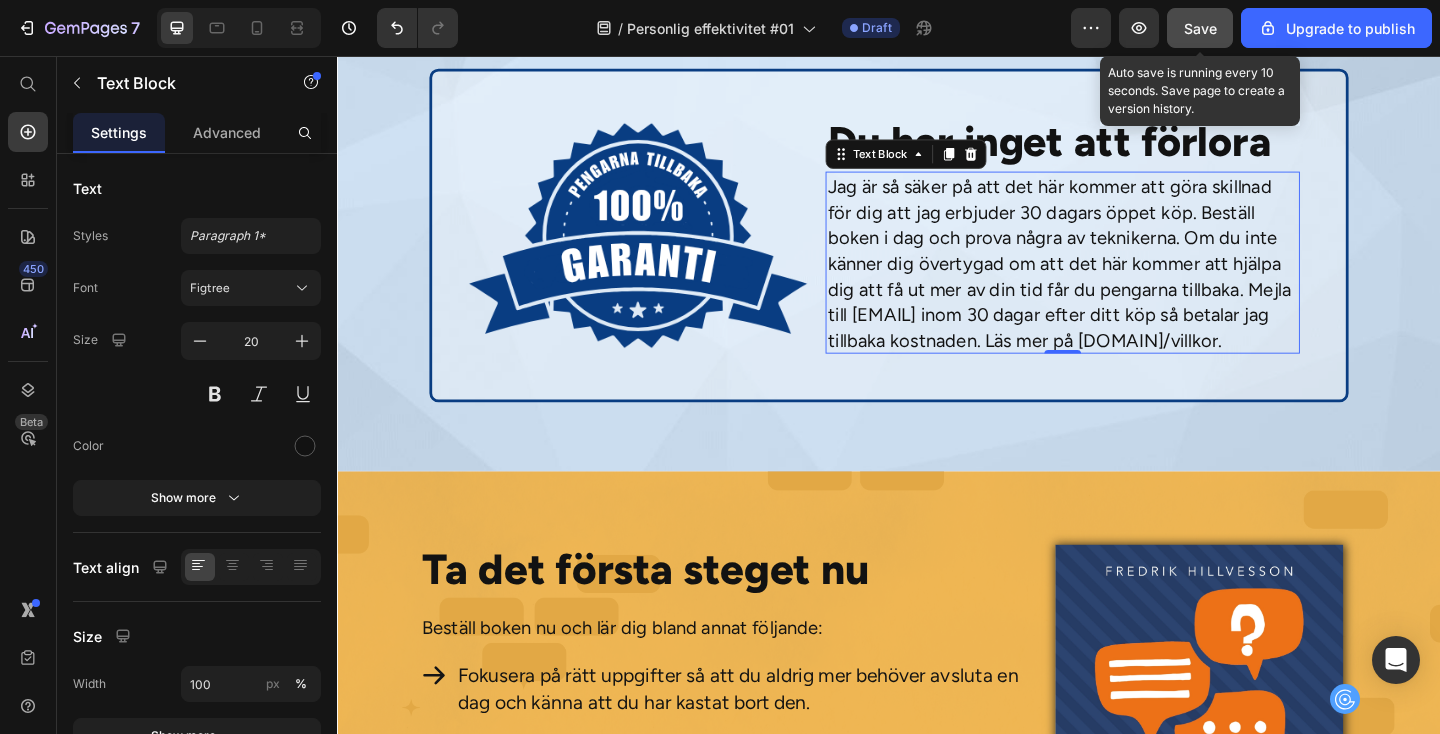 click on "Save" 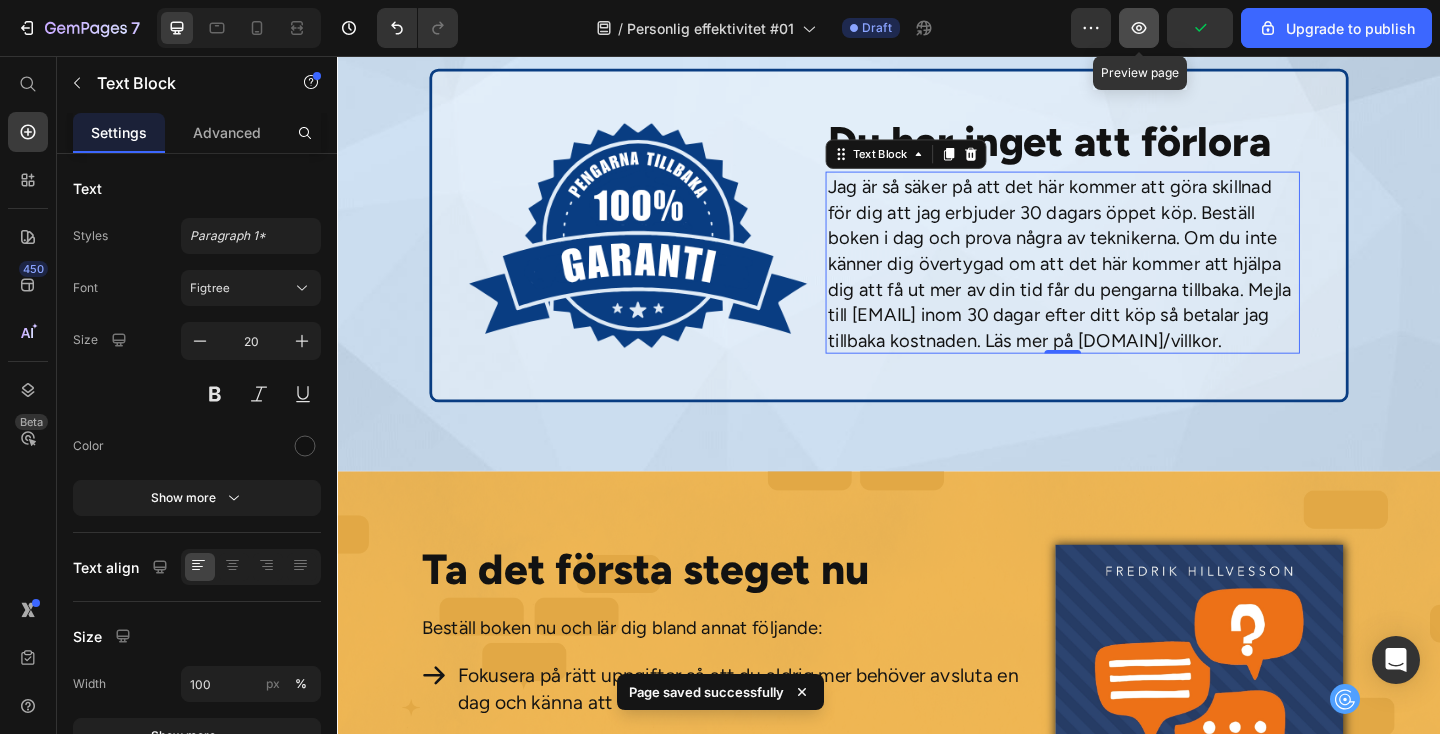 click 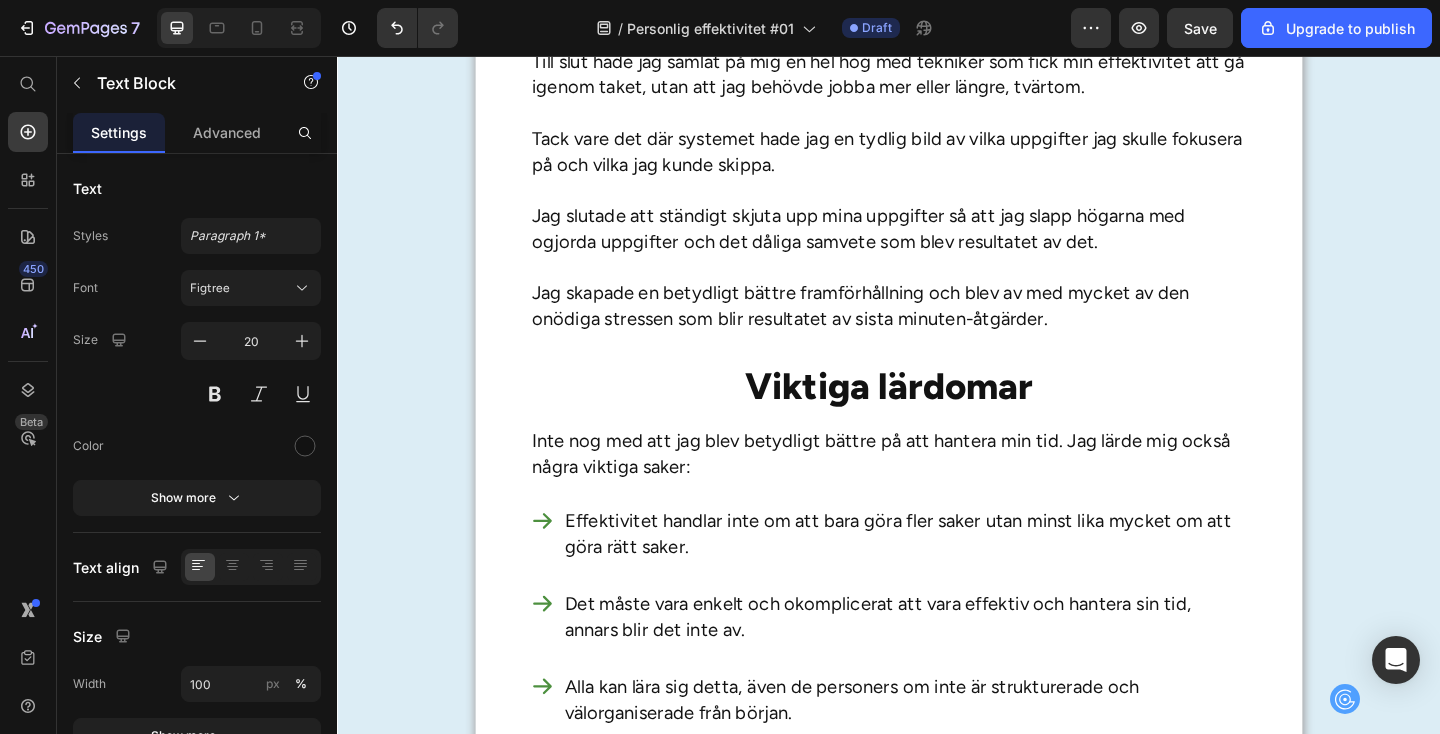 scroll, scrollTop: 0, scrollLeft: 0, axis: both 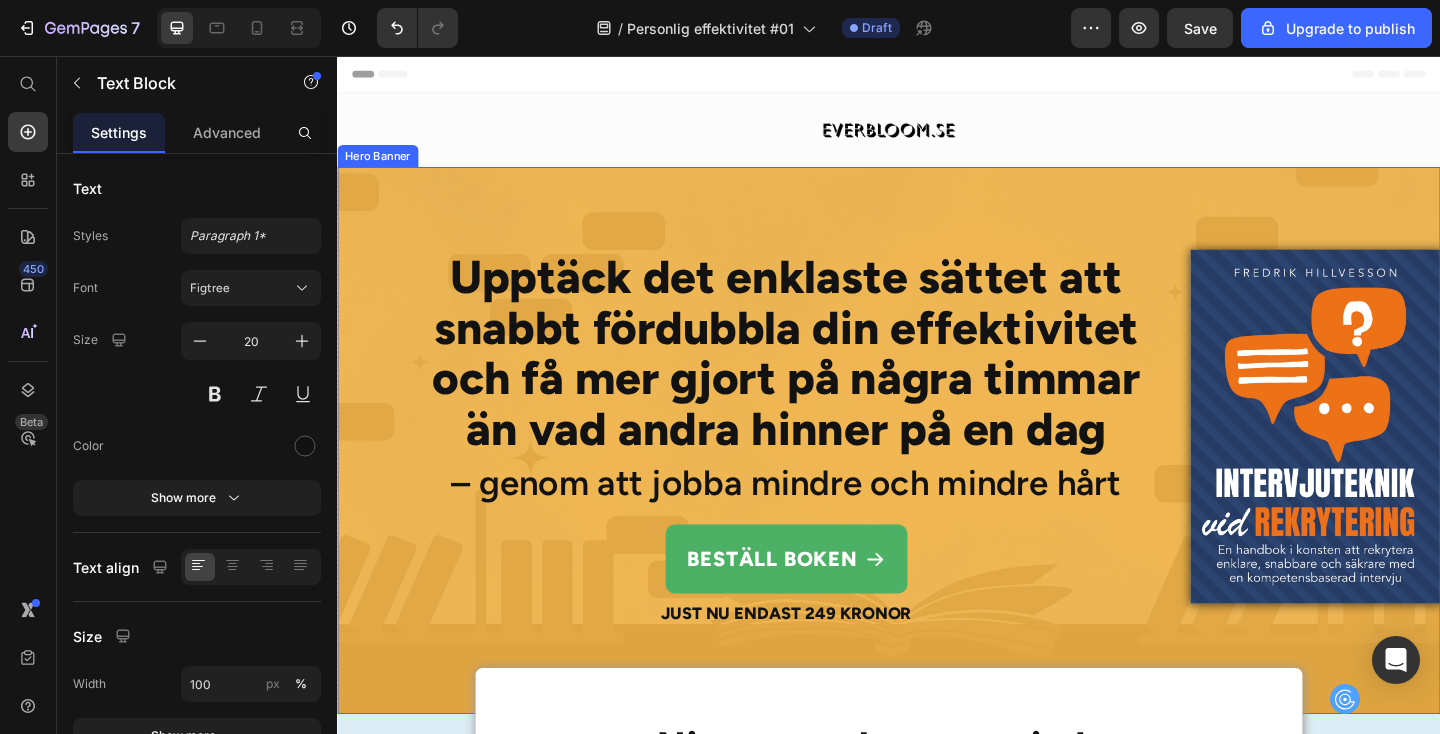 click on "Image Upptäck det enklaste sättet att snabbt fördubbla din effektivitet och få mer gjort på några timmar än vad andra hinner på en dag Heading – genom att jobba mindre och mindre hårt Heading
Beställ boken Button Just nu endast 249 kronor Text Block" at bounding box center (937, 474) 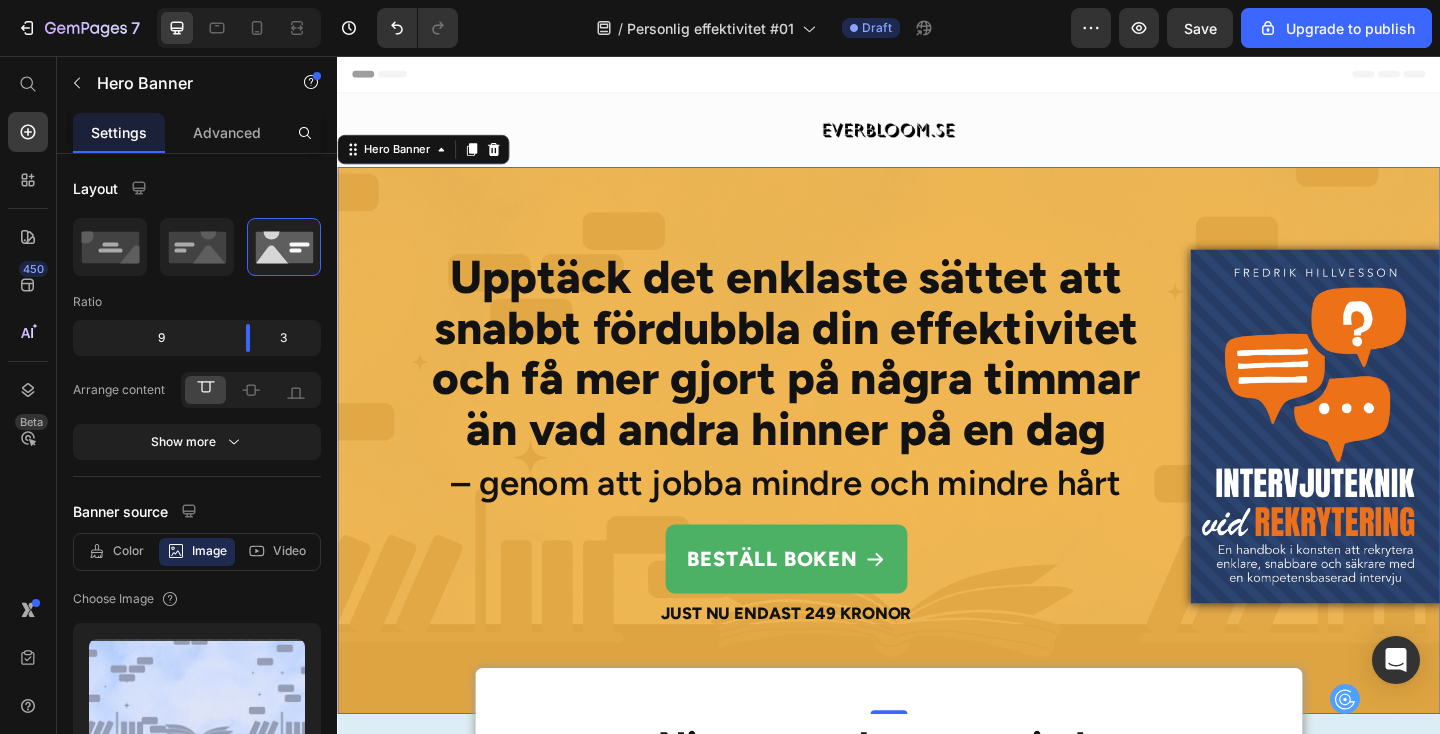 click on "Image Upptäck det enklaste sättet att snabbt fördubbla din effektivitet och få mer gjort på några timmar än vad andra hinner på en dag Heading – genom att jobba mindre och mindre hårt Heading
Beställ boken Button Just nu endast 249 kronor Text Block" at bounding box center [937, 474] 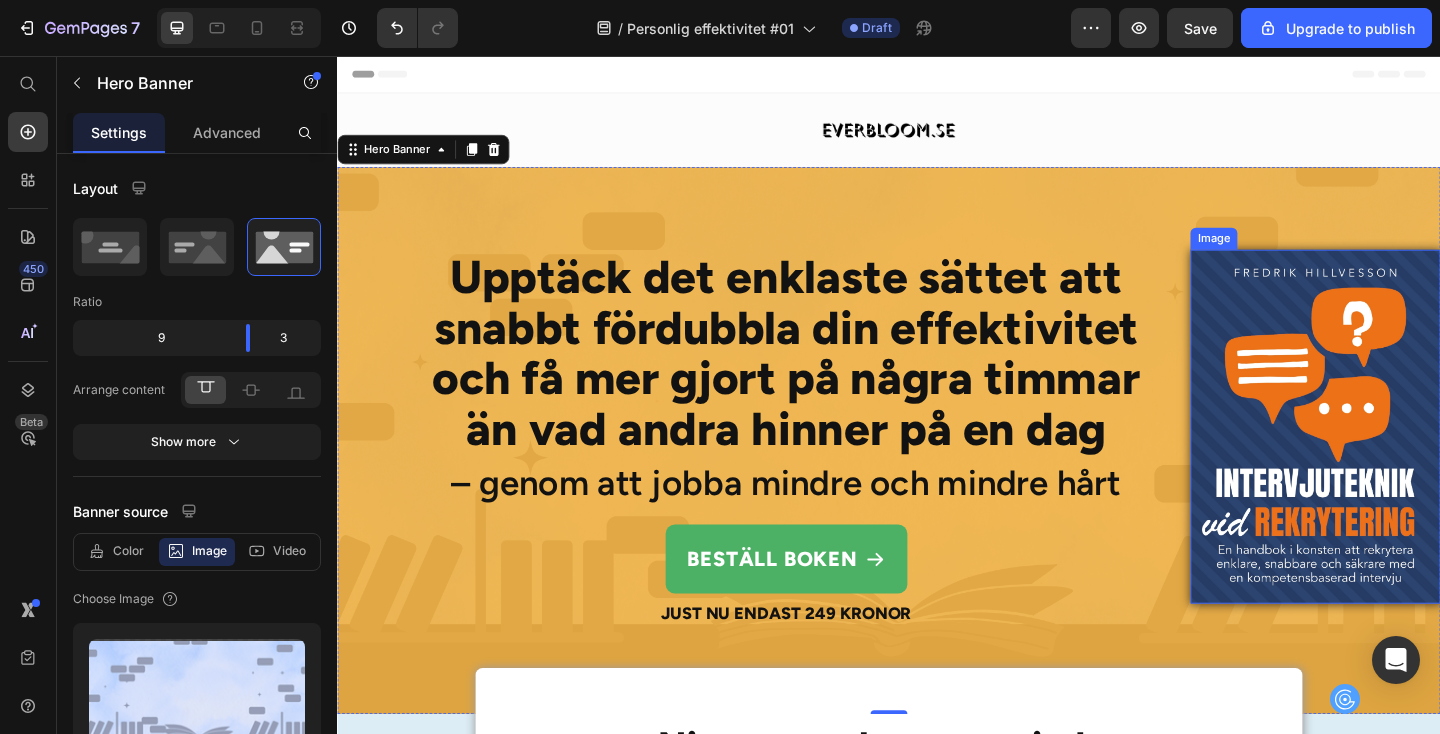 click at bounding box center (1401, 460) 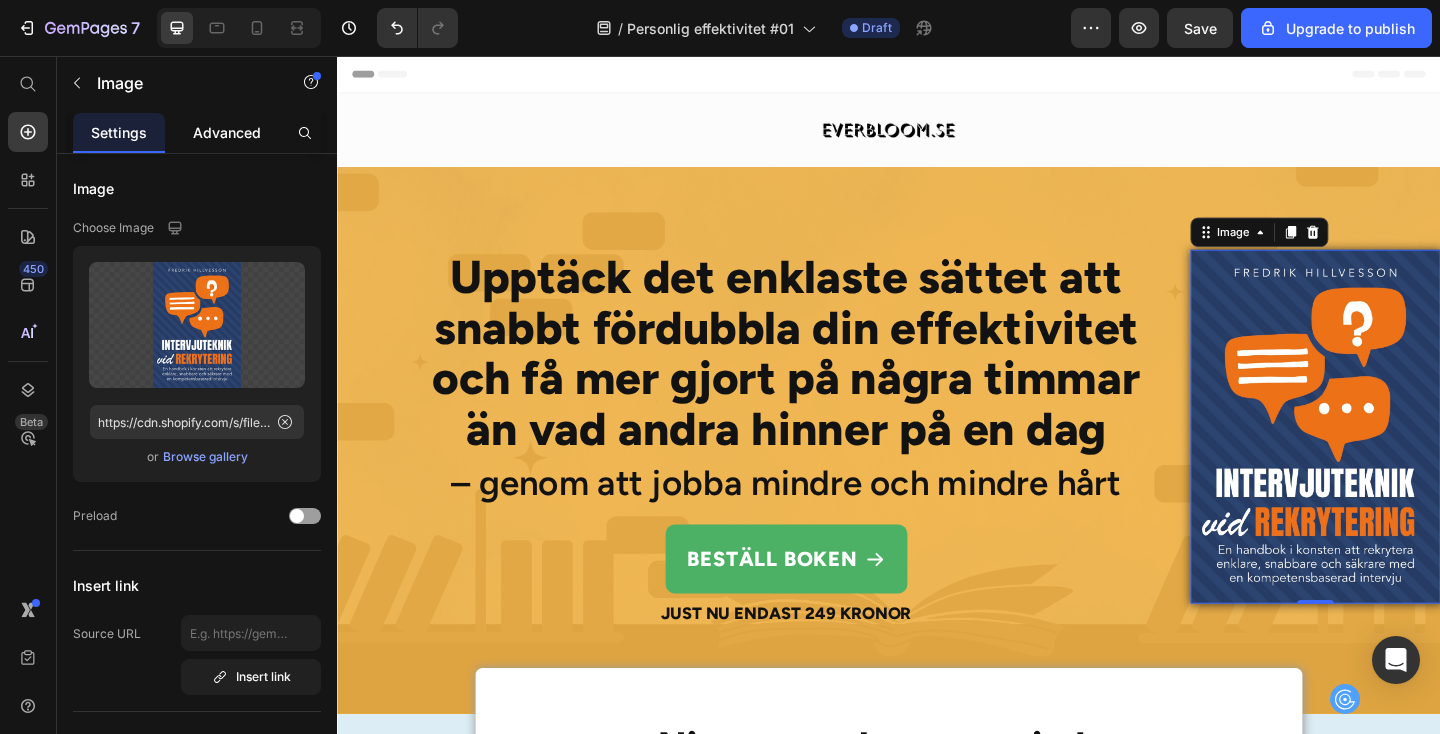 click on "Advanced" at bounding box center (227, 132) 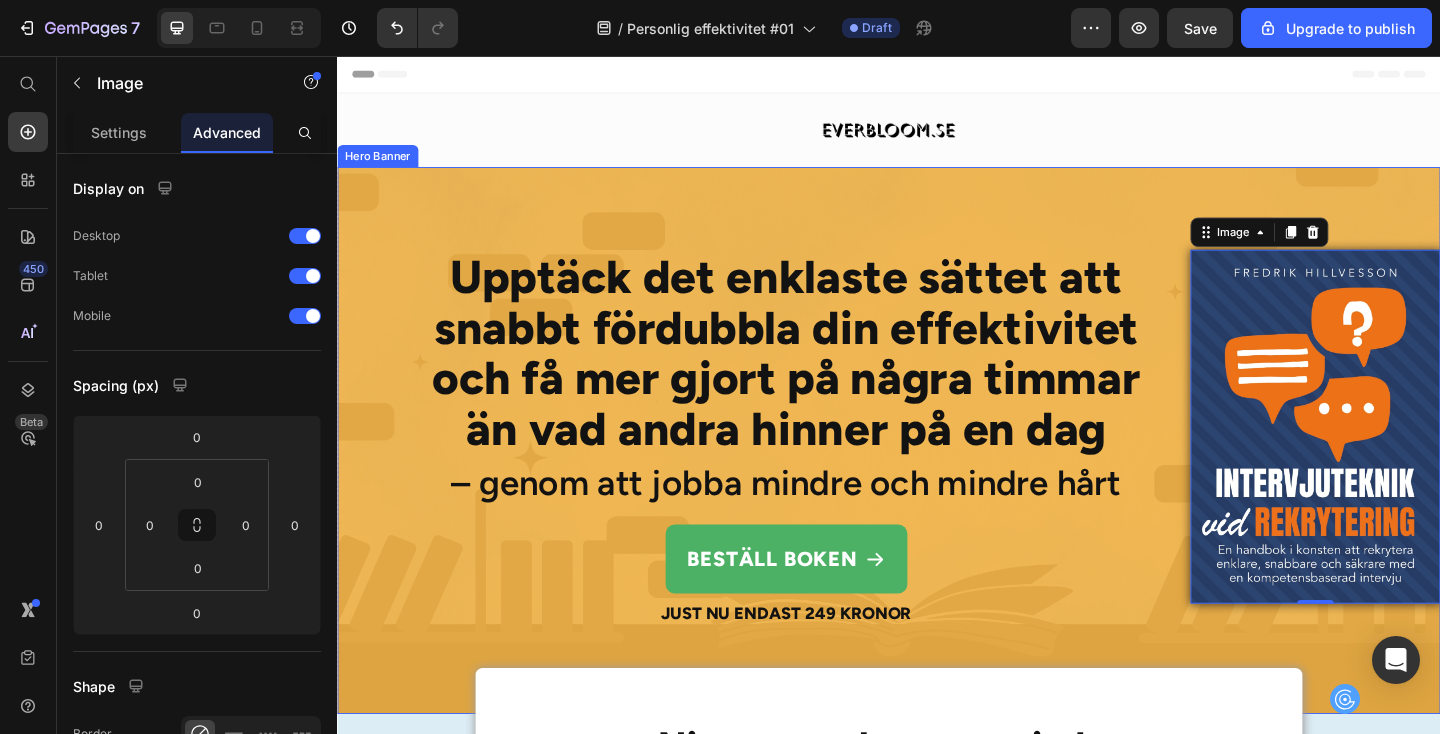 click on "Image   0 Upptäck det enklaste sättet att snabbt fördubbla din effektivitet och få mer gjort på några timmar än vad andra hinner på en dag Heading – genom att jobba mindre och mindre hårt Heading
Beställ boken Button Just nu endast 249 kronor Text Block" at bounding box center (937, 474) 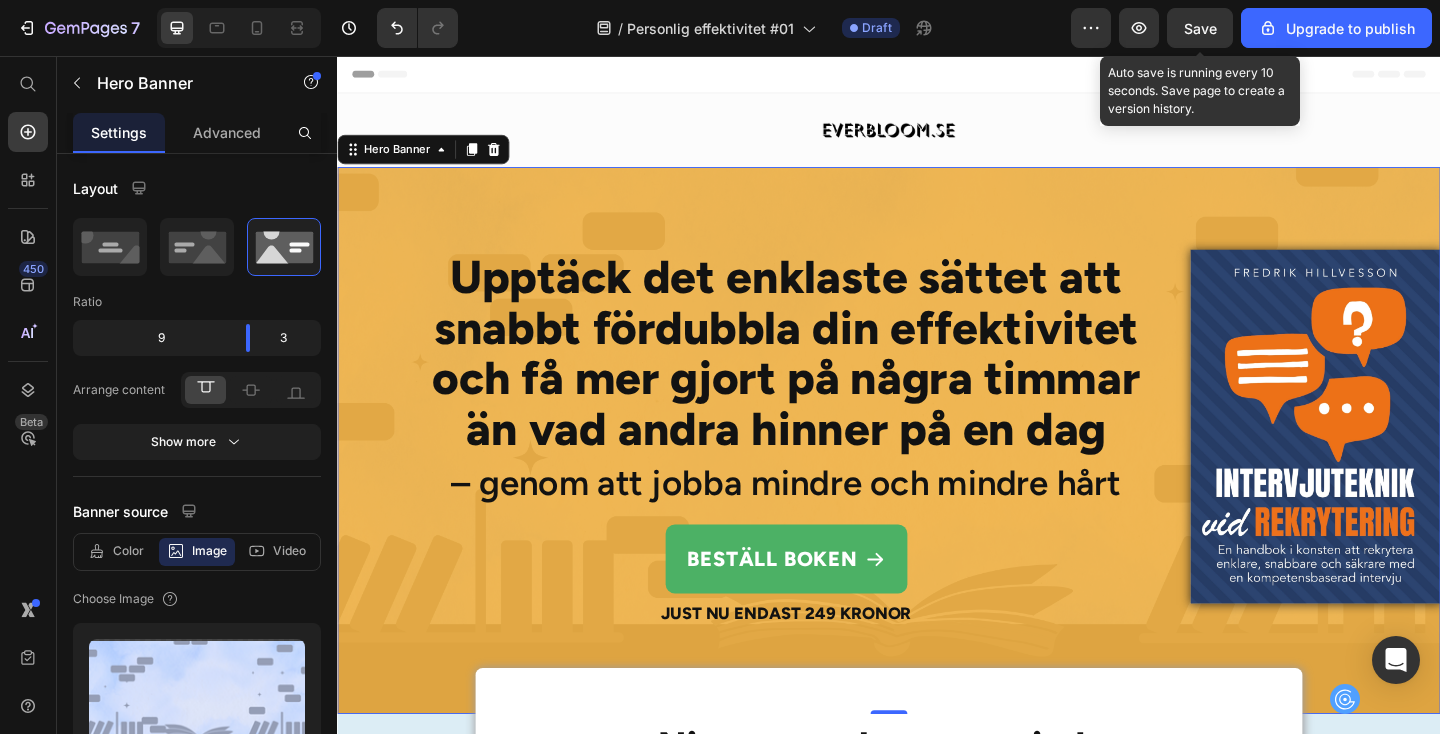 click on "Save" at bounding box center [1200, 28] 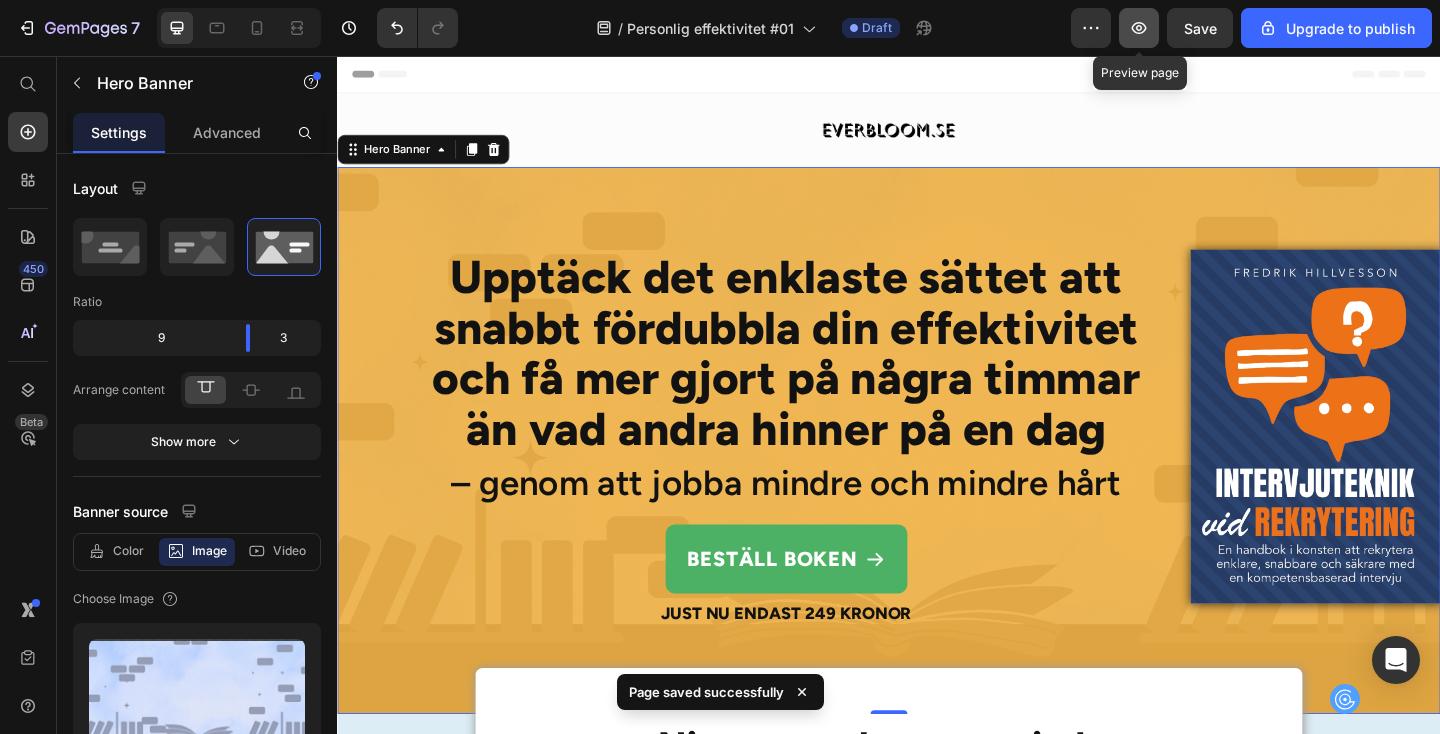 click 